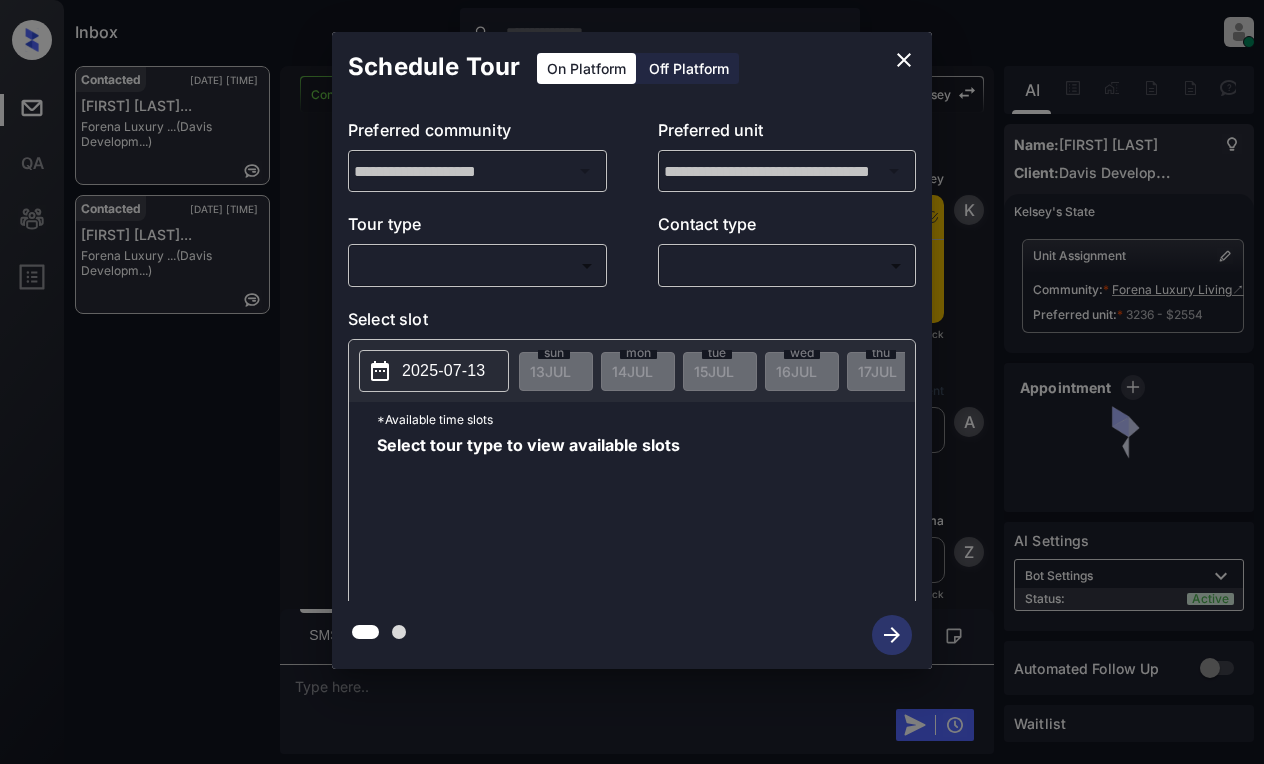 scroll, scrollTop: 0, scrollLeft: 0, axis: both 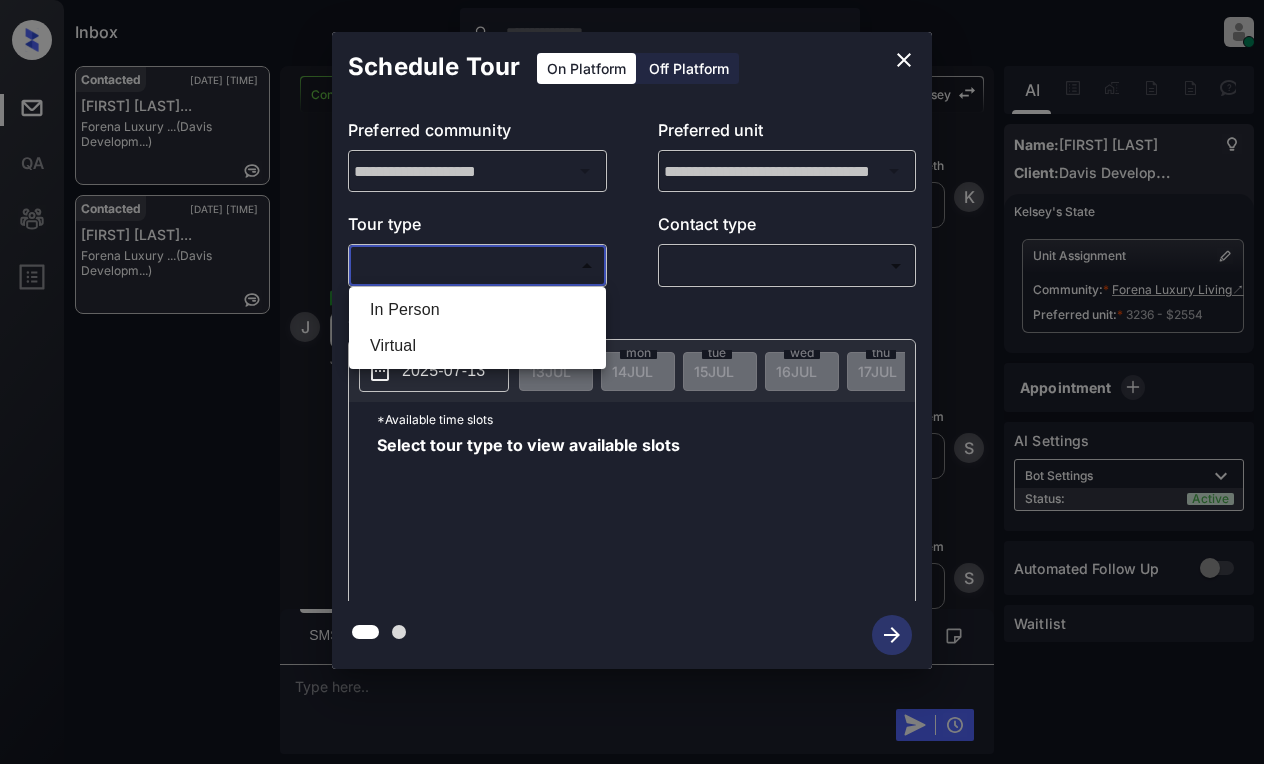 click on "Inbox [FIRST] [LAST] Online Set yourself   offline Set yourself   on break Profile Switch to  light  mode Sign out Contacted [DATE] [TIME]   [FIRST] [LAST]... [BRAND] ...  ([COMPANY] [DEPARTMENT]...) Contacted [DATE] [TIME]   [FIRST] [LAST]... [BRAND] ...  ([COMPANY] [DEPARTMENT]...) Contacted Lost Lead Sentiment: Angry Upon sliding the acknowledgement:  Lead will move to lost stage. * ​ SMS and call option will be set to opt out. [FIRST] [LAST] New Message [FIRST] Notes Note: https://conversation.getzuma.com/6873f375688c528fc2d636e1 - Paste this link into your browser to view [FIRST]’s conversation with the prospect [DATE] [TIME]  Sync'd w  knock [FIRST] New Message Agent Lead created via webhook in Inbound stage. [DATE] [TIME]  A New Message [BRAND] Lead transferred to leasing agent: [FIRST] [DATE] [TIME]  Sync'd w  knock [FIRST] New Message Agent AFM Request sent to [FIRST]. [DATE] [TIME]  A New Message Agent Notes Note: [DATE] [TIME]  A New Message [FIRST]" at bounding box center (632, 382) 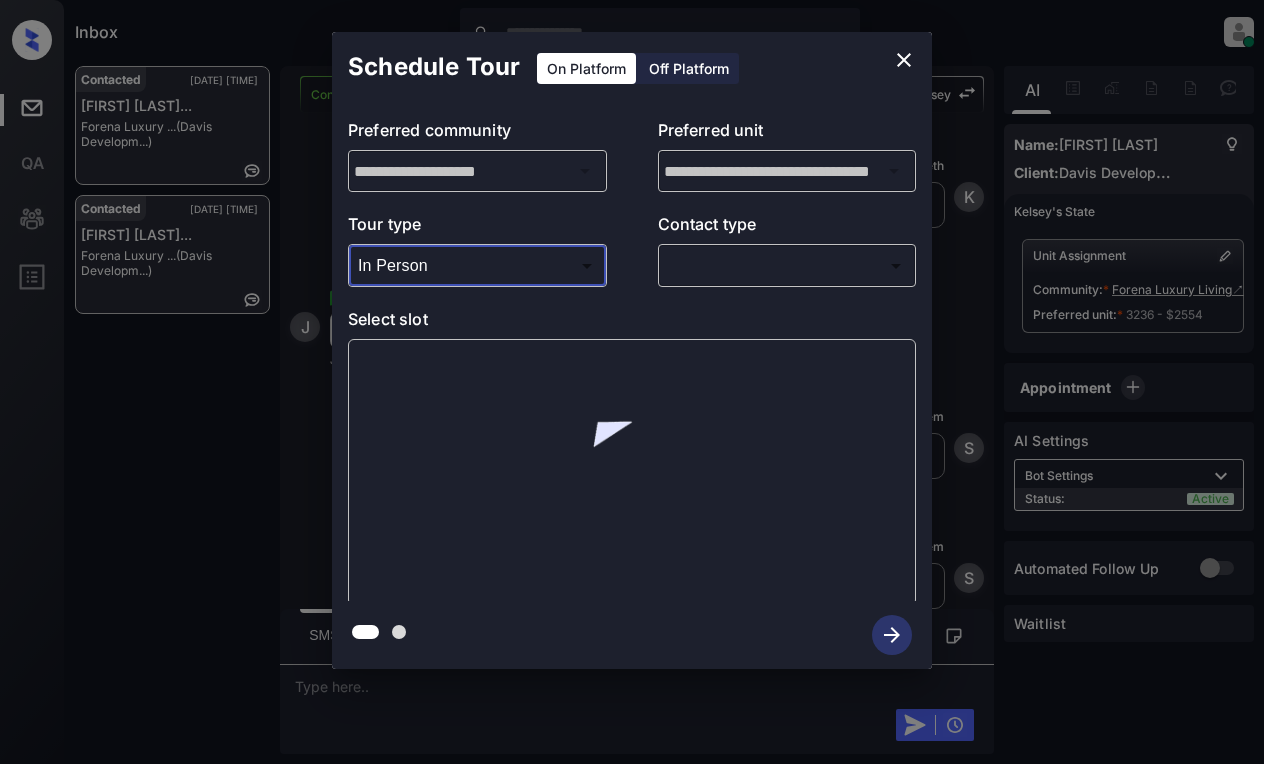 click on "Inbox Lyzzelle M. Ceralde Online Set yourself   offline Set yourself   on break Profile Switch to  light  mode Sign out Contacted Jul-13 11:18 am   Juan Pablo Aco... Forena Luxury ...  (Davis Developm...) Contacted Jul-13 11:18 am   Juan Pablo Aco... Forena Luxury ...  (Davis Developm...) Contacted Lost Lead Sentiment: Angry Upon sliding the acknowledgement:  Lead will move to lost stage. * ​ SMS and call option will be set to opt out. AFM will be turned off for the lead. Kelsey New Message Kelsey Notes Note: https://conversation.getzuma.com/6873f375688c528fc2d636e1 - Paste this link into your browser to view Kelsey’s conversation with the prospect Jul 13, 2025 10:57 am  Sync'd w  knock K New Message Agent Lead created via webhook in Inbound stage. Jul 13, 2025 10:57 am A New Message Zuma Lead transferred to leasing agent: kelsey Jul 13, 2025 10:57 am  Sync'd w  knock Z New Message Agent AFM Request sent to Kelsey. Jul 13, 2025 10:57 am A New Message Agent Notes Note: Jul 13, 2025 10:57 am A New Message K" at bounding box center (632, 382) 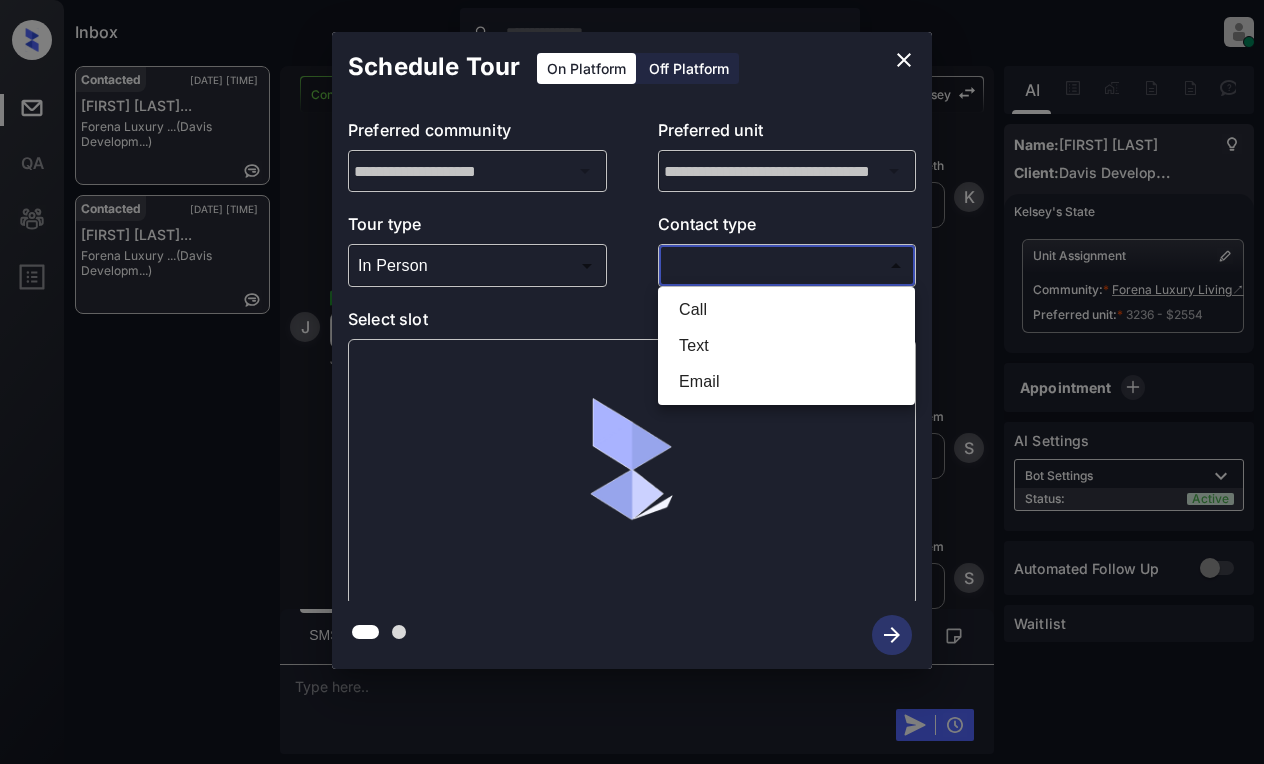 click on "Text" at bounding box center (786, 346) 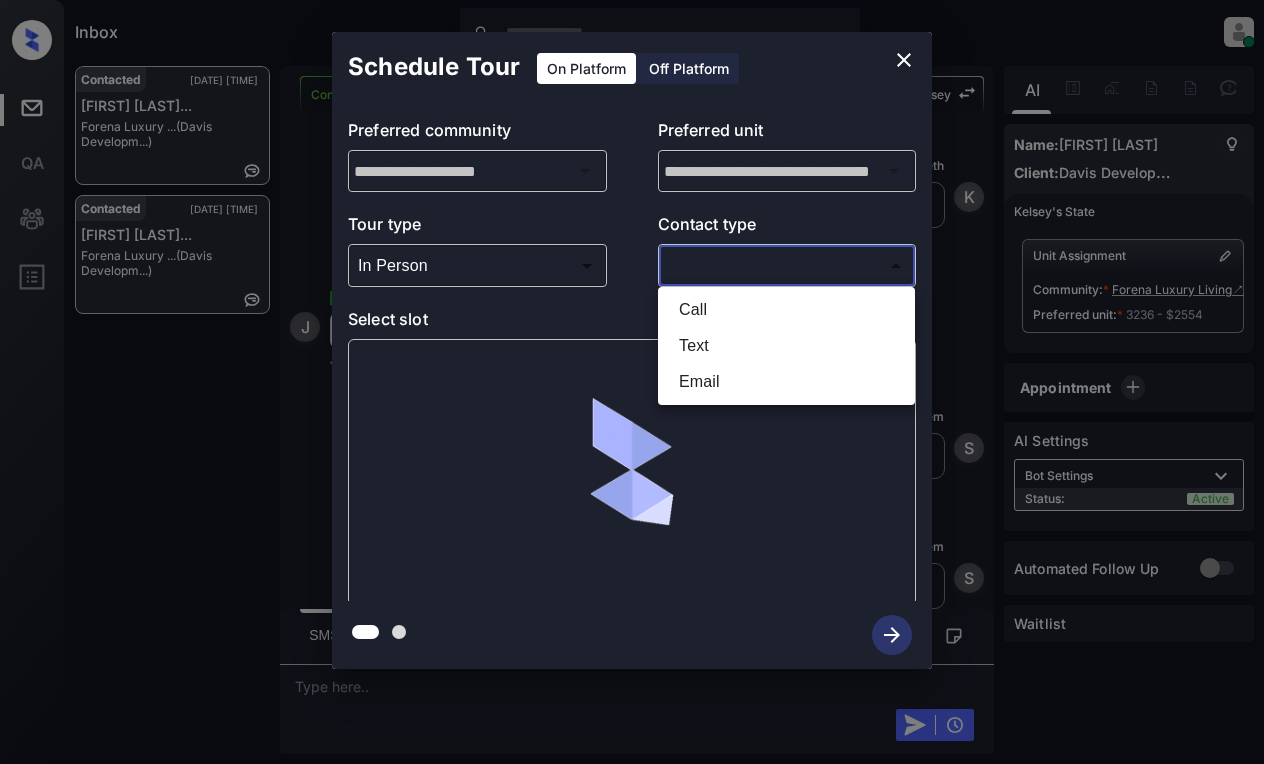type on "****" 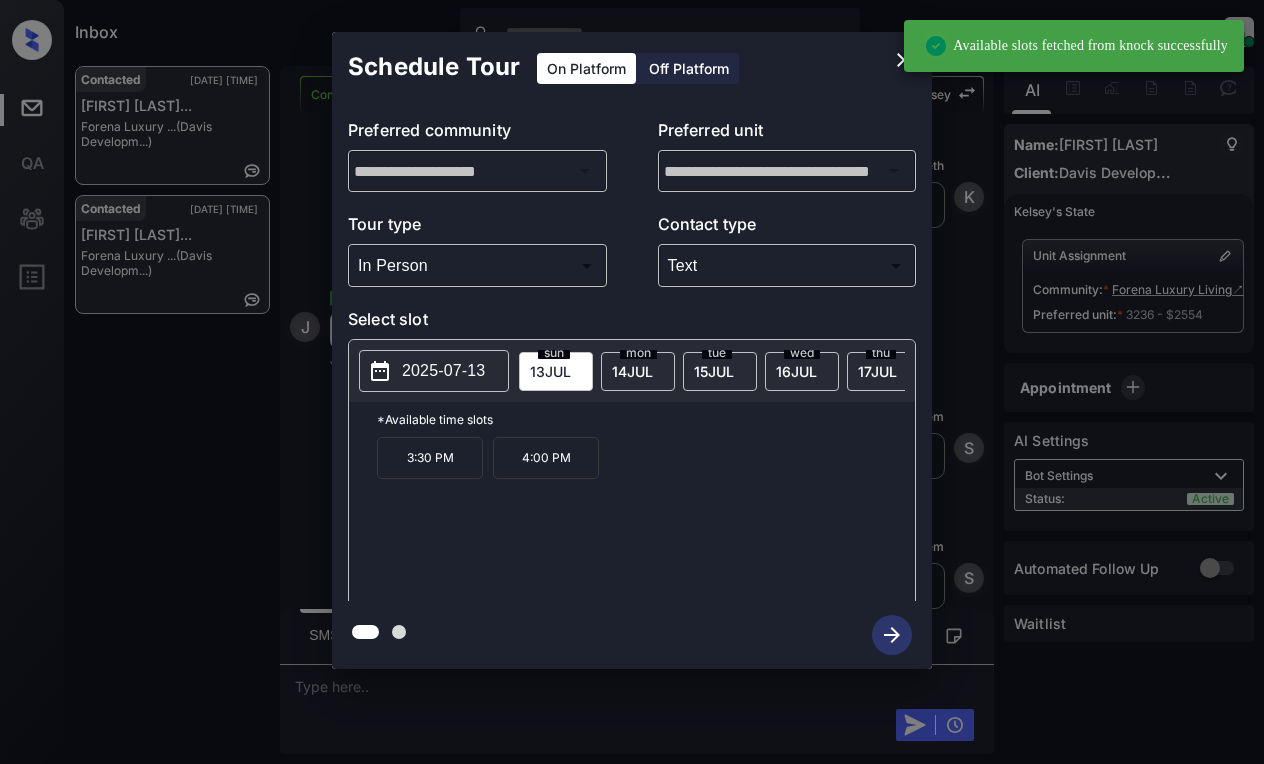 click on "2025-07-13" at bounding box center [443, 371] 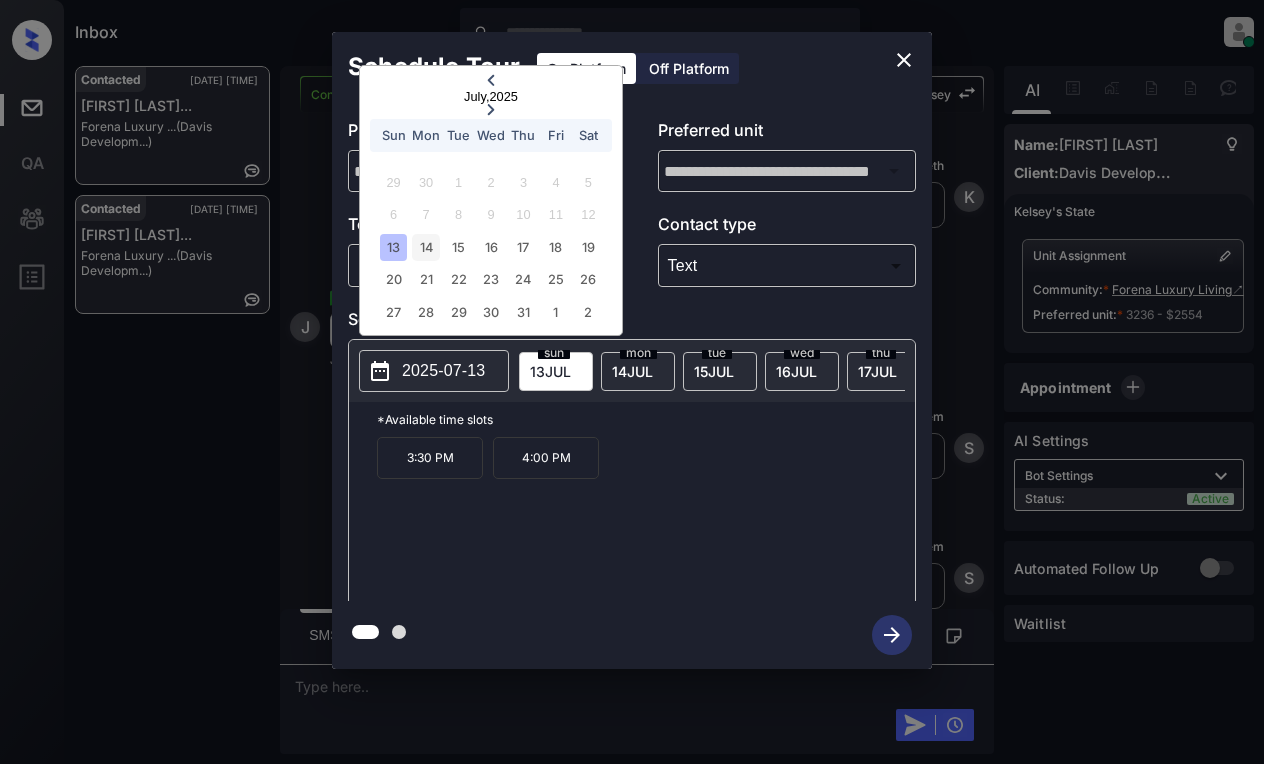 click on "14" at bounding box center (425, 247) 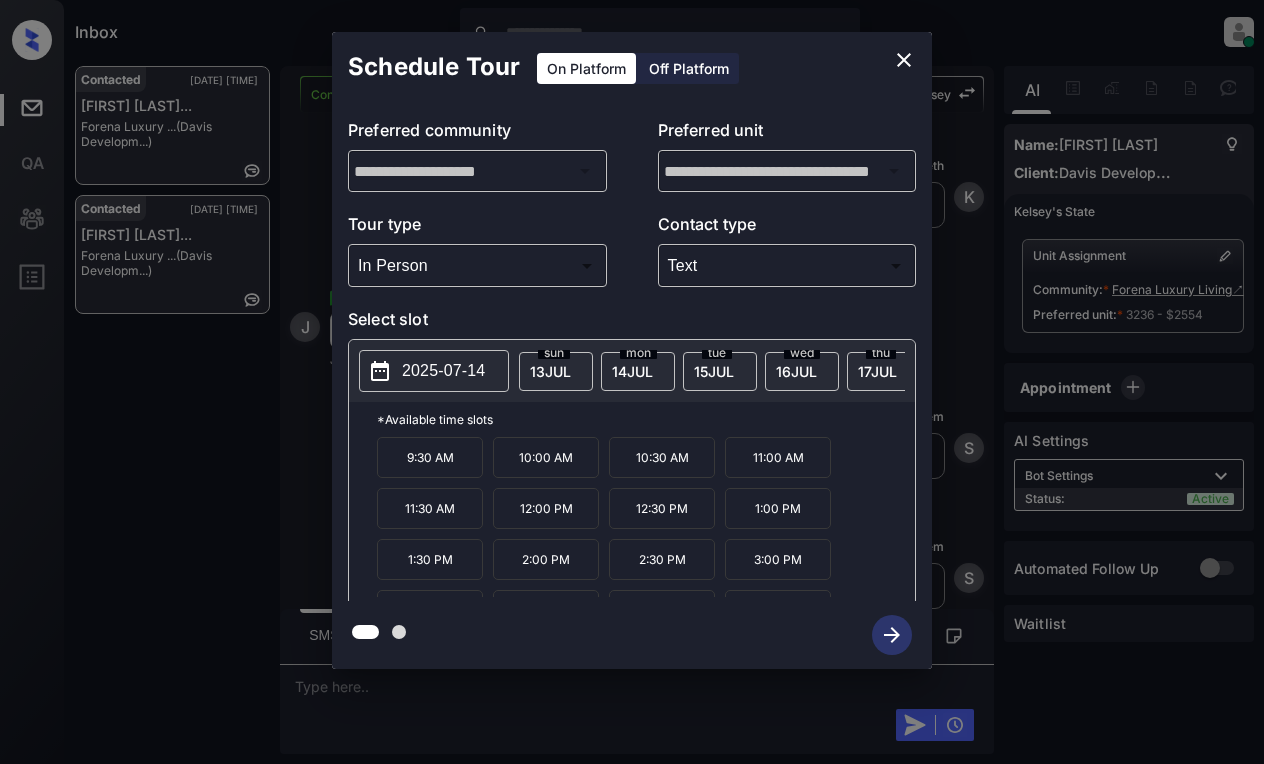 click on "10:00 AM" at bounding box center (546, 457) 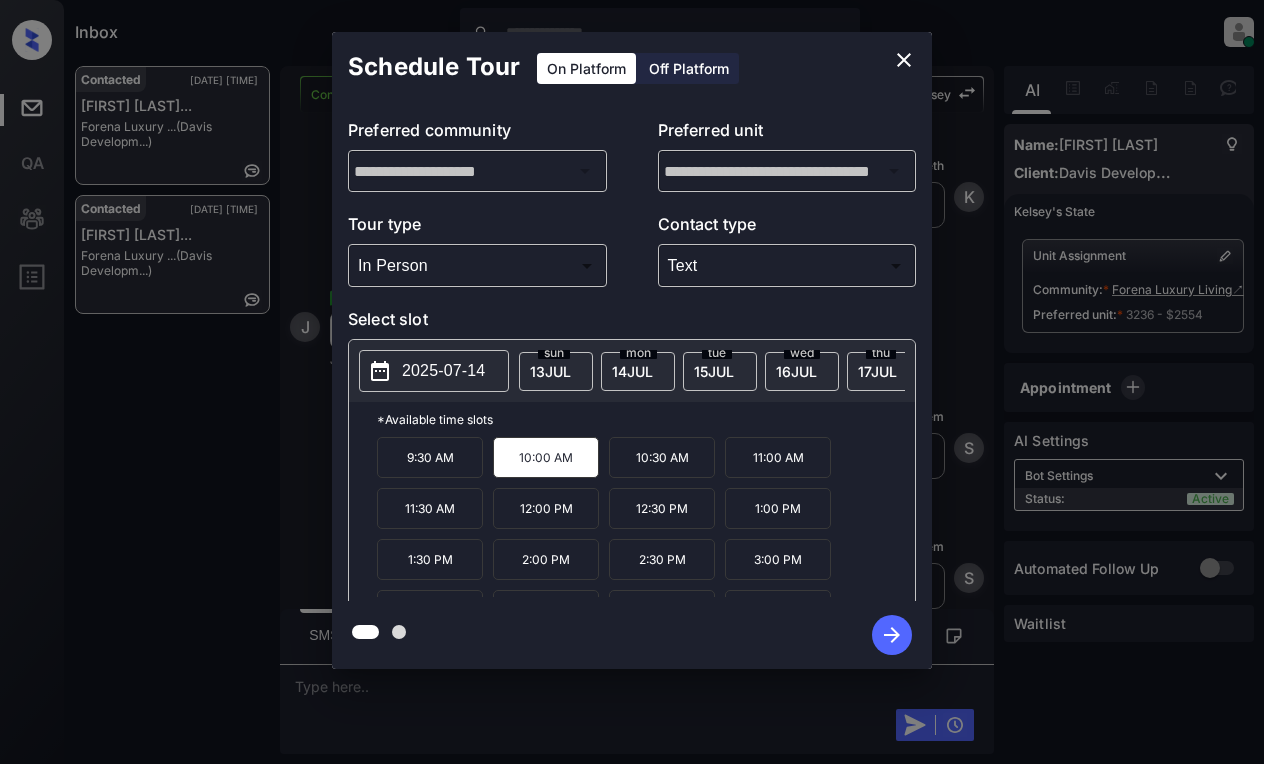 click 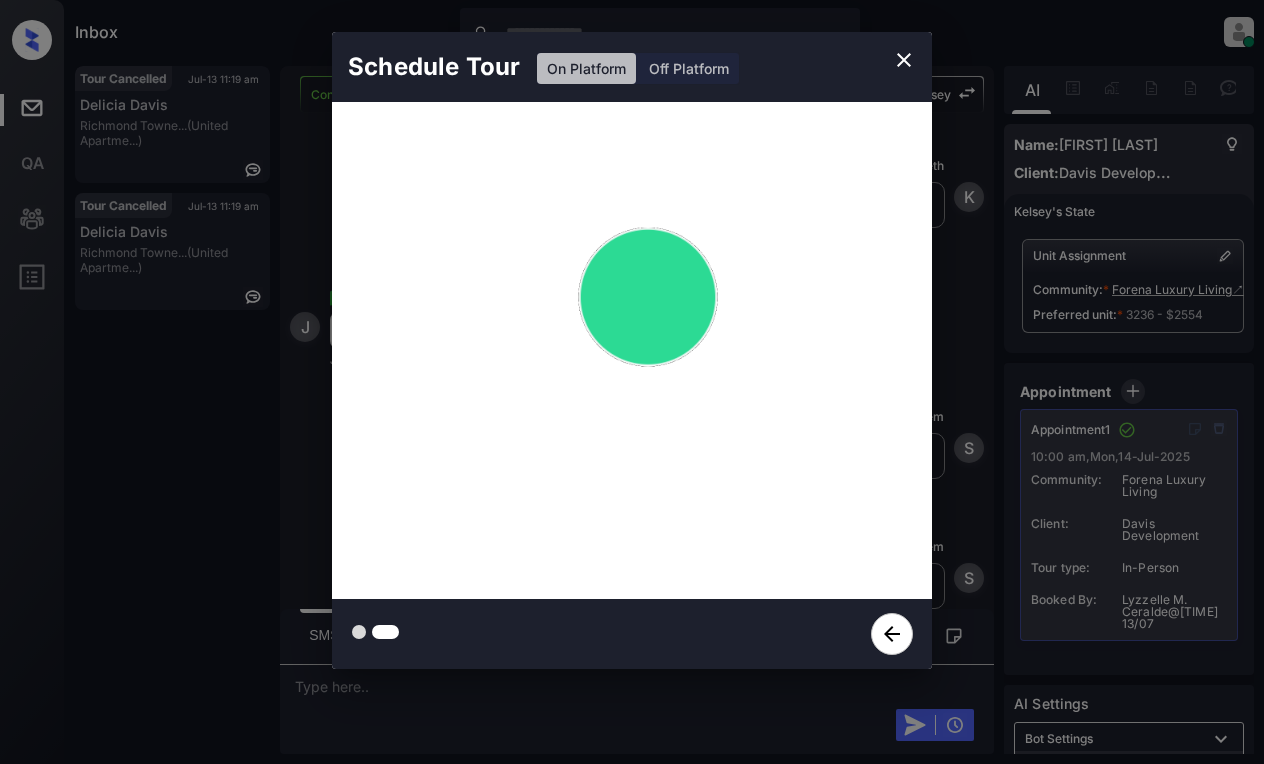 click 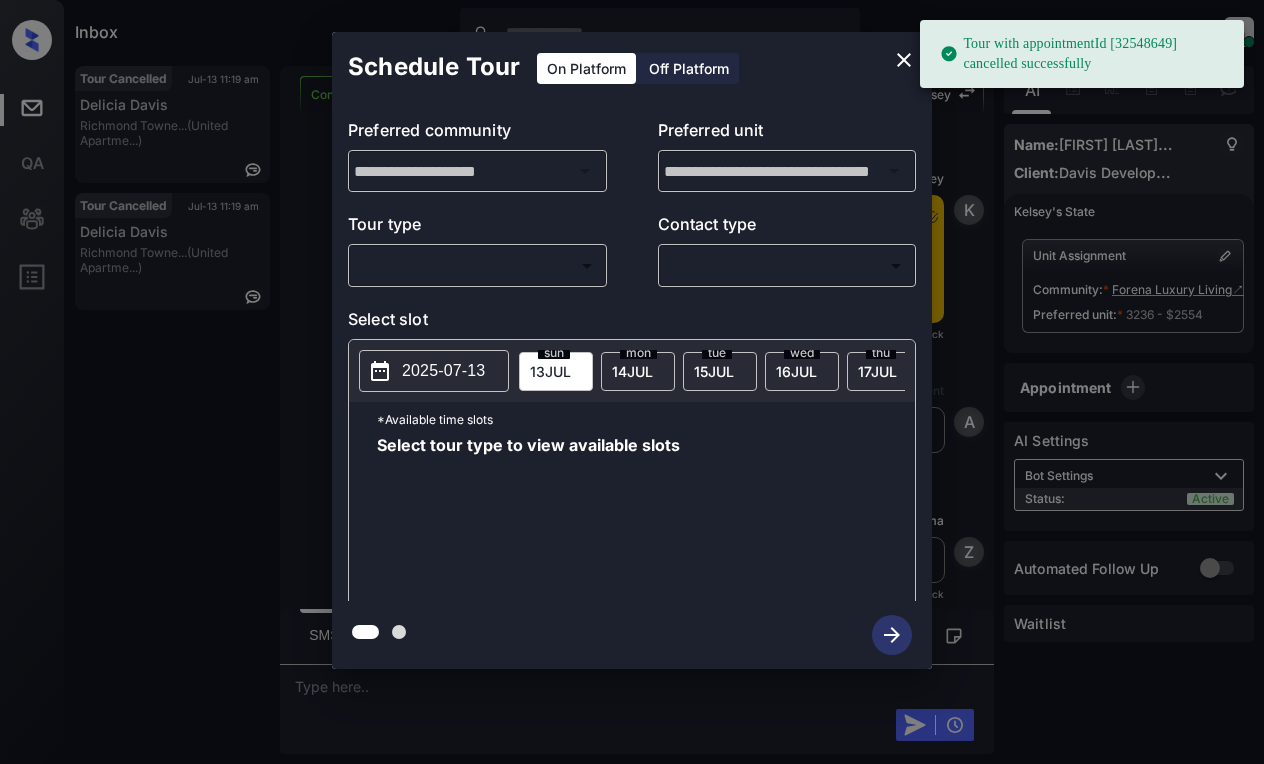 scroll, scrollTop: 0, scrollLeft: 0, axis: both 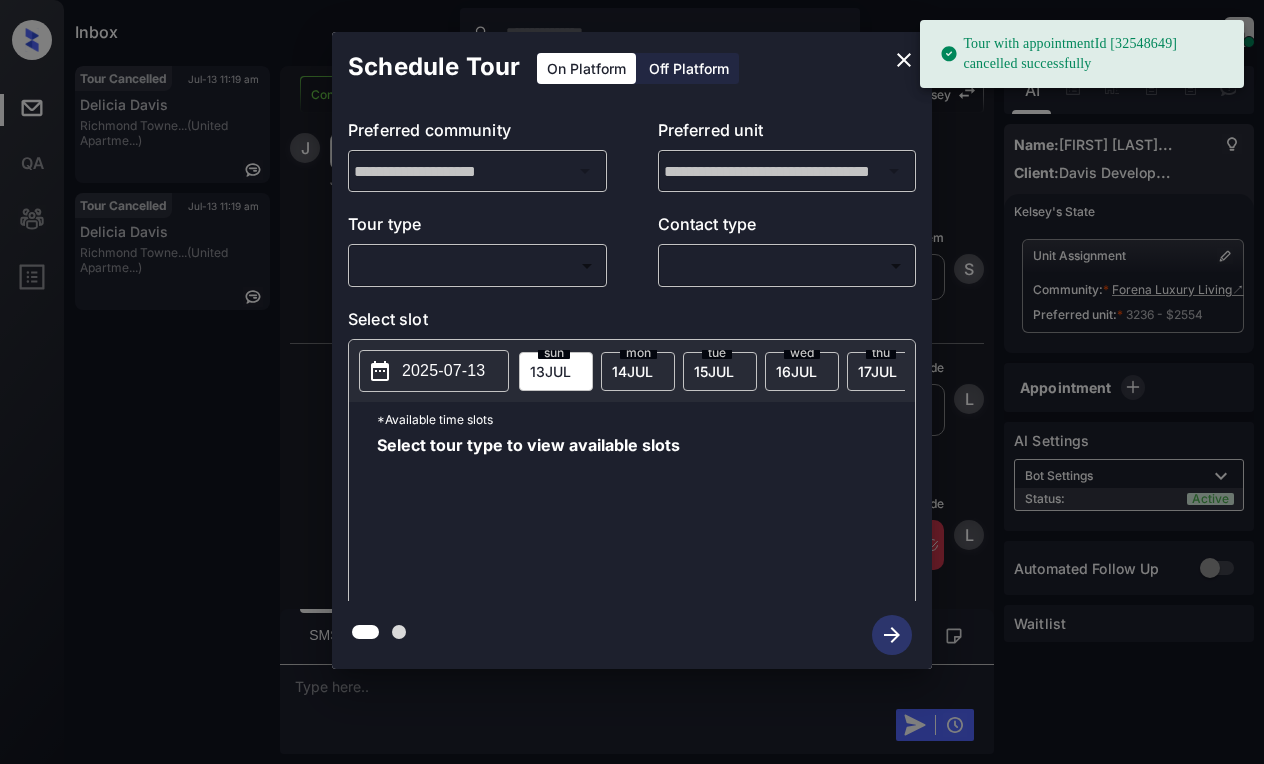 click on "Tour with appointmentId [32548649] cancelled successfully Inbox Lyzzelle M. Ceralde Online Set yourself   offline Set yourself   on break Profile Switch to  light  mode Sign out Tour Cancelled Jul-13 11:19 am   Delicia Davis Richmond Towne...  (United Apartme...) Tour Cancelled Jul-13 11:19 am   Delicia Davis Richmond Towne...  (United Apartme...) Contacted Lost Lead Sentiment: Angry Upon sliding the acknowledgement:  Lead will move to lost stage. * ​ SMS and call option will be set to opt out. AFM will be turned off for the lead. Kelsey New Message Kelsey Notes Note: https://conversation.getzuma.com/6873f375688c528fc2d636e1 - Paste this link into your browser to view Kelsey’s conversation with the prospect Jul 13, 2025 10:57 am  Sync'd w  knock K New Message Agent Lead created via webhook in Inbound stage. Jul 13, 2025 10:57 am A New Message Zuma Lead transferred to leasing agent: kelsey Jul 13, 2025 10:57 am  Sync'd w  knock Z New Message Agent AFM Request sent to Kelsey. Jul 13, 2025 10:57 am A Agent A" at bounding box center [632, 382] 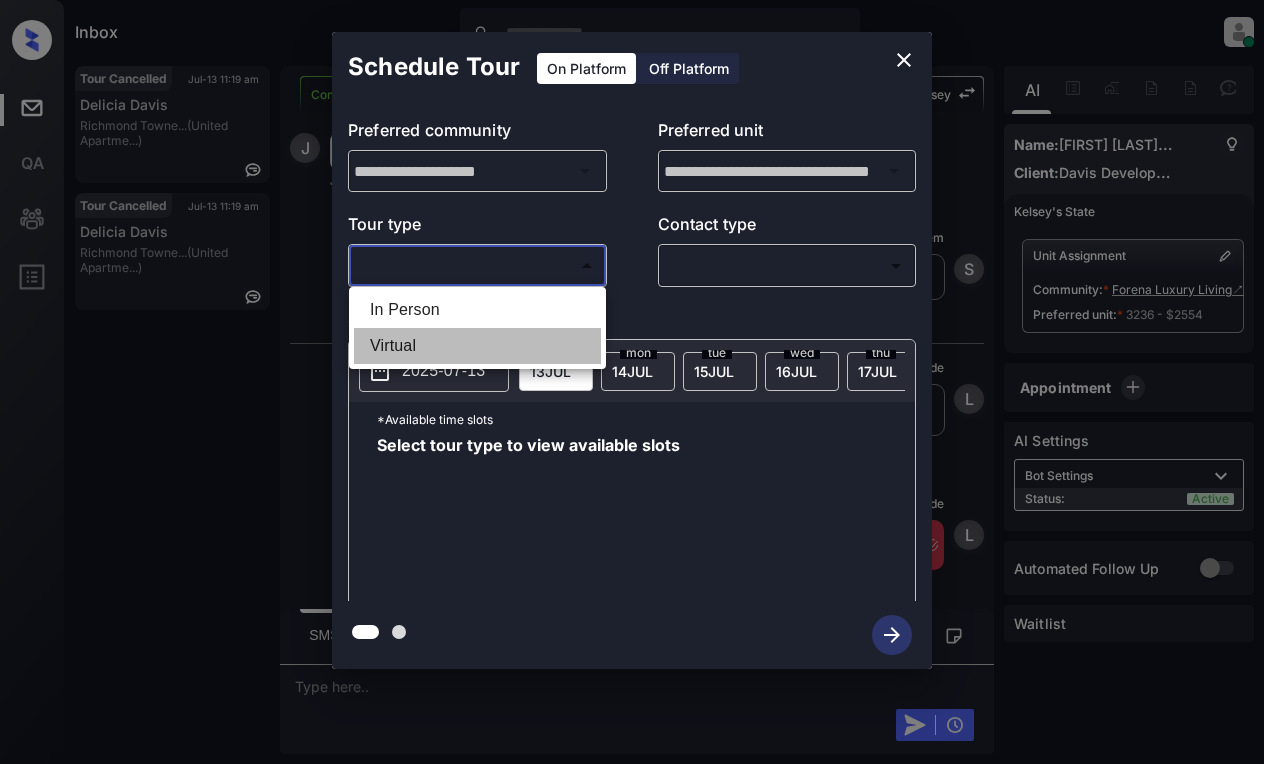 click on "Virtual" at bounding box center [477, 346] 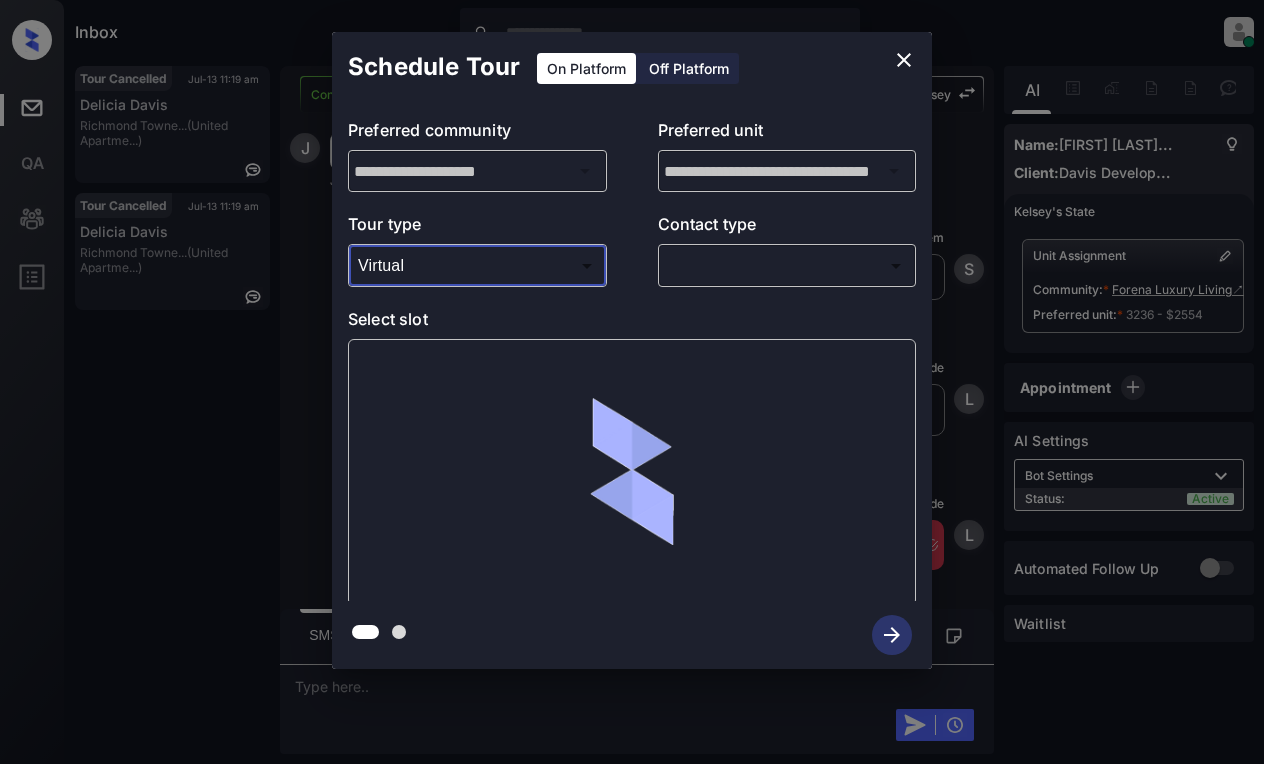 click on "Inbox Lyzzelle M. Ceralde Online Set yourself   offline Set yourself   on break Profile Switch to  light  mode Sign out Tour Cancelled Jul-13 11:19 am   Delicia Davis Richmond Towne...  (United Apartme...) Tour Cancelled Jul-13 11:19 am   Delicia Davis Richmond Towne...  (United Apartme...) Contacted Lost Lead Sentiment: Angry Upon sliding the acknowledgement:  Lead will move to lost stage. * ​ SMS and call option will be set to opt out. AFM will be turned off for the lead. Kelsey New Message Kelsey Notes Note: https://conversation.getzuma.com/6873f375688c528fc2d636e1 - Paste this link into your browser to view Kelsey’s conversation with the prospect Jul 13, 2025 10:57 am  Sync'd w  knock K New Message Agent Lead created via webhook in Inbound stage. Jul 13, 2025 10:57 am A New Message Zuma Lead transferred to leasing agent: kelsey Jul 13, 2025 10:57 am  Sync'd w  knock Z New Message Agent AFM Request sent to Kelsey. Jul 13, 2025 10:57 am A New Message Agent Notes Note: Jul 13, 2025 10:57 am A New Message" at bounding box center [632, 382] 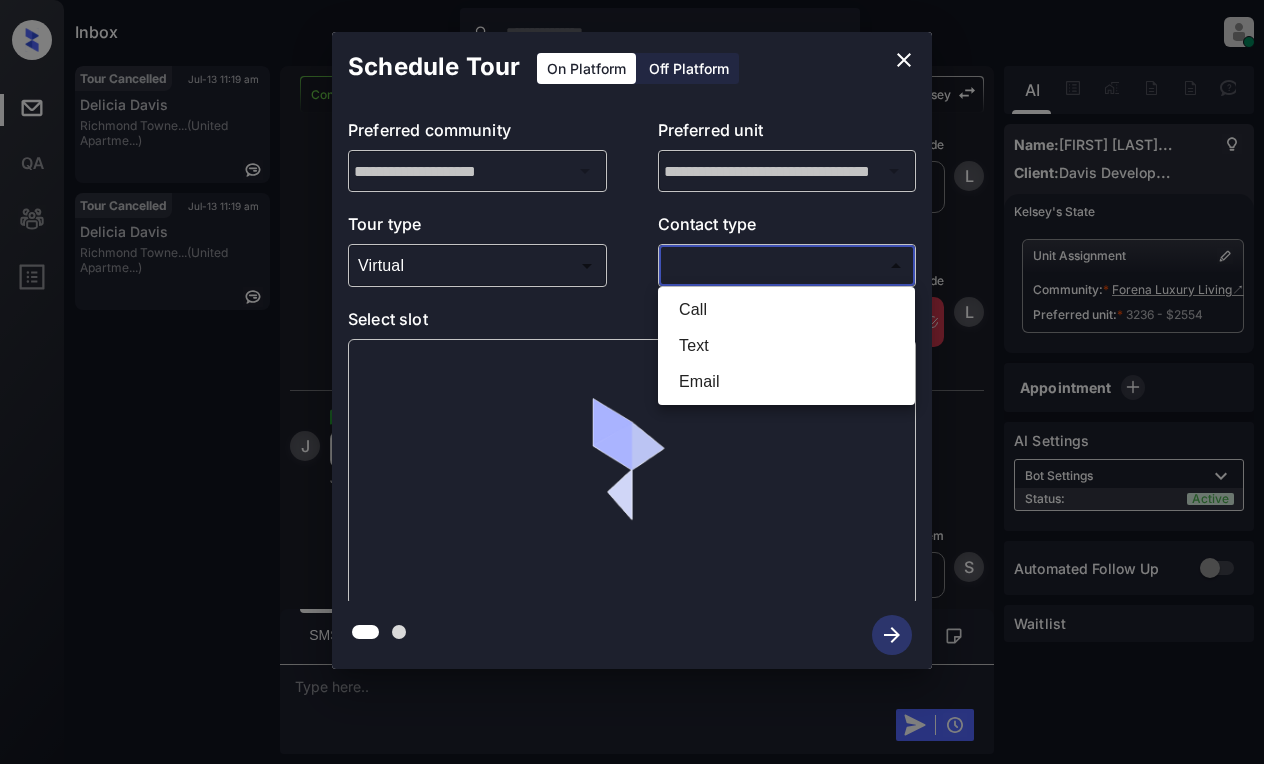 scroll, scrollTop: 7123, scrollLeft: 0, axis: vertical 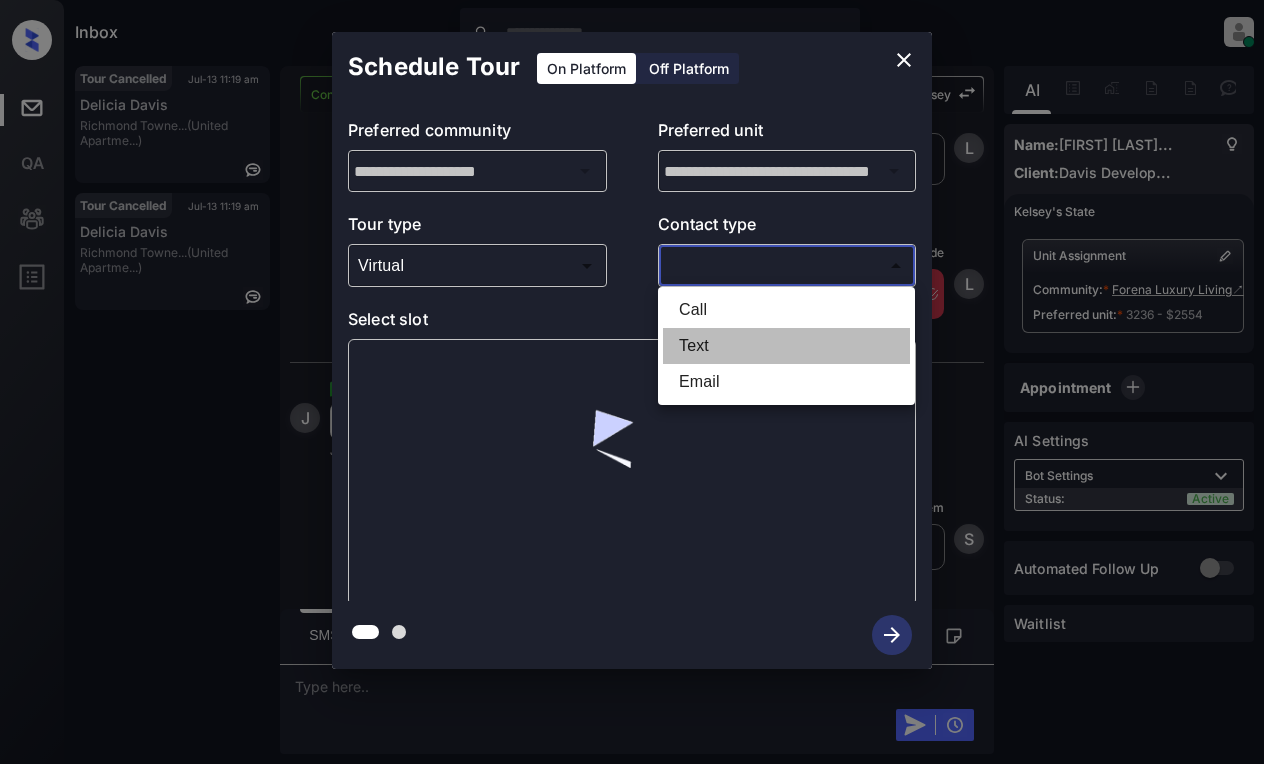 click on "Text" at bounding box center [786, 346] 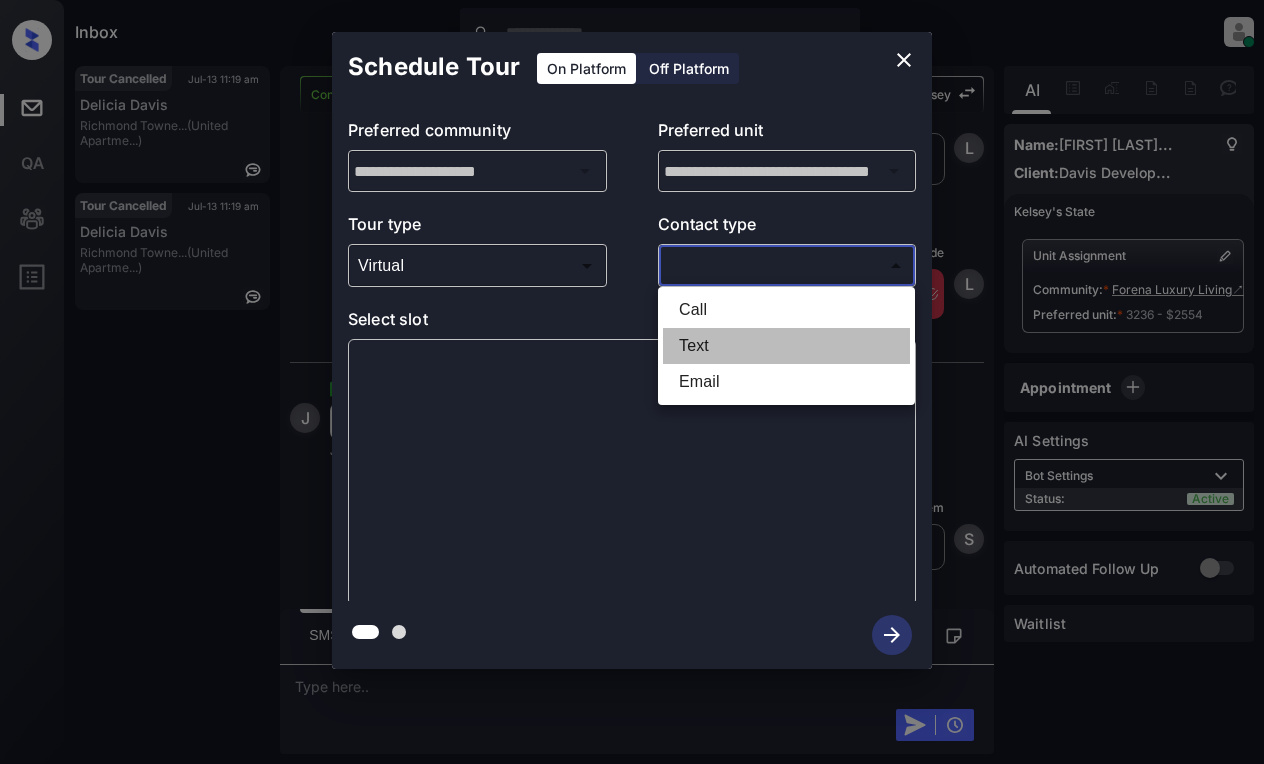 type on "****" 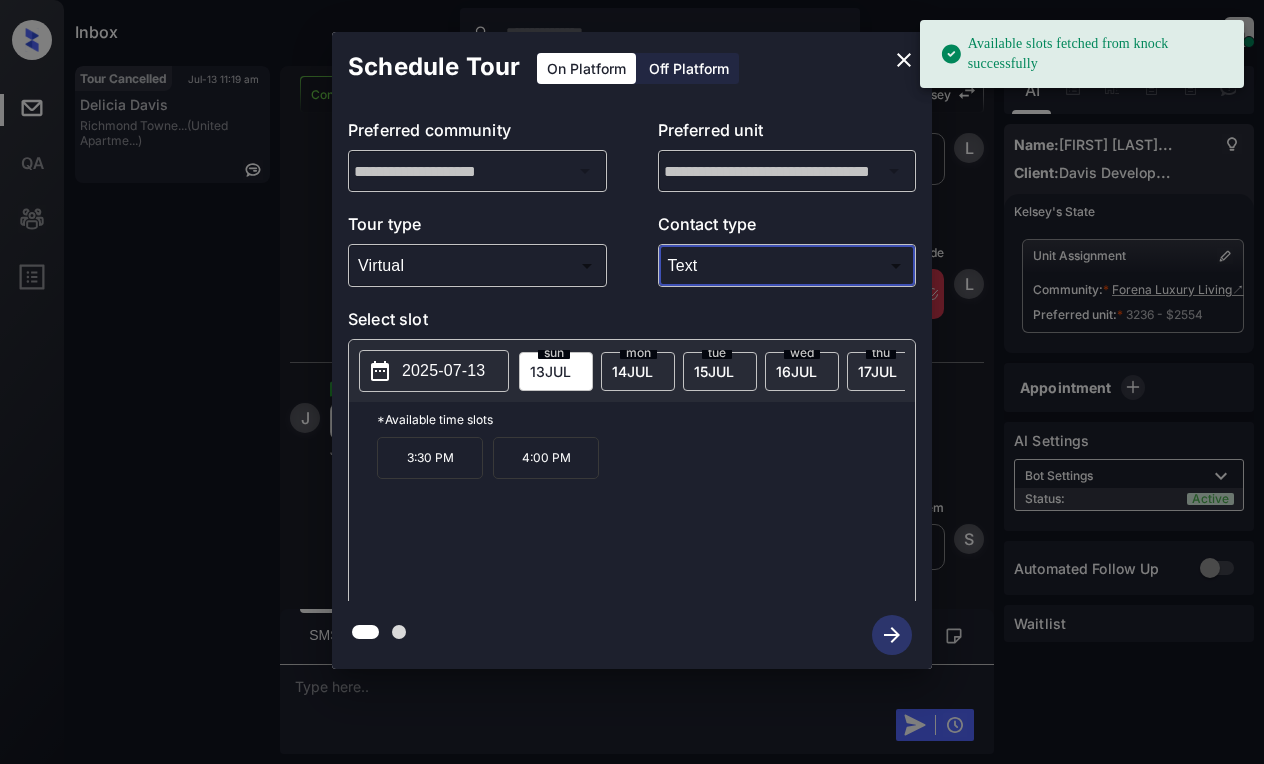 click on "2025-07-13" at bounding box center (443, 371) 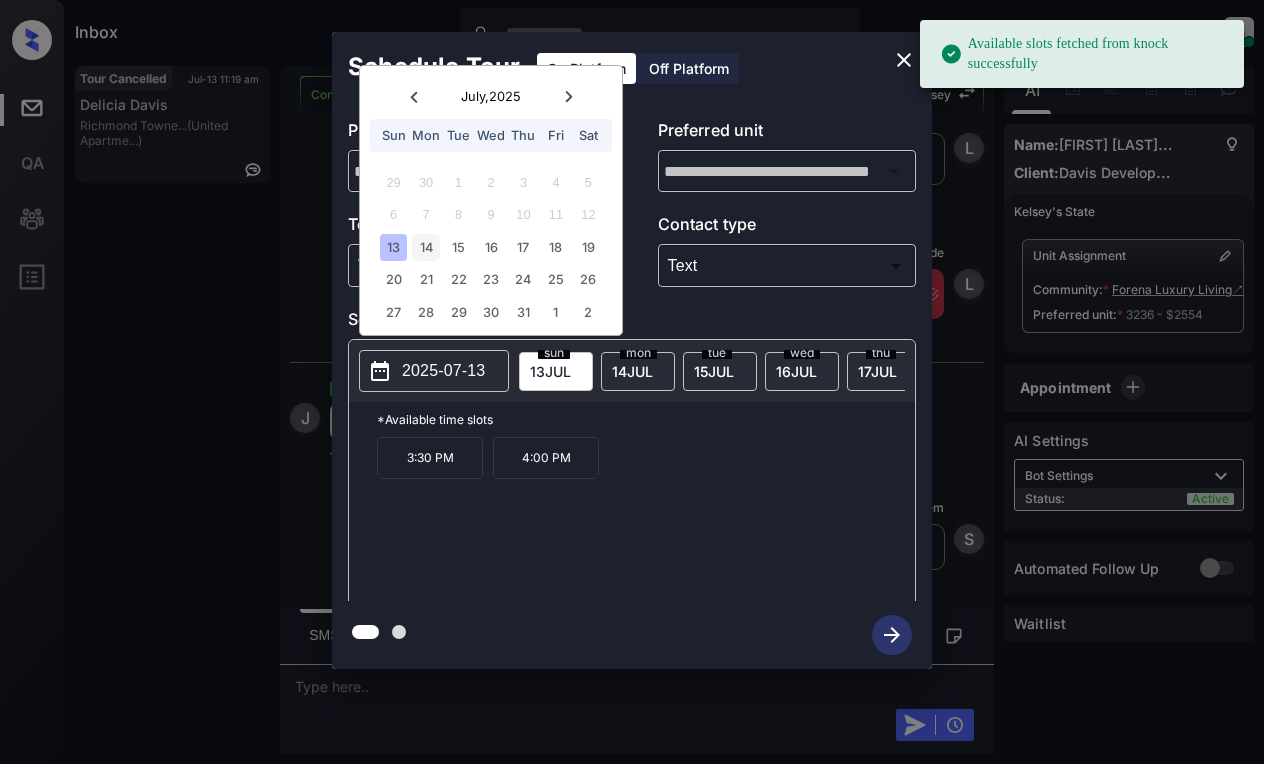click on "14" at bounding box center (425, 247) 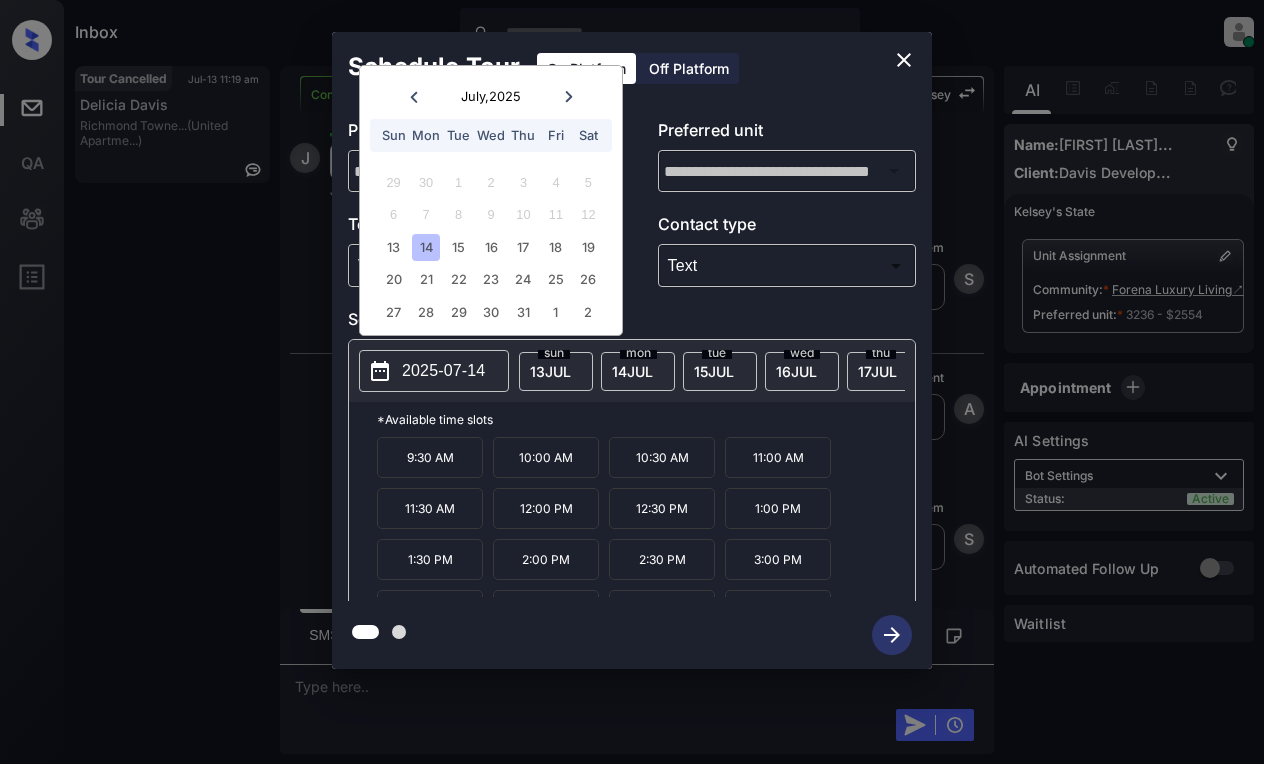 scroll, scrollTop: 7383, scrollLeft: 0, axis: vertical 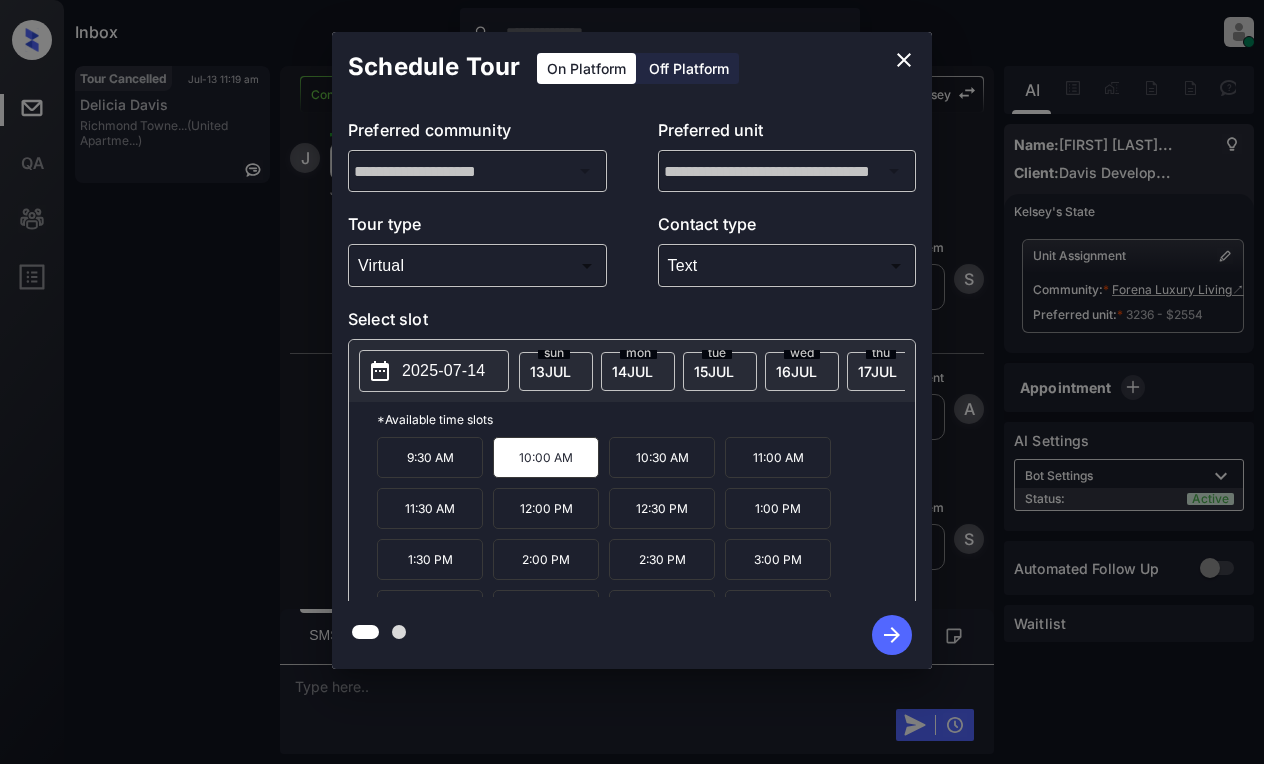 click 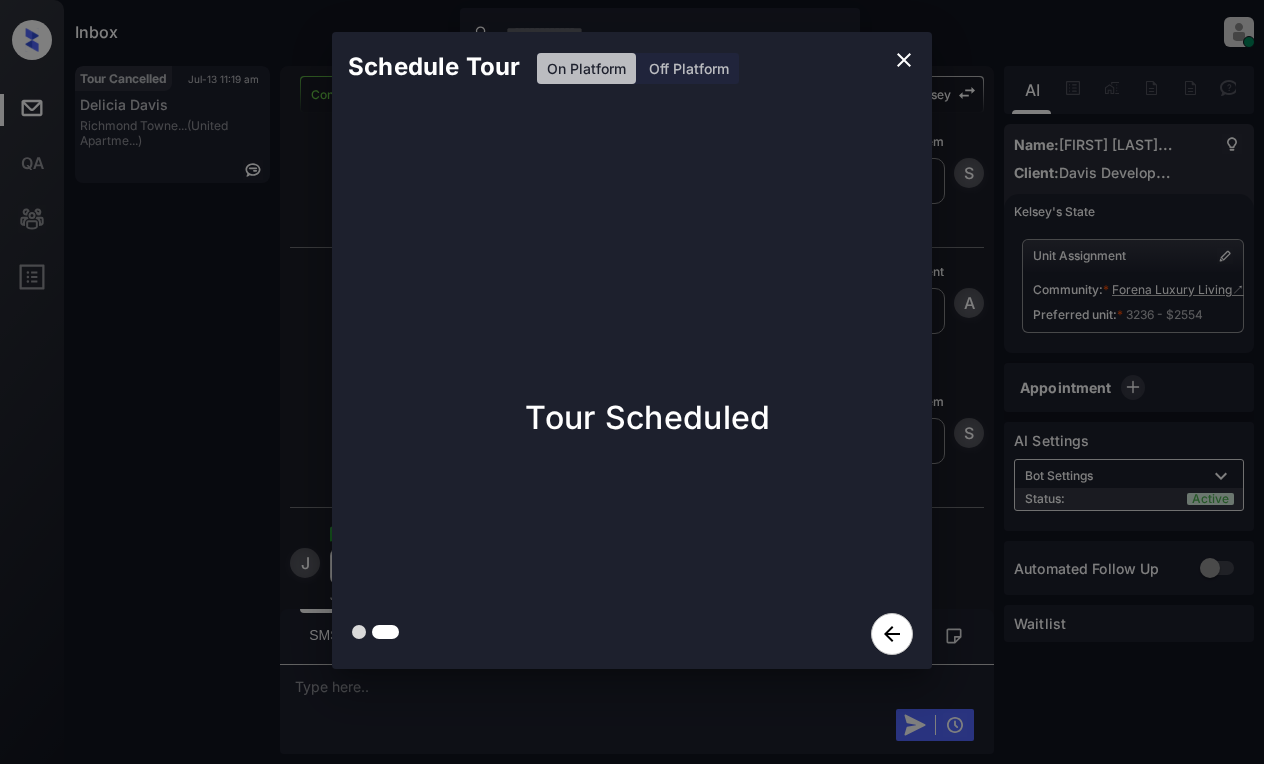 scroll, scrollTop: 7634, scrollLeft: 0, axis: vertical 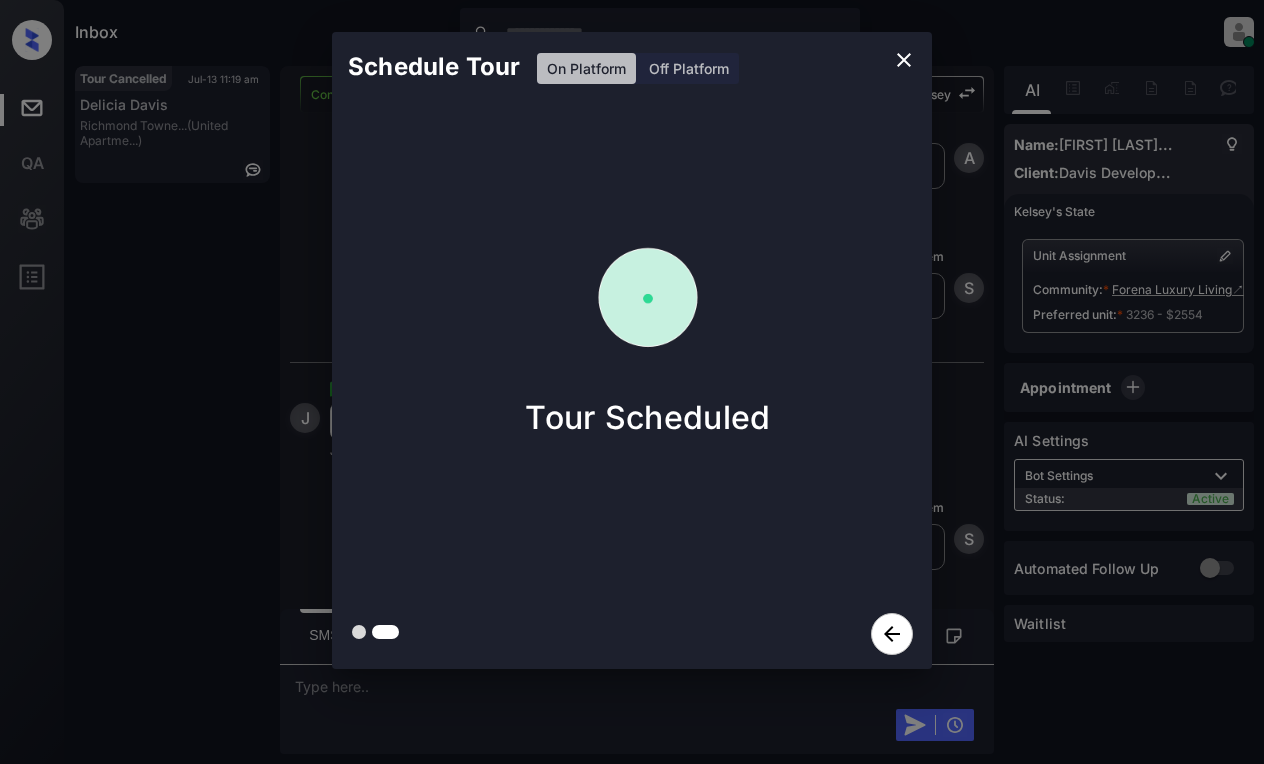 click 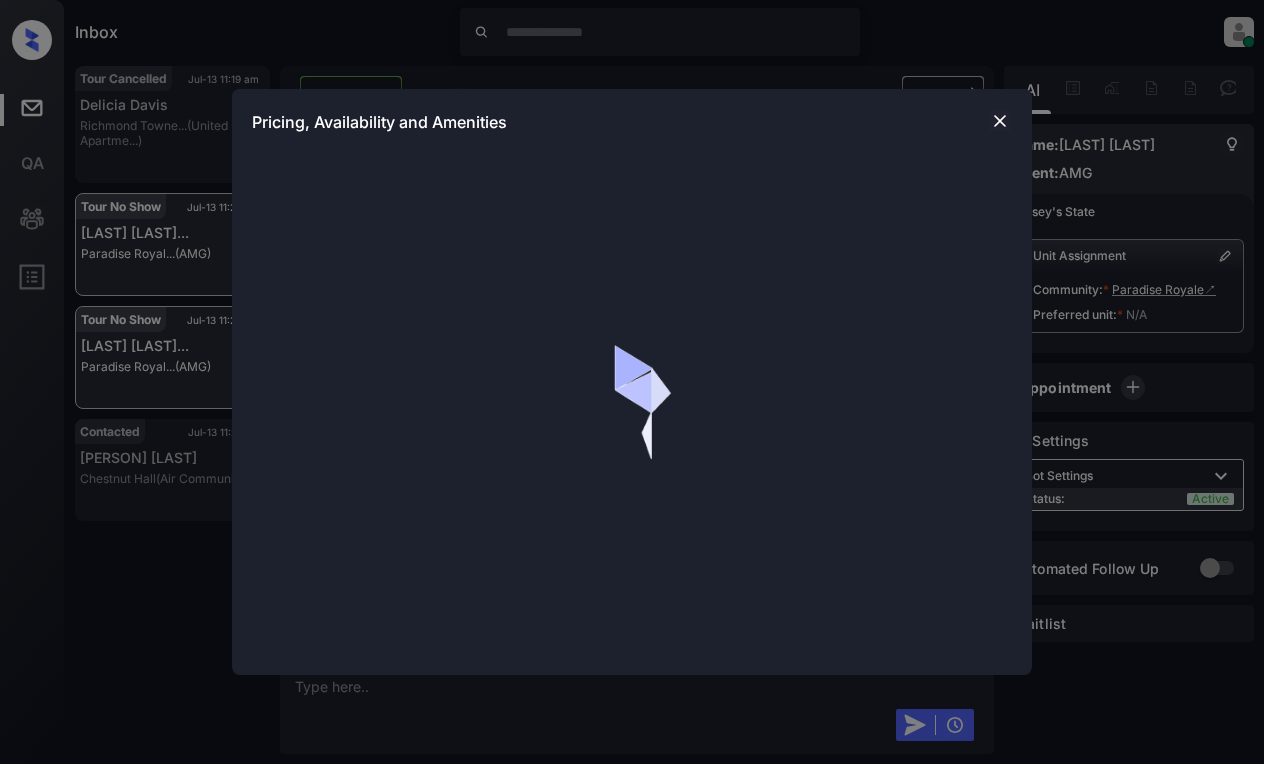 scroll, scrollTop: 0, scrollLeft: 0, axis: both 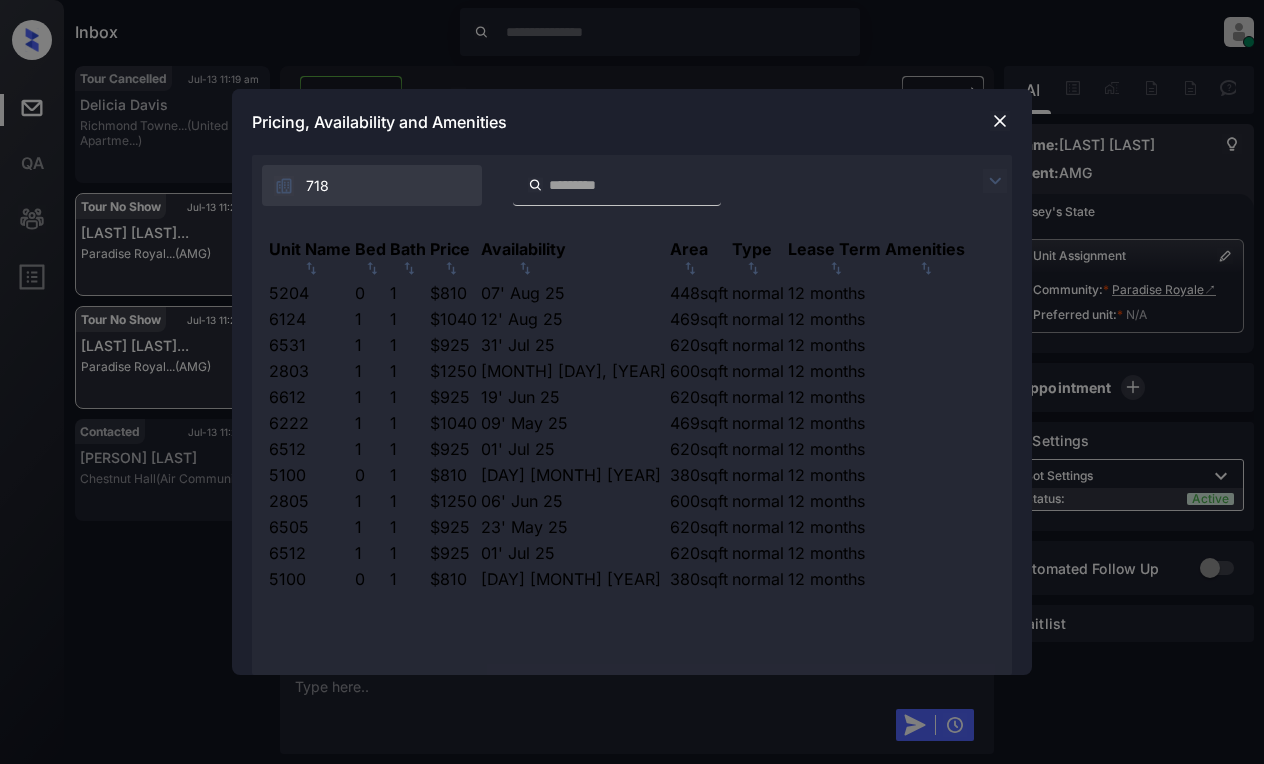 click at bounding box center [995, 181] 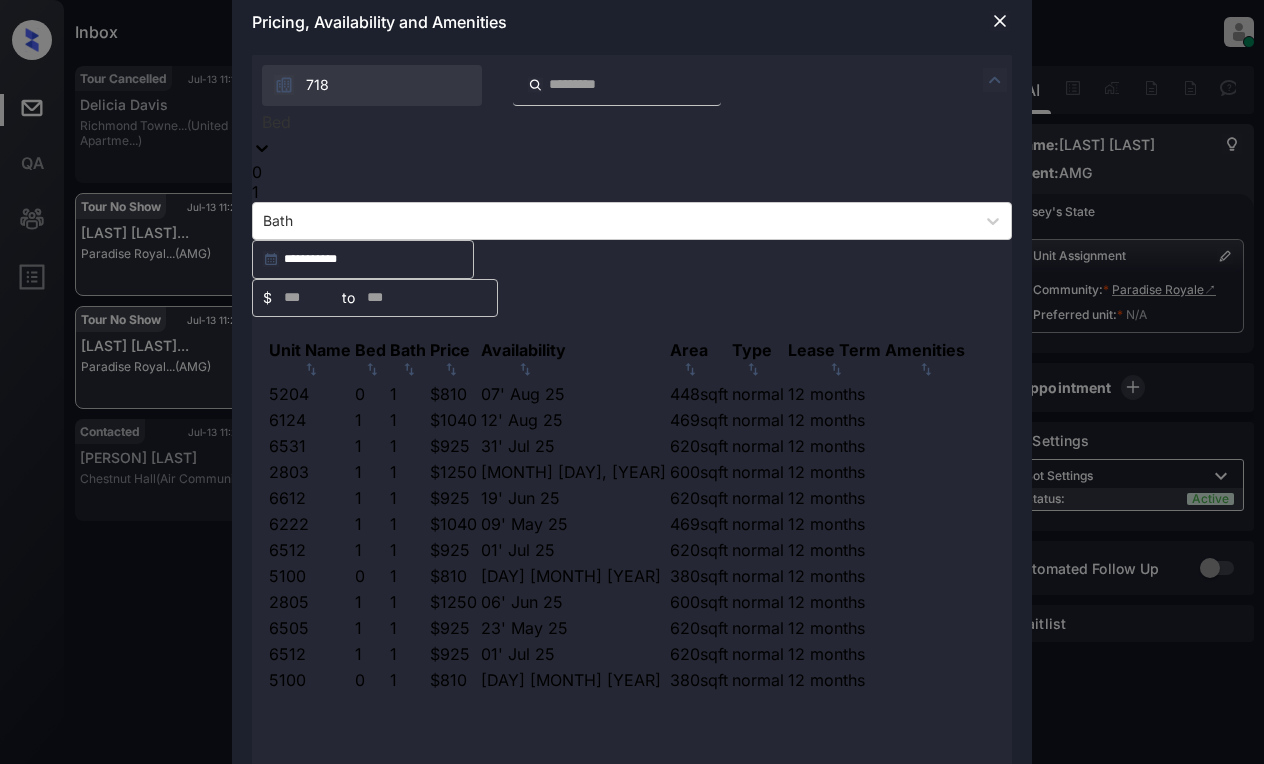 click 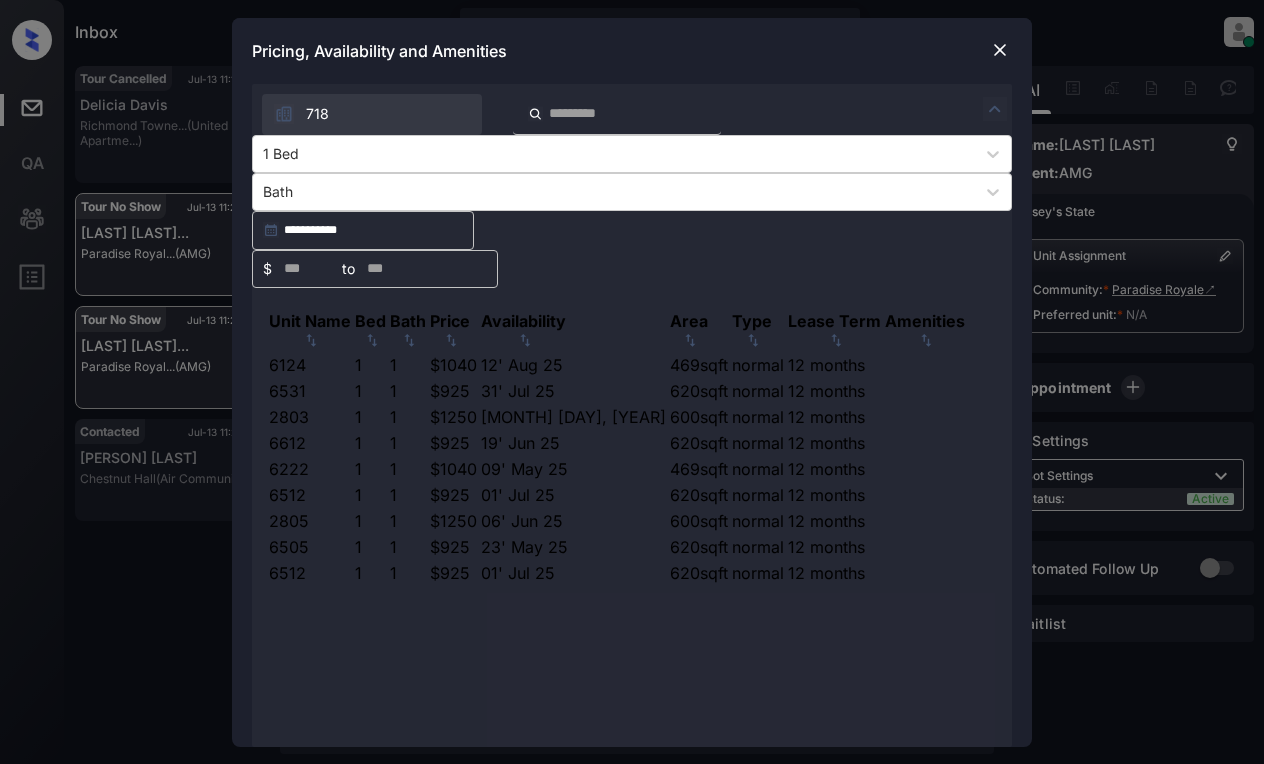 click on "Price" at bounding box center (450, 321) 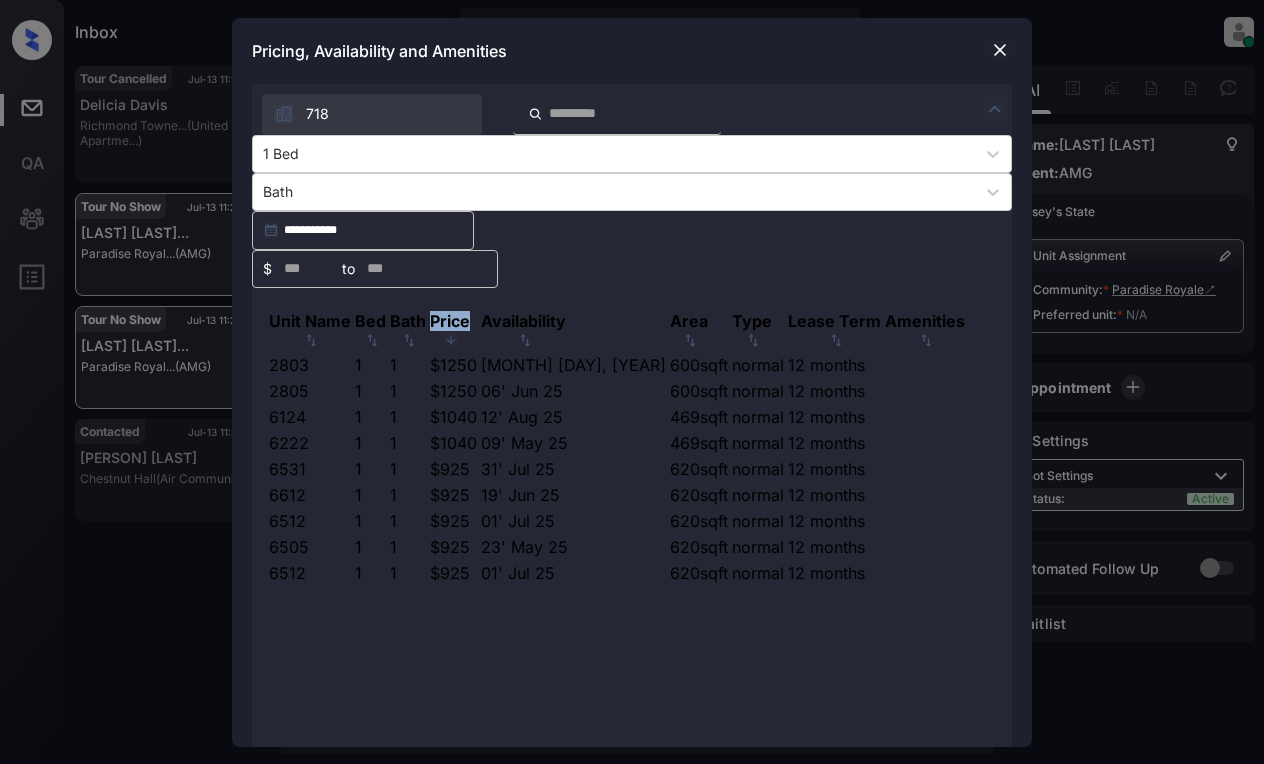 click on "Price" at bounding box center [450, 321] 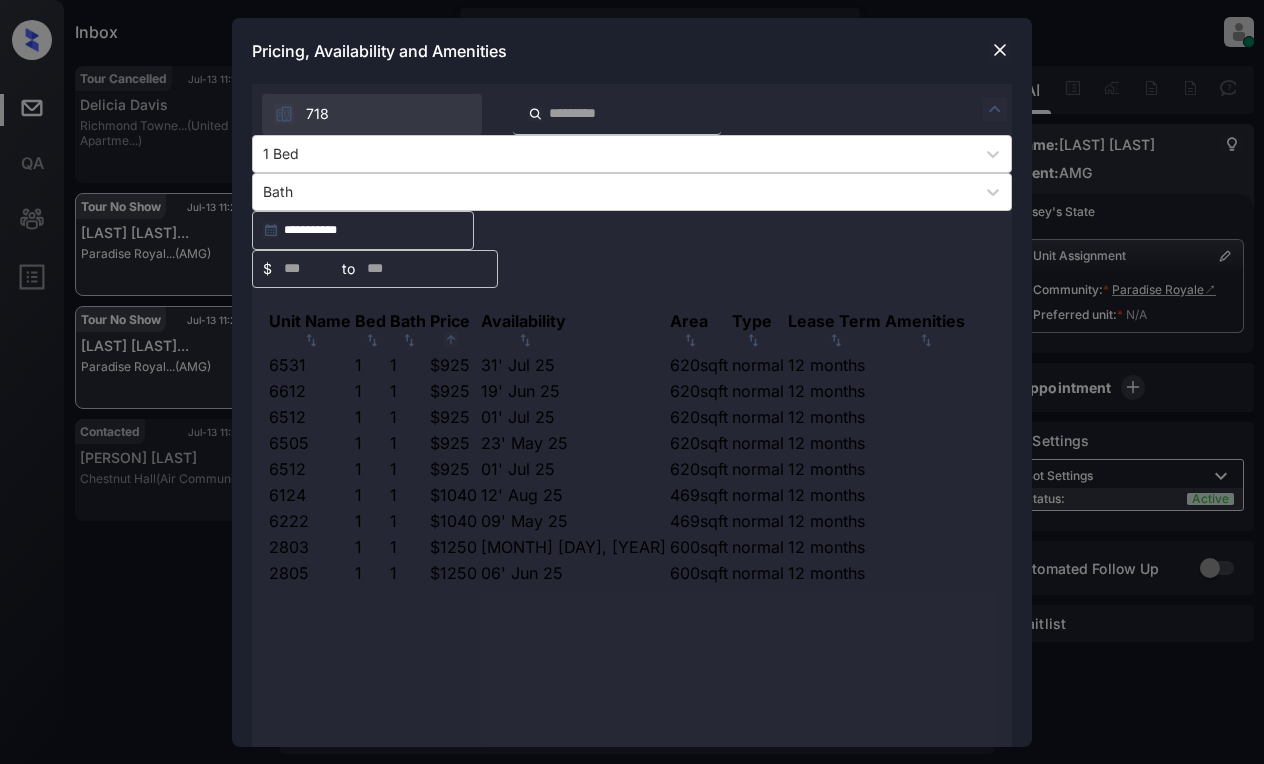 click on "$925" at bounding box center (453, 365) 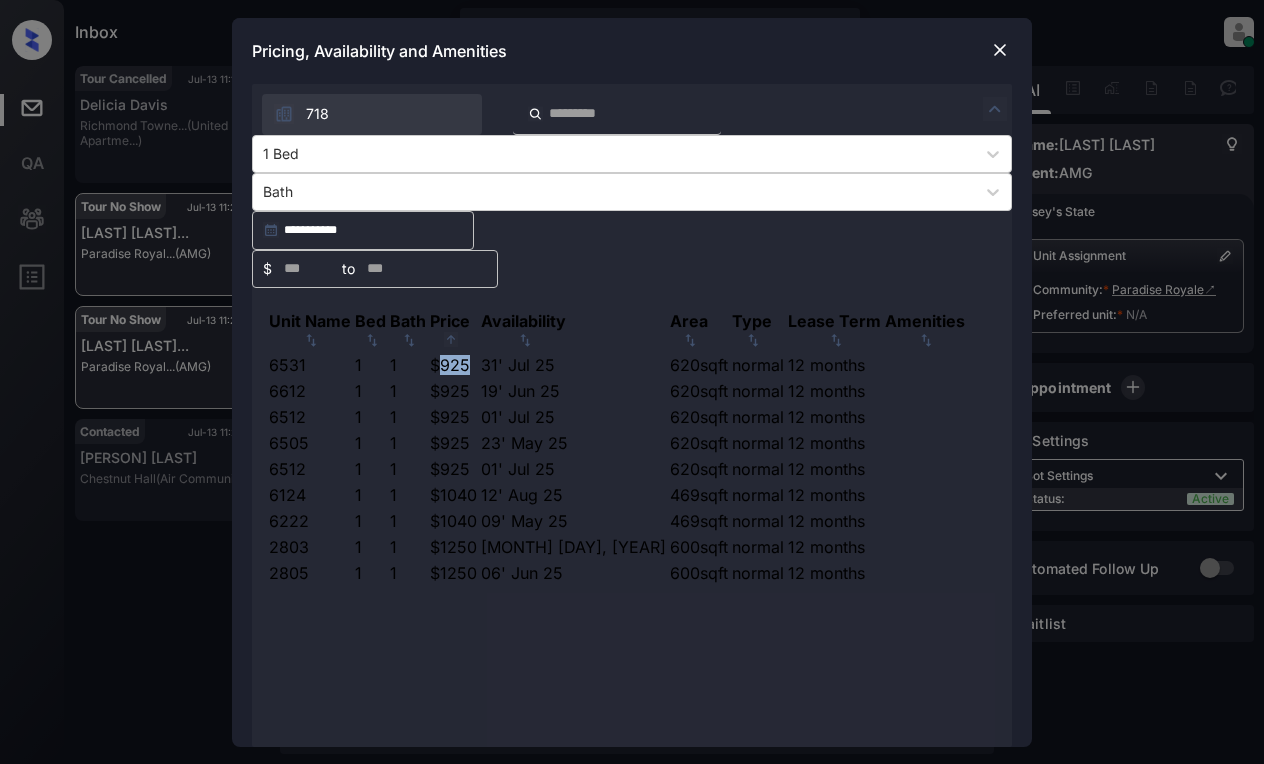 click on "$925" at bounding box center [453, 365] 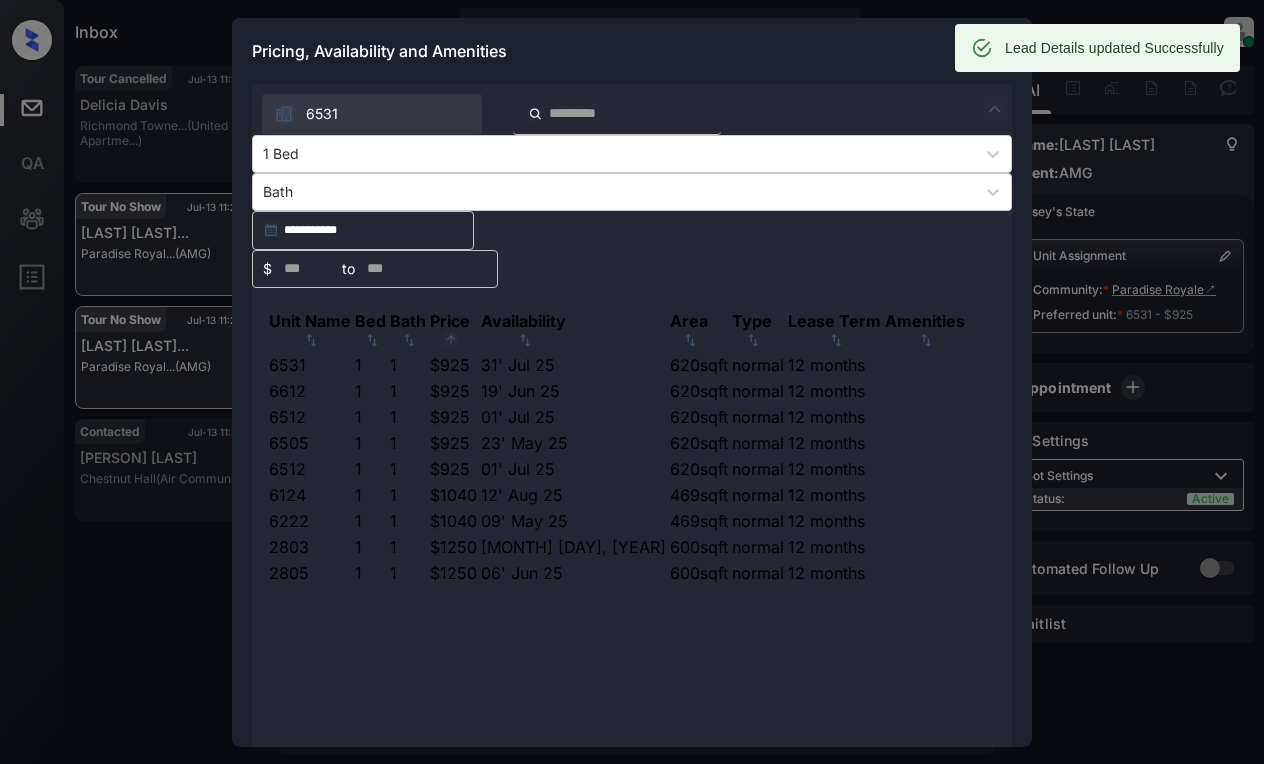 click at bounding box center (1000, 50) 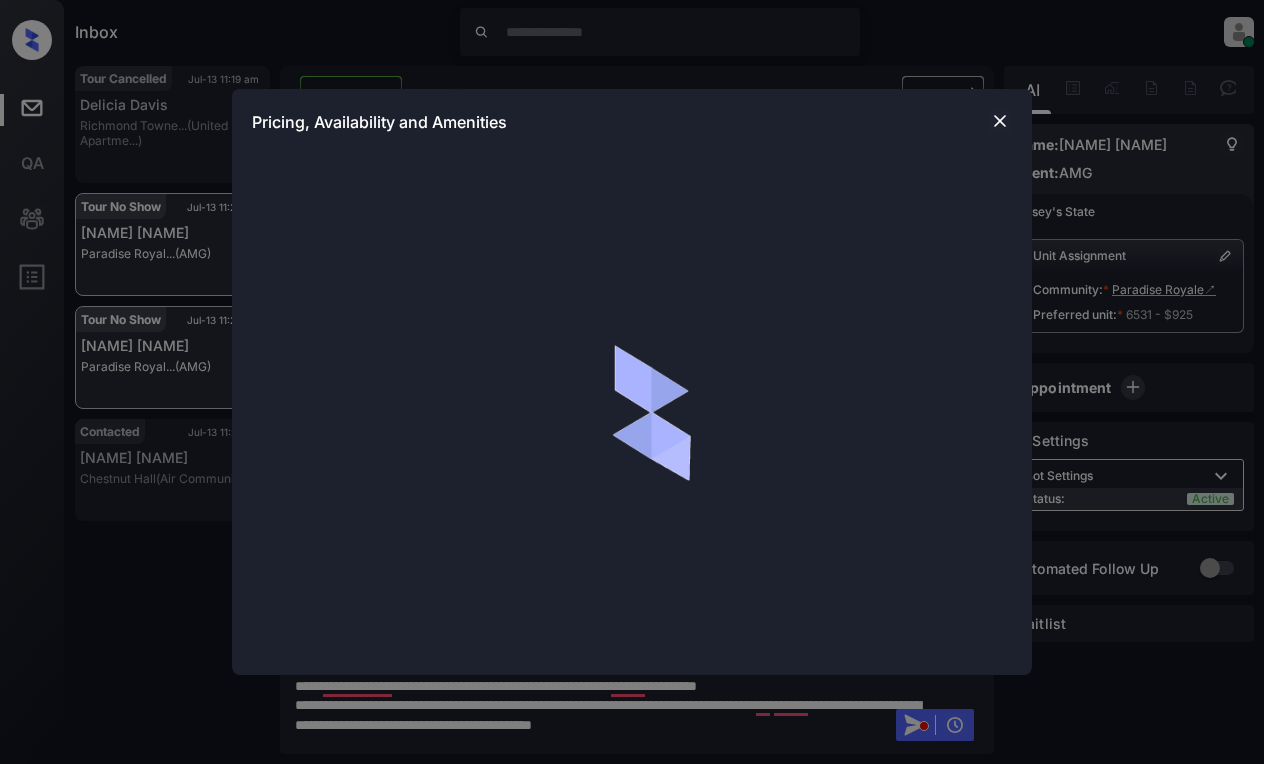scroll, scrollTop: 0, scrollLeft: 0, axis: both 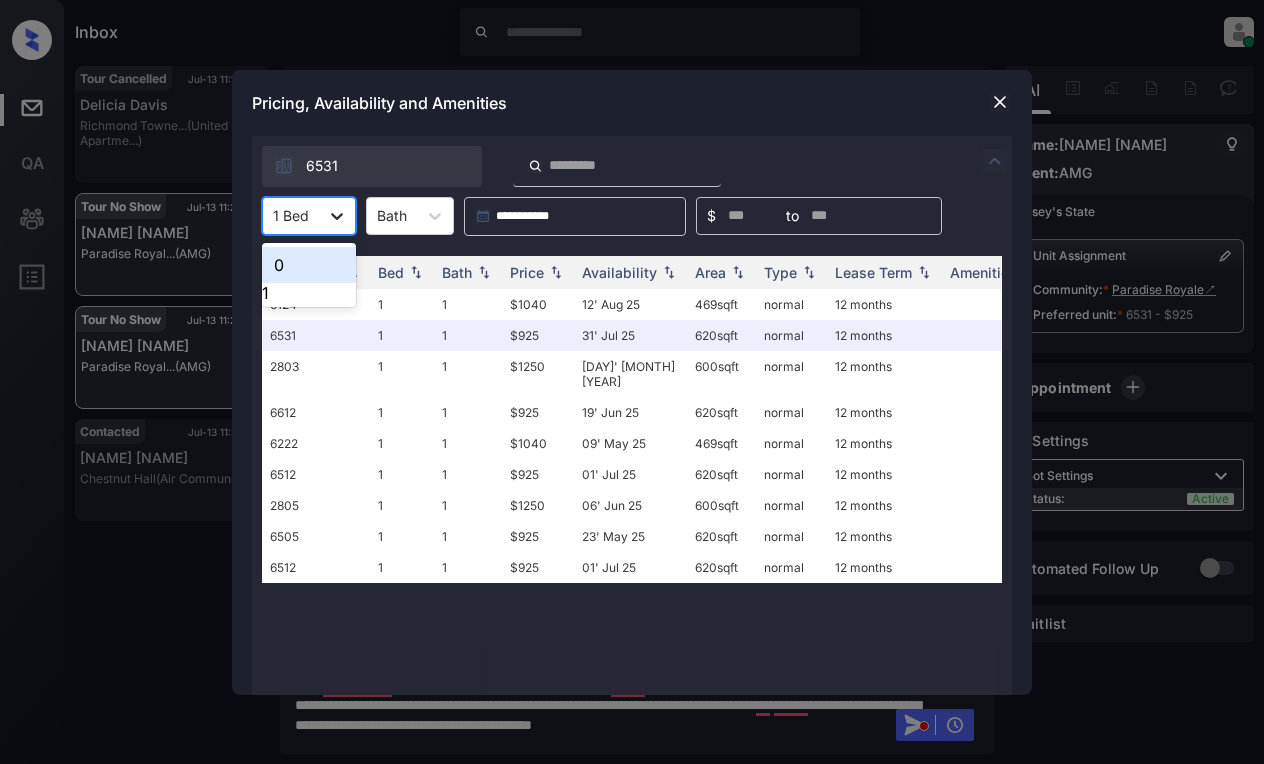click 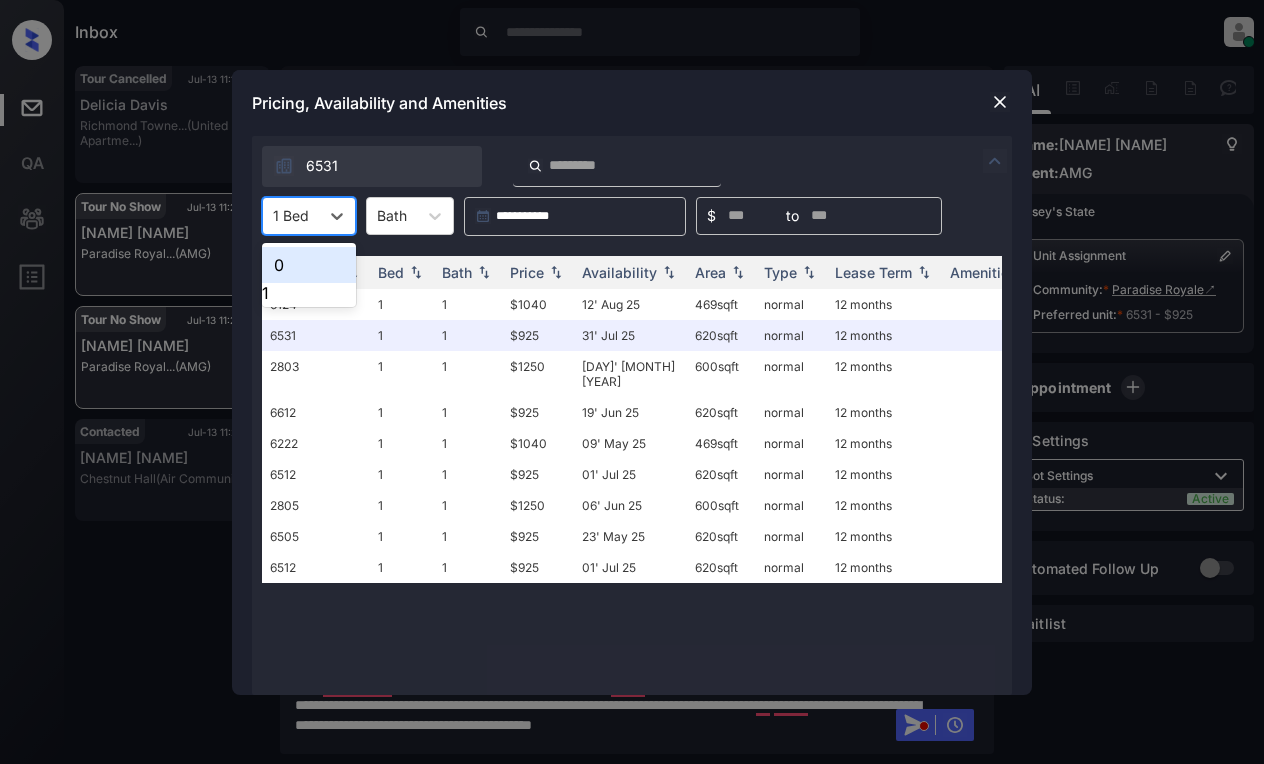 click on "0" at bounding box center (309, 265) 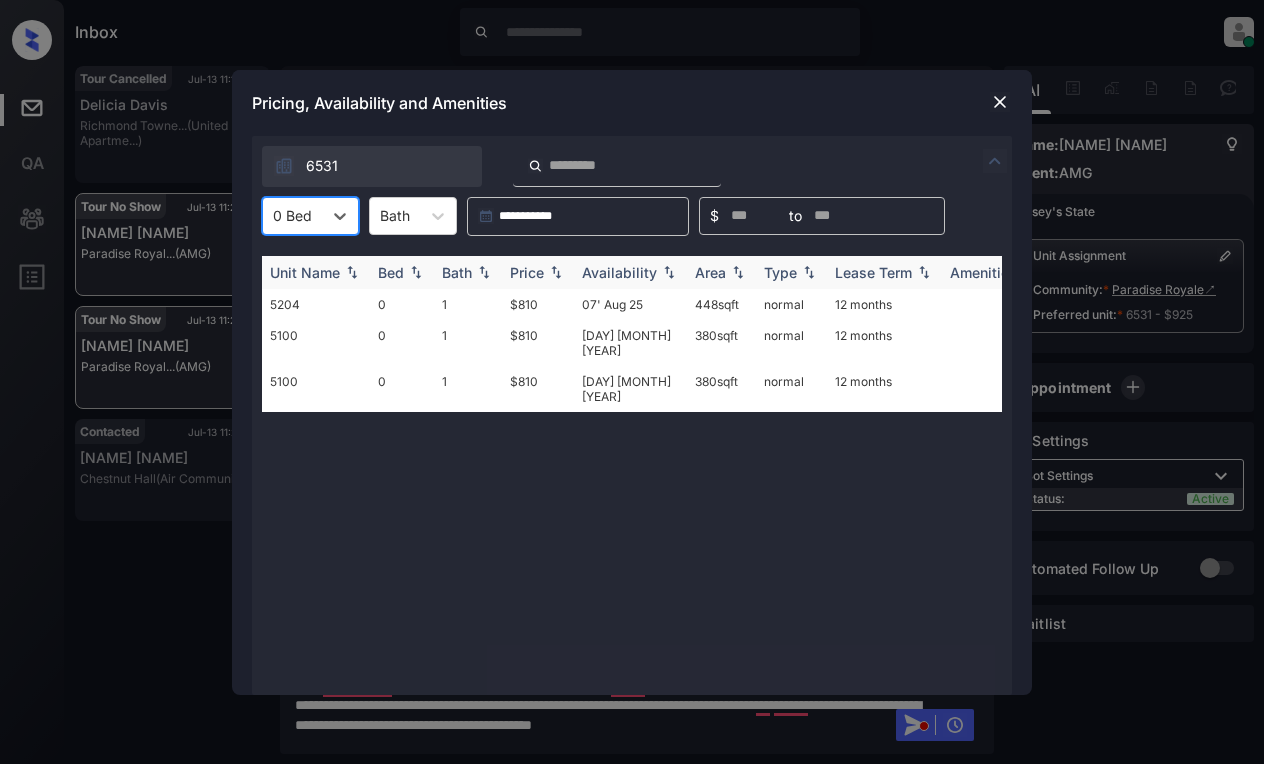 click on "Price" at bounding box center [527, 272] 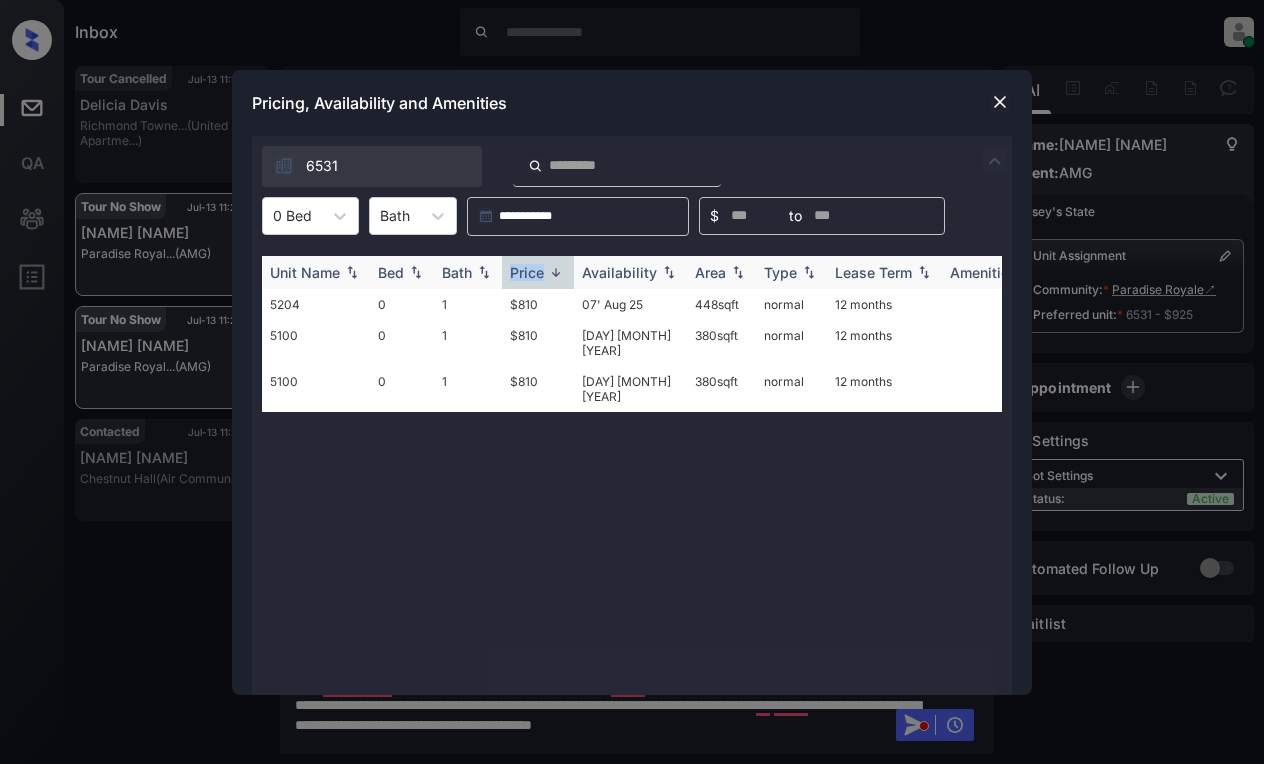 click on "Price" at bounding box center [527, 272] 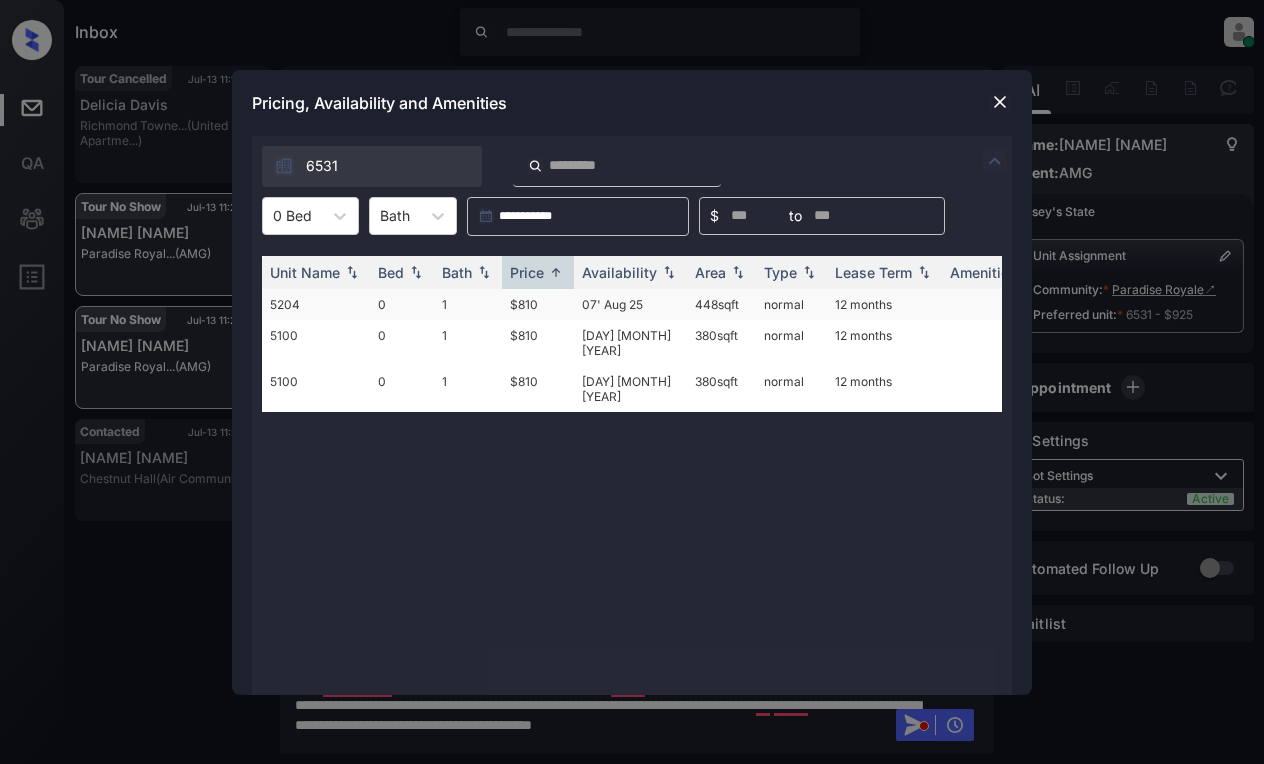 click on "$810" at bounding box center [538, 304] 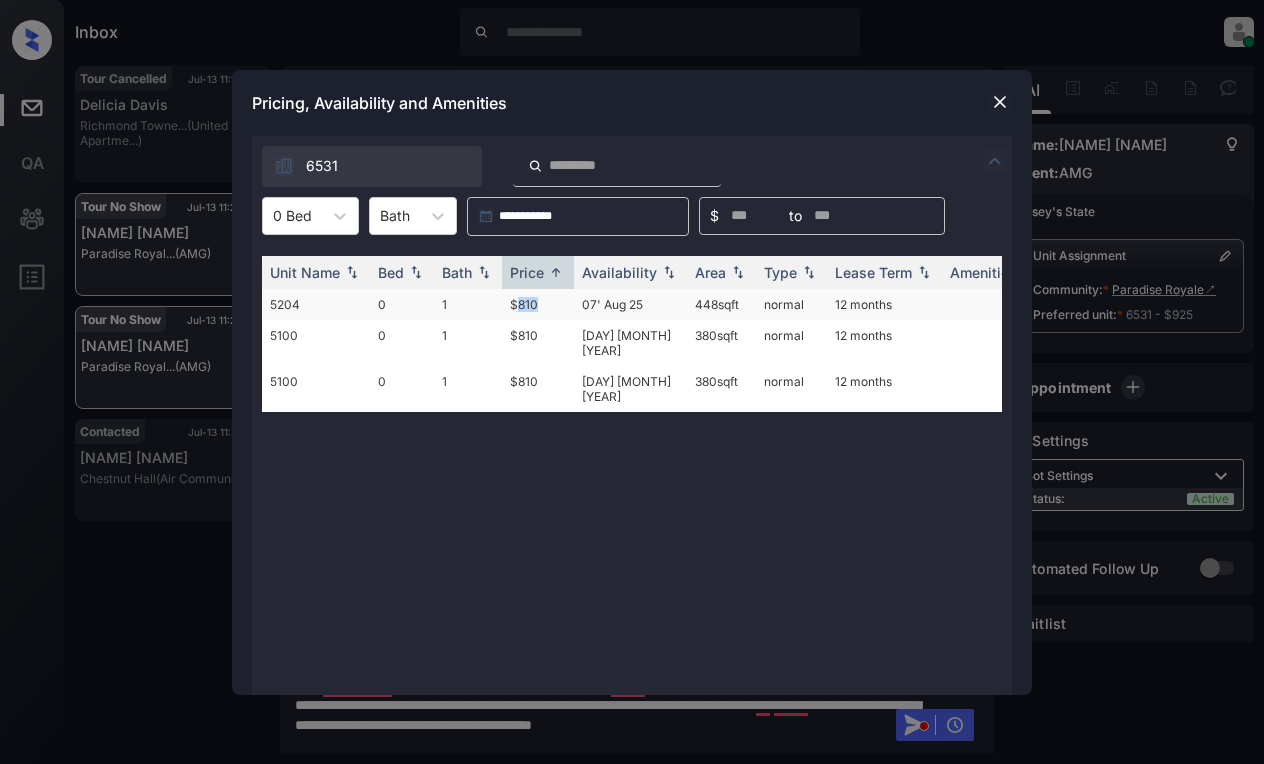 click on "$810" at bounding box center (538, 304) 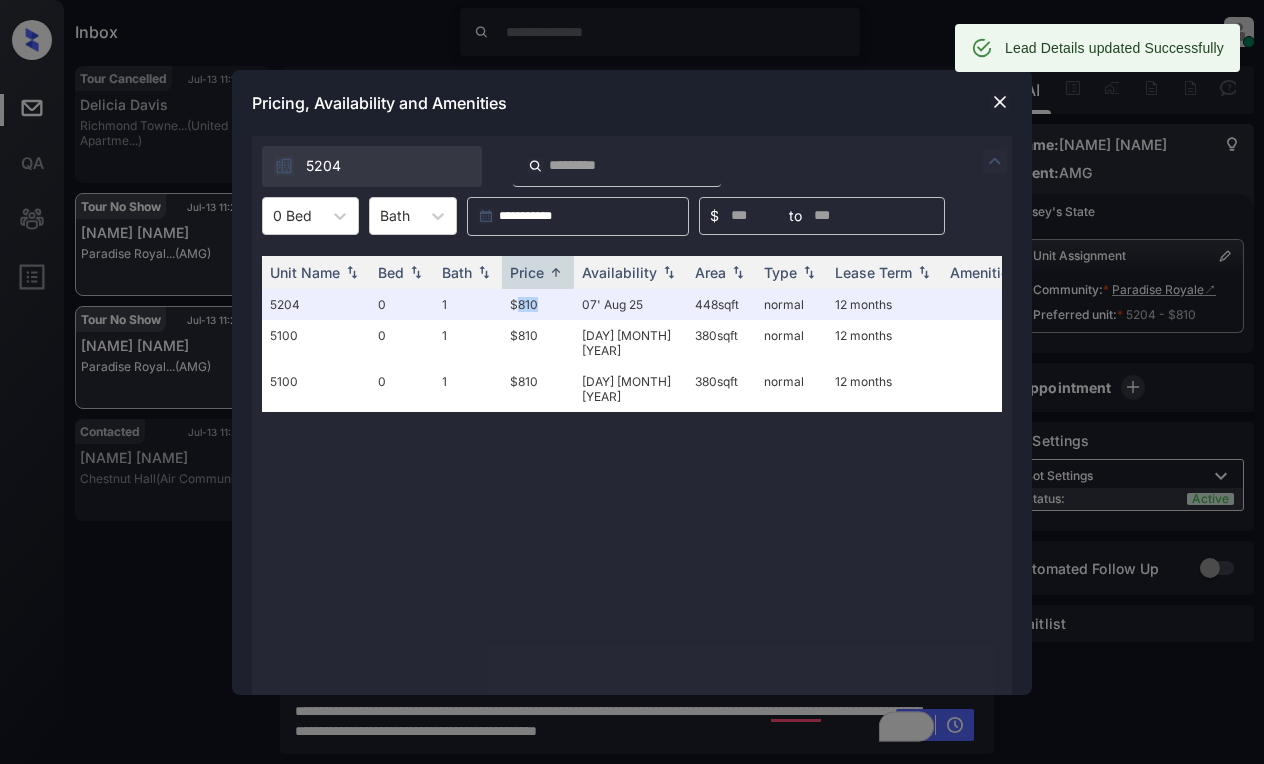 click at bounding box center [1000, 102] 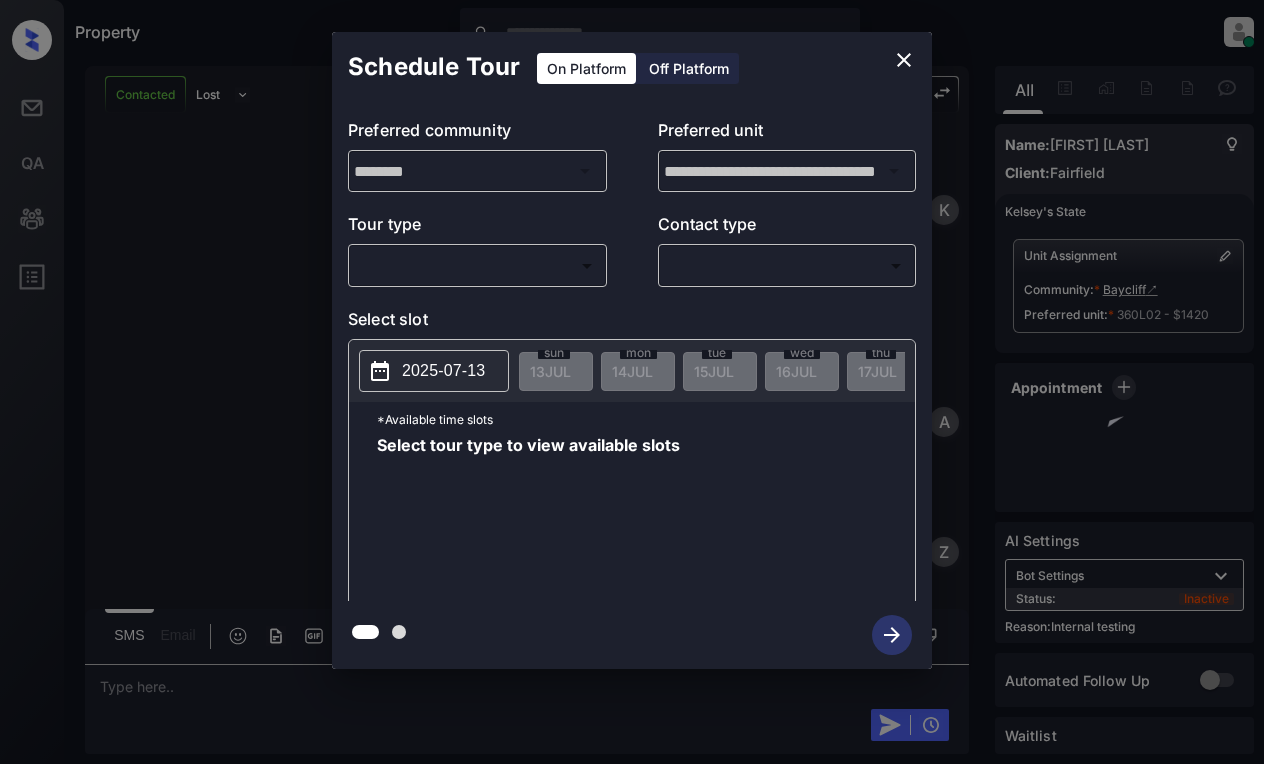 scroll, scrollTop: 0, scrollLeft: 0, axis: both 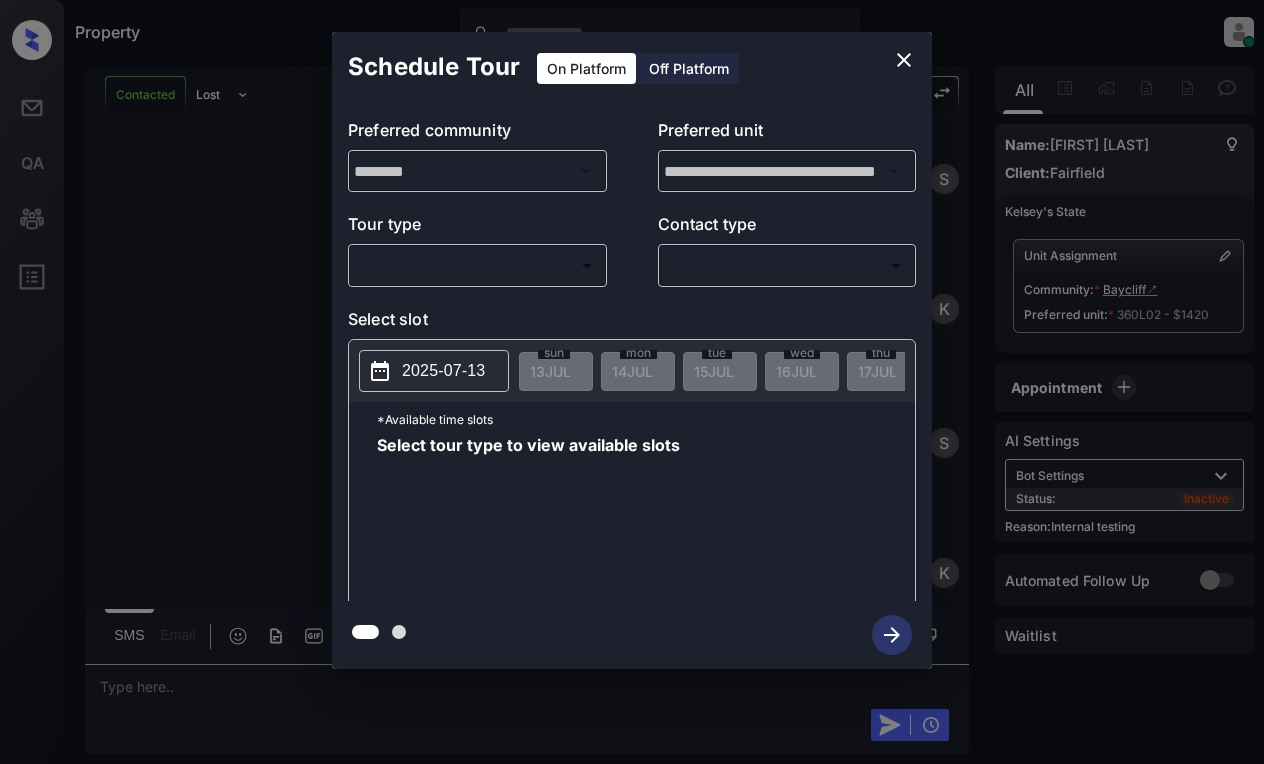 click on "Property Lyzzelle M. Ceralde Online Set yourself   offline Set yourself   on break Profile Switch to  light  mode Sign out Contacted Lost Lead Sentiment: Angry Upon sliding the acknowledgement:  Lead will move to lost stage. * ​ SMS and call option will be set to opt out. AFM will be turned off for the lead. Kelsey New Message Kelsey Notes Note: https://conversation.getzuma.com/687212ceb84e747aad01396a - Paste this link into your browser to view Kelsey’s conversation with the prospect Jul 12, 2025 12:46 am  Sync'd w  yardi K New Message Agent Lead created via leadPoller in Inbound stage. Jul 12, 2025 12:46 am A New Message Zuma Lead transferred to leasing agent: kelsey Jul 12, 2025 12:46 am  Sync'd w  yardi Z New Message Agent AFM Request sent to Kelsey. Jul 12, 2025 12:46 am A New Message Agent Notes Note: ILS Note:
Looking for studio or apt 1 roon Jul 12, 2025 12:46 am A New Message Kelsey Lead Details Updated
BedRoom: 1
Jul 12, 2025 12:46 am K New Message Kelsey Jul 12, 2025 12:47 am    Sync'd w  K" at bounding box center (632, 382) 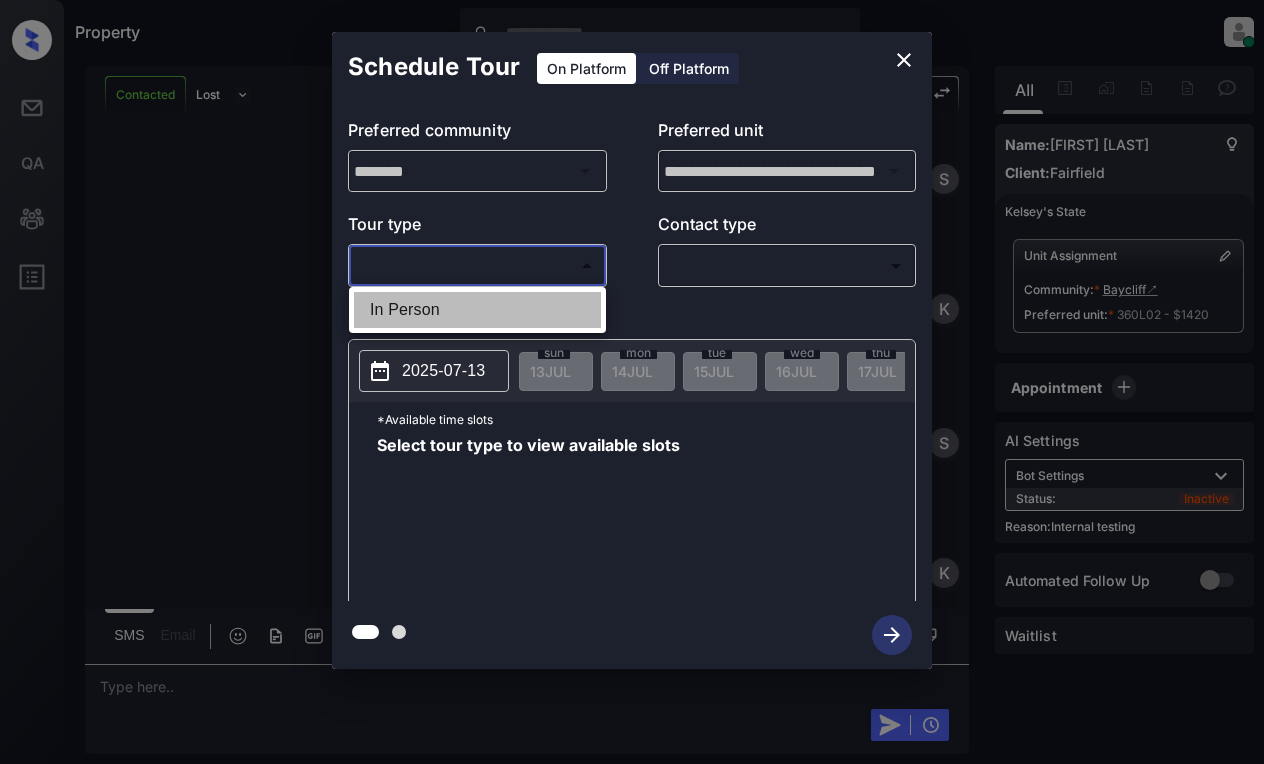 click on "In Person" at bounding box center (477, 310) 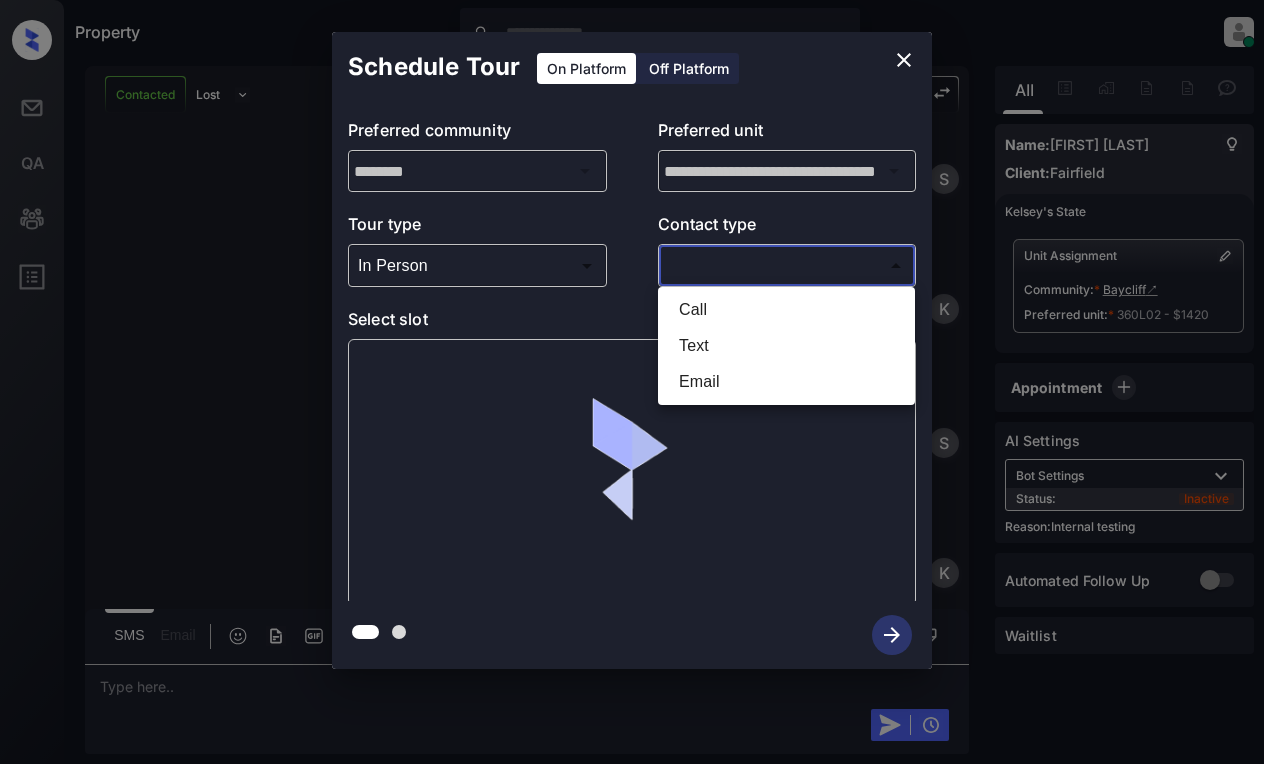 click on "Property Lyzzelle M. Ceralde Online Set yourself   offline Set yourself   on break Profile Switch to  light  mode Sign out Contacted Lost Lead Sentiment: Angry Upon sliding the acknowledgement:  Lead will move to lost stage. * ​ SMS and call option will be set to opt out. AFM will be turned off for the lead. Kelsey New Message Kelsey Notes Note: https://conversation.getzuma.com/687212ceb84e747aad01396a - Paste this link into your browser to view Kelsey’s conversation with the prospect Jul 12, 2025 12:46 am  Sync'd w  yardi K New Message Agent Lead created via leadPoller in Inbound stage. Jul 12, 2025 12:46 am A New Message Zuma Lead transferred to leasing agent: kelsey Jul 12, 2025 12:46 am  Sync'd w  yardi Z New Message Agent AFM Request sent to Kelsey. Jul 12, 2025 12:46 am A New Message Agent Notes Note: ILS Note:
Looking for studio or apt 1 roon Jul 12, 2025 12:46 am A New Message Kelsey Lead Details Updated
BedRoom: 1
Jul 12, 2025 12:46 am K New Message Kelsey Jul 12, 2025 12:47 am    Sync'd w  K" at bounding box center (632, 382) 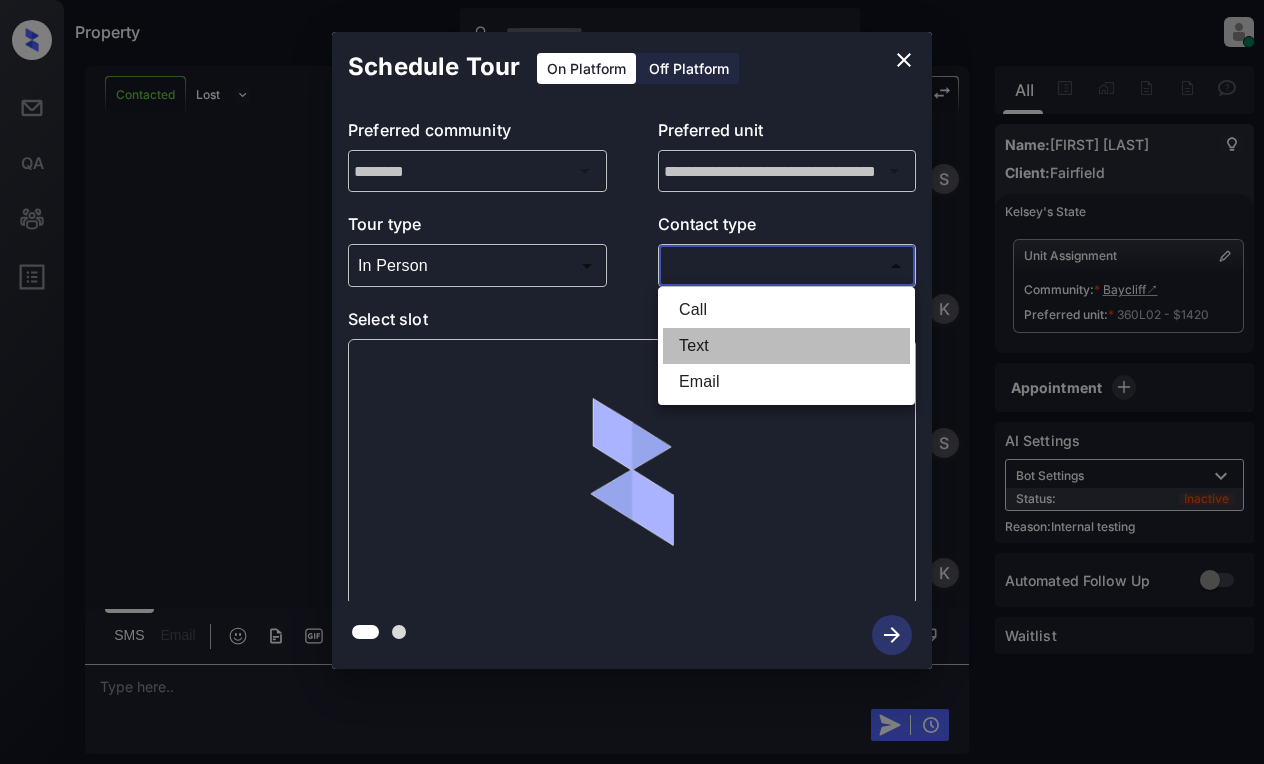 click on "Text" at bounding box center [786, 346] 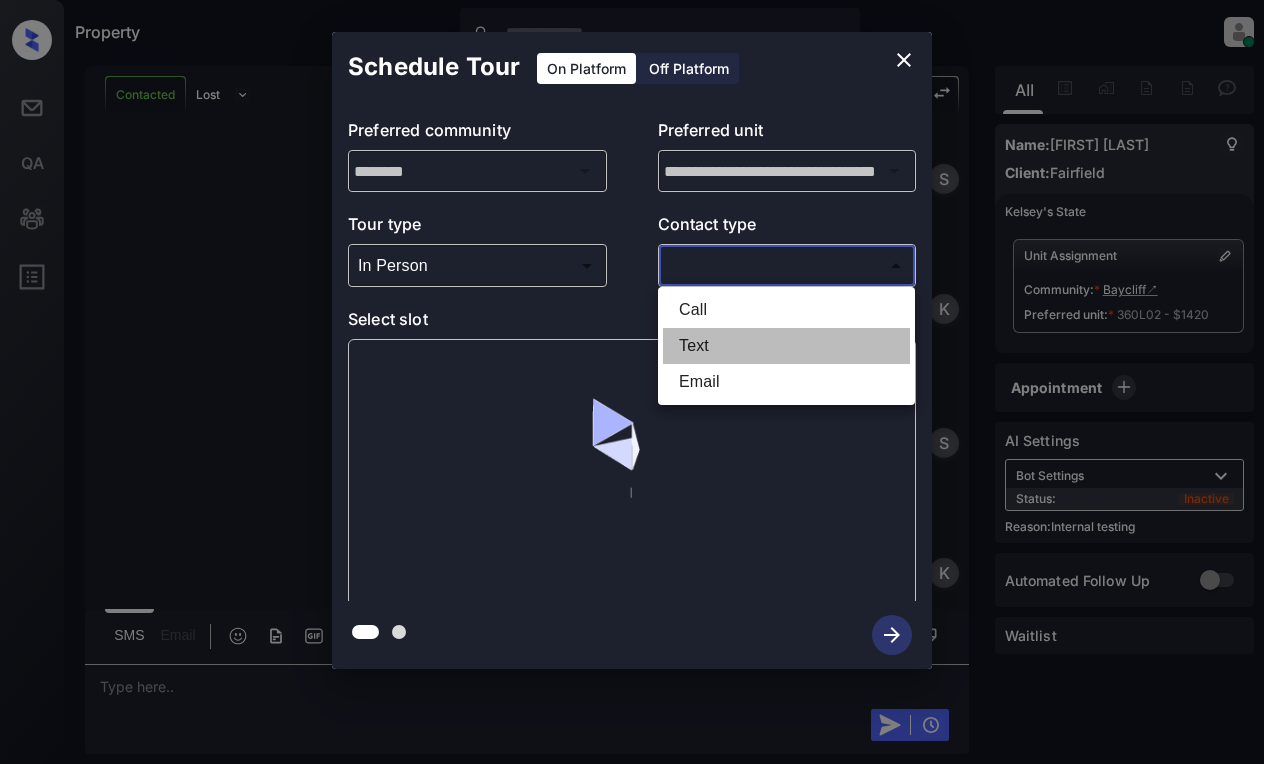 type on "****" 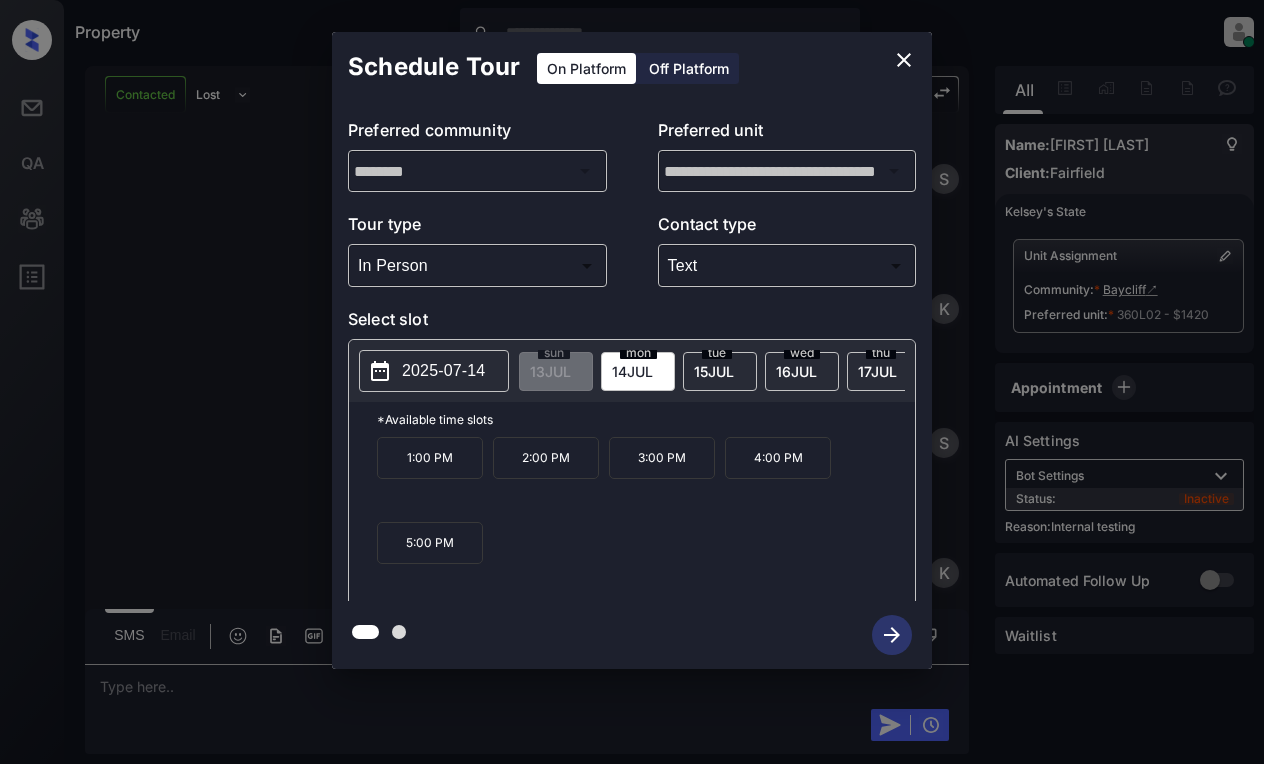 click on "2025-07-14" at bounding box center (443, 371) 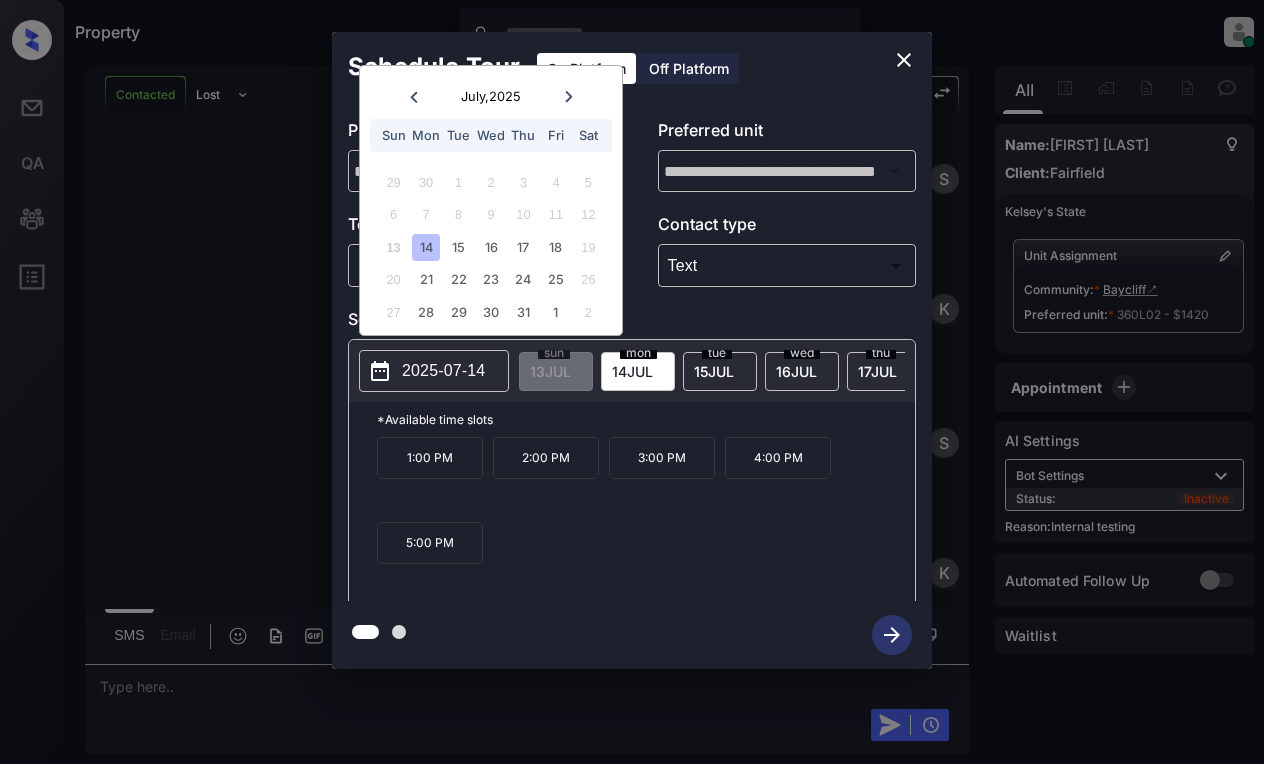 click on "14" at bounding box center [425, 247] 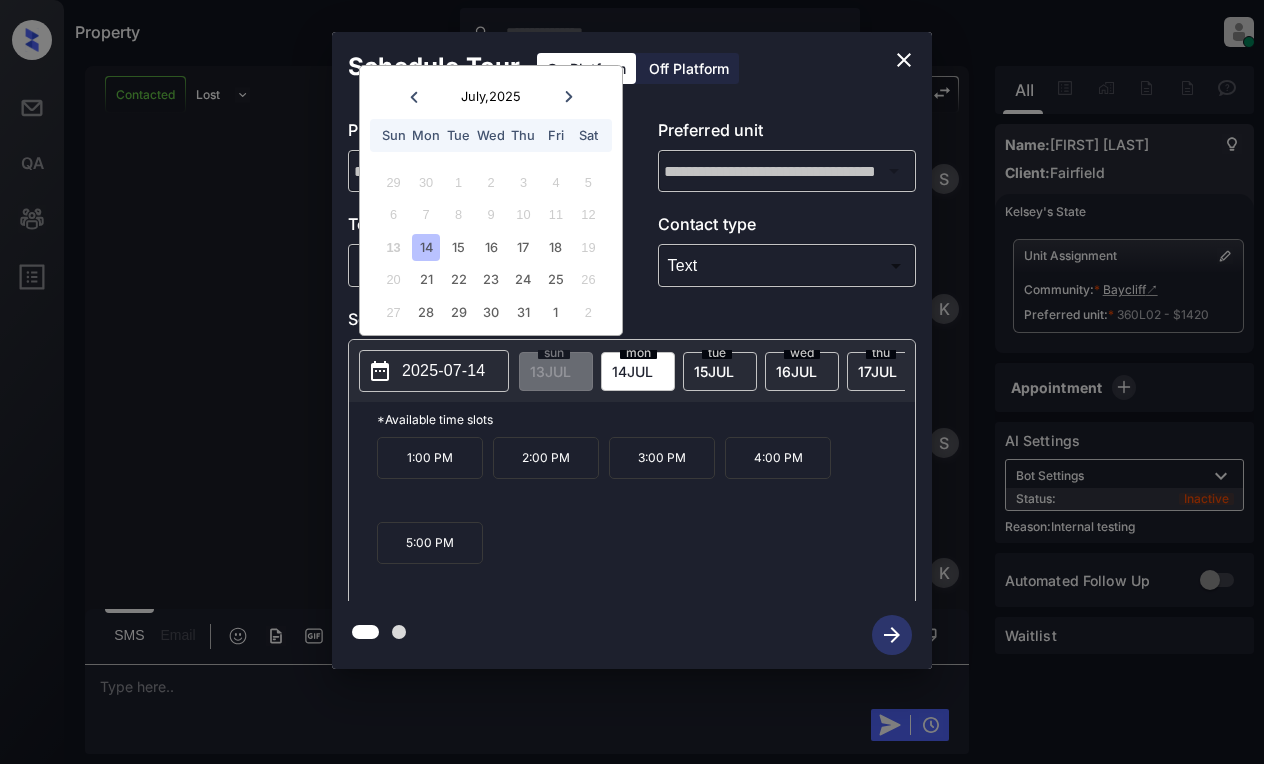 click on "4:00 PM" at bounding box center [778, 458] 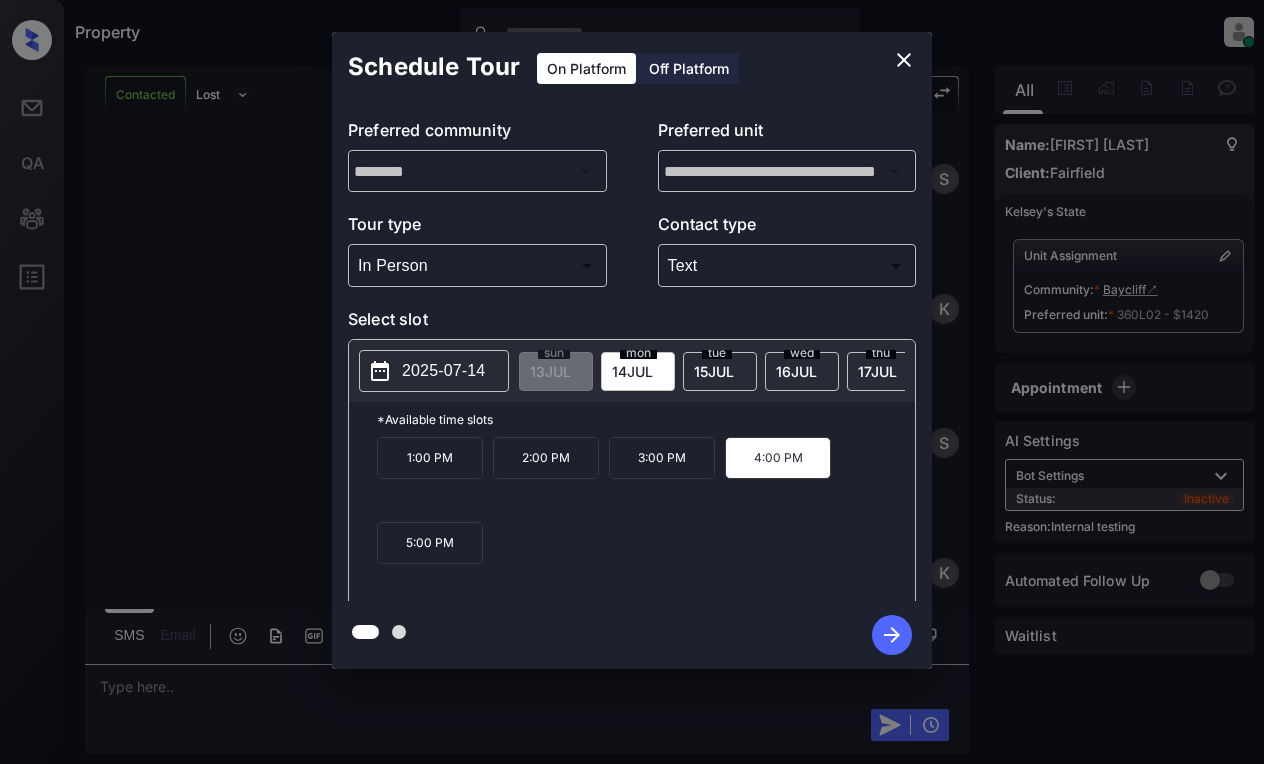 click 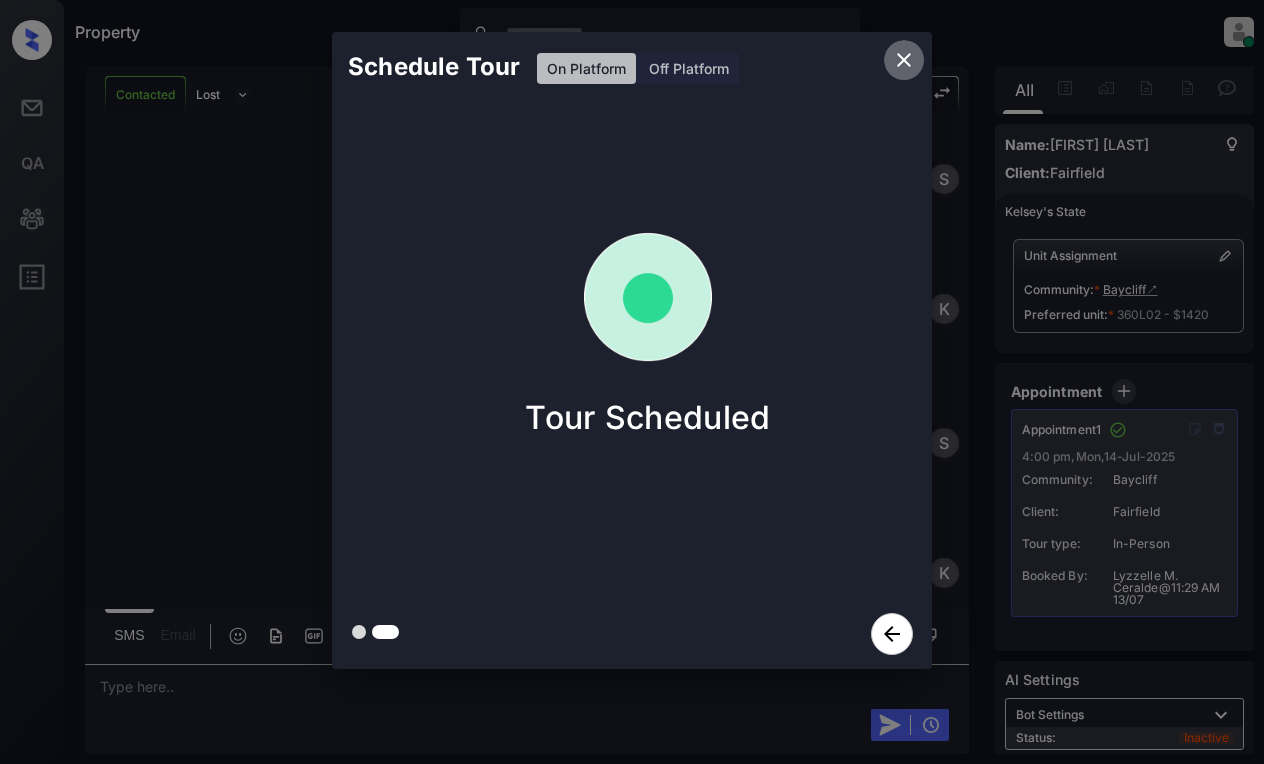 click 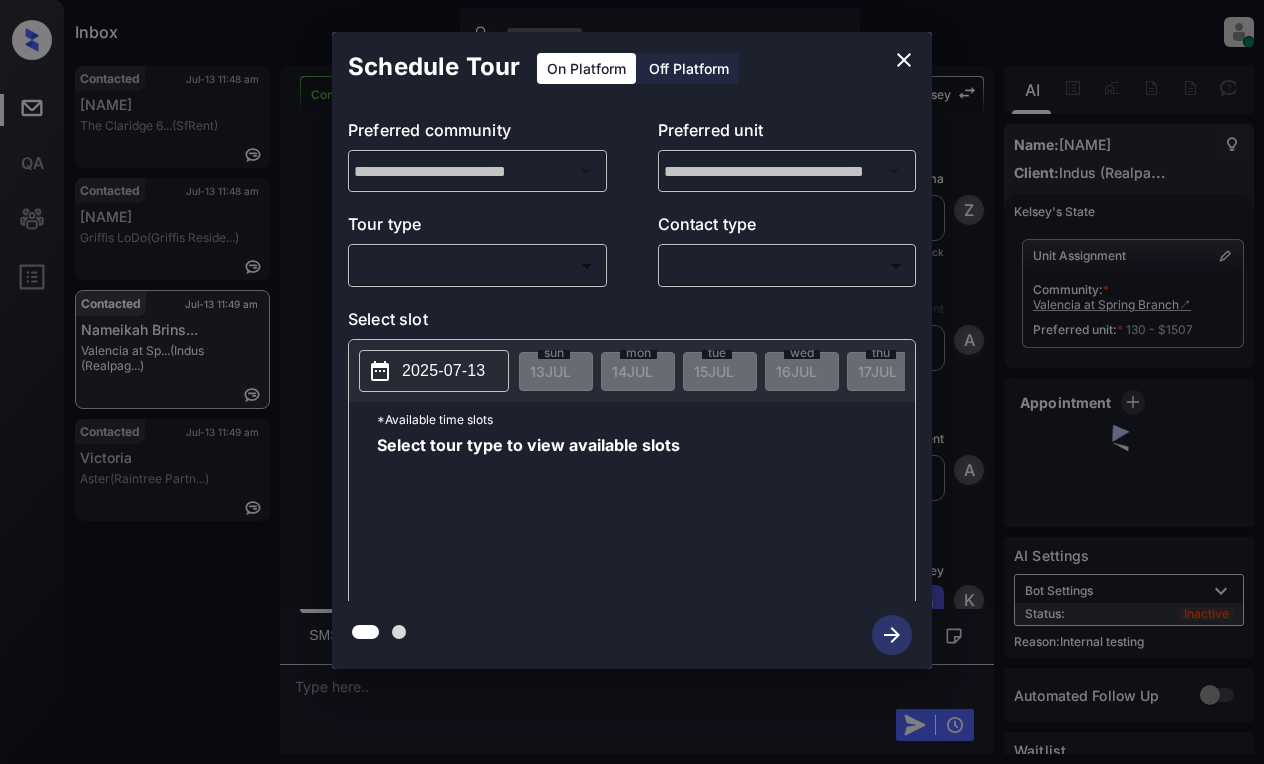 scroll, scrollTop: 0, scrollLeft: 0, axis: both 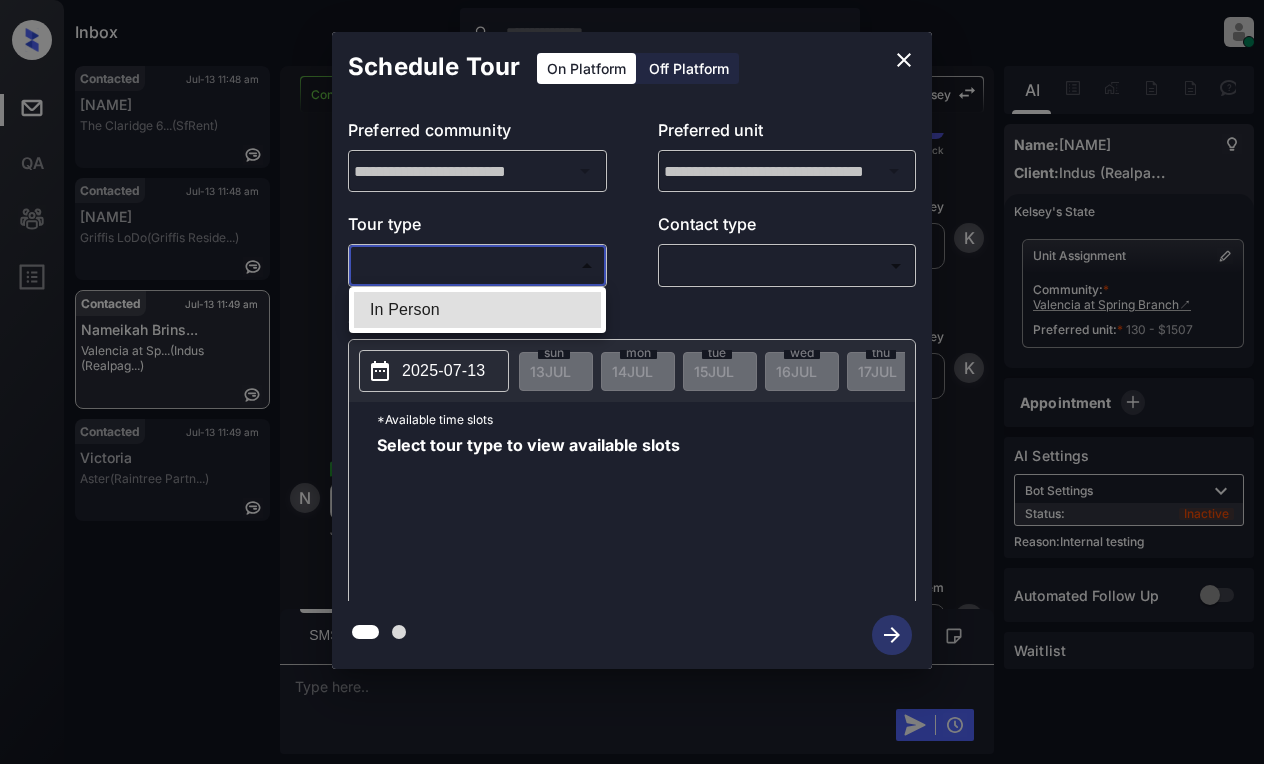 click on "Inbox Lyzzelle M. Ceralde Online Set yourself   offline Set yourself   on break Profile Switch to  light  mode Sign out Contacted Jul-13 11:48 am   Nola Jacques The Claridge 6...  (SfRent) Contacted Jul-13 11:48 am   Richelle Hefli... Griffis LoDo  (Griffis Reside...) Contacted Jul-13 11:49 am   Nameikah Brins... Valencia at Sp...  (Indus (Realpag...) Contacted Jul-13 11:49 am   Victoria Aster  (Raintree Partn...) Contacted Lost Lead Sentiment: Angry Upon sliding the acknowledgement:  Lead will move to lost stage. * ​ SMS and call option will be set to opt out. AFM will be turned off for the lead. Kelsey New Message Zuma Lead transferred to leasing agent: kelsey Jul 13, 2025 11:30 am  Sync'd w  knock Z New Message Agent Lead created via webhook in Inbound stage. Jul 13, 2025 11:30 am A New Message Agent AFM Request sent to Kelsey. Jul 13, 2025 11:30 am A New Message Kelsey Jul 13, 2025 11:30 am   | TemplateAFMSms  Sync'd w  knock K New Message Kelsey Lead archived by Kelsey! Jul 13, 2025 11:30 am K   knock" at bounding box center [632, 382] 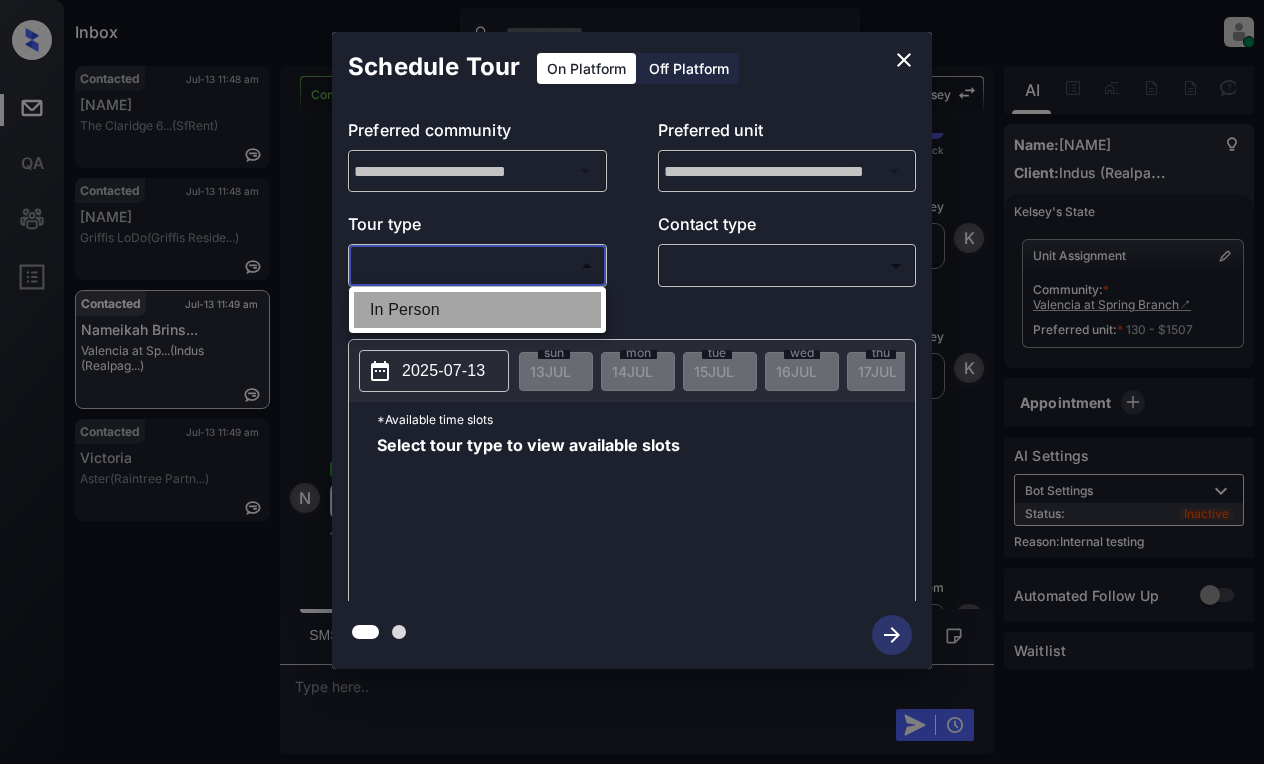 click on "In Person" at bounding box center (477, 310) 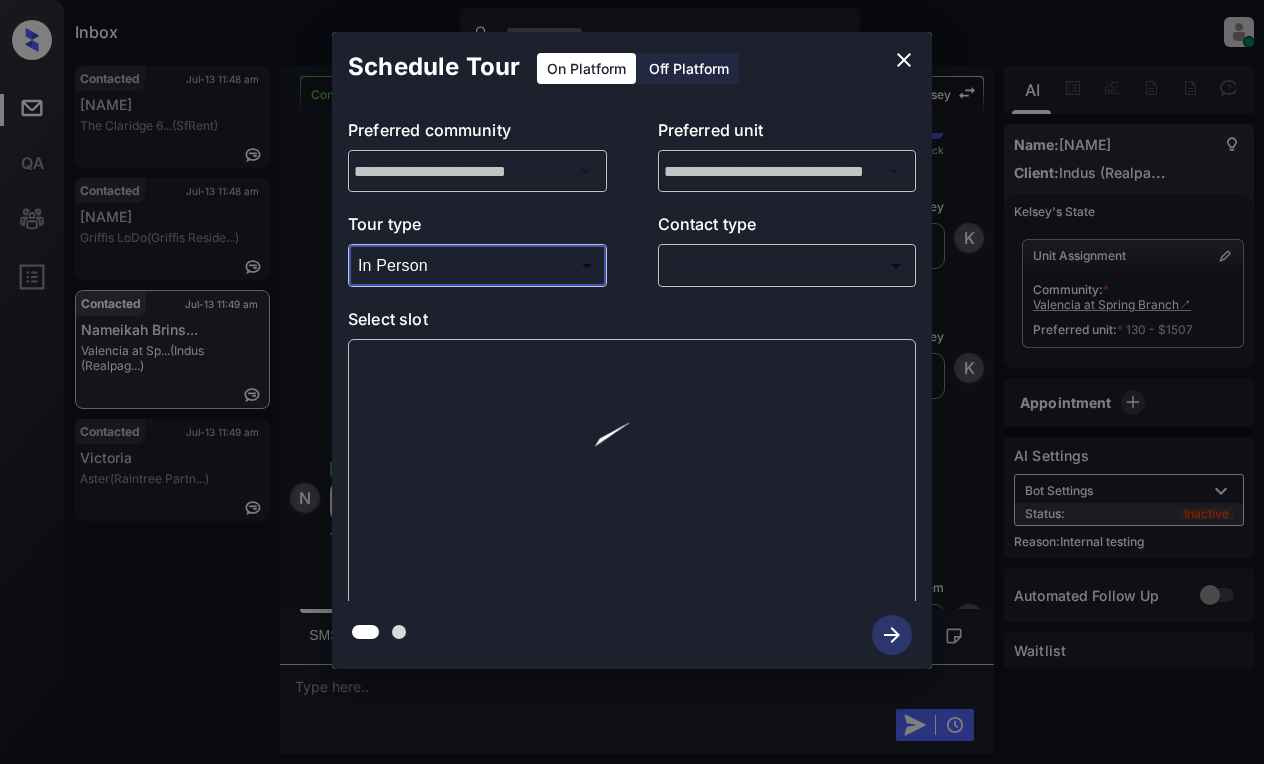 click on "Inbox Lyzzelle M. Ceralde Online Set yourself   offline Set yourself   on break Profile Switch to  light  mode Sign out Contacted Jul-13 11:48 am   Nola Jacques The Claridge 6...  (SfRent) Contacted Jul-13 11:48 am   Richelle Hefli... Griffis LoDo  (Griffis Reside...) Contacted Jul-13 11:49 am   Nameikah Brins... Valencia at Sp...  (Indus (Realpag...) Contacted Jul-13 11:49 am   Victoria Aster  (Raintree Partn...) Contacted Lost Lead Sentiment: Angry Upon sliding the acknowledgement:  Lead will move to lost stage. * ​ SMS and call option will be set to opt out. AFM will be turned off for the lead. Kelsey New Message Zuma Lead transferred to leasing agent: kelsey Jul 13, 2025 11:30 am  Sync'd w  knock Z New Message Agent Lead created via webhook in Inbound stage. Jul 13, 2025 11:30 am A New Message Agent AFM Request sent to Kelsey. Jul 13, 2025 11:30 am A New Message Kelsey Jul 13, 2025 11:30 am   | TemplateAFMSms  Sync'd w  knock K New Message Kelsey Lead archived by Kelsey! Jul 13, 2025 11:30 am K   knock" at bounding box center (632, 382) 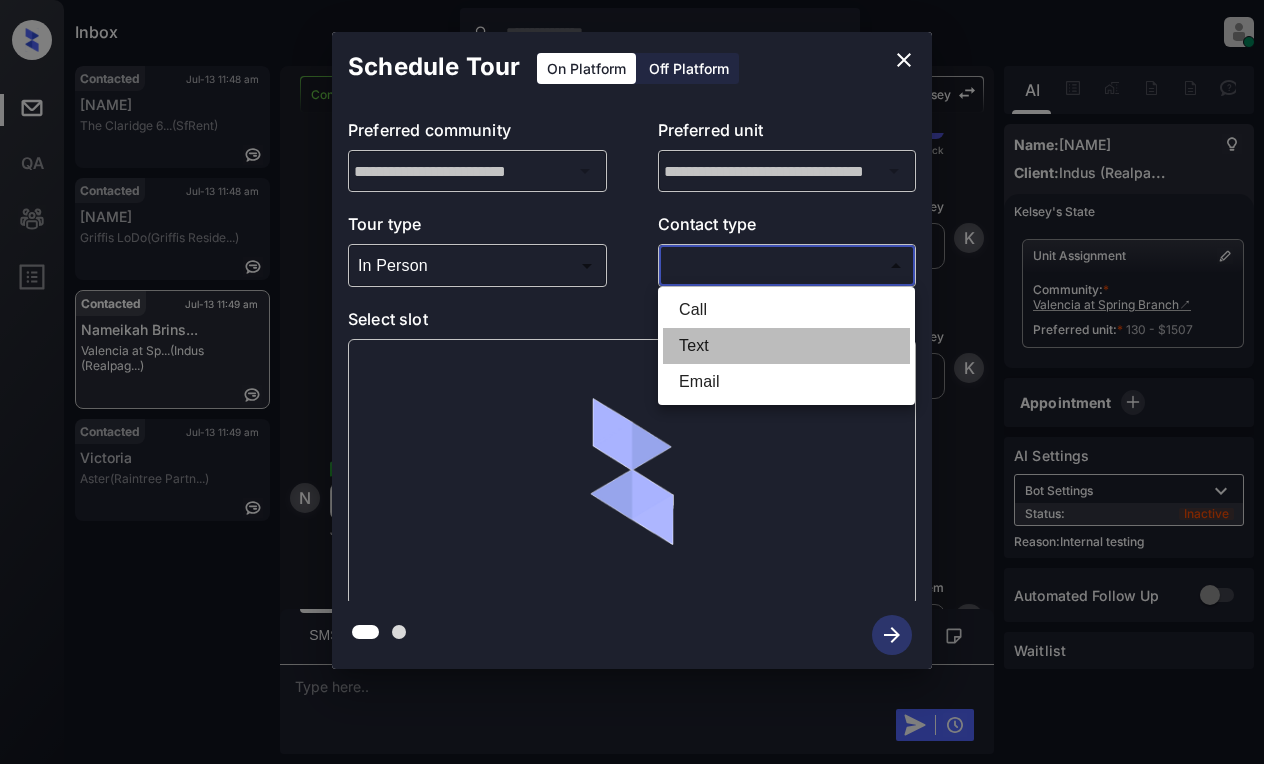 click on "Text" at bounding box center [786, 346] 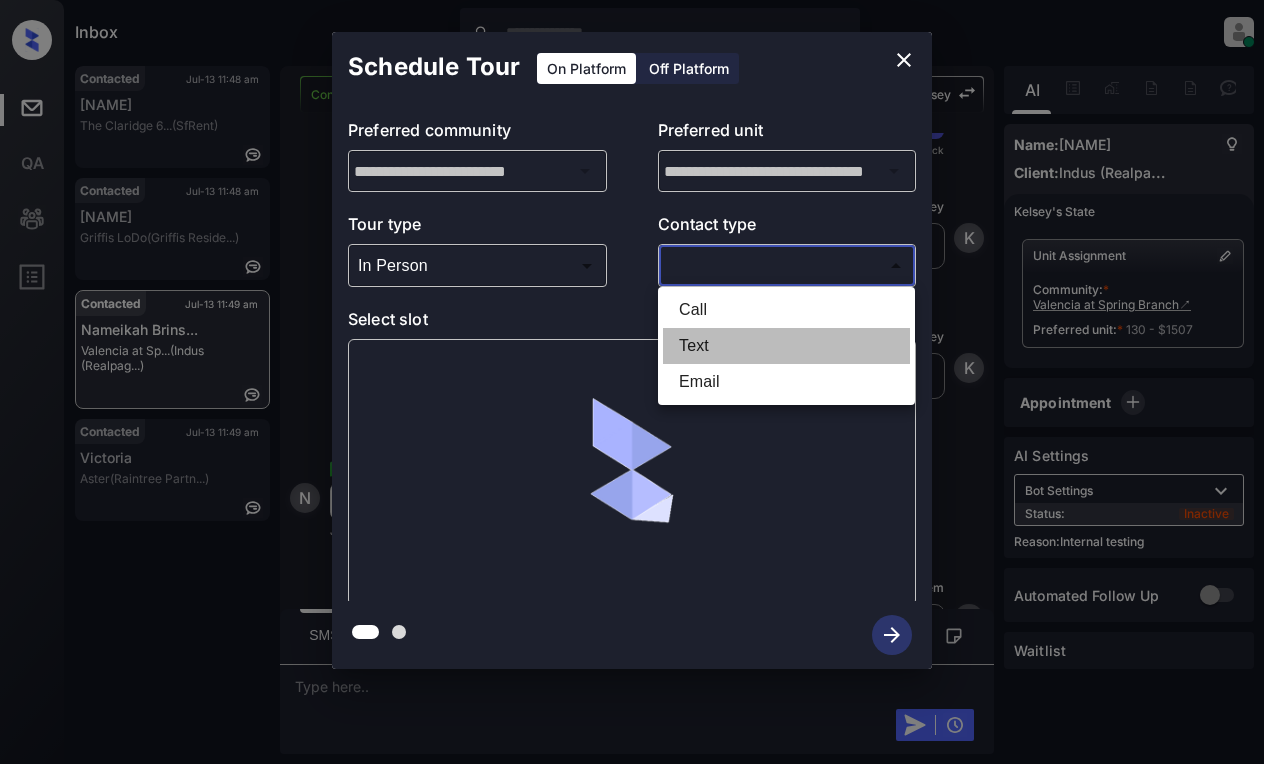 type on "****" 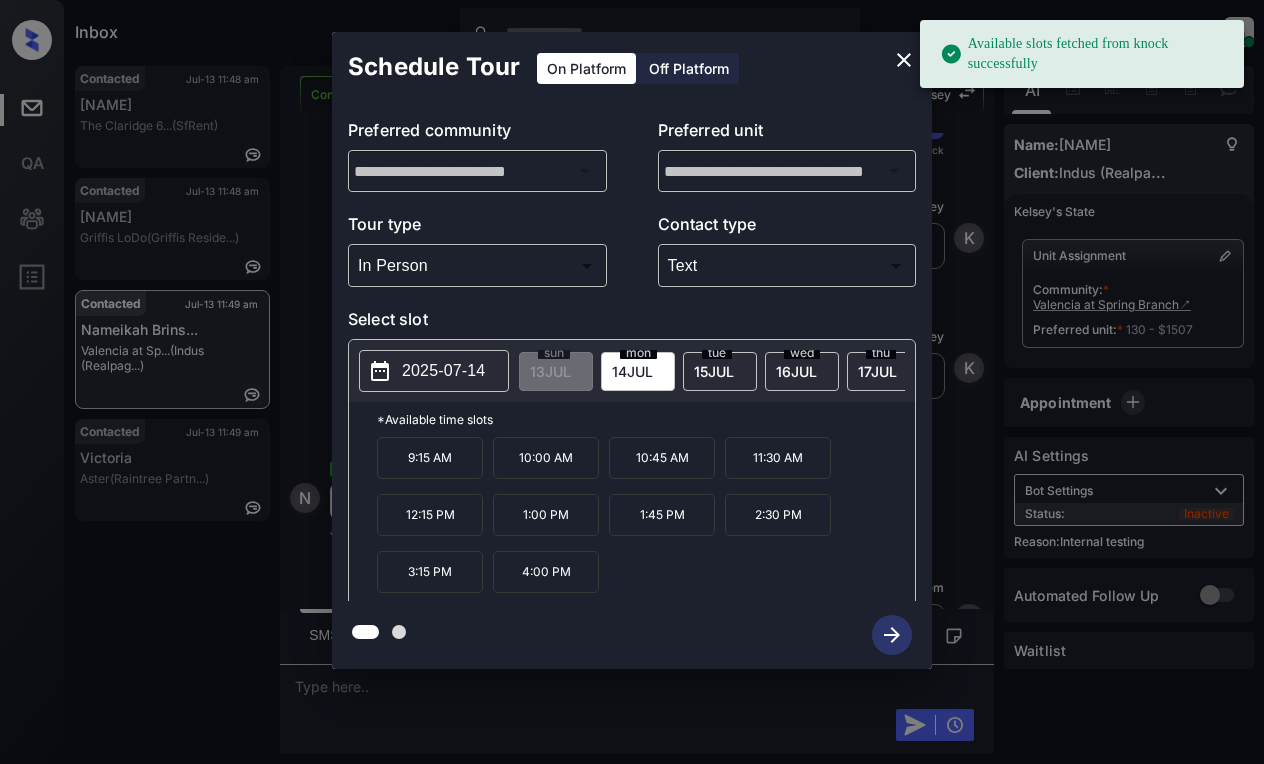 click on "2025-07-14" at bounding box center (443, 371) 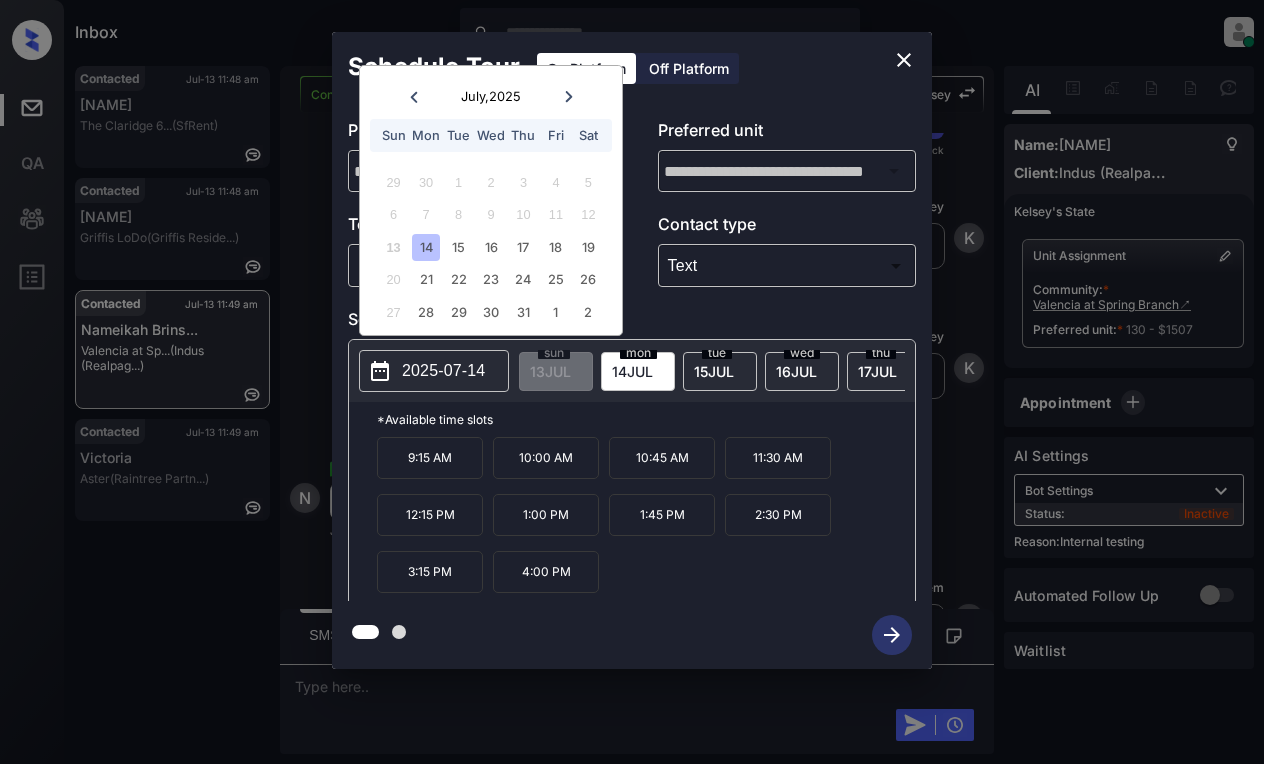 click on "9:15 AM" at bounding box center (430, 458) 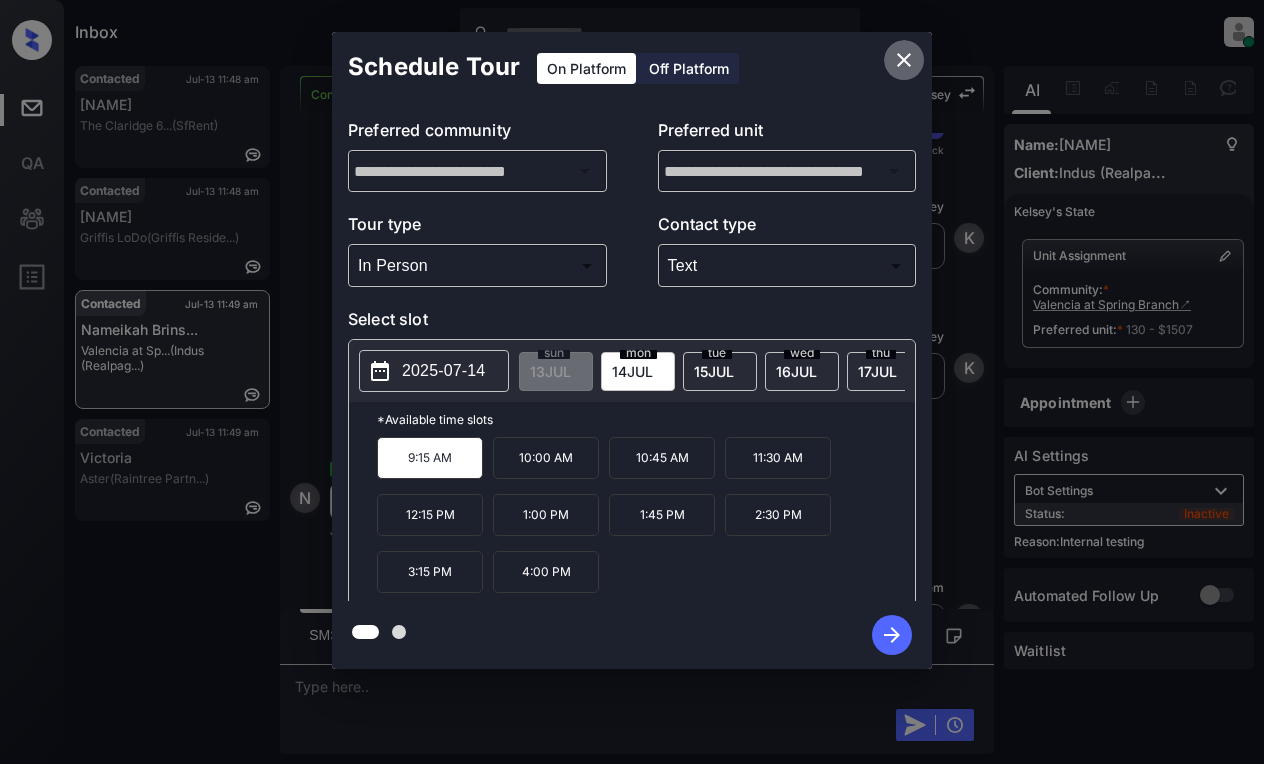 click 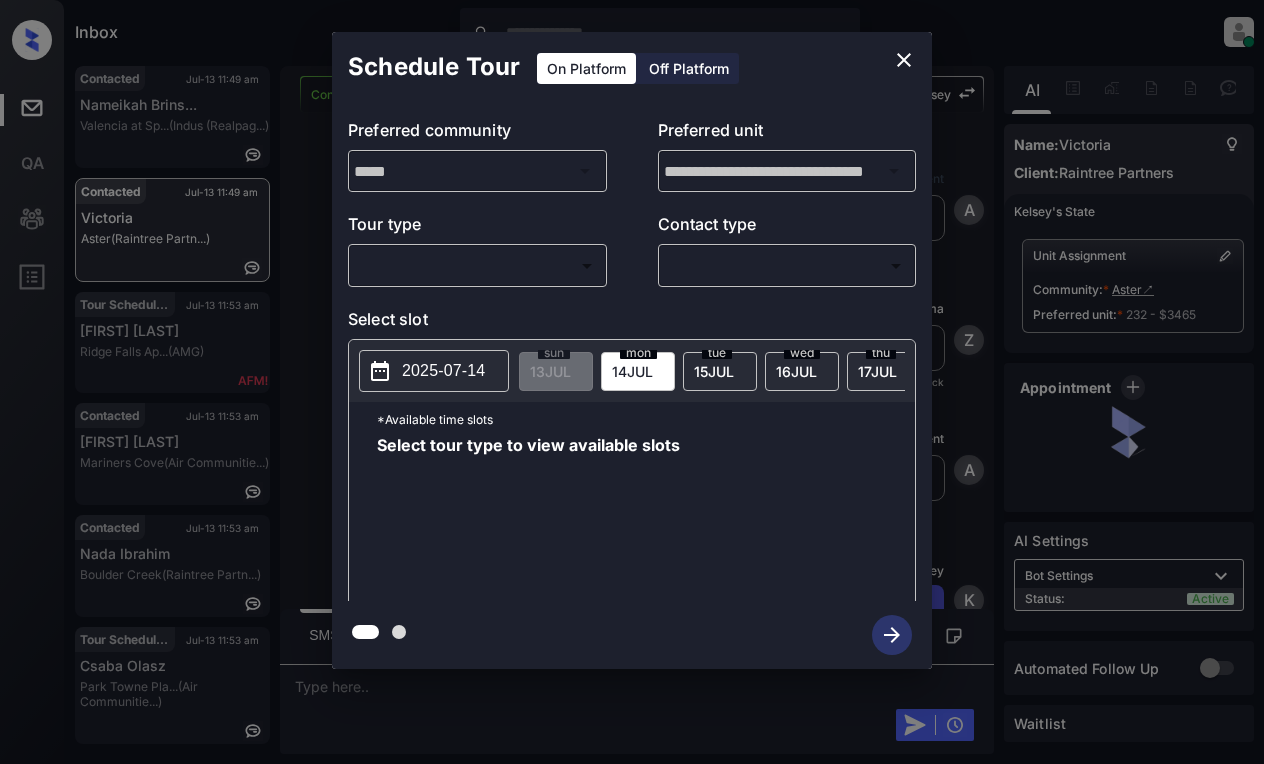 scroll, scrollTop: 0, scrollLeft: 0, axis: both 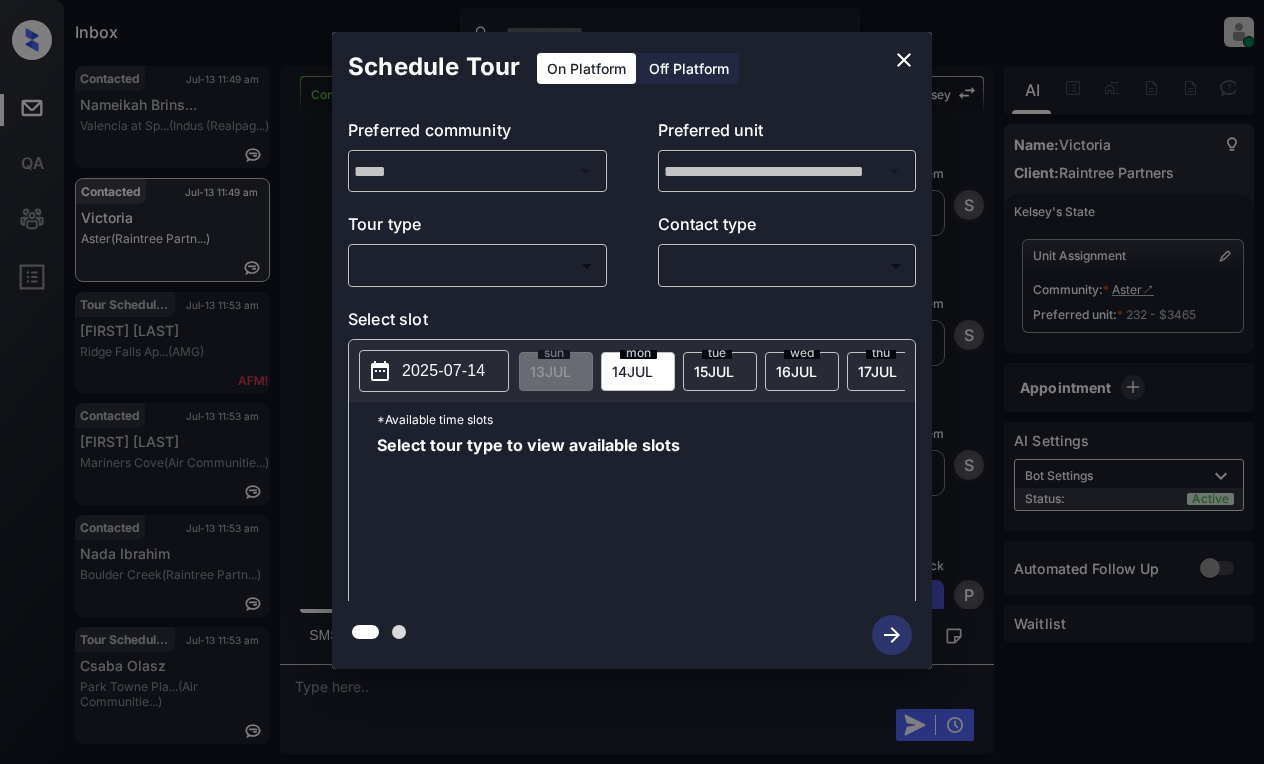 click on "Inbox [NAME] [INITIALS]. [LASTNAME] Online Set yourself   offline Set yourself   on break Profile Switch to  light  mode Sign out Contacted Jul-13 11:49 am   Nameikah Brins... Valencia at Sp...  (Indus (Realpag...) Contacted Jul-13 11:49 am   Victoria Aster  (Raintree Partn...) Tour Scheduled Jul-13 11:53 am   Hattie Thorns Ridge Falls Ap...  (AMG) Contacted Jul-13 11:53 am   Miranda Arrona Mariners Cove  (Air Communitie...) Contacted Jul-13 11:53 am   Nada Ibrahim Boulder Creek  (Raintree Partn...) Tour Scheduled Jul-13 11:53 am   Csaba Olasz Park Towne Pla...  (Air Communitie...) Contacted Lost Lead Sentiment: Angry Upon sliding the acknowledgement:  Lead will move to lost stage. * ​ SMS and call option will be set to opt out. AFM will be turned off for the lead. Kelsey New Message Agent Lead created via webhook in Inbound stage. Jul 13, 2025 10:40 am A New Message Zuma Lead transferred to leasing agent: Kelsey Jul 13, 2025 10:40 am  Sync'd w  knock Z New Message Agent AFM Request sent to Kelsey. A New Message" at bounding box center [632, 382] 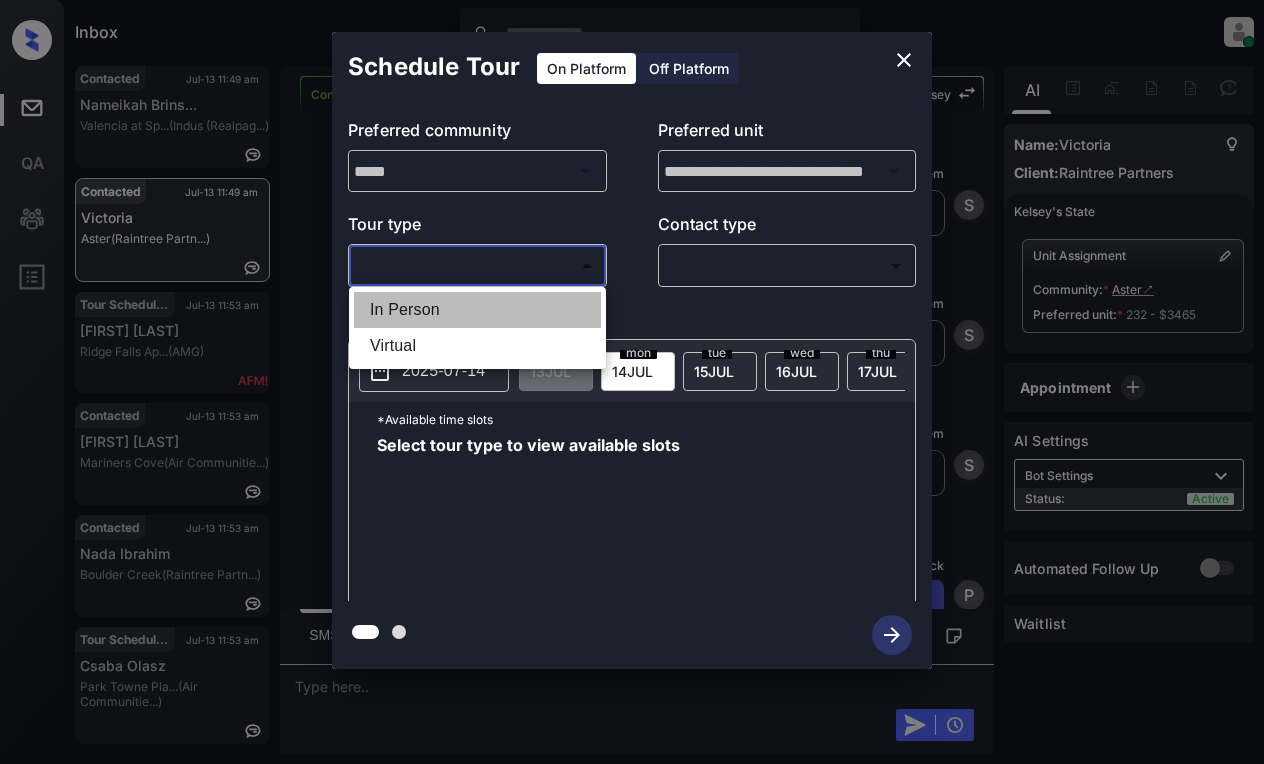 drag, startPoint x: 421, startPoint y: 315, endPoint x: 538, endPoint y: 300, distance: 117.95762 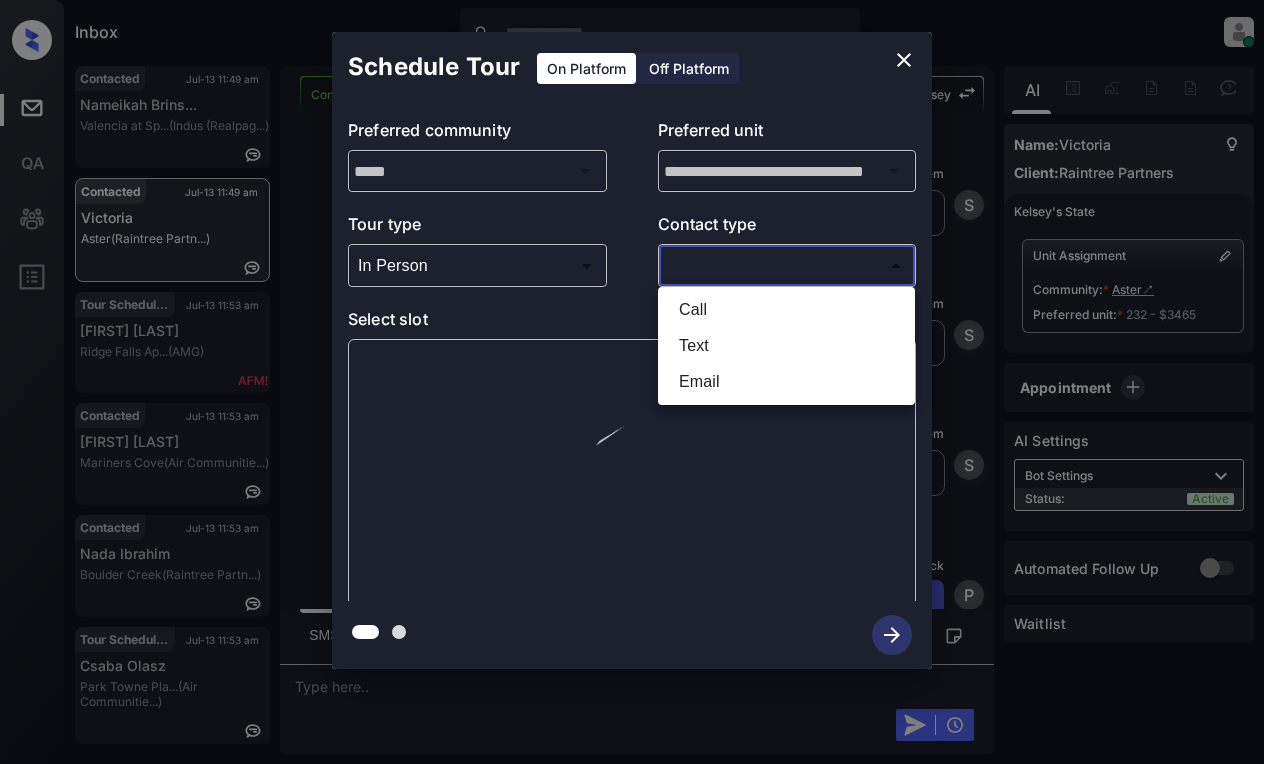 drag, startPoint x: 685, startPoint y: 281, endPoint x: 776, endPoint y: 281, distance: 91 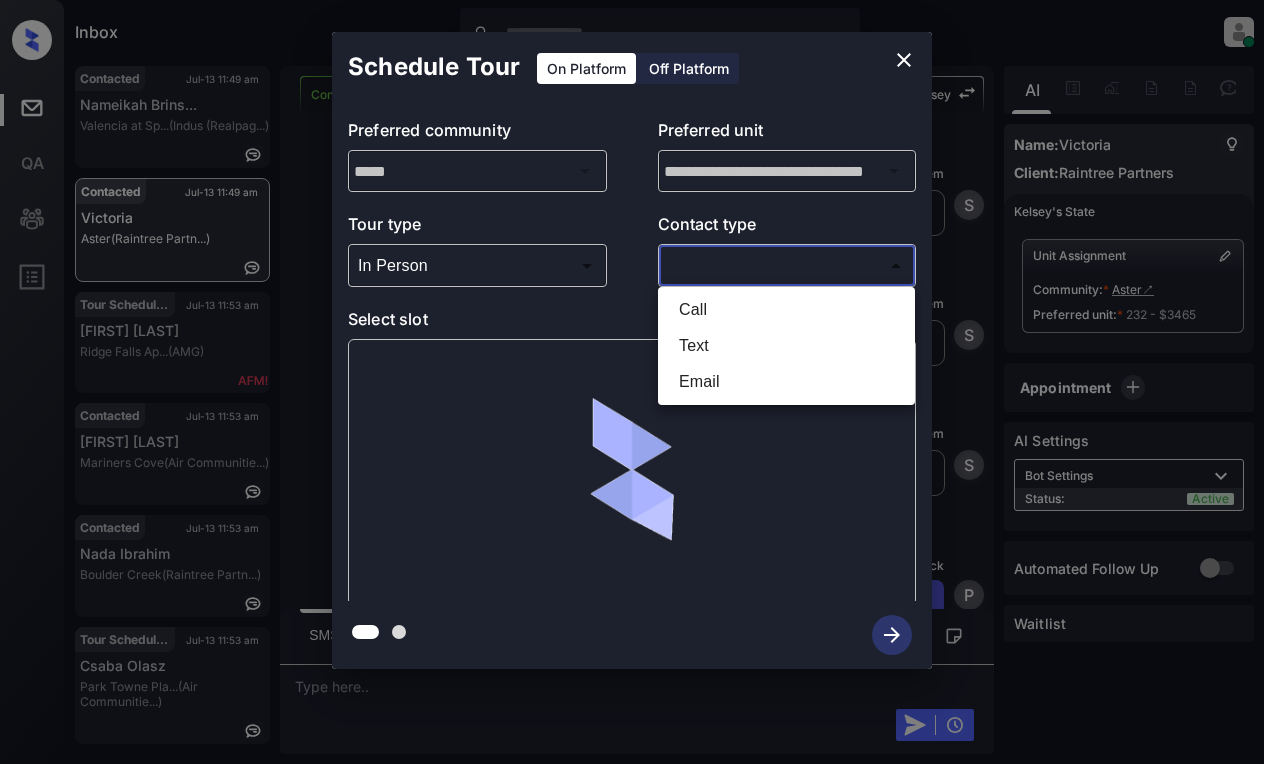 click on "Inbox [NAME] [INITIALS]. [LASTNAME] Online Set yourself   offline Set yourself   on break Profile Switch to  light  mode Sign out Contacted Jul-13 11:49 am   Nameikah Brins... Valencia at Sp...  (Indus (Realpag...) Contacted Jul-13 11:49 am   Victoria Aster  (Raintree Partn...) Tour Scheduled Jul-13 11:53 am   Hattie Thorns Ridge Falls Ap...  (AMG) Contacted Jul-13 11:53 am   Miranda Arrona Mariners Cove  (Air Communitie...) Contacted Jul-13 11:53 am   Nada Ibrahim Boulder Creek  (Raintree Partn...) Tour Scheduled Jul-13 11:53 am   Csaba Olasz Park Towne Pla...  (Air Communitie...) Contacted Lost Lead Sentiment: Angry Upon sliding the acknowledgement:  Lead will move to lost stage. * ​ SMS and call option will be set to opt out. AFM will be turned off for the lead. Kelsey New Message Agent Lead created via webhook in Inbound stage. Jul 13, 2025 10:40 am A New Message Zuma Lead transferred to leasing agent: Kelsey Jul 13, 2025 10:40 am  Sync'd w  knock Z New Message Agent AFM Request sent to Kelsey. A New Message" at bounding box center [632, 382] 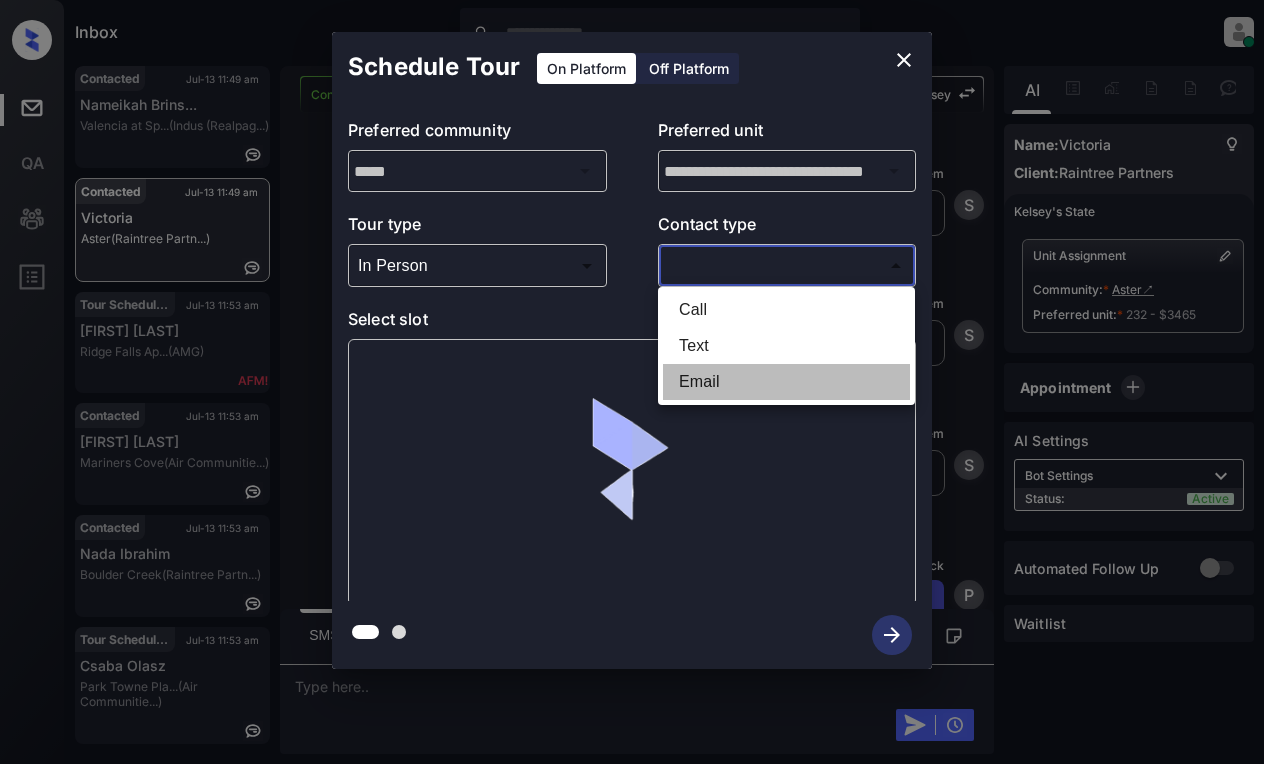 click on "Email" at bounding box center (786, 382) 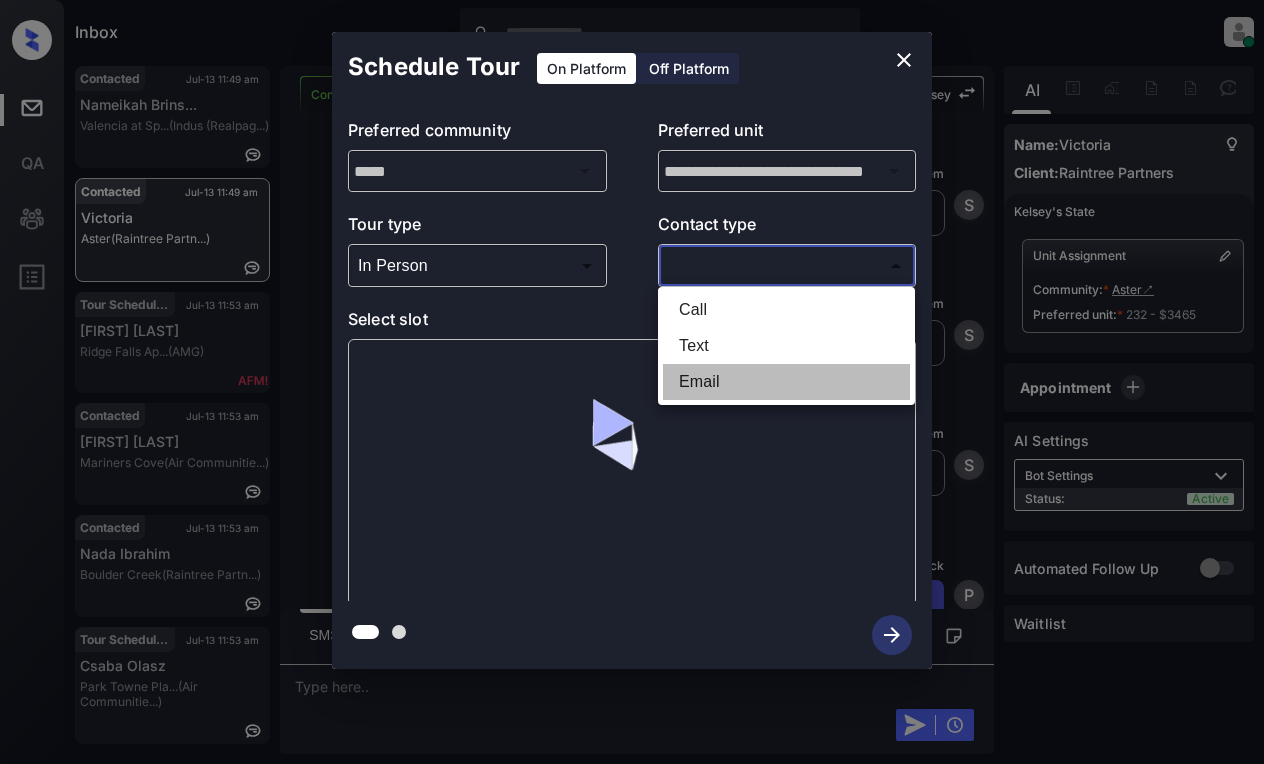 type on "*****" 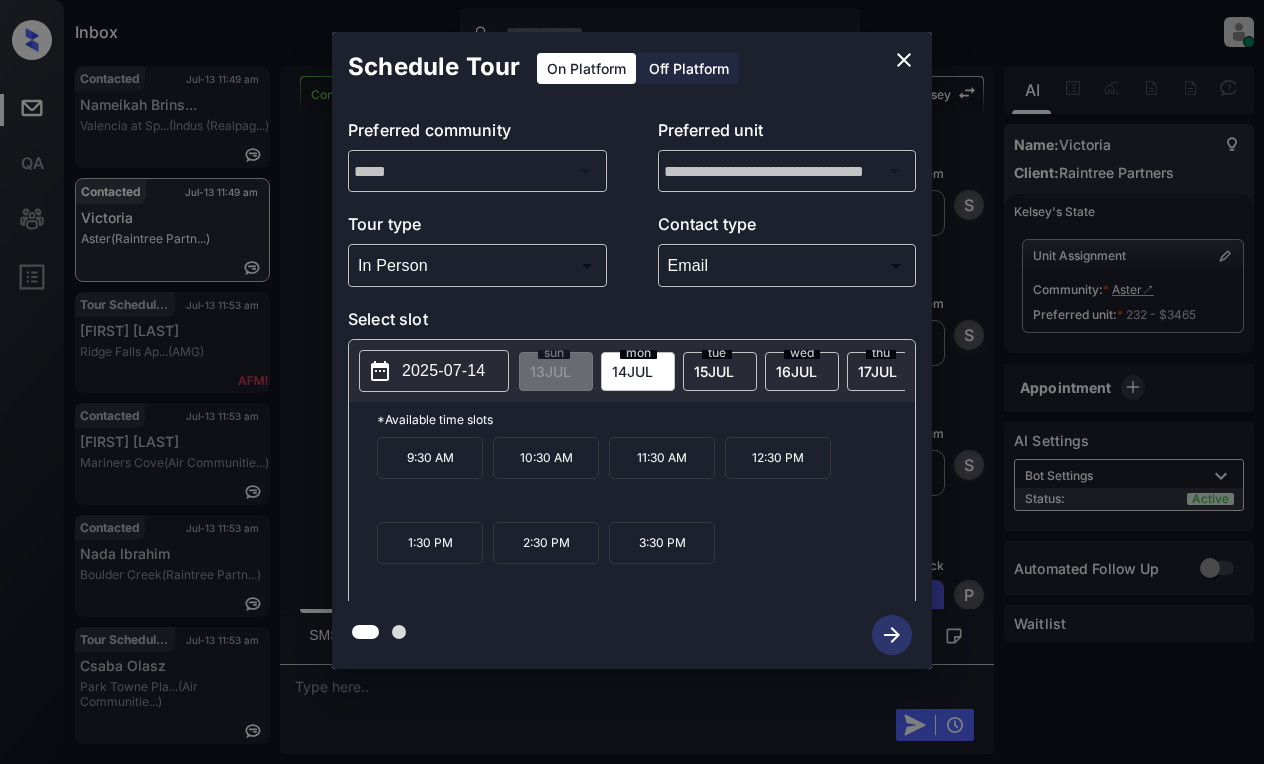 click on "2025-07-14" at bounding box center (443, 371) 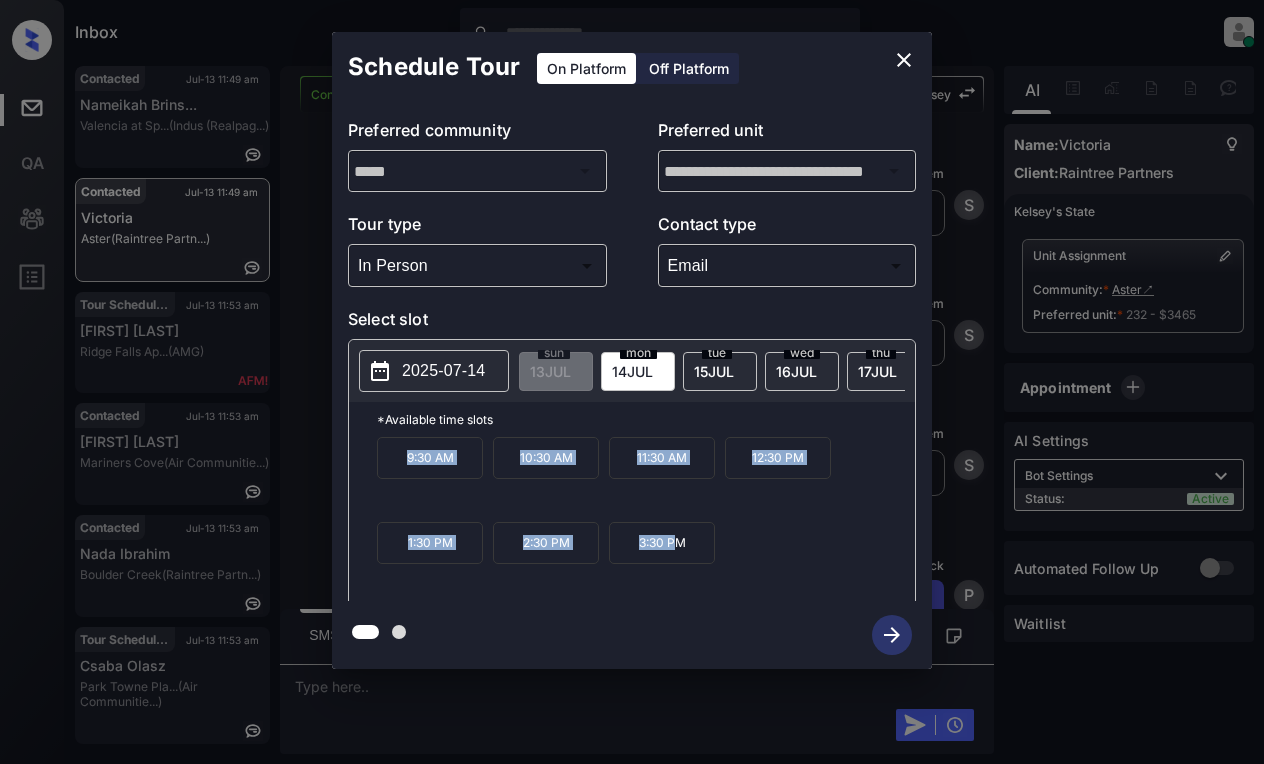 drag, startPoint x: 398, startPoint y: 461, endPoint x: 679, endPoint y: 564, distance: 299.28247 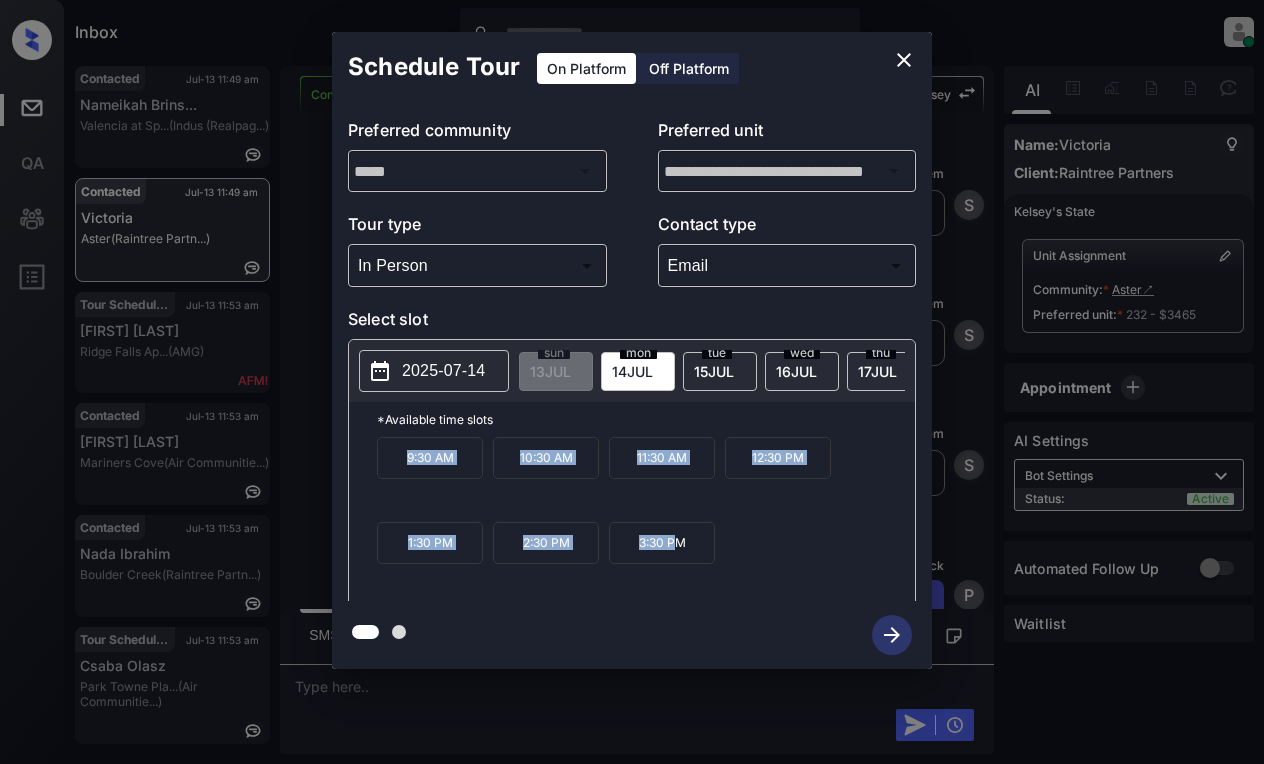 click 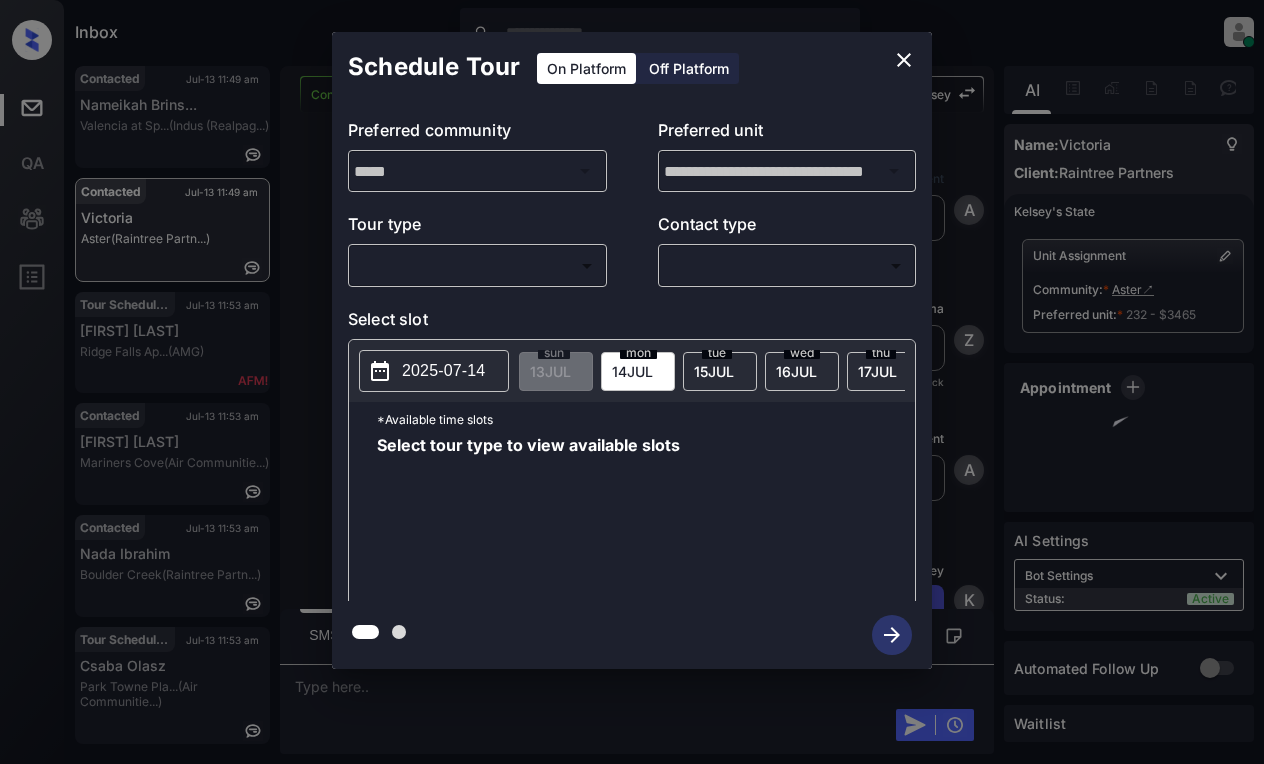 scroll, scrollTop: 0, scrollLeft: 0, axis: both 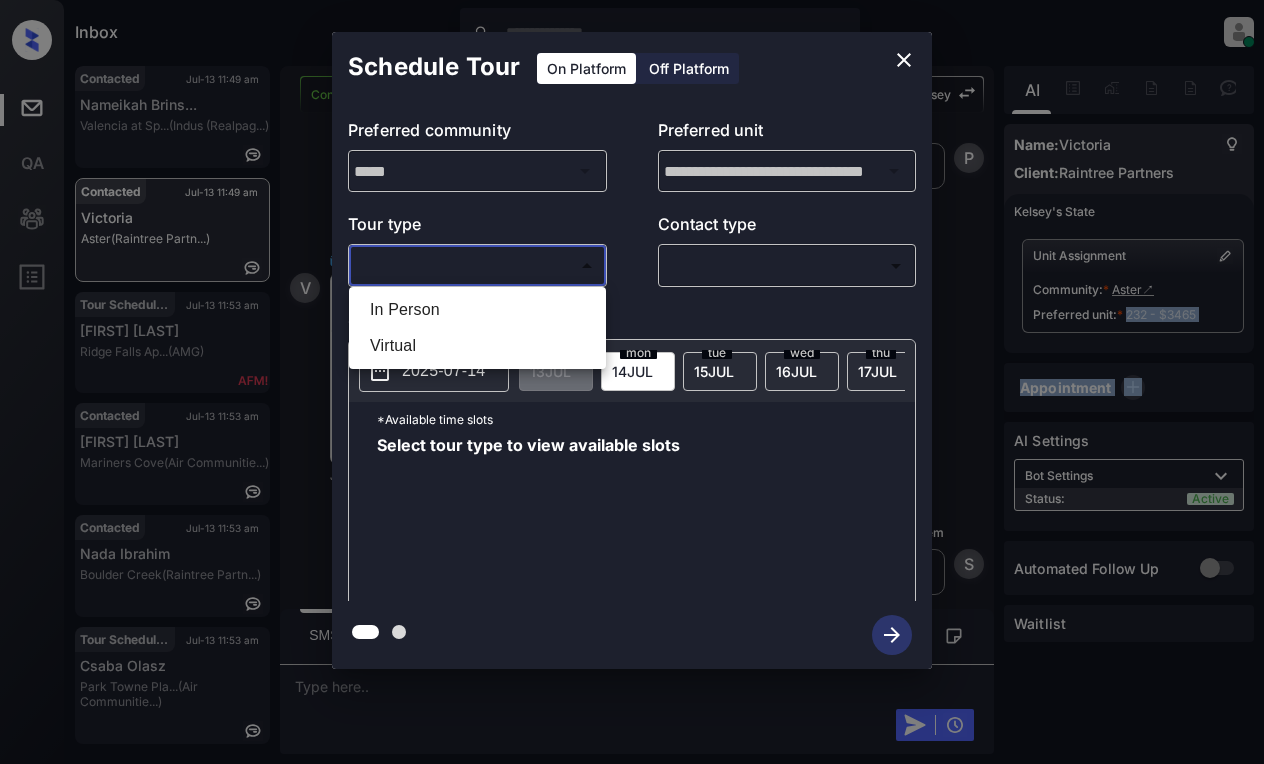 click on "Inbox Lyzzelle M. Ceralde Online Set yourself   offline Set yourself   on break Profile Switch to  light  mode Sign out Contacted Jul-13 11:49 am   Nameikah Brins... Valencia at Sp...  (Indus (Realpag...) Contacted Jul-13 11:49 am   Victoria Aster  (Raintree Partn...) Tour Scheduled Jul-13 11:53 am   Hattie Thorns Ridge Falls Ap...  (AMG) Contacted Jul-13 11:53 am   Miranda Arrona Mariners Cove  (Air Communitie...) Contacted Jul-13 11:53 am   Nada Ibrahim Boulder Creek  (Raintree Partn...) Tour Scheduled Jul-13 11:53 am   Csaba Olasz Park Towne Pla...  (Air Communitie...) Contacted Lost Lead Sentiment: Angry Upon sliding the acknowledgement:  Lead will move to lost stage. * ​ SMS and call option will be set to opt out. AFM will be turned off for the lead. Kelsey New Message Agent Lead created via webhook in Inbound stage. Jul 13, 2025 10:40 am A New Message Zuma Lead transferred to leasing agent: kelsey Jul 13, 2025 10:40 am  Sync'd w  knock Z New Message Agent AFM Request sent to Kelsey. A New Message" at bounding box center [632, 382] 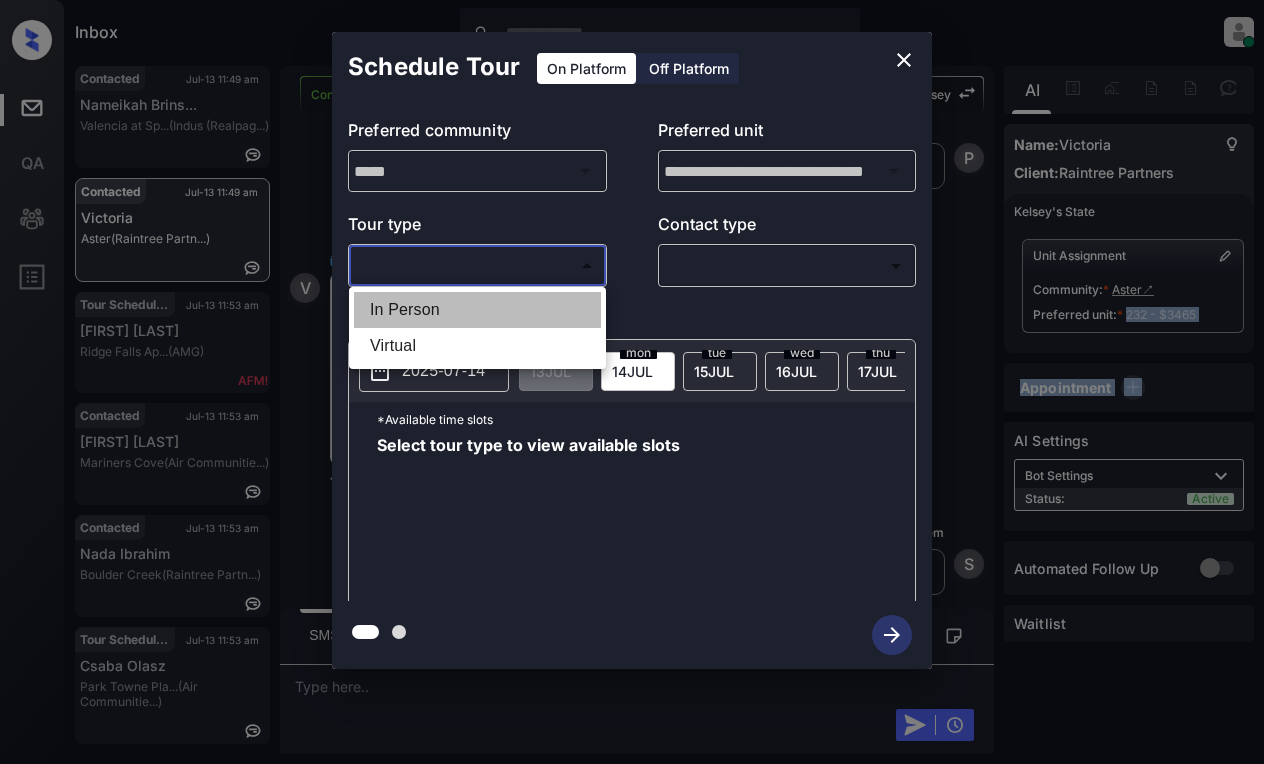 drag, startPoint x: 383, startPoint y: 305, endPoint x: 569, endPoint y: 319, distance: 186.52614 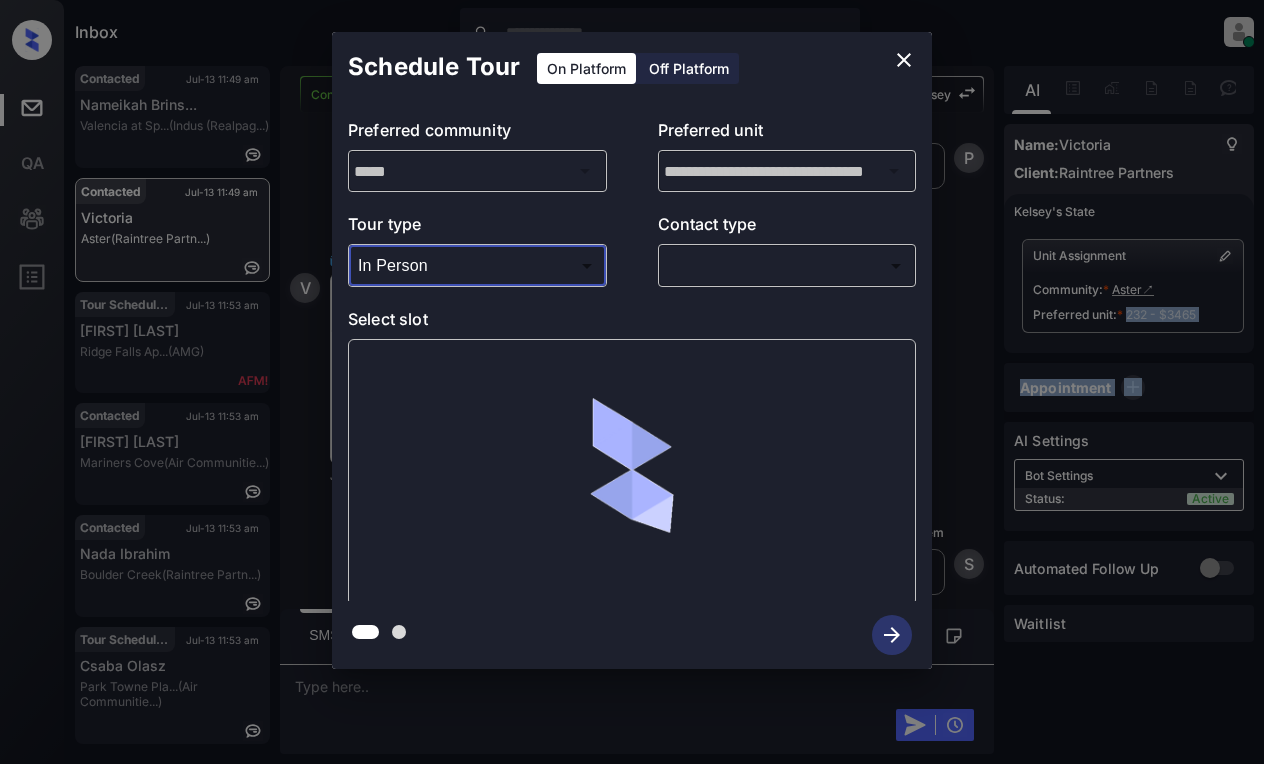click on "Inbox Lyzzelle M. Ceralde Online Set yourself   offline Set yourself   on break Profile Switch to  light  mode Sign out Contacted Jul-13 11:49 am   Nameikah Brins... Valencia at Sp...  (Indus (Realpag...) Contacted Jul-13 11:49 am   Victoria Aster  (Raintree Partn...) Tour Scheduled Jul-13 11:53 am   Hattie Thorns Ridge Falls Ap...  (AMG) Contacted Jul-13 11:53 am   Miranda Arrona Mariners Cove  (Air Communitie...) Contacted Jul-13 11:53 am   Nada Ibrahim Boulder Creek  (Raintree Partn...) Tour Scheduled Jul-13 11:53 am   Csaba Olasz Park Towne Pla...  (Air Communitie...) Contacted Lost Lead Sentiment: Angry Upon sliding the acknowledgement:  Lead will move to lost stage. * ​ SMS and call option will be set to opt out. AFM will be turned off for the lead. Kelsey New Message Agent Lead created via webhook in Inbound stage. Jul 13, 2025 10:40 am A New Message Zuma Lead transferred to leasing agent: kelsey Jul 13, 2025 10:40 am  Sync'd w  knock Z New Message Agent AFM Request sent to Kelsey. A New Message" at bounding box center [632, 382] 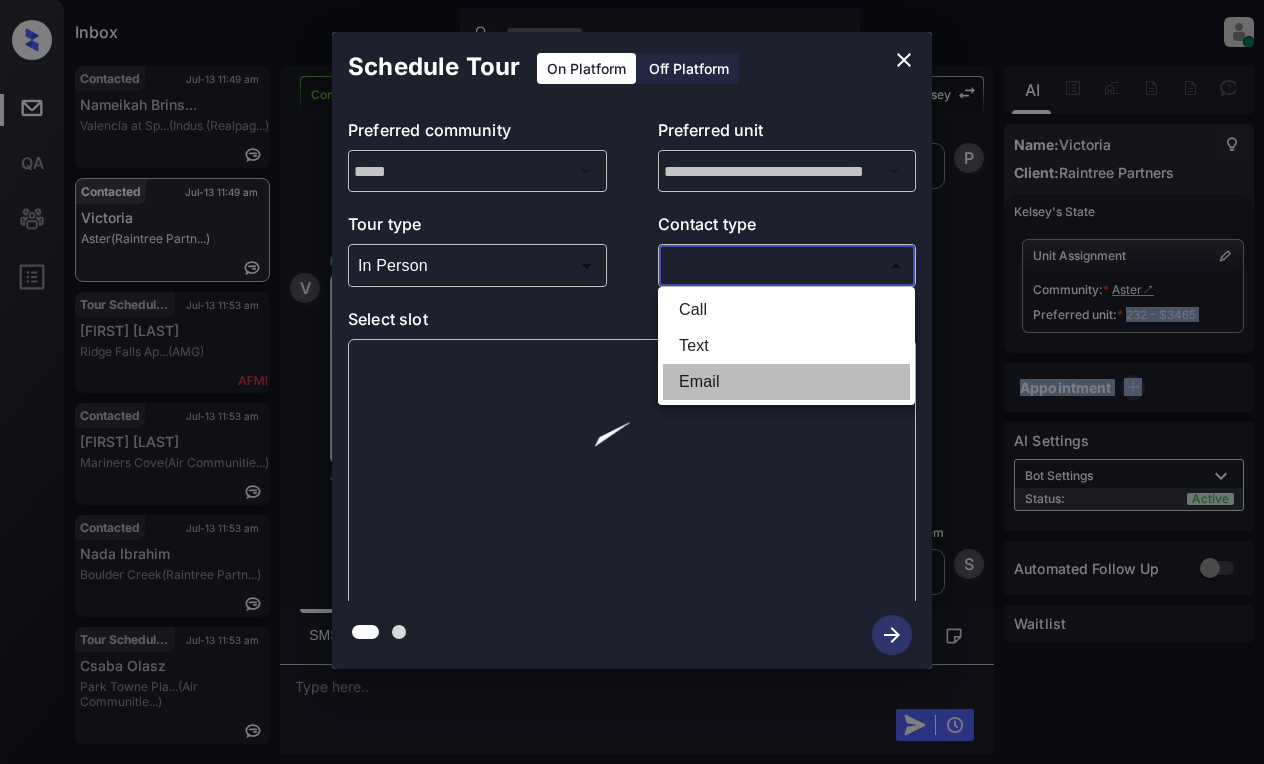 click on "Email" at bounding box center (786, 382) 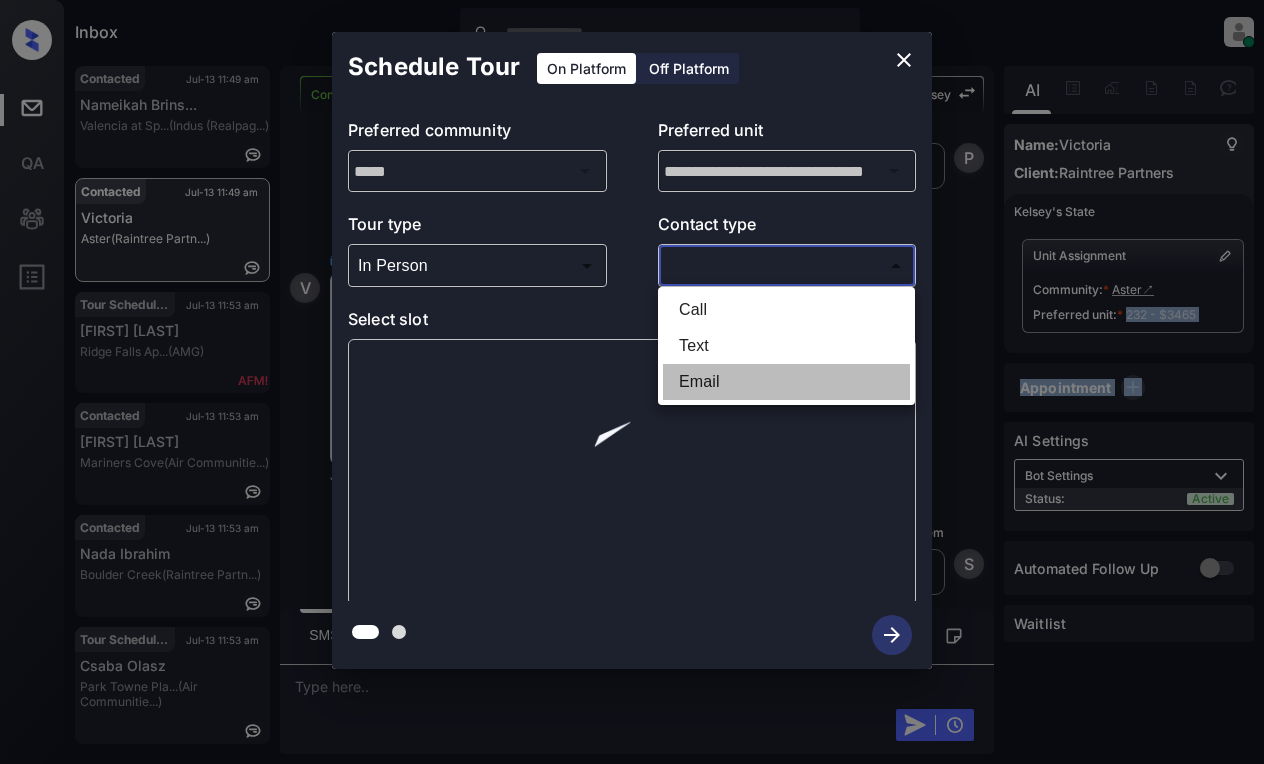 type on "*****" 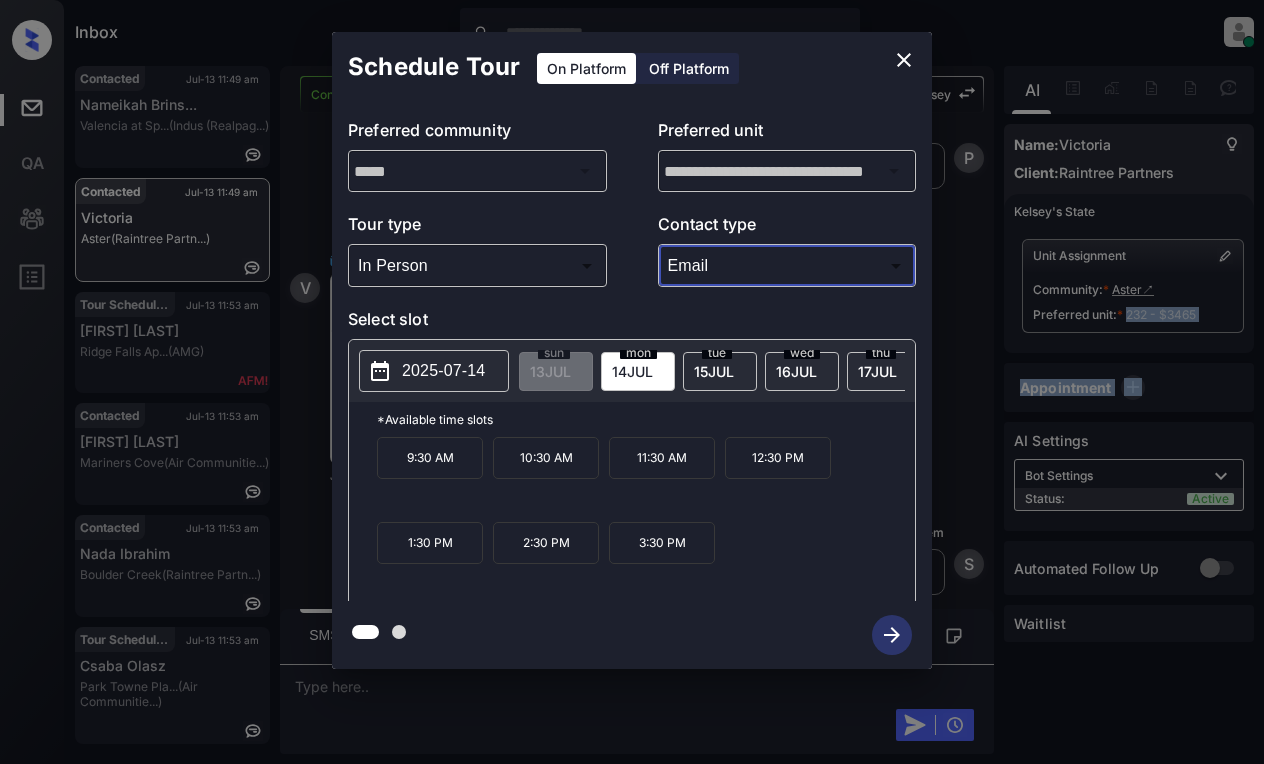 click on "2025-07-14" at bounding box center (443, 371) 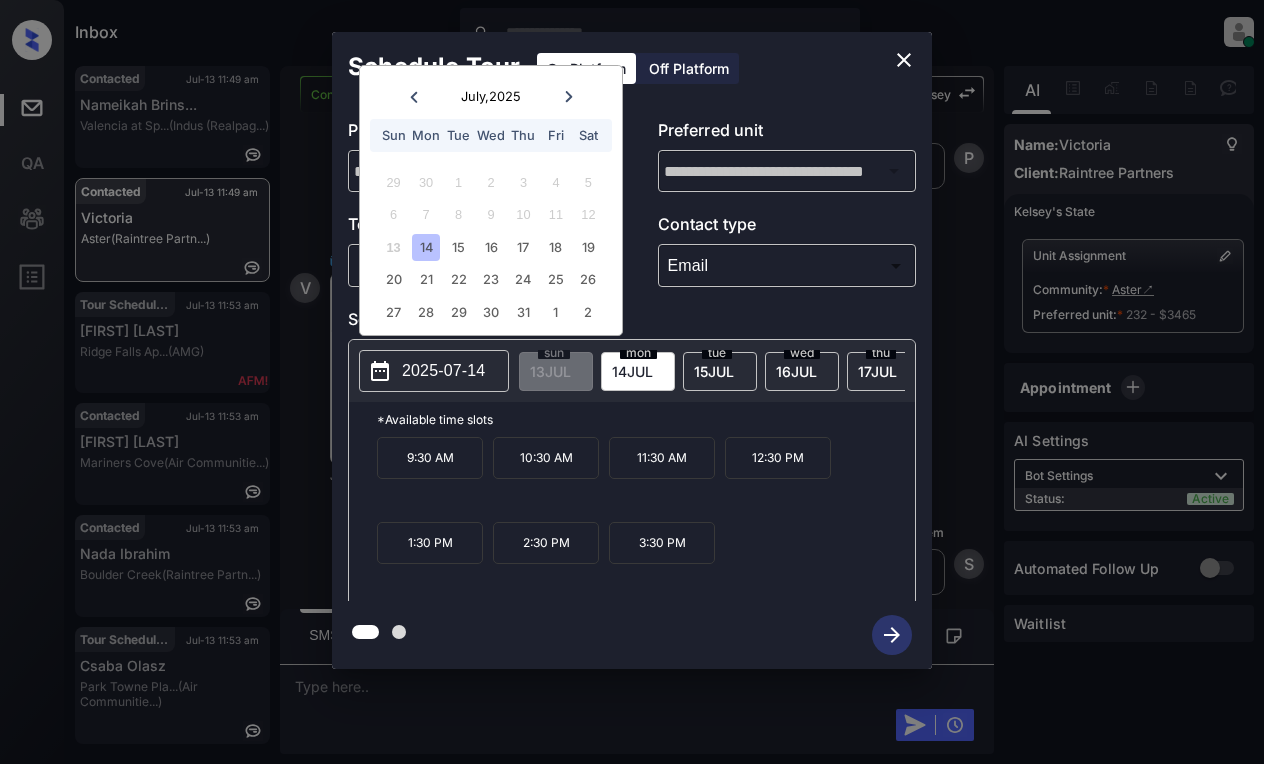 click on "14" at bounding box center [425, 247] 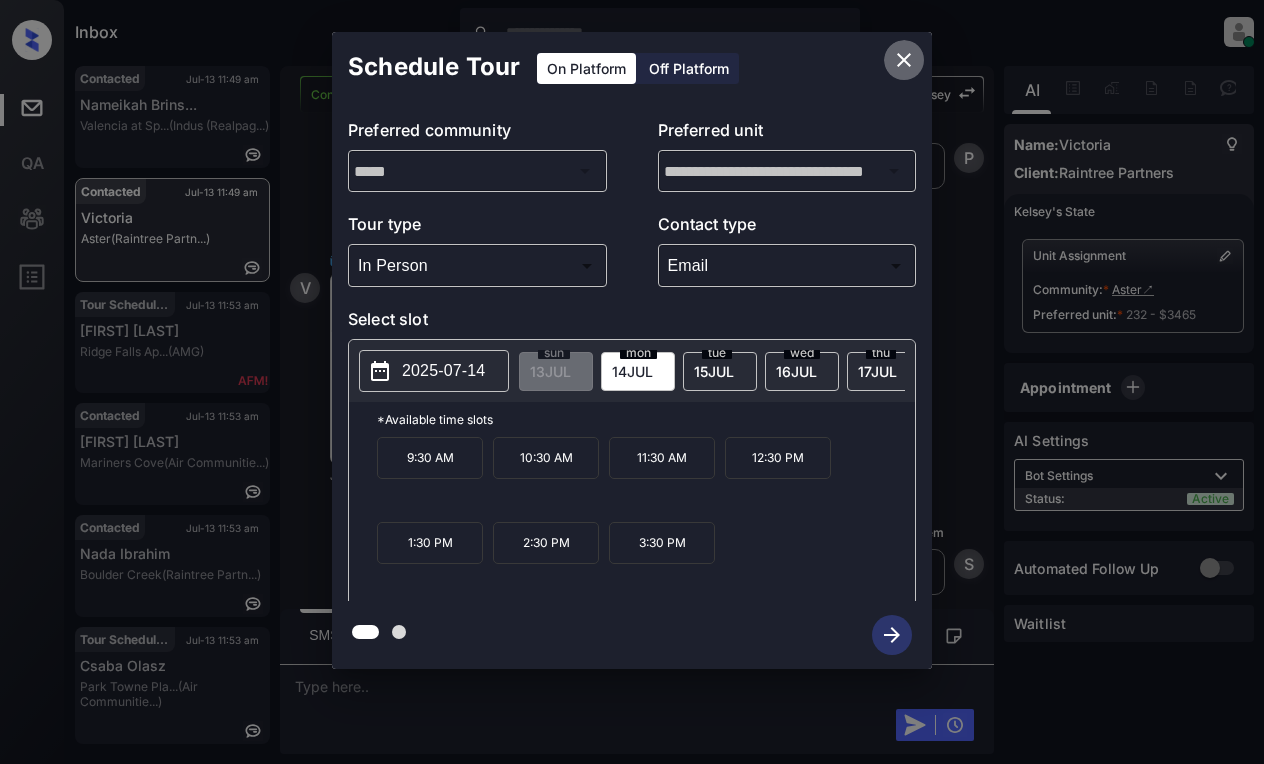 click 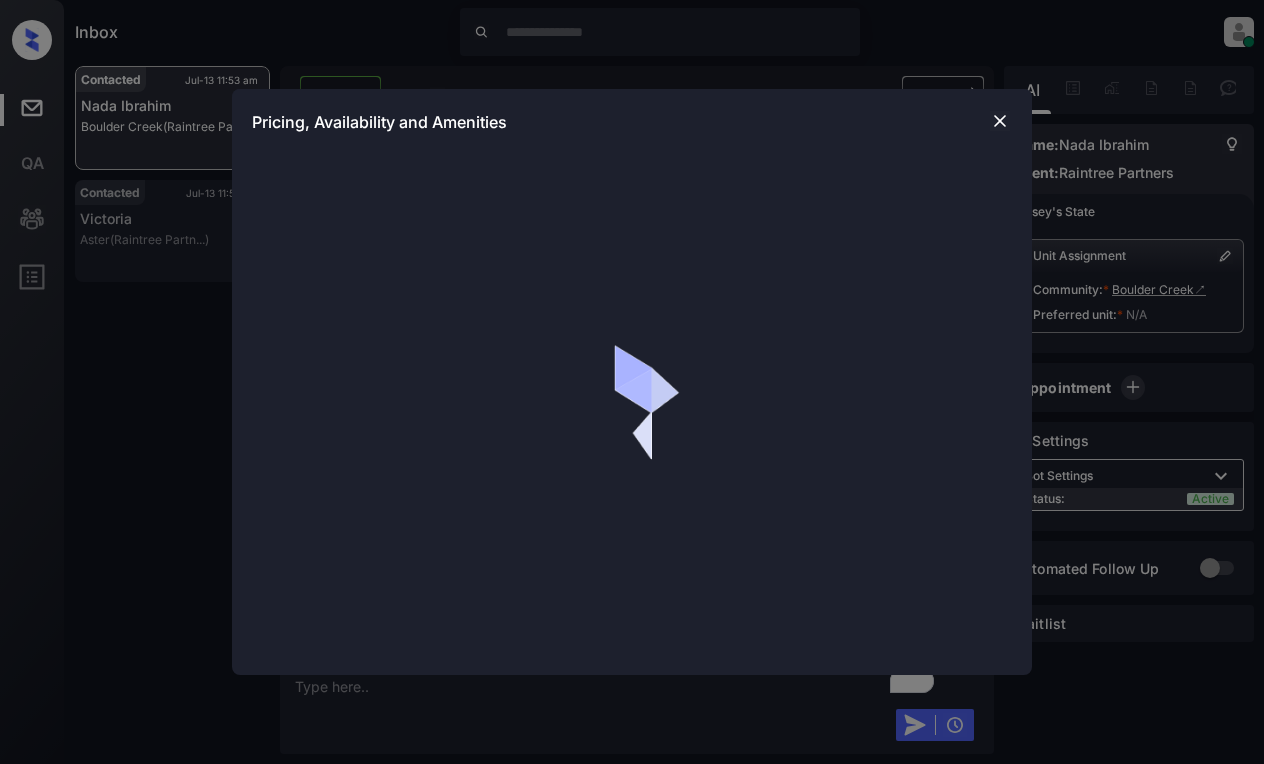 scroll, scrollTop: 0, scrollLeft: 0, axis: both 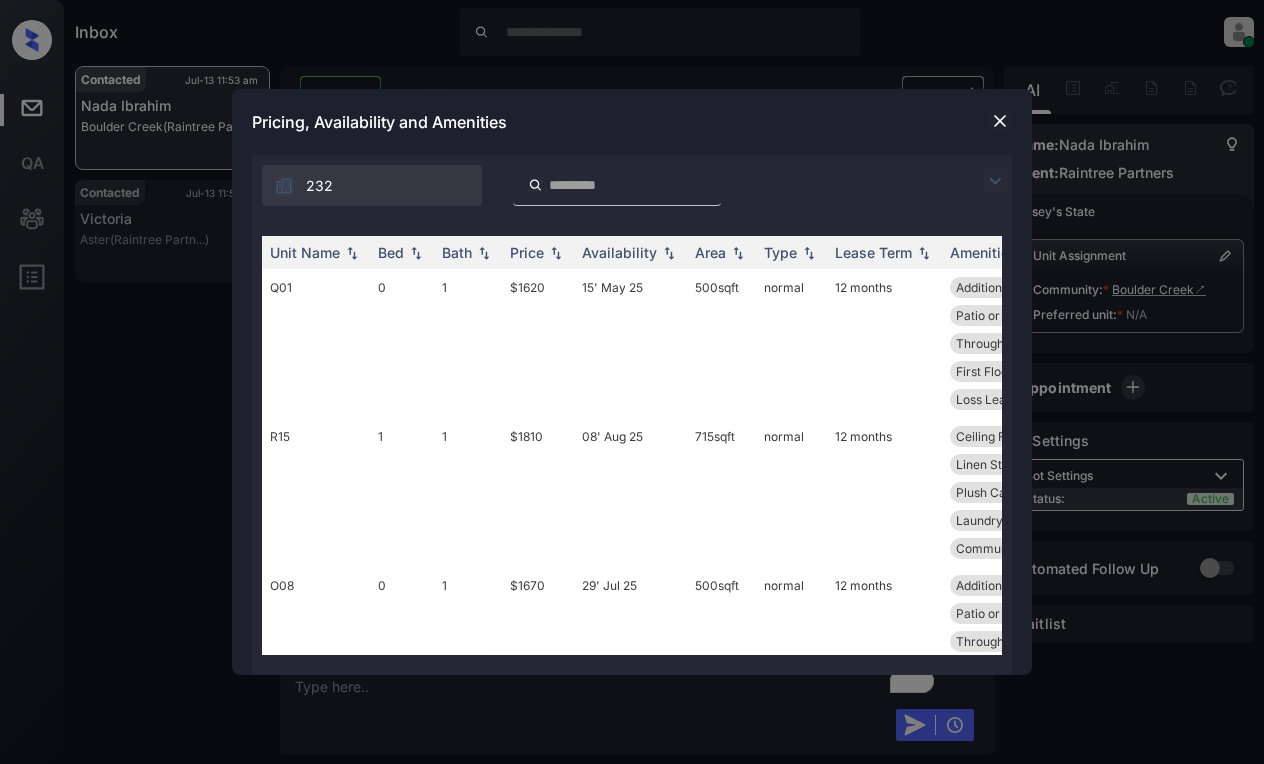 click at bounding box center [995, 181] 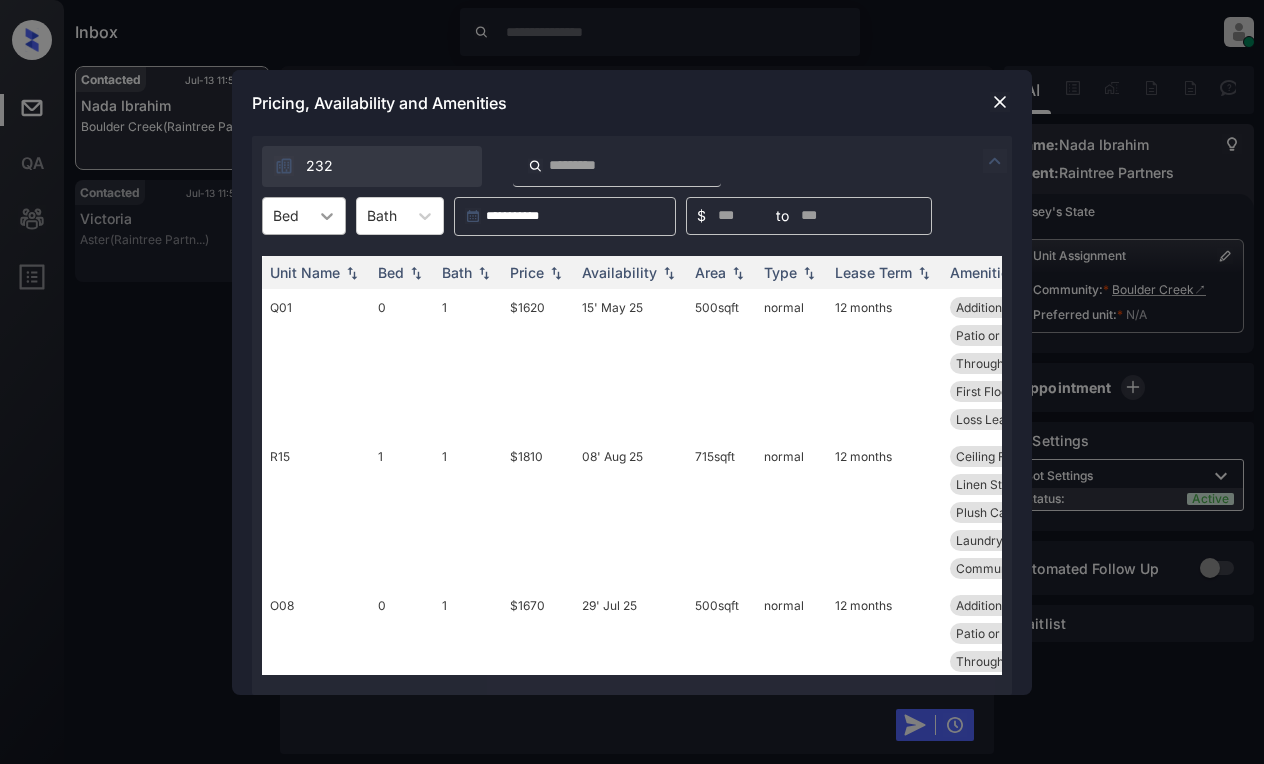 click 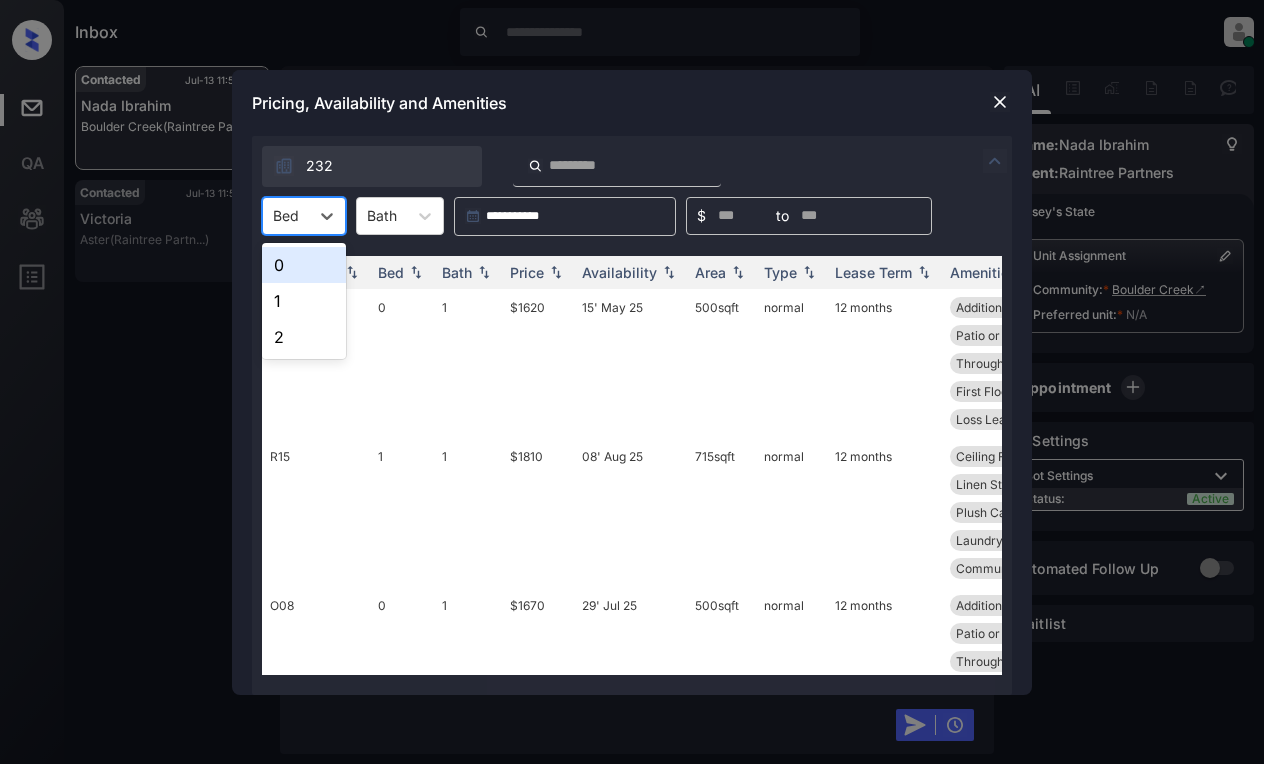 click on "0" at bounding box center [304, 265] 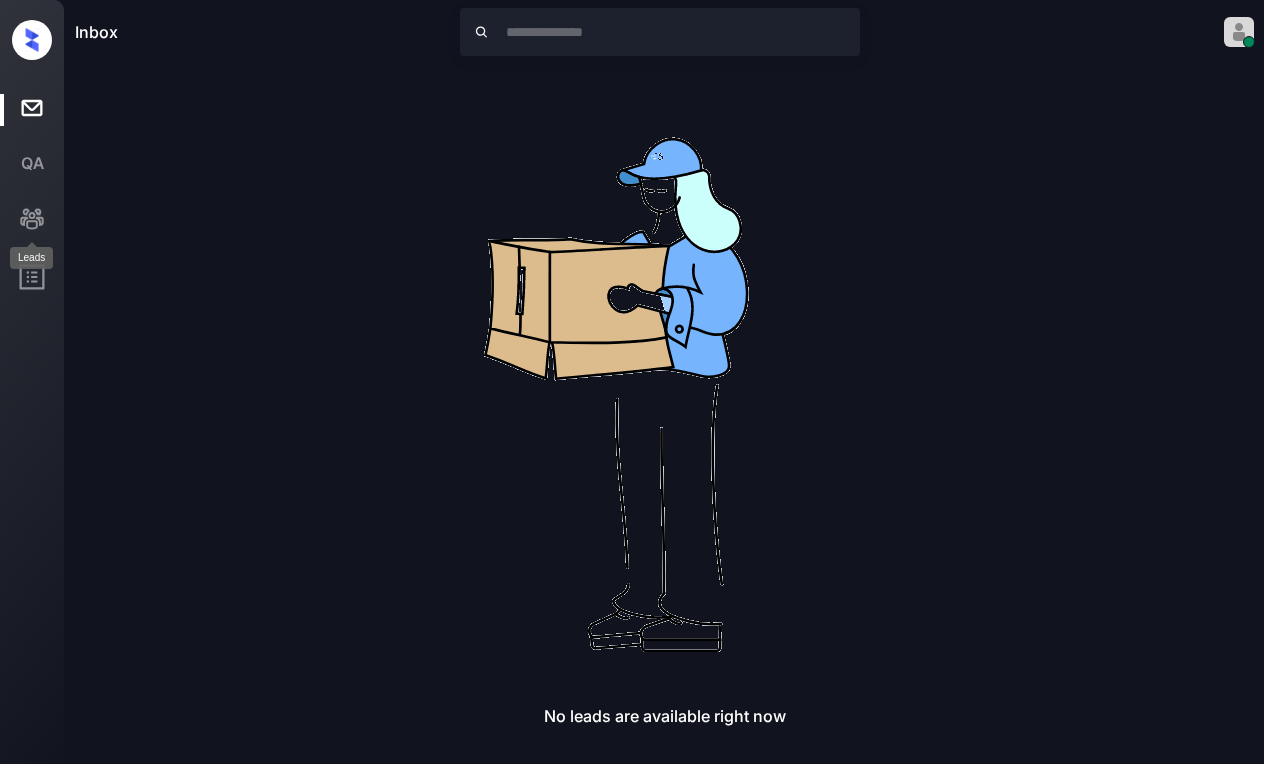 click 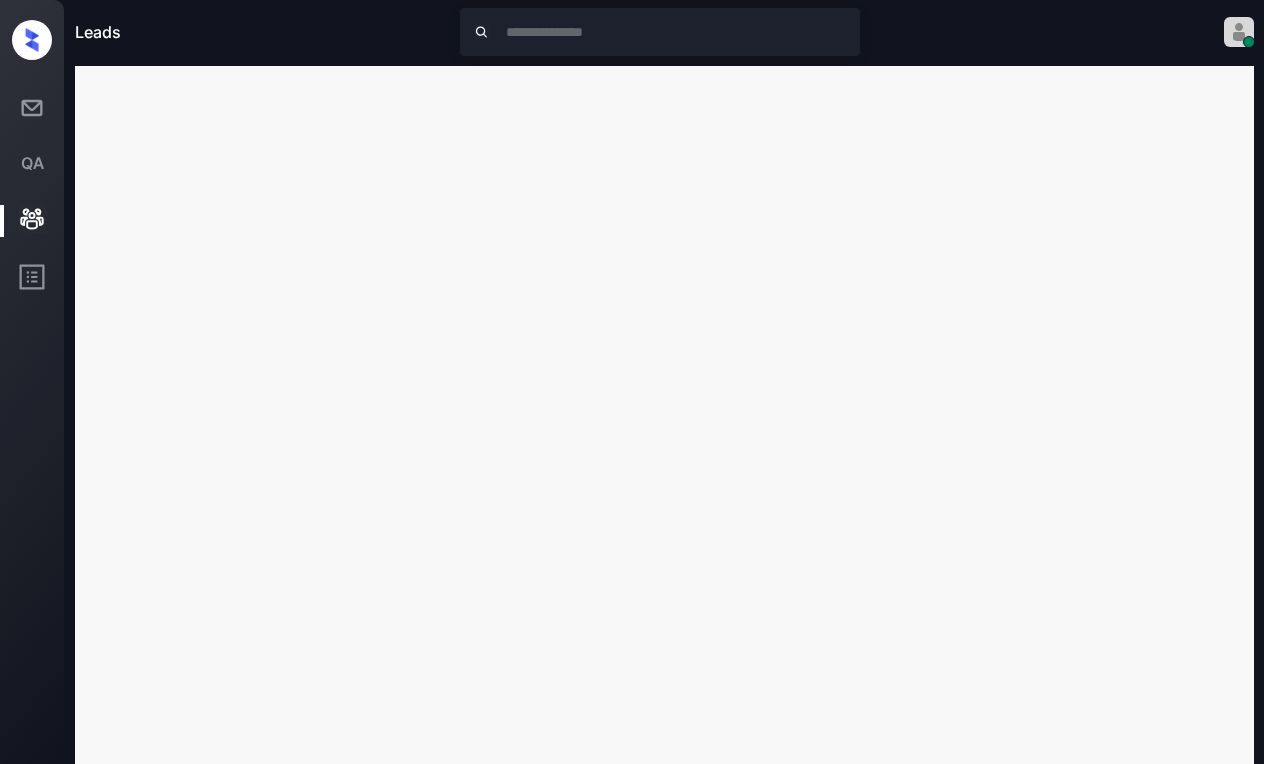 scroll, scrollTop: 2, scrollLeft: 0, axis: vertical 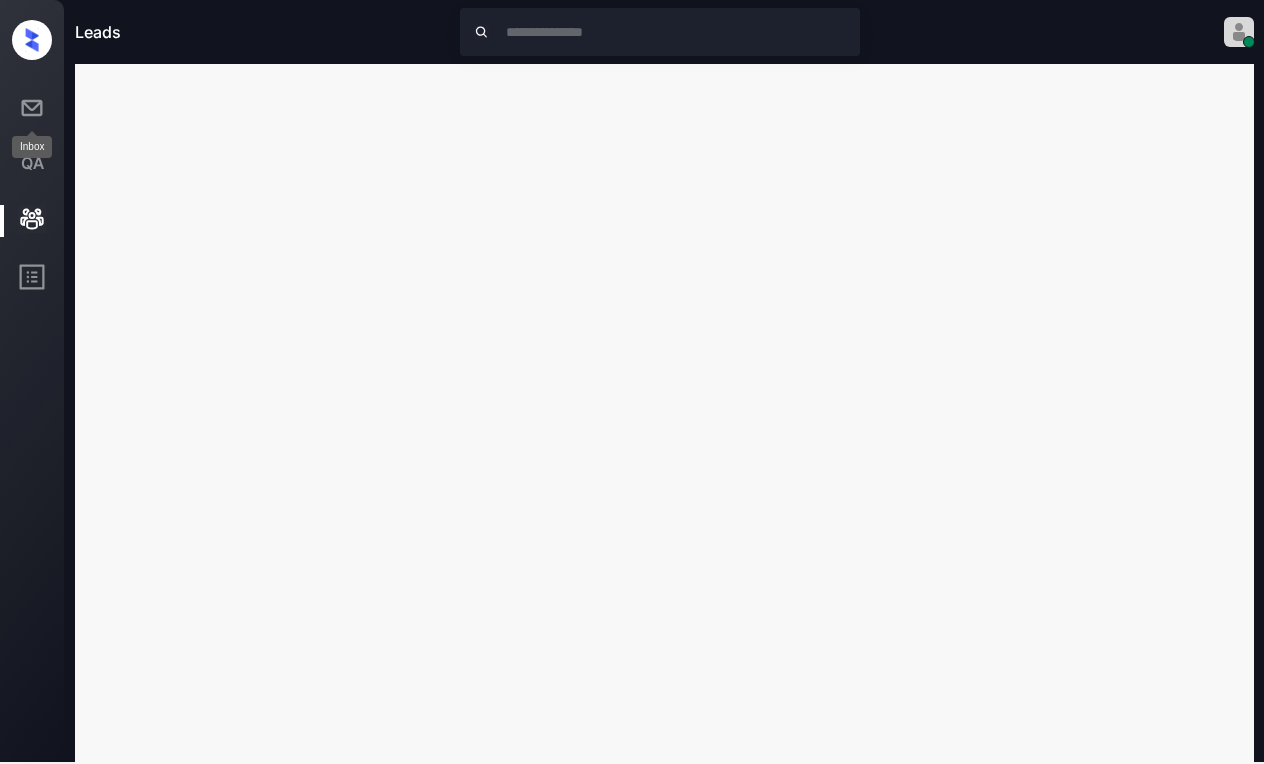 click 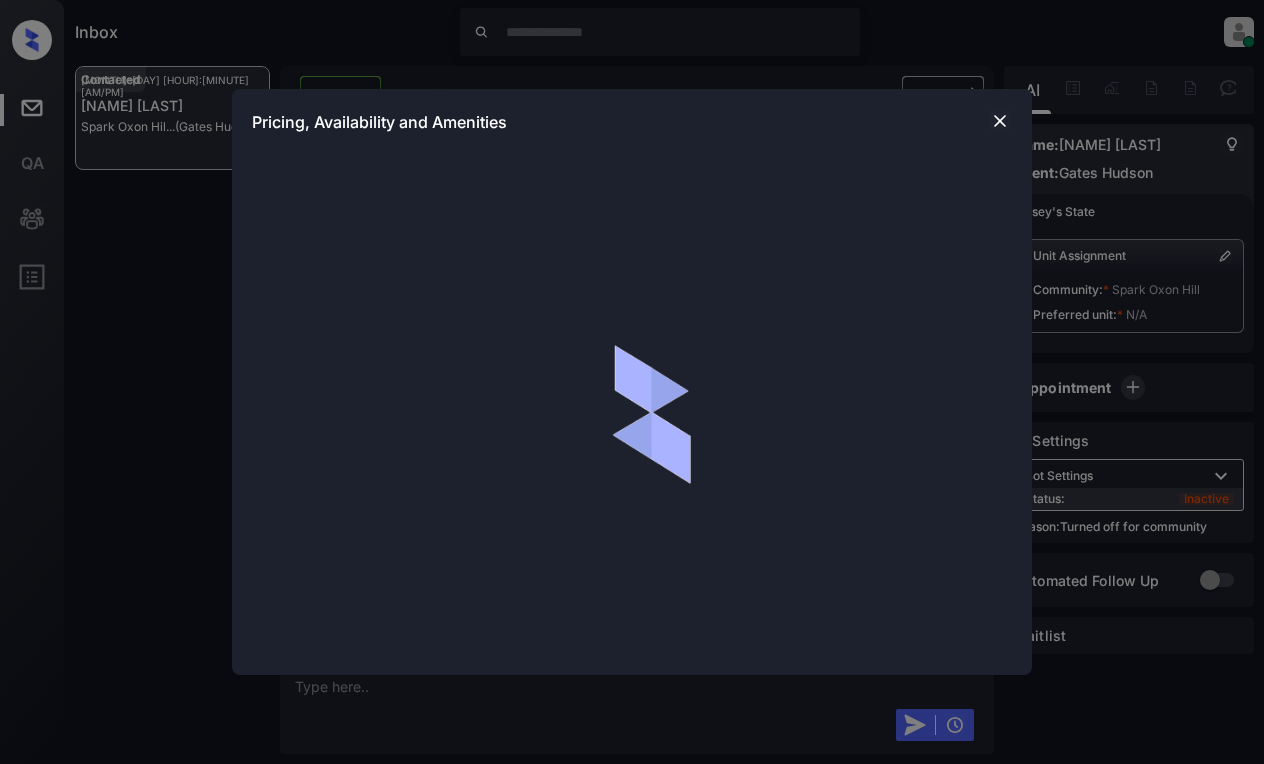 scroll, scrollTop: 0, scrollLeft: 0, axis: both 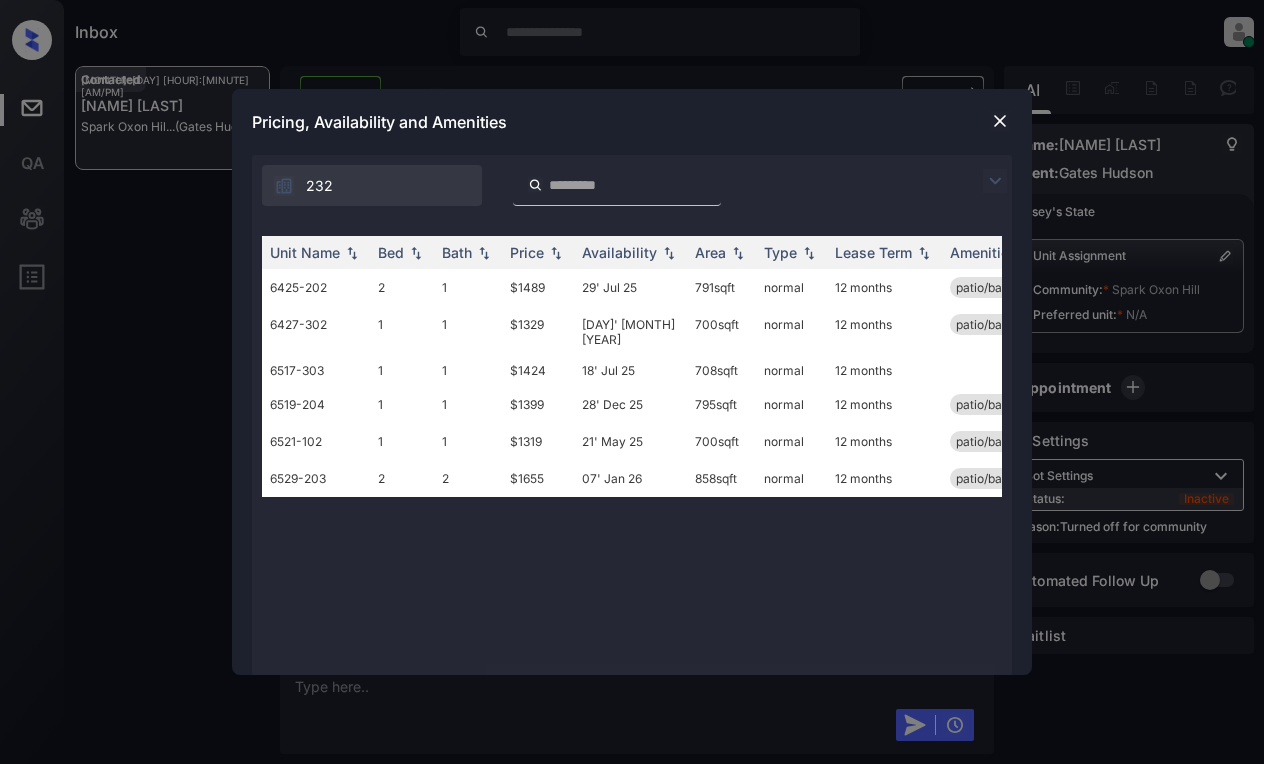 click at bounding box center [995, 181] 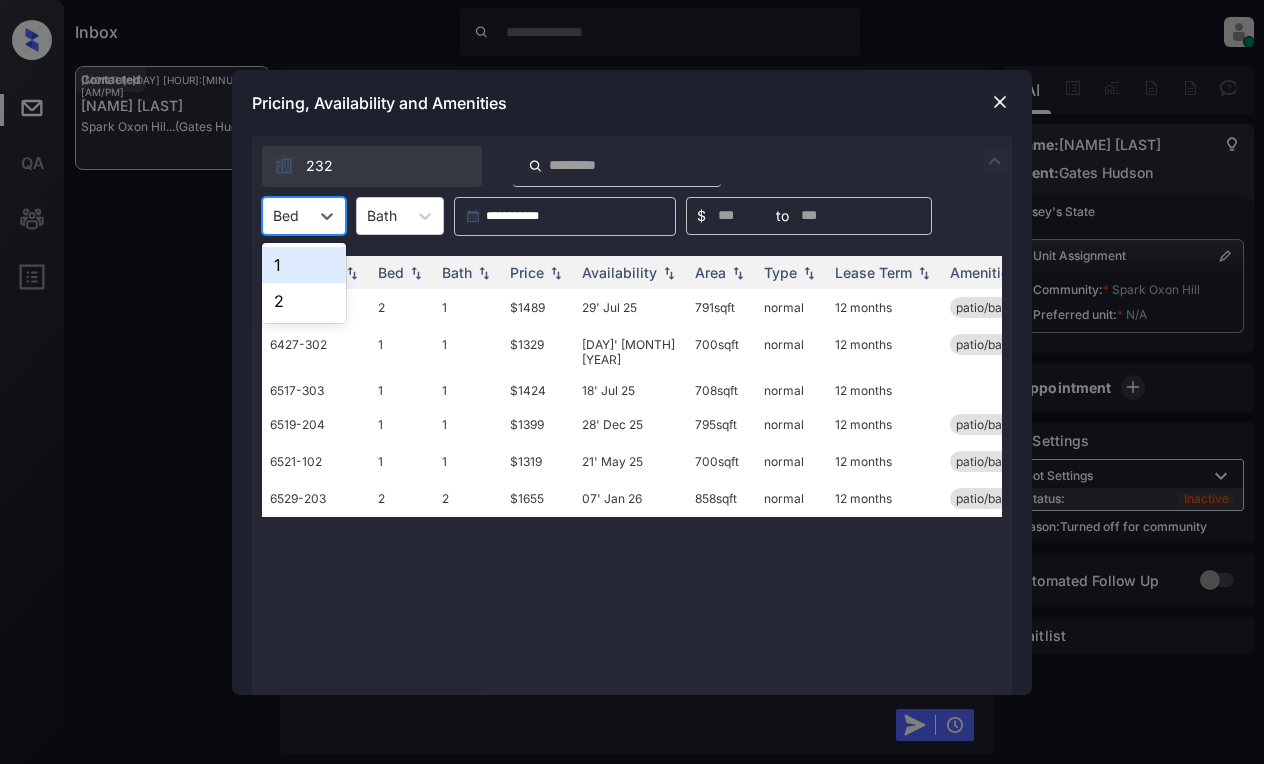 click at bounding box center [286, 215] 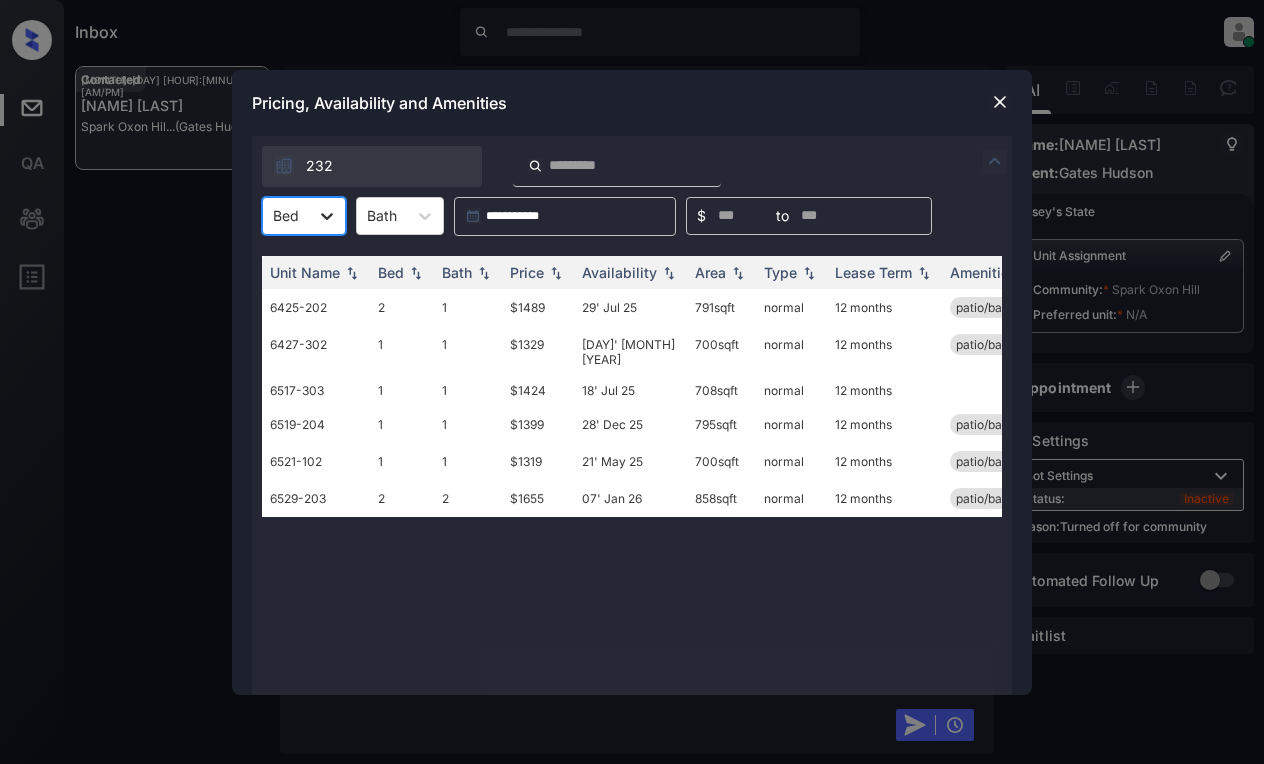 click 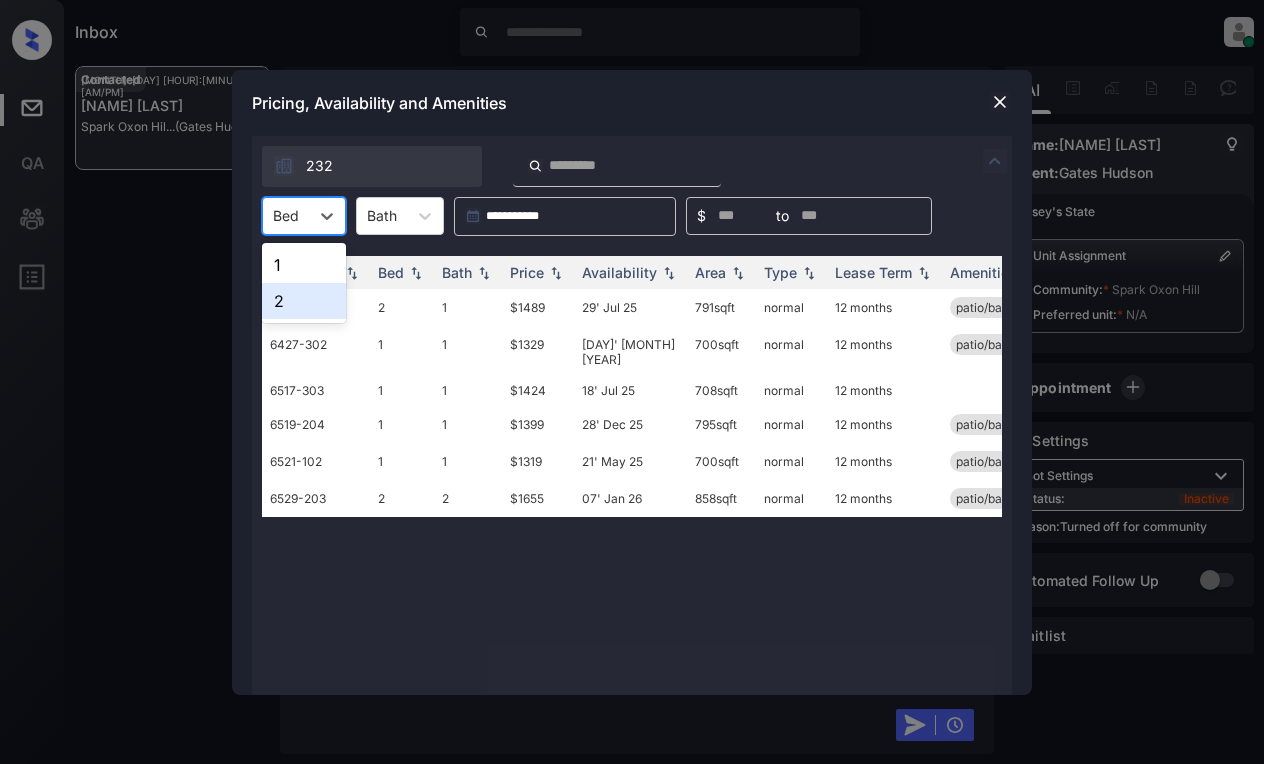 click on "2" at bounding box center [304, 301] 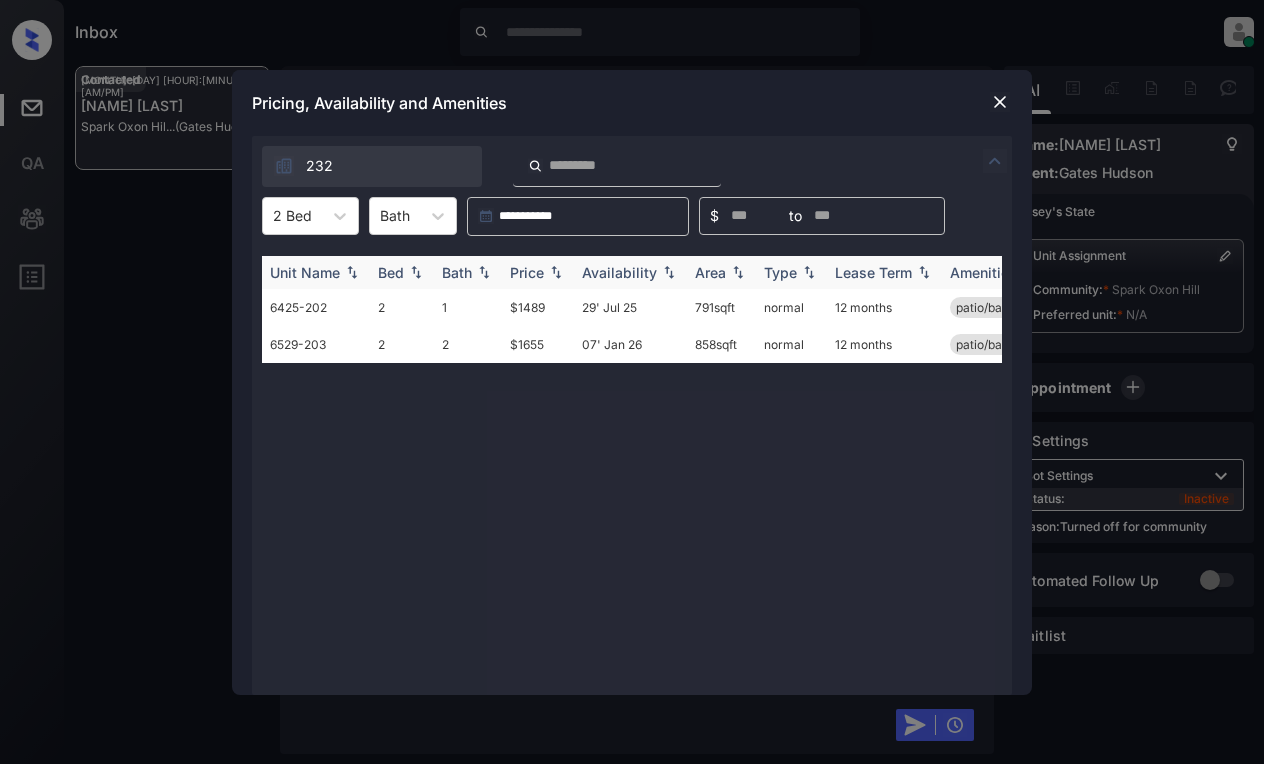 click on "Price" at bounding box center (527, 272) 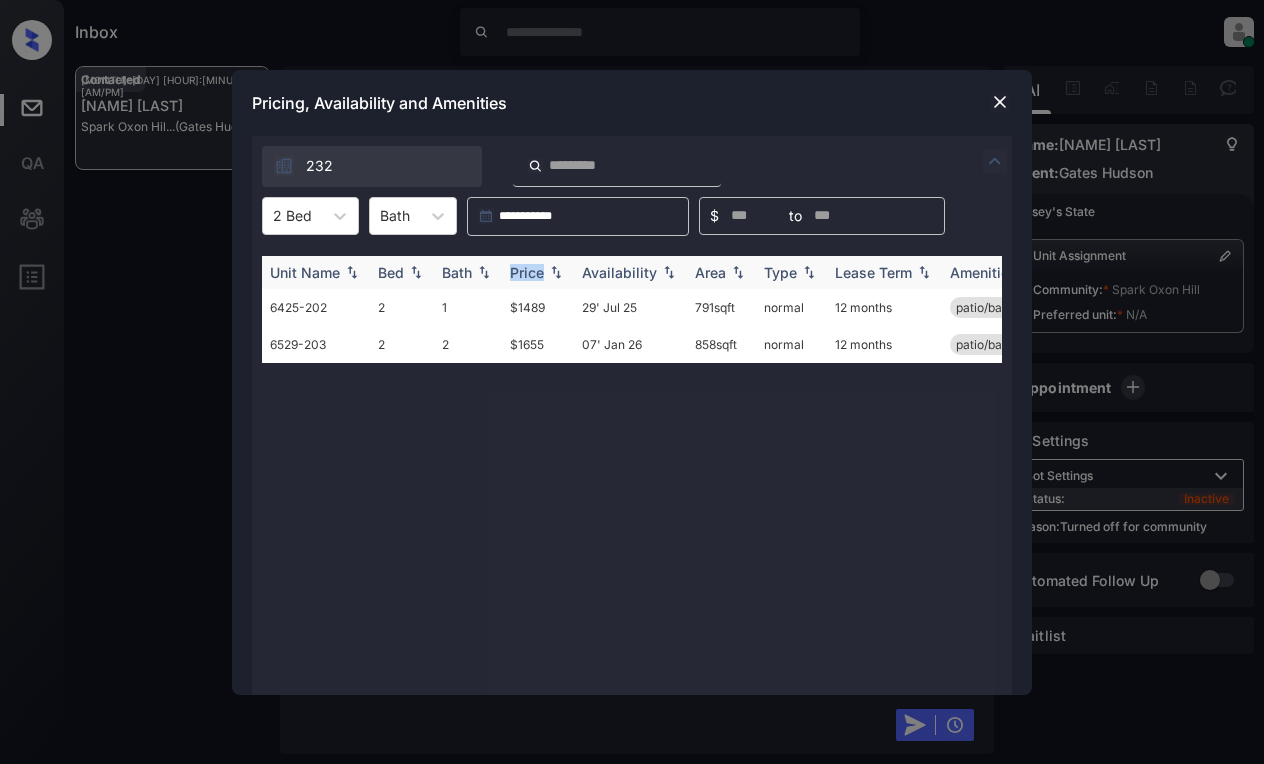 click on "Price" at bounding box center (527, 272) 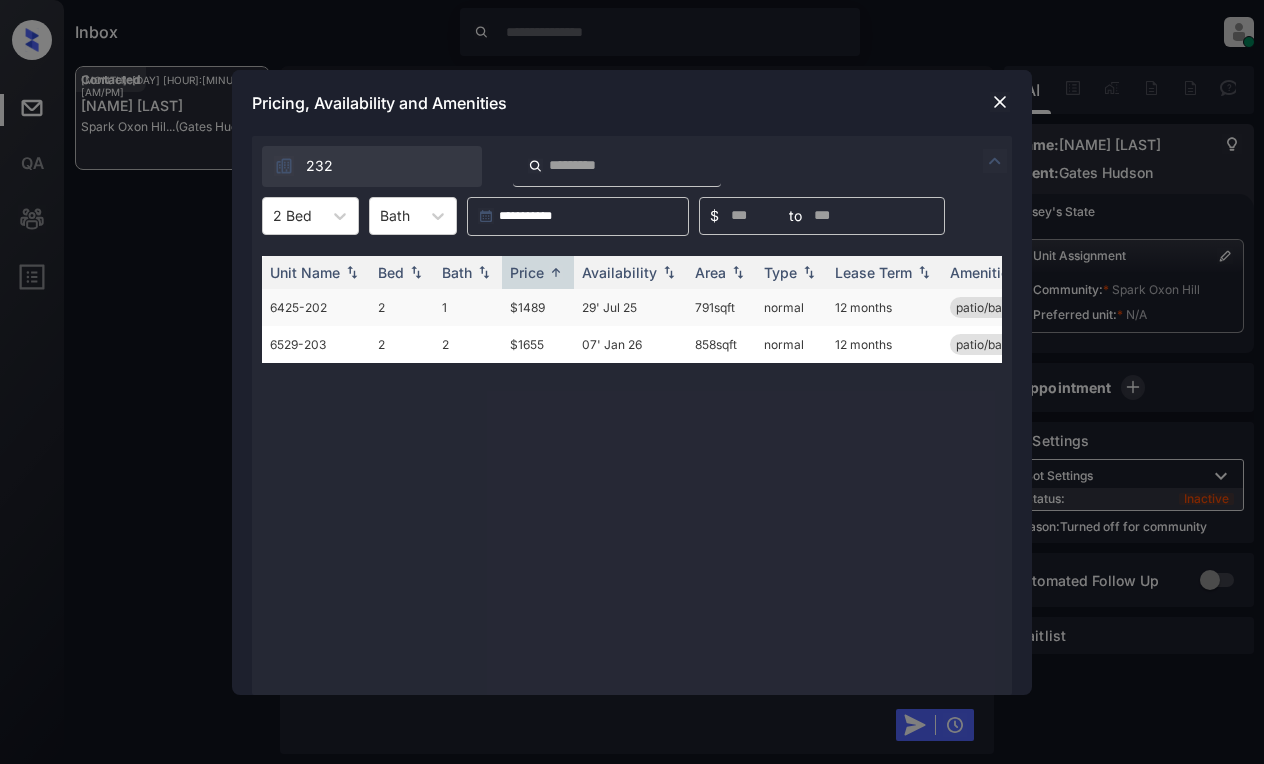 click on "$1489" at bounding box center [538, 307] 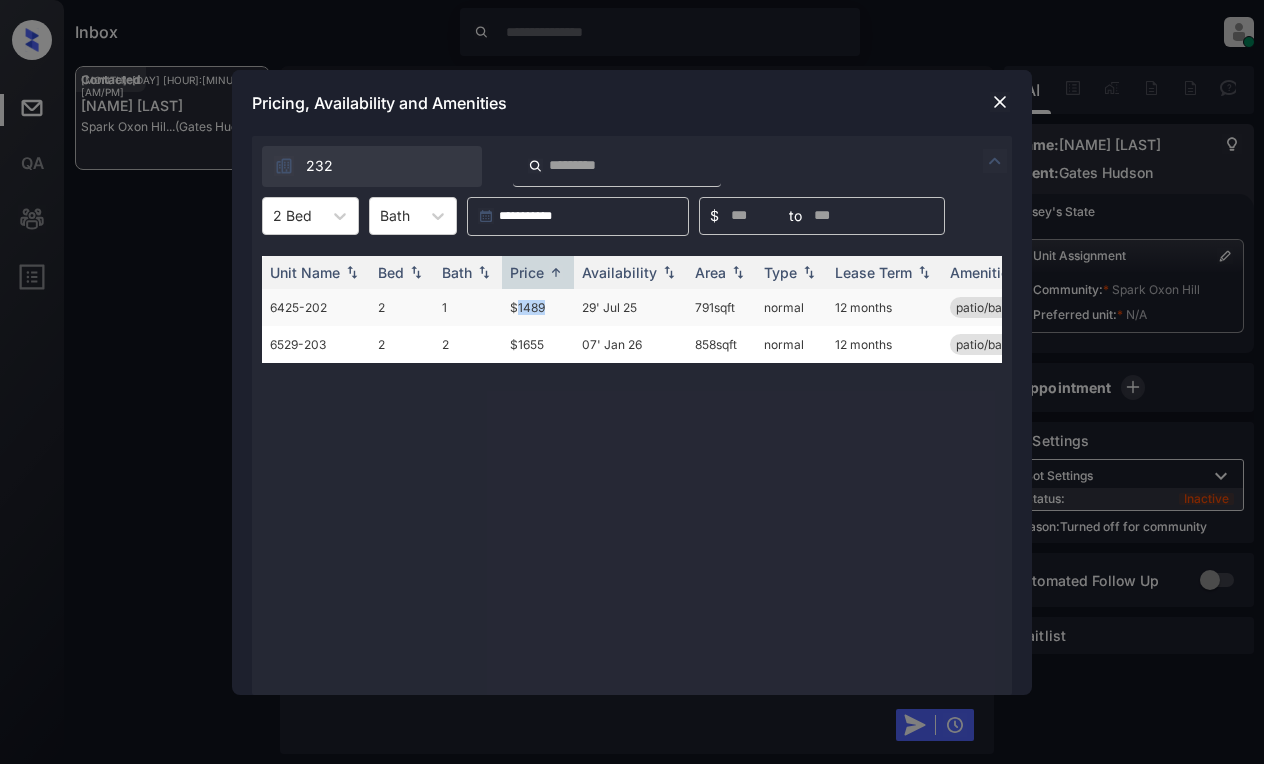 click on "$1489" at bounding box center [538, 307] 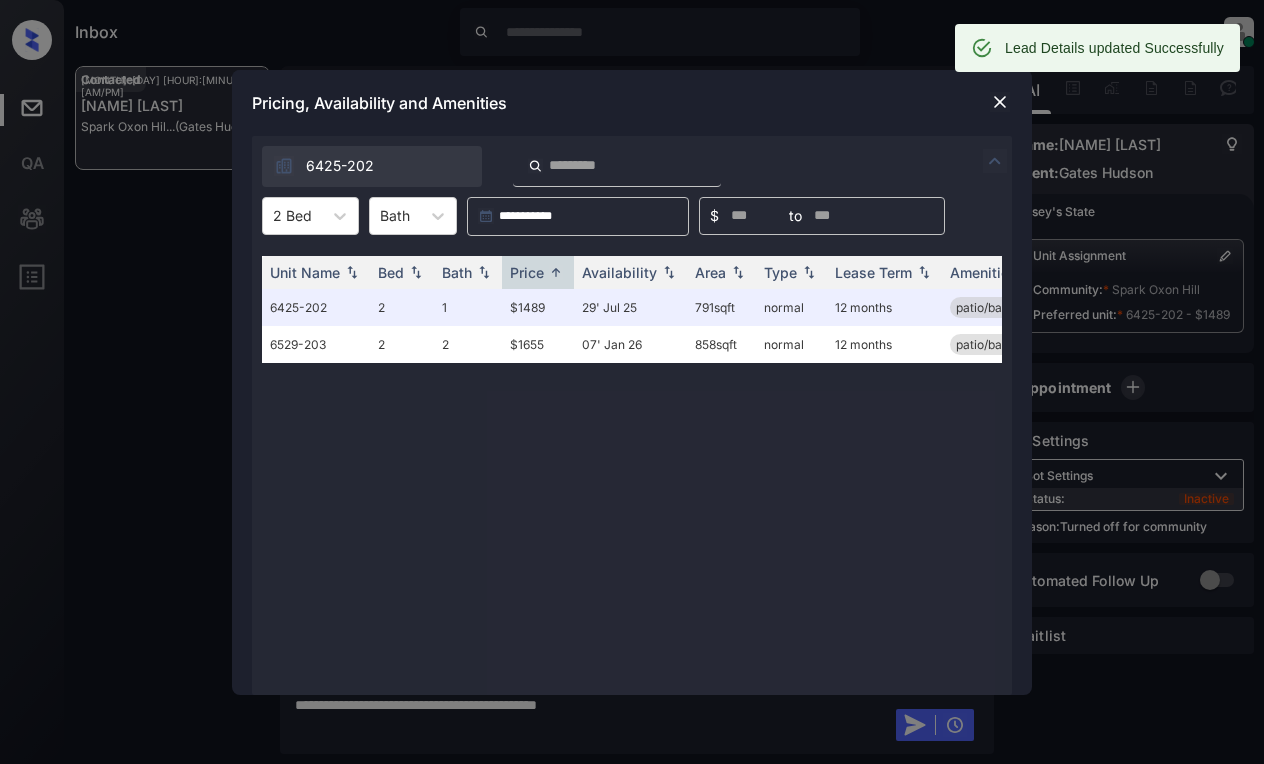 click on "Unit Name Bed Bath Price Availability Area Type Lease Term Amenities 6425-202 2 1 $1489 29' Jul 25 791  sqft normal 12   months patio/balcony renovated 6529-203 2 2 $1655 07' Jan 26 858  sqft normal 12   months patio/balcony renovated" at bounding box center [632, 465] 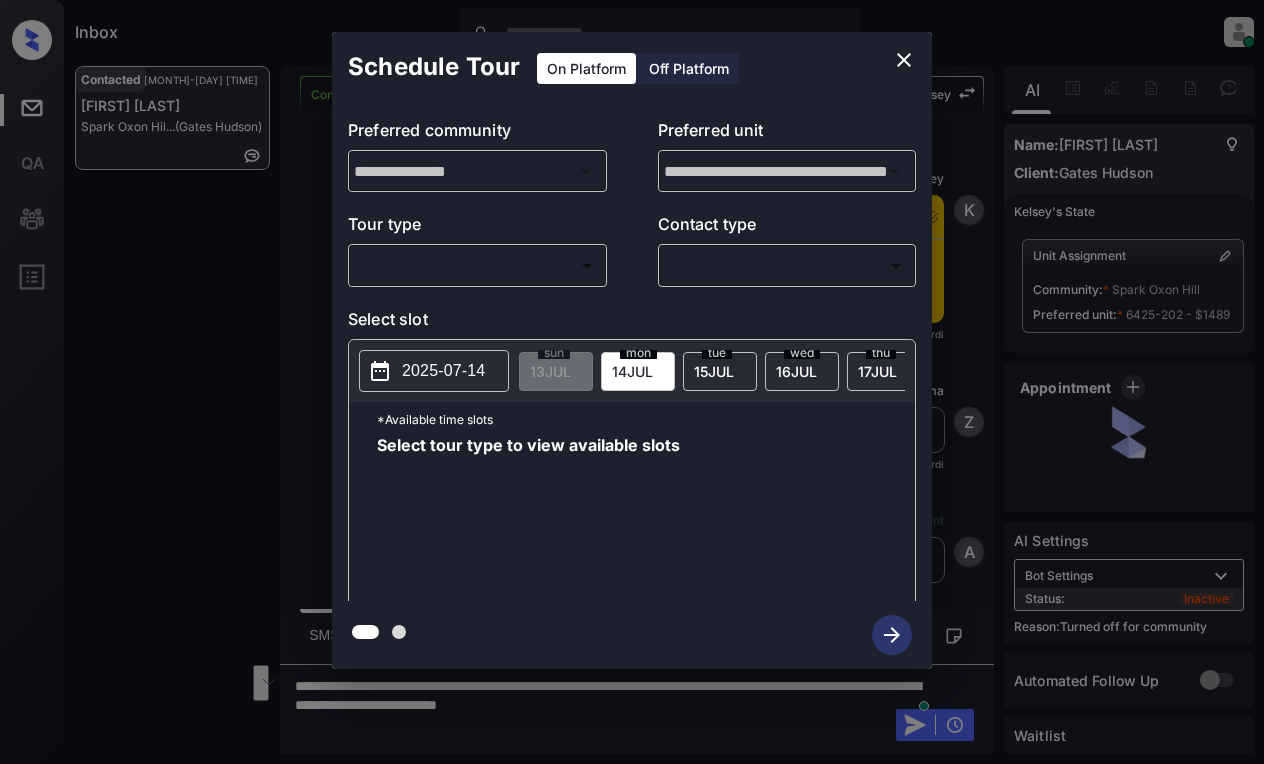 scroll, scrollTop: 0, scrollLeft: 0, axis: both 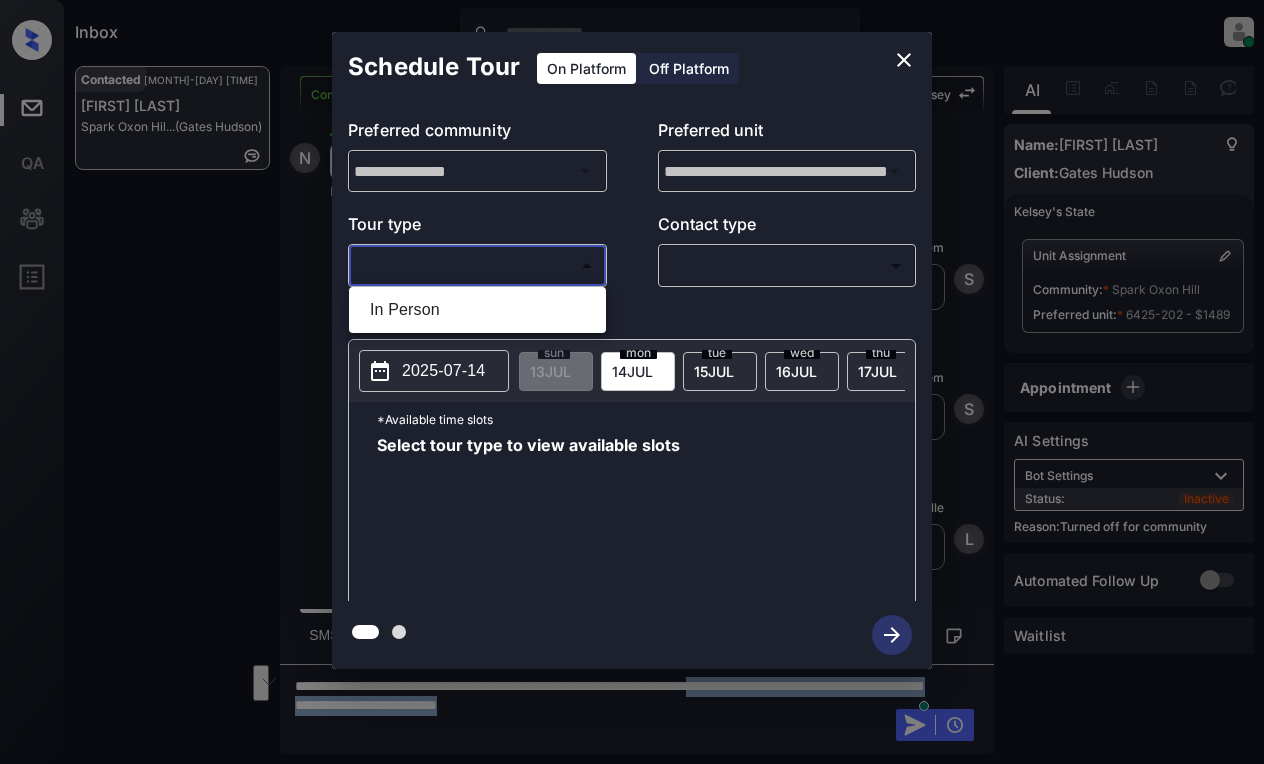 click on "Inbox [FIRST] [LAST]. [FIRST] Set yourself   offline Set yourself   on break Profile Switch to  light  mode Sign out Contacted [MONTH]-[DAY] [TIME]   [FIRST] [LAST] Spark [CITY]...  (Gates Hudson) Contacted Lost Lead Sentiment: Angry Upon sliding the acknowledgement:  Lead will move to lost stage. * ​ SMS and call option will be set to opt out. AFM will be turned off for the lead. [FIRST] New Message [FIRST] Notes Note: https://conversation.getzuma.com/6872335d8a0bbbe6319cf9b7 - Paste this link into your browser to view [FIRST]’s conversation with the prospect [MONTH] [DAY], [YEAR] [TIME]  Sync'd w  yardi K New Message Zuma Lead transferred to leasing agent: kelsey [MONTH] [DAY], [YEAR] [TIME]  Sync'd w  yardi Z New Message Agent Lead created via leadPoller in Inbound stage. [MONTH] [DAY], [YEAR] [TIME] A New Message Agent AFM Request sent to [FIRST]. [MONTH] [DAY], [YEAR] [TIME] A New Message Agent Notes Note: ILS Note:
RentcafeAPI Prospect Match Criteria : Unique Last Name and Email [MONTH] [DAY], [YEAR] [TIME] A New Message [FIRST]  yardi K" at bounding box center (632, 382) 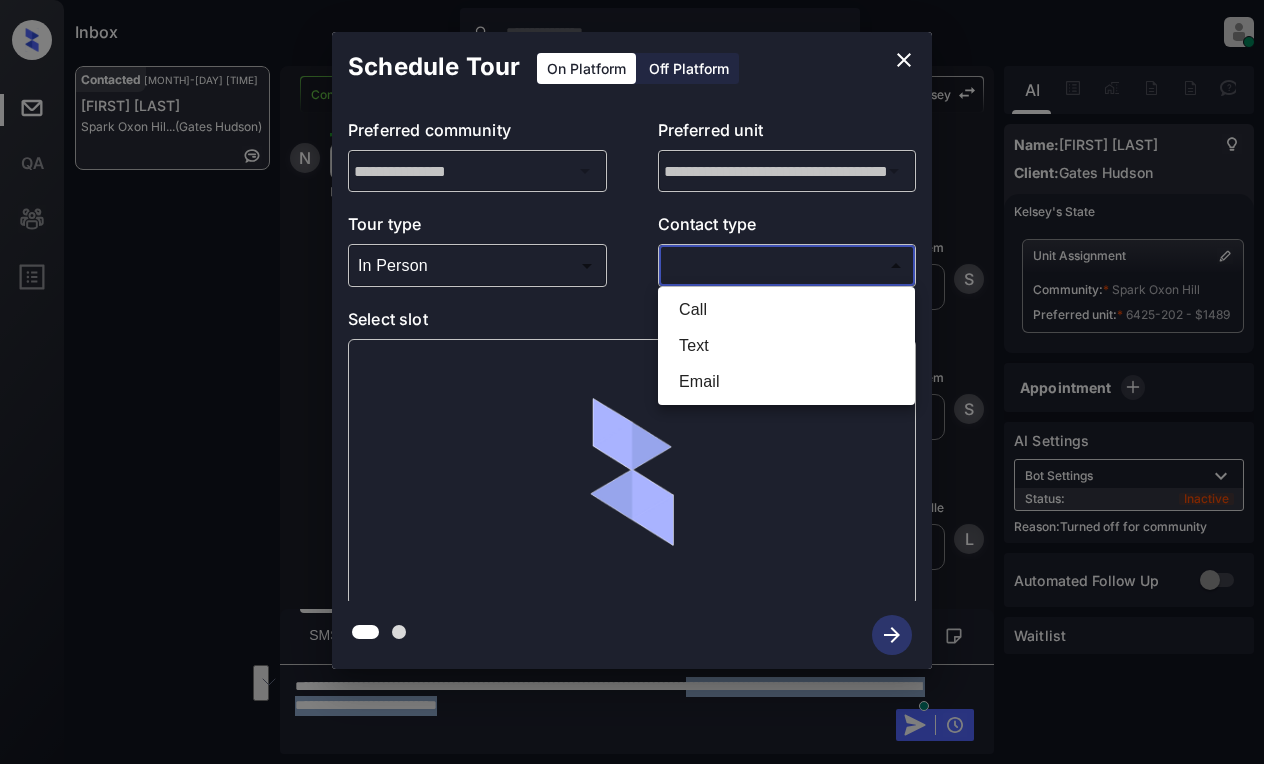 drag, startPoint x: 722, startPoint y: 266, endPoint x: 802, endPoint y: 285, distance: 82.2253 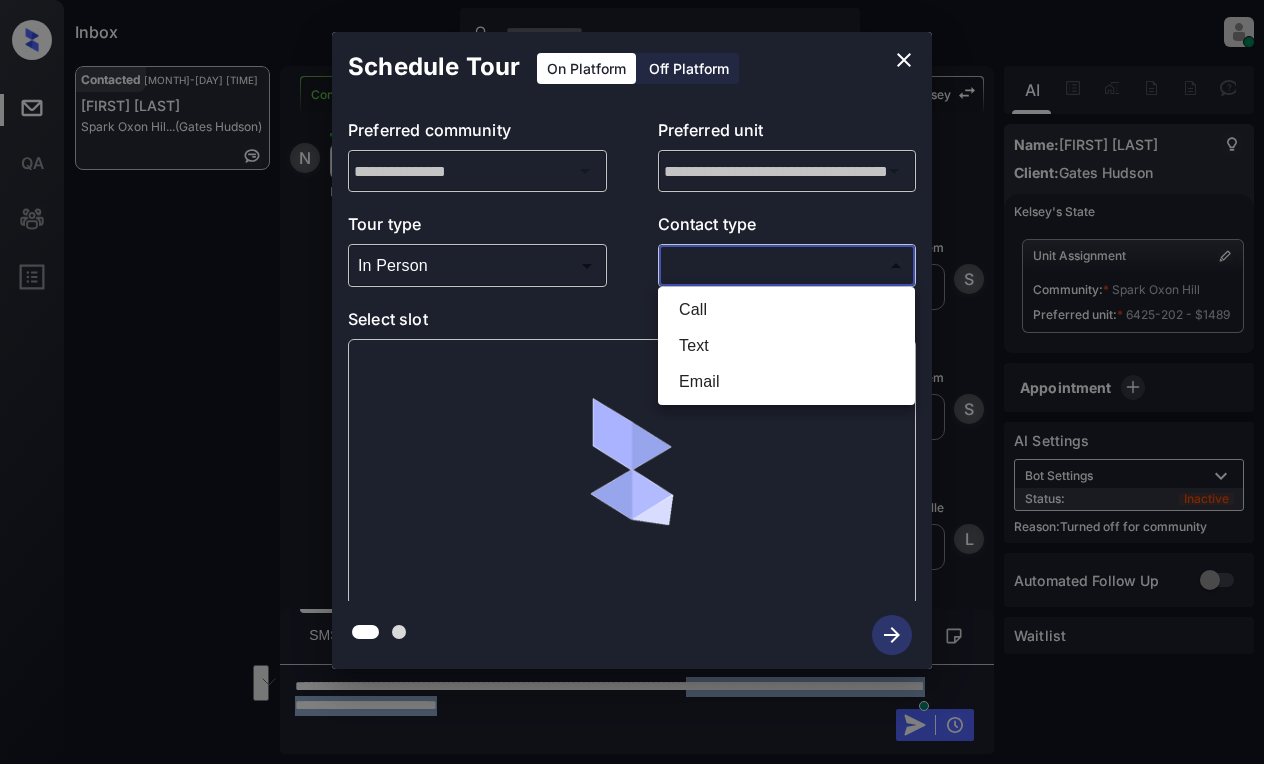 click on "Inbox [FIRST] [LAST]. [FIRST] Set yourself   offline Set yourself   on break Profile Switch to  light  mode Sign out Contacted [MONTH]-[DAY] [TIME]   [FIRST] [LAST] Spark [CITY]...  (Gates Hudson) Contacted Lost Lead Sentiment: Angry Upon sliding the acknowledgement:  Lead will move to lost stage. * ​ SMS and call option will be set to opt out. AFM will be turned off for the lead. [FIRST] New Message [FIRST] Notes Note: https://conversation.getzuma.com/6872335d8a0bbbe6319cf9b7 - Paste this link into your browser to view [FIRST]’s conversation with the prospect [MONTH] [DAY], [YEAR] [TIME]  Sync'd w  yardi K New Message Zuma Lead transferred to leasing agent: kelsey [MONTH] [DAY], [YEAR] [TIME]  Sync'd w  yardi Z New Message Agent Lead created via leadPoller in Inbound stage. [MONTH] [DAY], [YEAR] [TIME] A New Message Agent AFM Request sent to [FIRST]. [MONTH] [DAY], [YEAR] [TIME] A New Message Agent Notes Note: ILS Note:
RentcafeAPI Prospect Match Criteria : Unique Last Name and Email [MONTH] [DAY], [YEAR] [TIME] A New Message [FIRST]  yardi K" at bounding box center (632, 382) 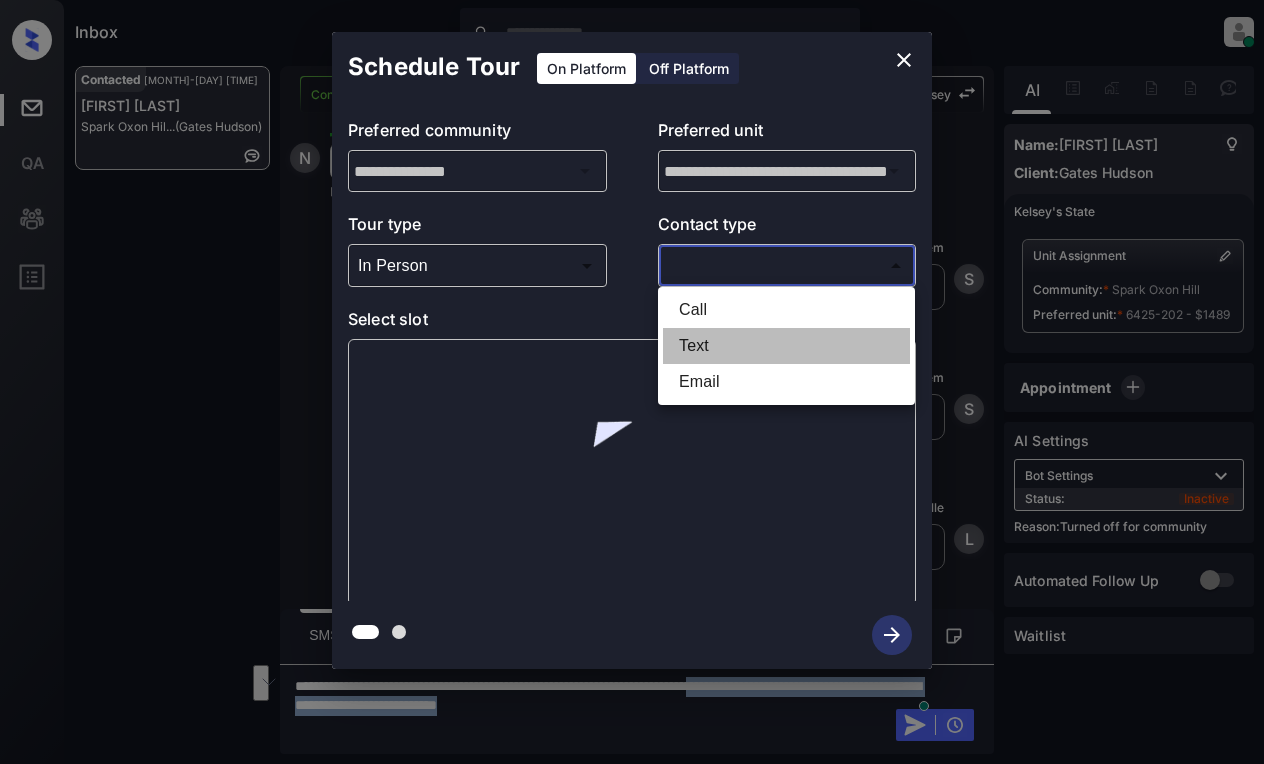 click on "Text" at bounding box center (786, 346) 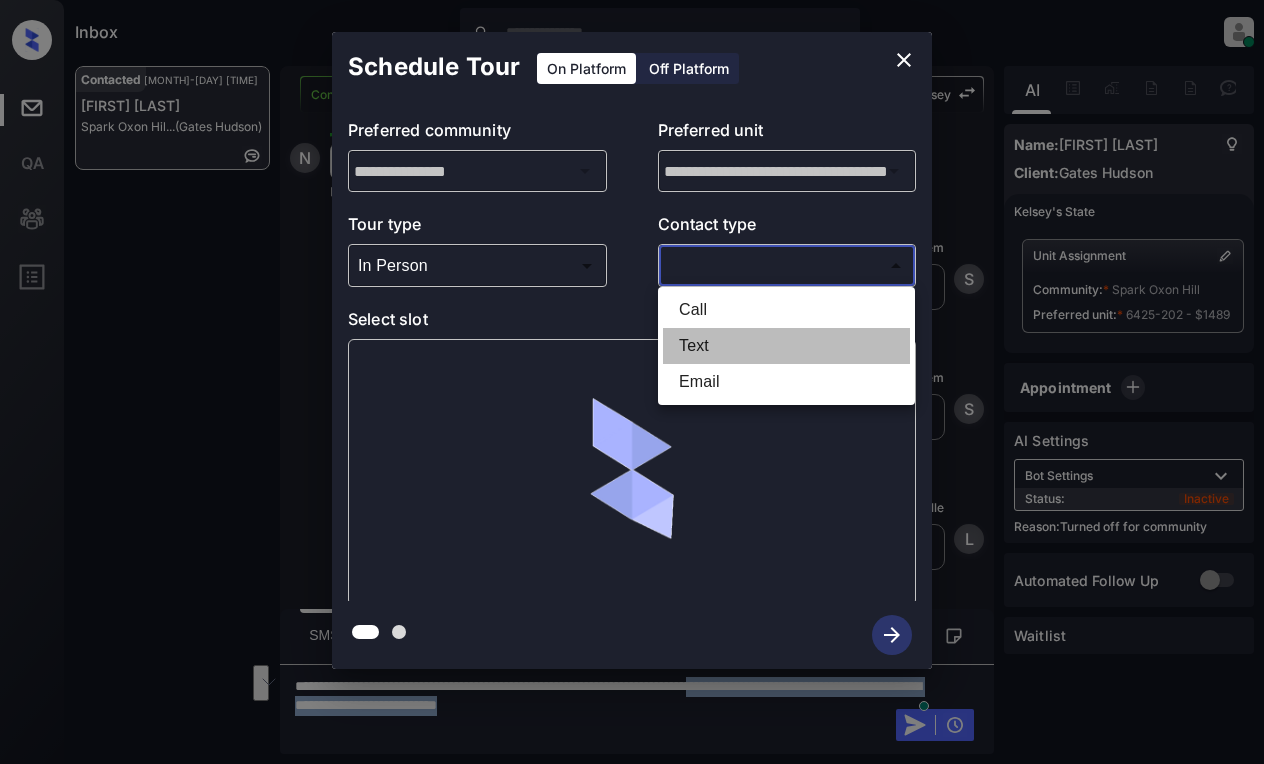 type on "****" 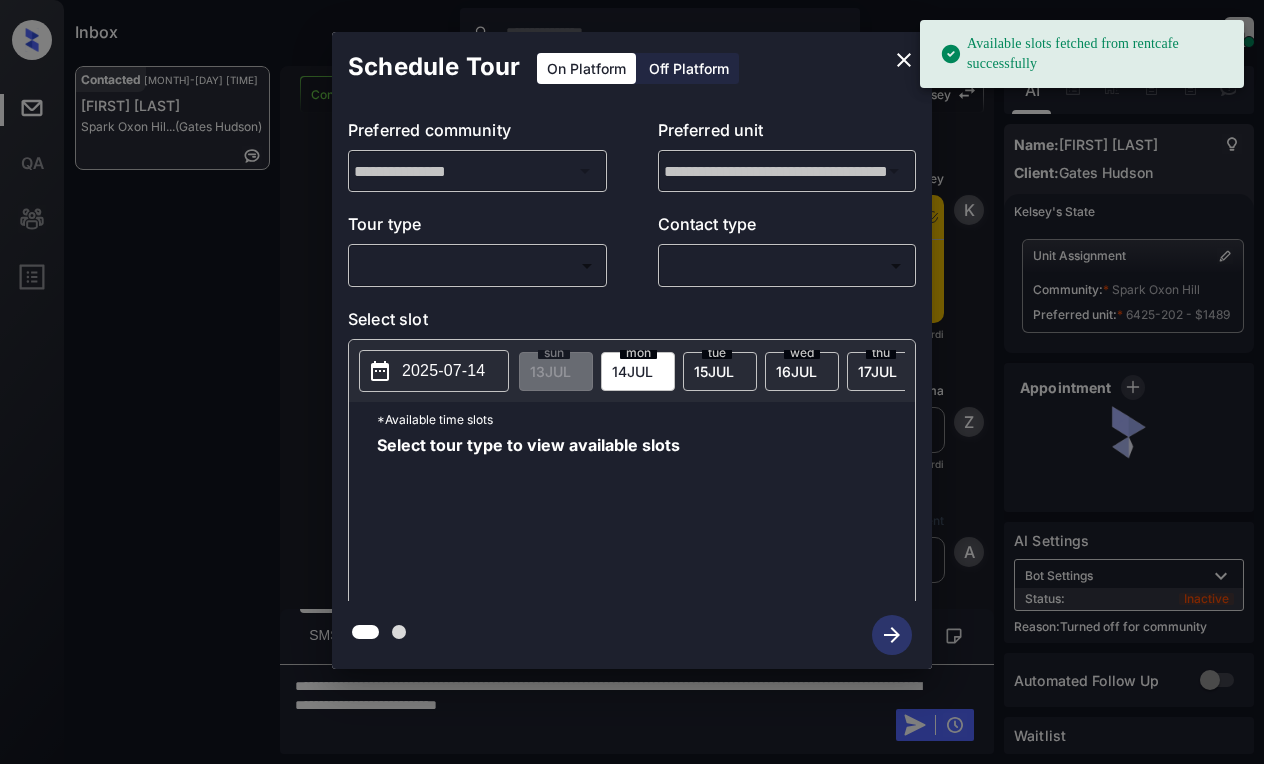 scroll, scrollTop: 0, scrollLeft: 0, axis: both 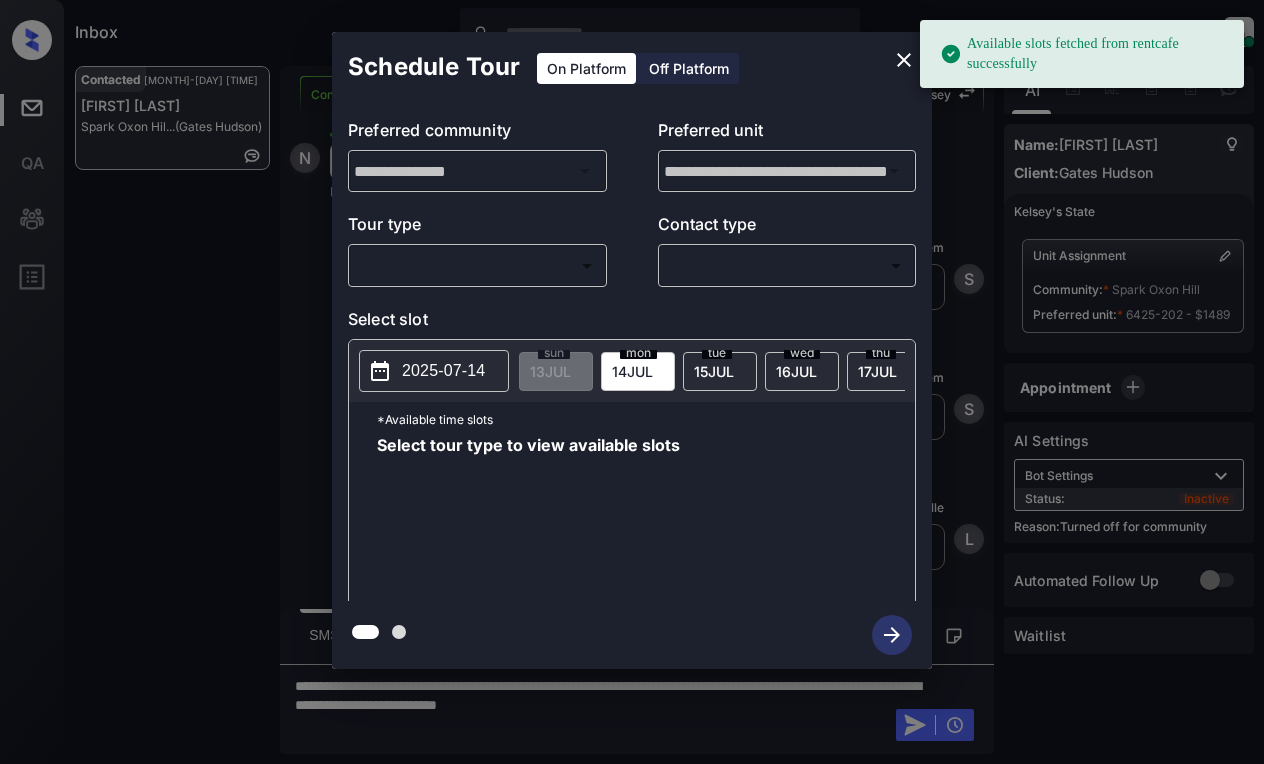 click on "Available slots fetched from rentcafe successfully Inbox [FIRST] [LAST] Online Set yourself   offline Set yourself   on break Profile Switch to  light  mode Sign out Contacted [MONTH]-[DAY] [TIME]   [FIRST] [LAST] Spark Oxon Hil...  (Gates Hudson) Contacted Lost Lead Sentiment: Angry Upon sliding the acknowledgement:  Lead will move to lost stage. * ​ SMS and call option will be set to opt out. AFM will be turned off for the lead. [FIRST] New Message [FIRST] Notes Note: https://conversation.getzuma.com/6872335d8a0bbbe6319cf9b7 - Paste this link into your browser to view [FIRST]’s conversation with the prospect [MONTH] [DAY], [YEAR] [TIME]  Sync'd w  yardi [FIRST] New Message Zuma Lead transferred to leasing agent: [FIRST] [MONTH] [DAY], [YEAR] [TIME]  Sync'd w  yardi [FIRST] New Message Agent Lead created via leadPoller in Inbound stage. [MONTH] [DAY], [YEAR] [TIME] [FIRST] New Message Agent AFM Request sent to [FIRST]. [MONTH] [DAY], [TIME] [FIRST] New Message Agent Notes Note: ILS Note:
RentcafeAPI Prospect Match Criteria : Unique Last Name and Email [FIRST]" at bounding box center (632, 382) 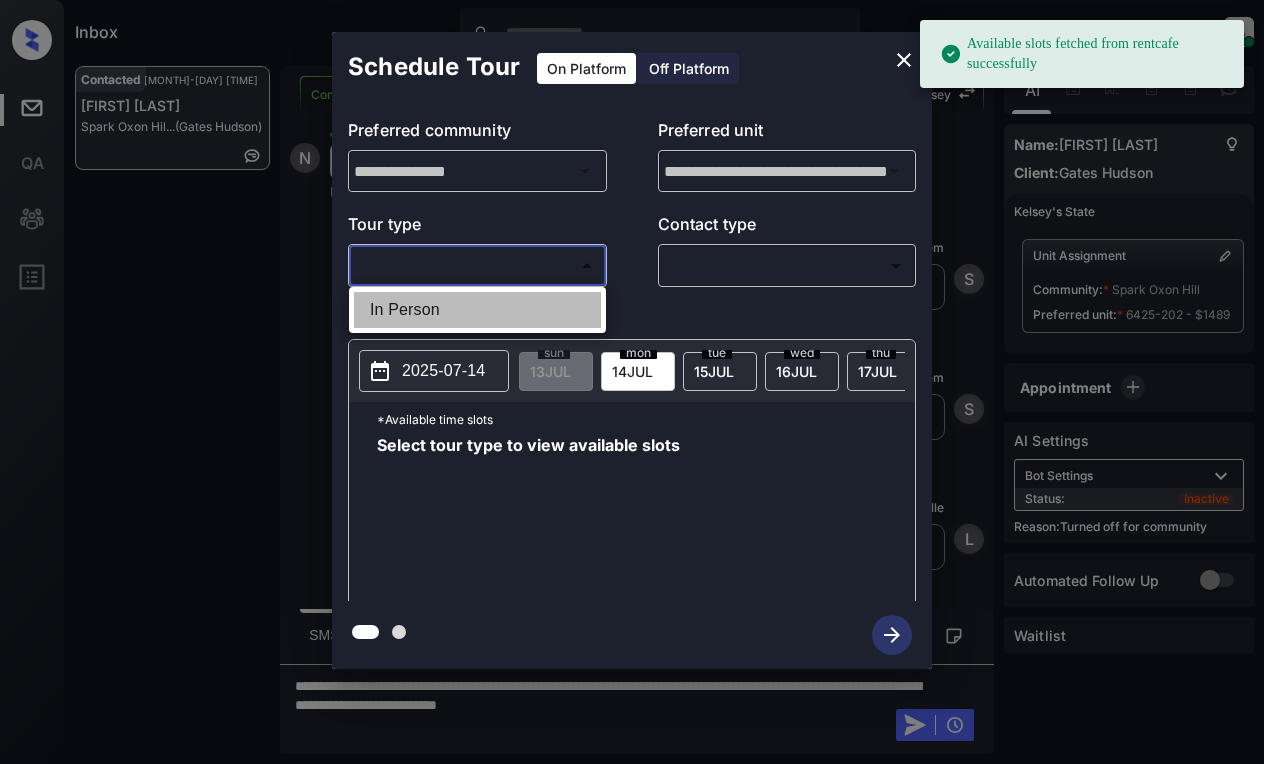drag, startPoint x: 459, startPoint y: 307, endPoint x: 595, endPoint y: 275, distance: 139.71399 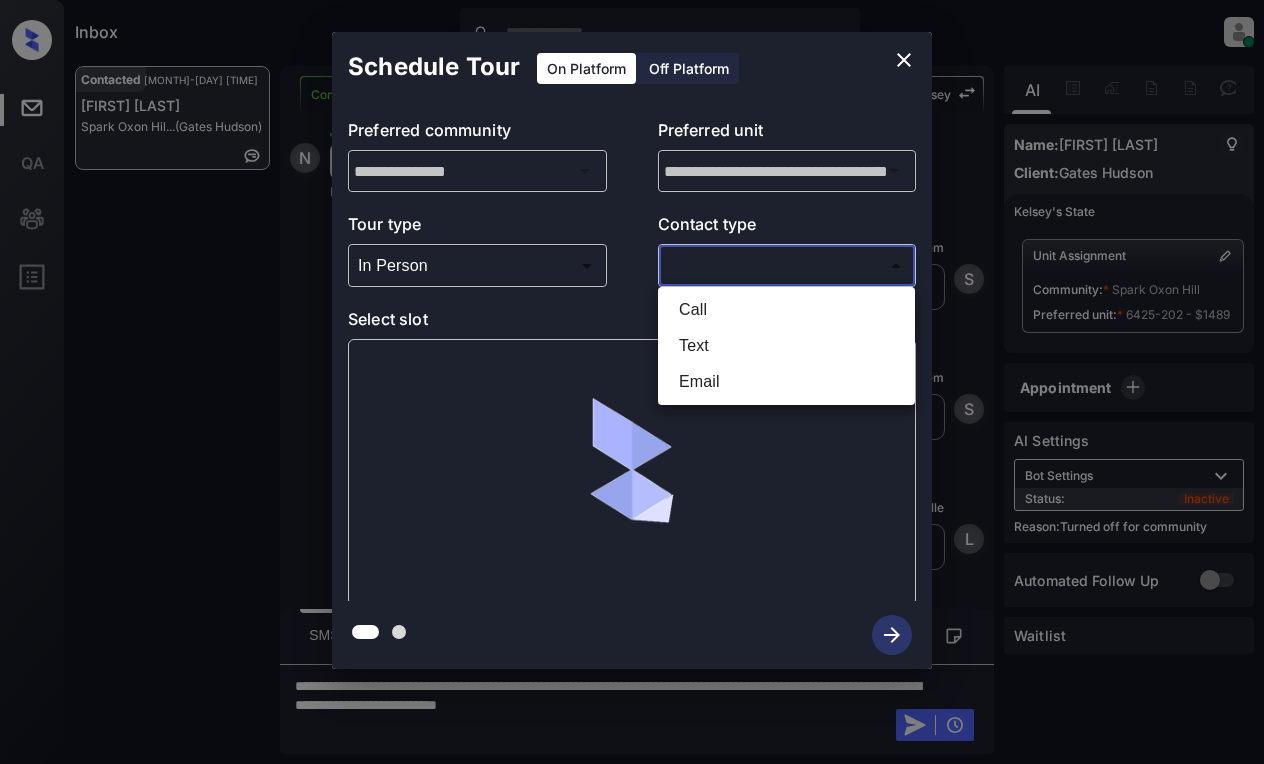 drag, startPoint x: 681, startPoint y: 256, endPoint x: 720, endPoint y: 275, distance: 43.382023 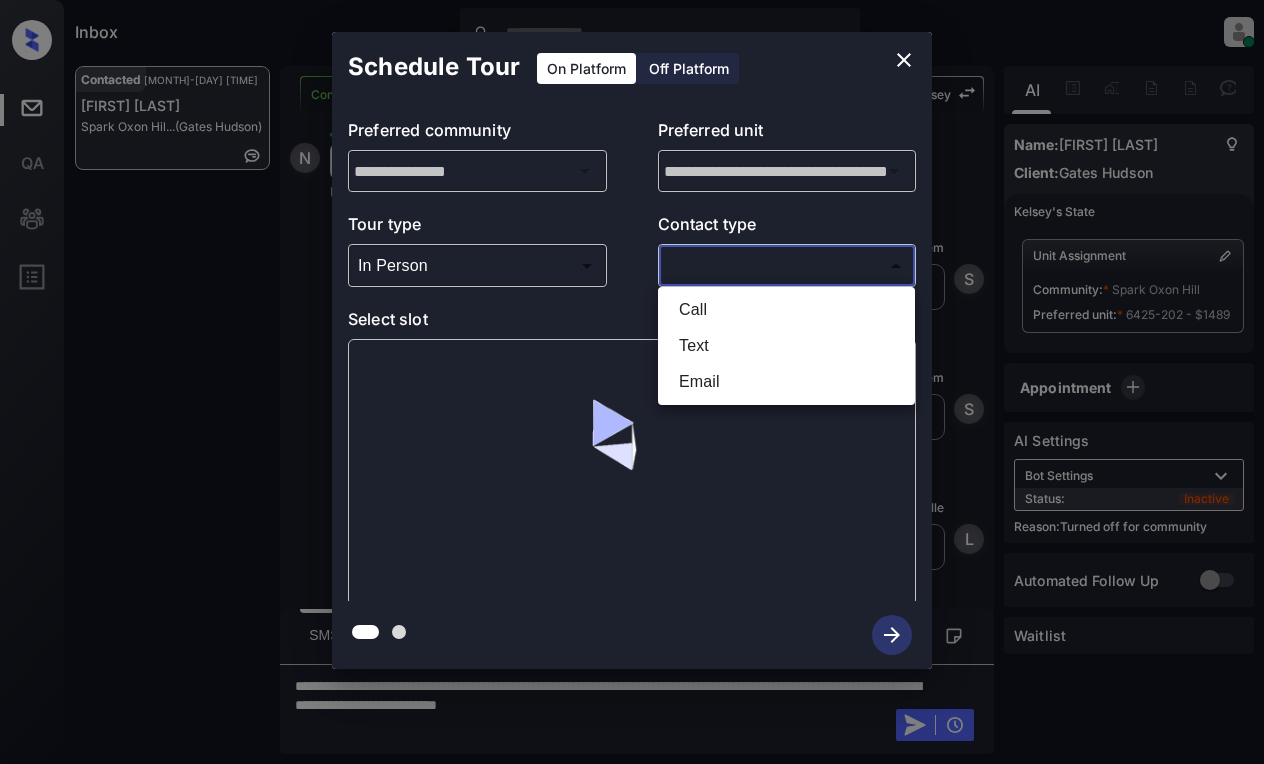 click on "Available slots fetched from rentcafe successfully Inbox [FIRST] [LAST] Online Set yourself   offline Set yourself   on break Profile Switch to  light  mode Sign out Contacted [MONTH]-[DAY] [TIME]   [FIRST] [LAST] Spark Oxon Hil...  (Gates Hudson) Contacted Lost Lead Sentiment: Angry Upon sliding the acknowledgement:  Lead will move to lost stage. * ​ SMS and call option will be set to opt out. AFM will be turned off for the lead. [FIRST] New Message [FIRST] Notes Note: https://conversation.getzuma.com/6872335d8a0bbbe6319cf9b7 - Paste this link into your browser to view [FIRST]’s conversation with the prospect [MONTH] [DAY], [YEAR] [TIME]  Sync'd w  yardi [FIRST] New Message Zuma Lead transferred to leasing agent: [FIRST] [MONTH] [DAY], [YEAR] [TIME]  Sync'd w  yardi [FIRST] New Message Agent Lead created via leadPoller in Inbound stage. [MONTH] [DAY], [YEAR] [TIME] [FIRST] New Message Agent AFM Request sent to [FIRST]. [MONTH] [DAY], [TIME] [FIRST] New Message Agent Notes Note: ILS Note:
RentcafeAPI Prospect Match Criteria : Unique Last Name and Email [FIRST]" at bounding box center [632, 382] 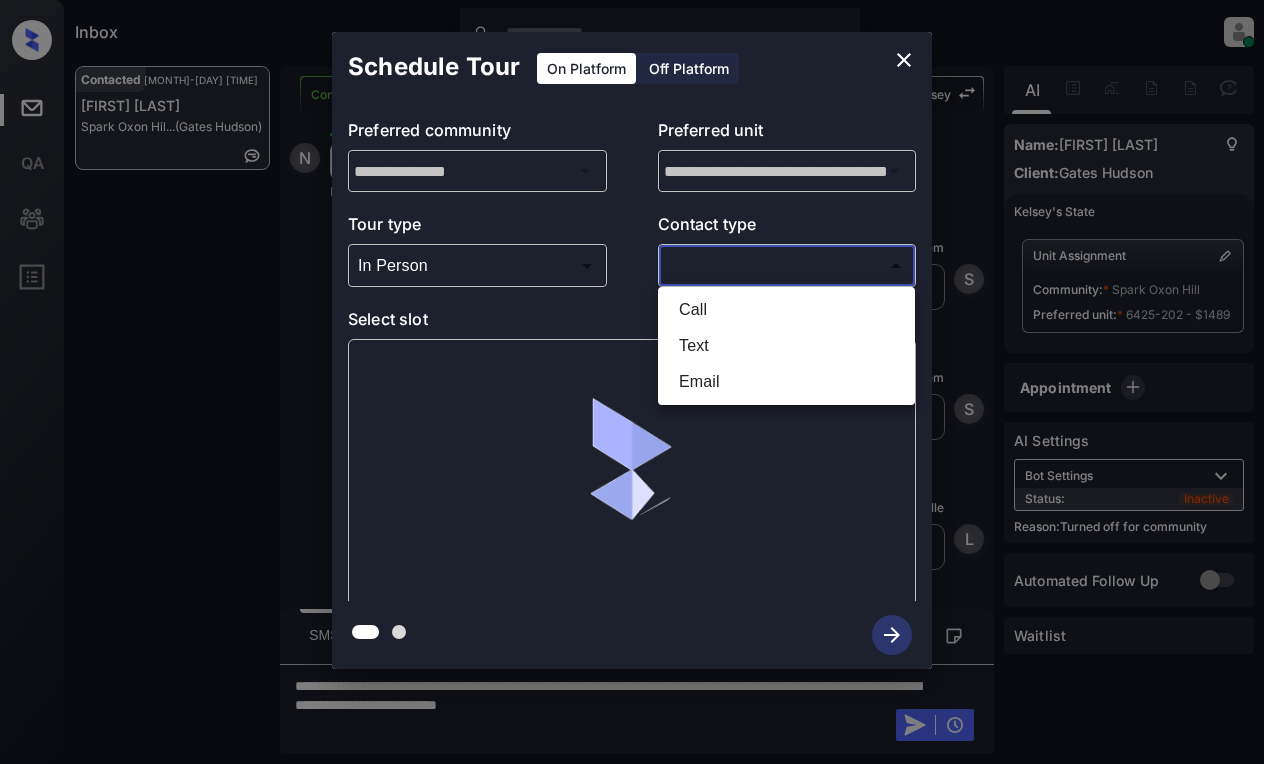 click on "Text" at bounding box center (786, 346) 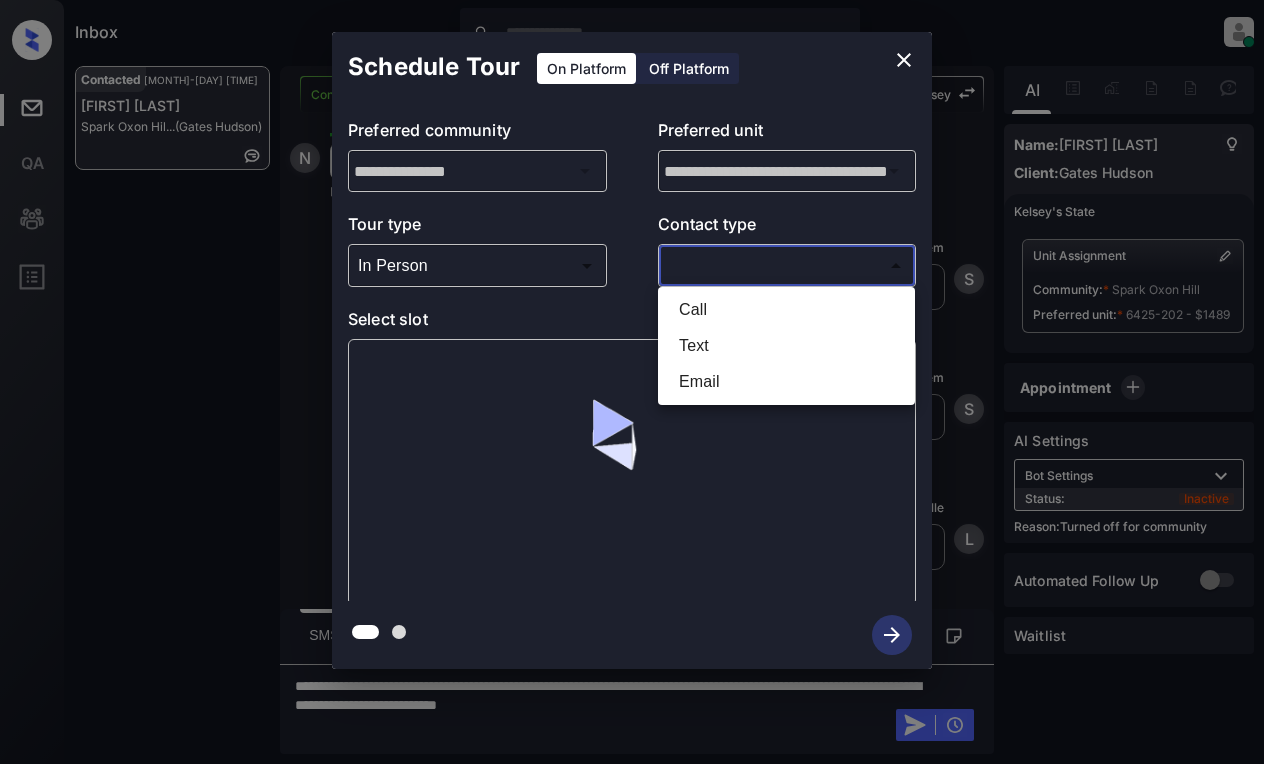 type on "****" 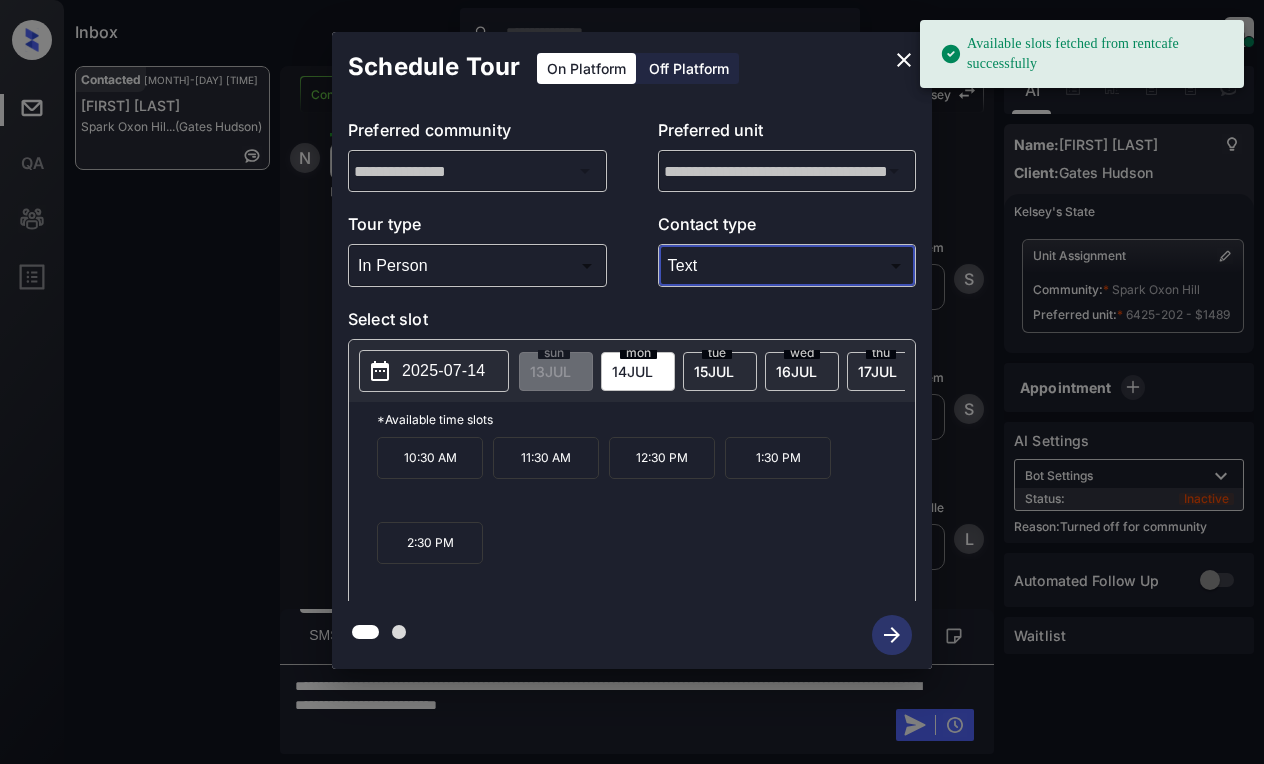 click on "2025-07-14" at bounding box center [443, 371] 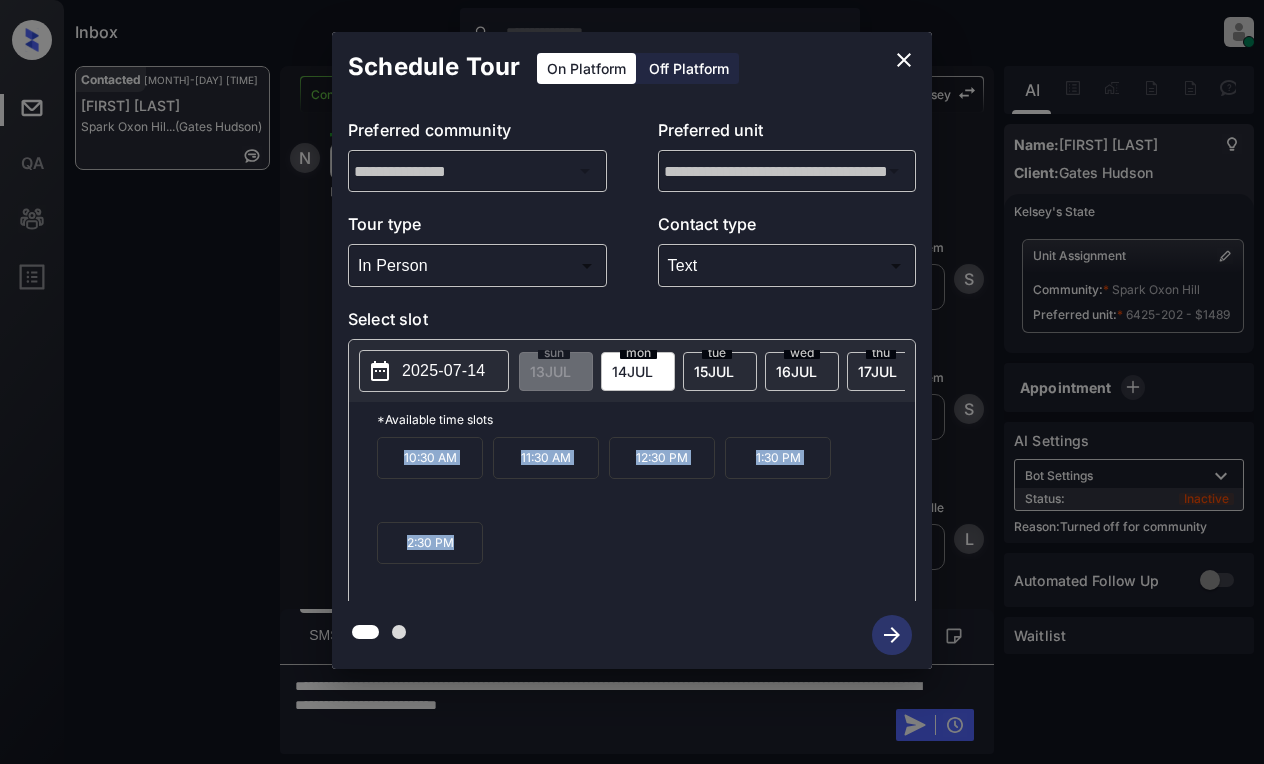 drag, startPoint x: 448, startPoint y: 483, endPoint x: 508, endPoint y: 561, distance: 98.40732 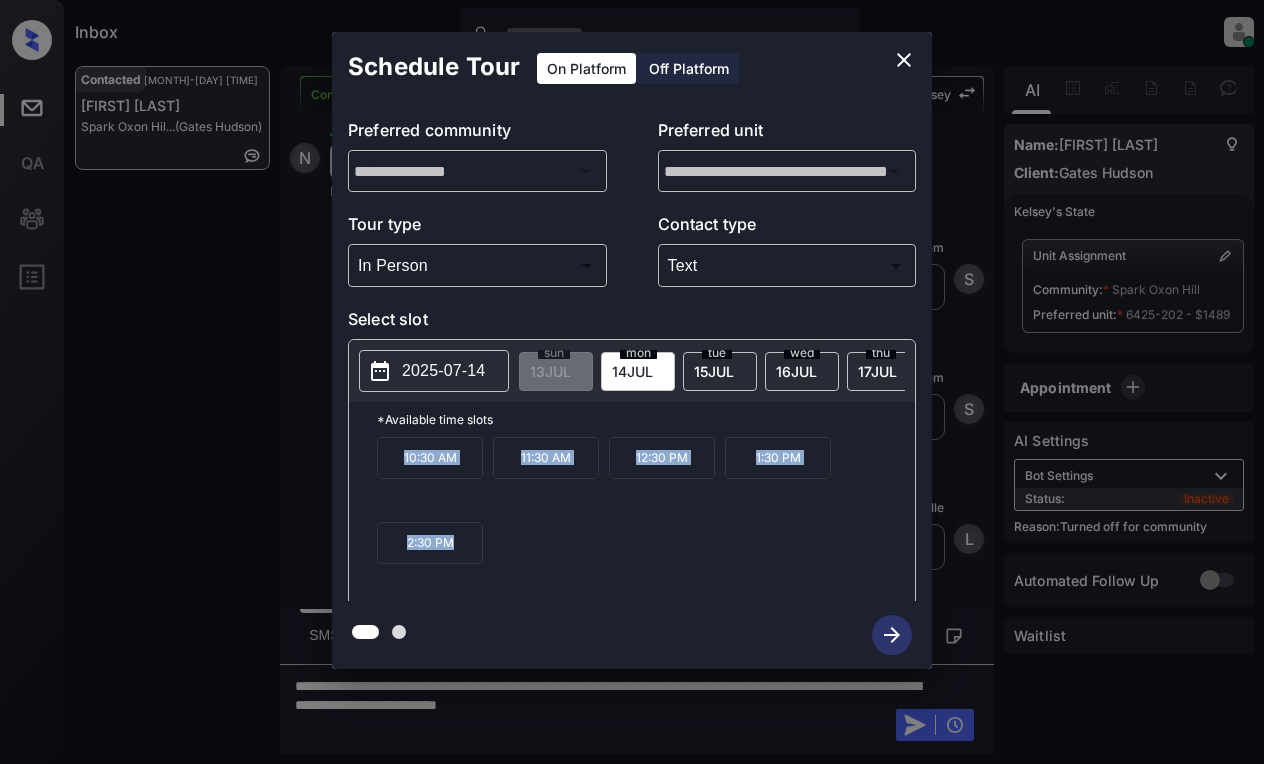 copy on "10:30 AM 11:30 AM 12:30 PM 1:30 PM 2:30 PM" 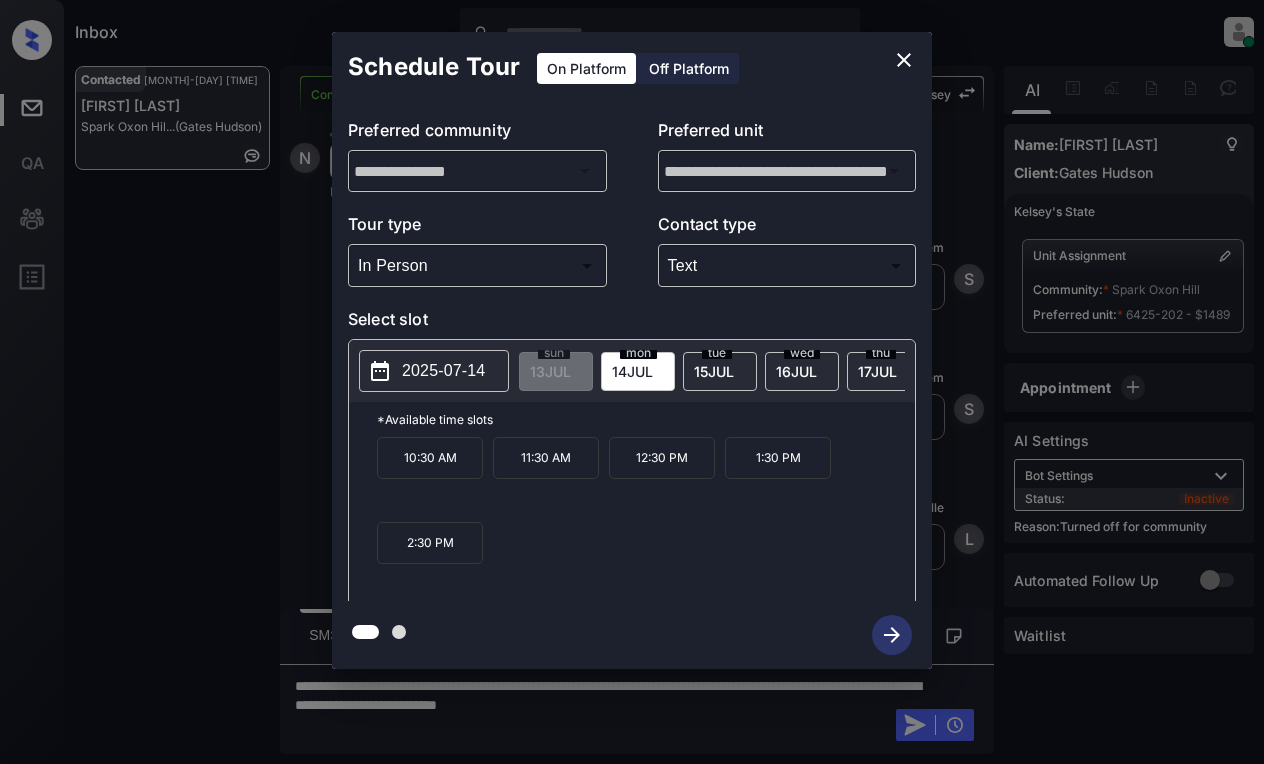 click at bounding box center (632, 382) 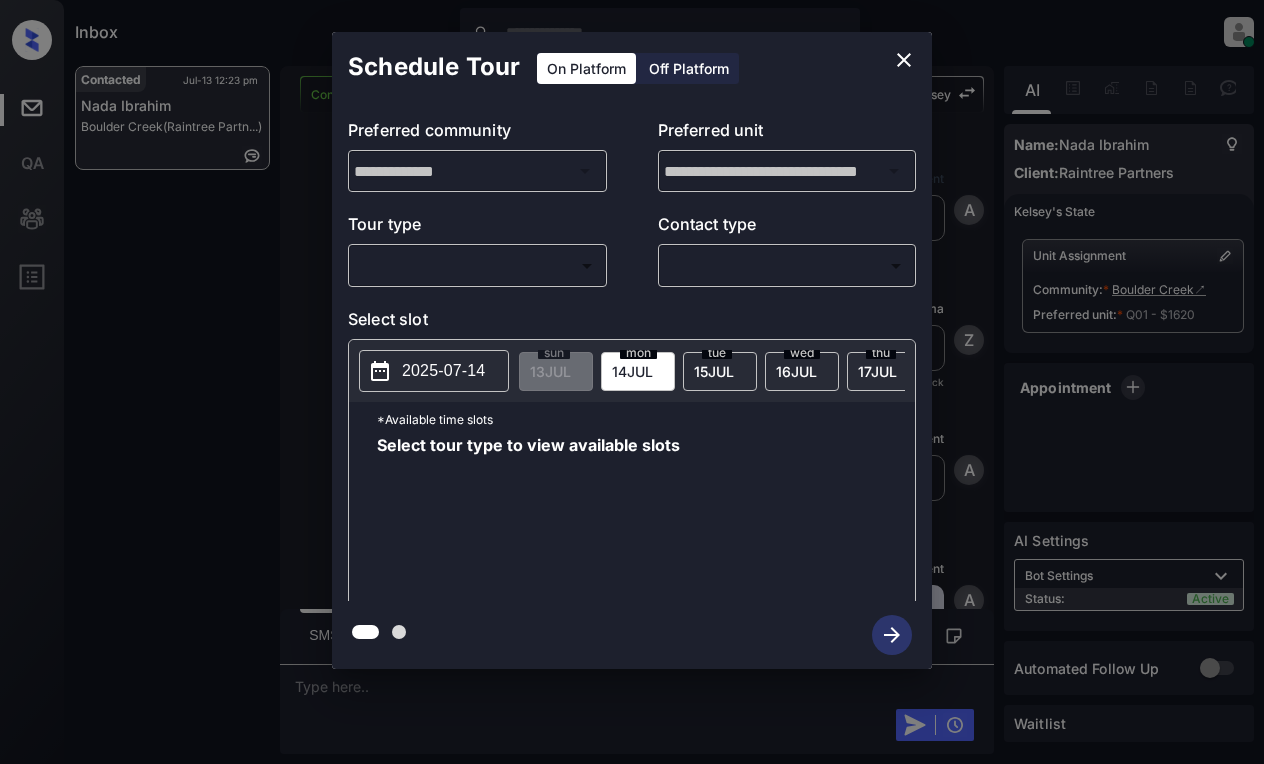 scroll, scrollTop: 0, scrollLeft: 0, axis: both 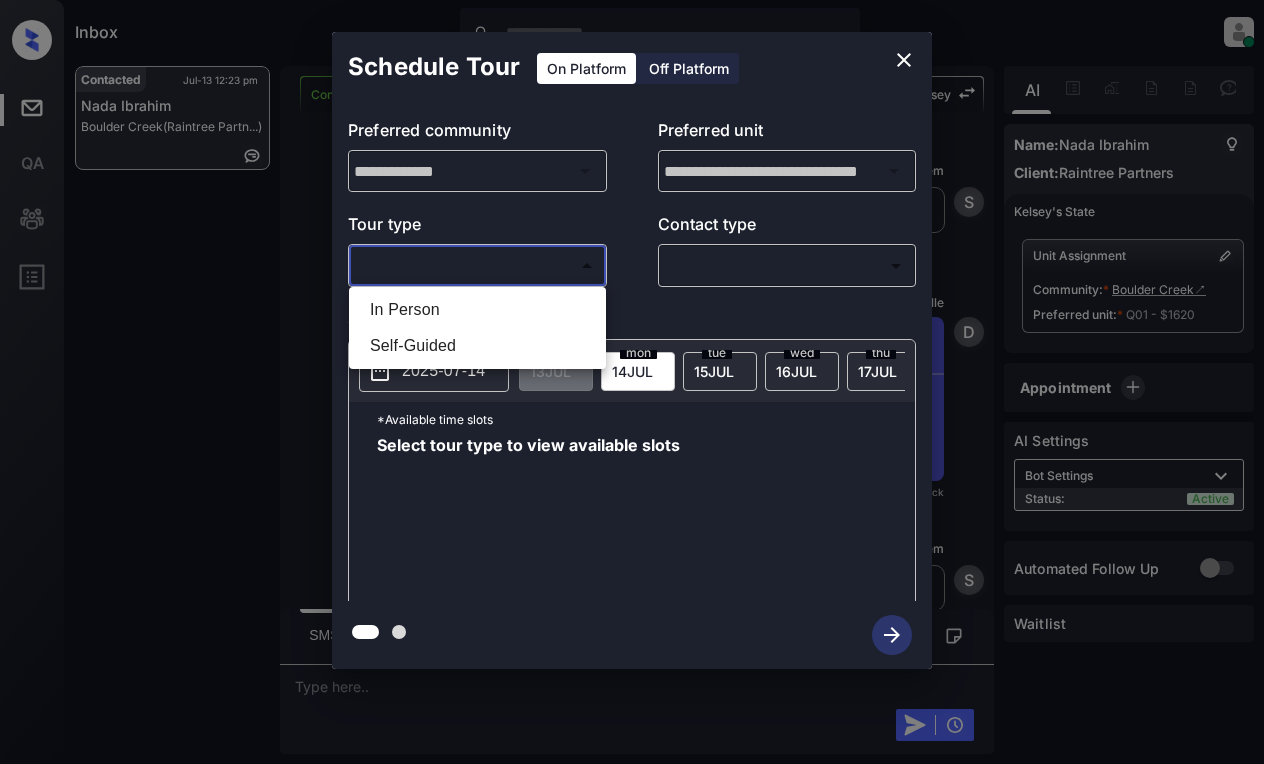 click on "Inbox Lyzzelle M. Ceralde Online Set yourself   offline Set yourself   on break Profile Switch to  light  mode Sign out Contacted Jul-13 12:23 pm   Nada Ibrahim Boulder Creek  (Raintree Partn...) Contacted Lost Lead Sentiment: Angry Upon sliding the acknowledgement:  Lead will move to lost stage. * ​ SMS and call option will be set to opt out. AFM will be turned off for the lead. Kelsey New Message Agent Lead created via webhook in Inbound stage. Jul 13, 2025 11:45 am A New Message Zuma Lead transferred to leasing agent: kelsey Jul 13, 2025 11:45 am  Sync'd w  knock Z New Message Agent AFM Request sent to Kelsey. Jul 13, 2025 11:45 am A New Message Agent Notes Note: Structured Note:
Move In Date: 2025-07-14
Jul 13, 2025 11:45 am A New Message Kelsey Lead Details Updated
Move In Date:  14-7-2025
Jul 13, 2025 11:46 am K New Message Kelsey From:   raintree-bouldercreek@communications.getzuma.com To:   [EMAIL] Hi Nada,       Best,   Kelsey   Boulder Creek . Read More    Sync'd w  K K" at bounding box center [632, 382] 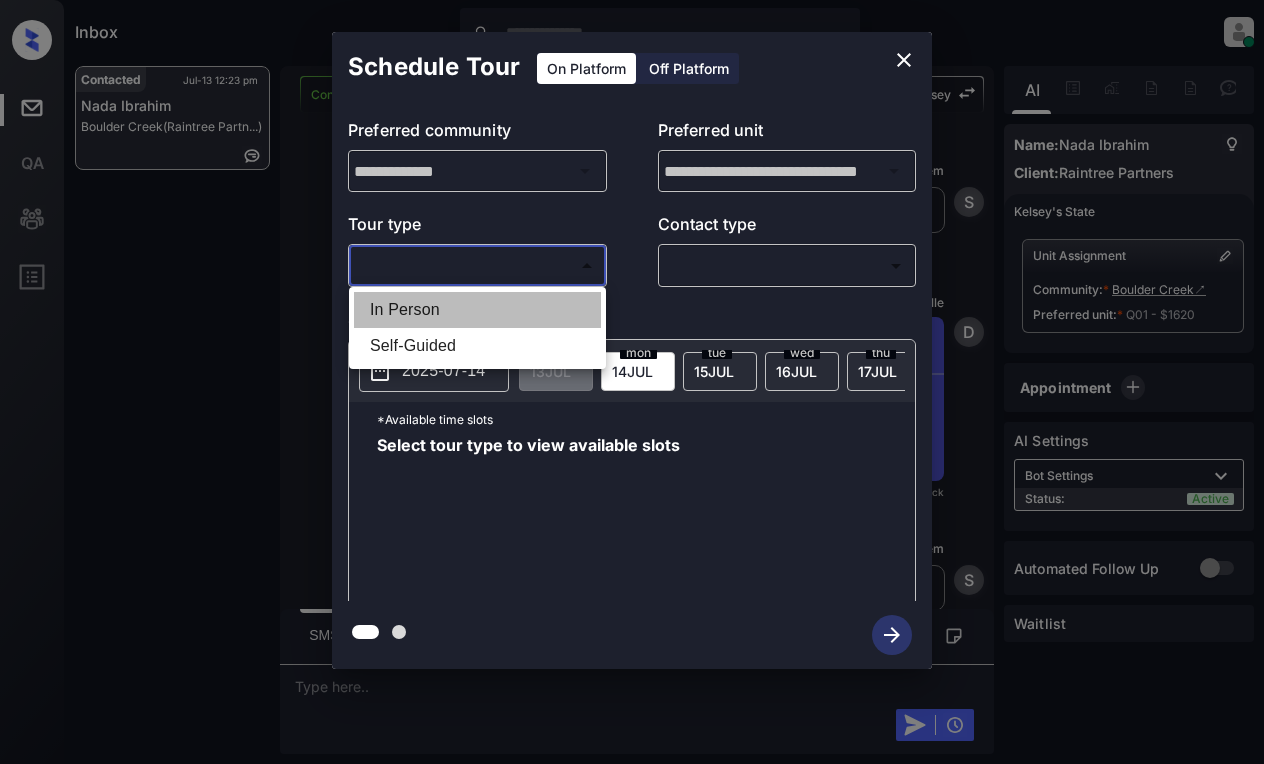 click on "In Person" at bounding box center [477, 310] 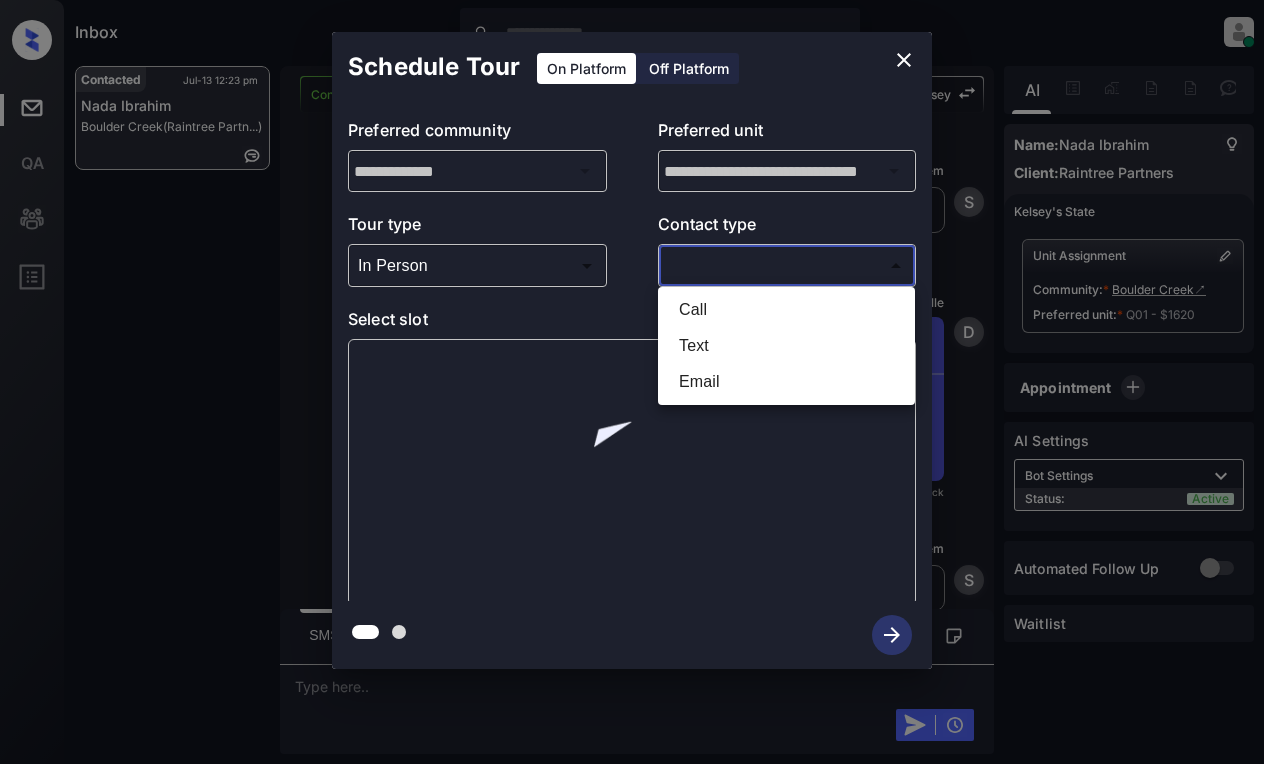drag, startPoint x: 687, startPoint y: 268, endPoint x: 778, endPoint y: 266, distance: 91.02197 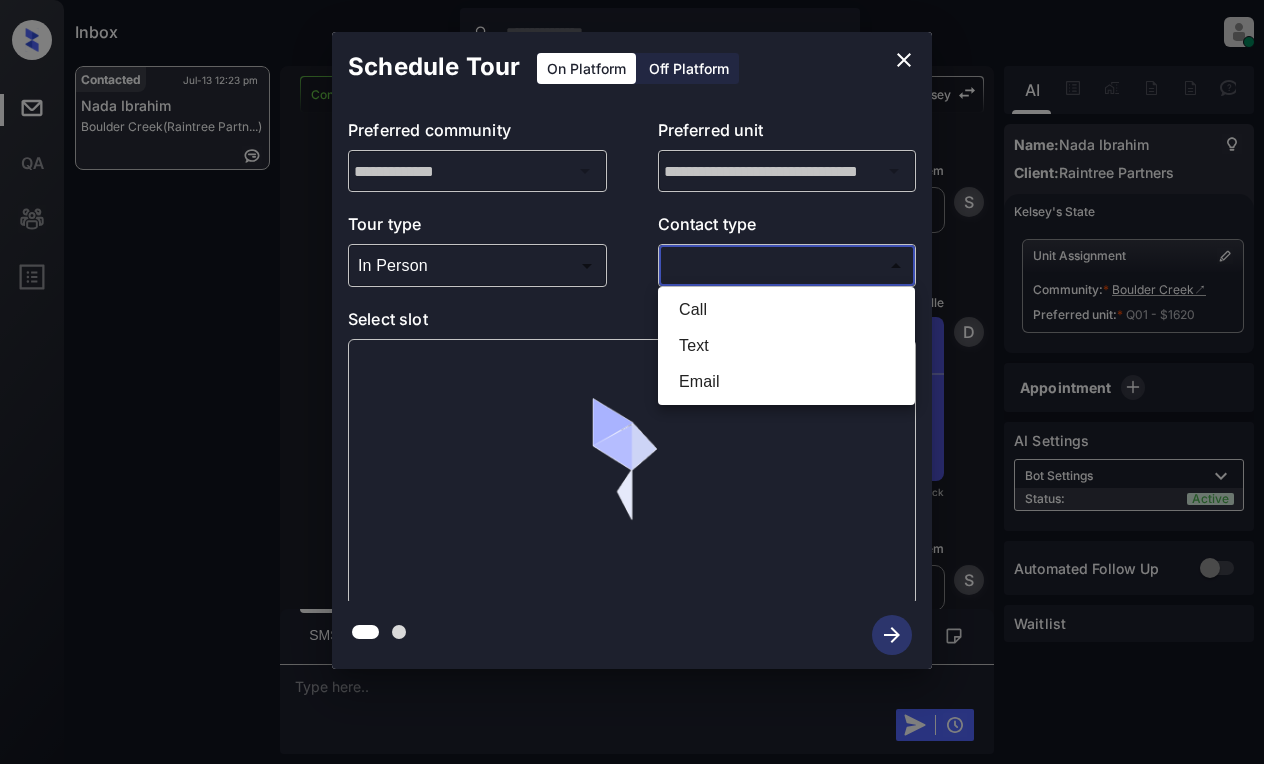 click on "Inbox Lyzzelle M. Ceralde Online Set yourself   offline Set yourself   on break Profile Switch to  light  mode Sign out Contacted Jul-13 12:23 pm   Nada Ibrahim Boulder Creek  (Raintree Partn...) Contacted Lost Lead Sentiment: Angry Upon sliding the acknowledgement:  Lead will move to lost stage. * ​ SMS and call option will be set to opt out. AFM will be turned off for the lead. Kelsey New Message Agent Lead created via webhook in Inbound stage. Jul 13, 2025 11:45 am A New Message Zuma Lead transferred to leasing agent: kelsey Jul 13, 2025 11:45 am  Sync'd w  knock Z New Message Agent AFM Request sent to Kelsey. Jul 13, 2025 11:45 am A New Message Agent Notes Note: Structured Note:
Move In Date: 2025-07-14
Jul 13, 2025 11:45 am A New Message Kelsey Lead Details Updated
Move In Date:  14-7-2025
Jul 13, 2025 11:46 am K New Message Kelsey From:   raintree-bouldercreek@communications.getzuma.com To:   [EMAIL] Hi Nada,       Best,   Kelsey   Boulder Creek . Read More    Sync'd w  K K" at bounding box center (632, 382) 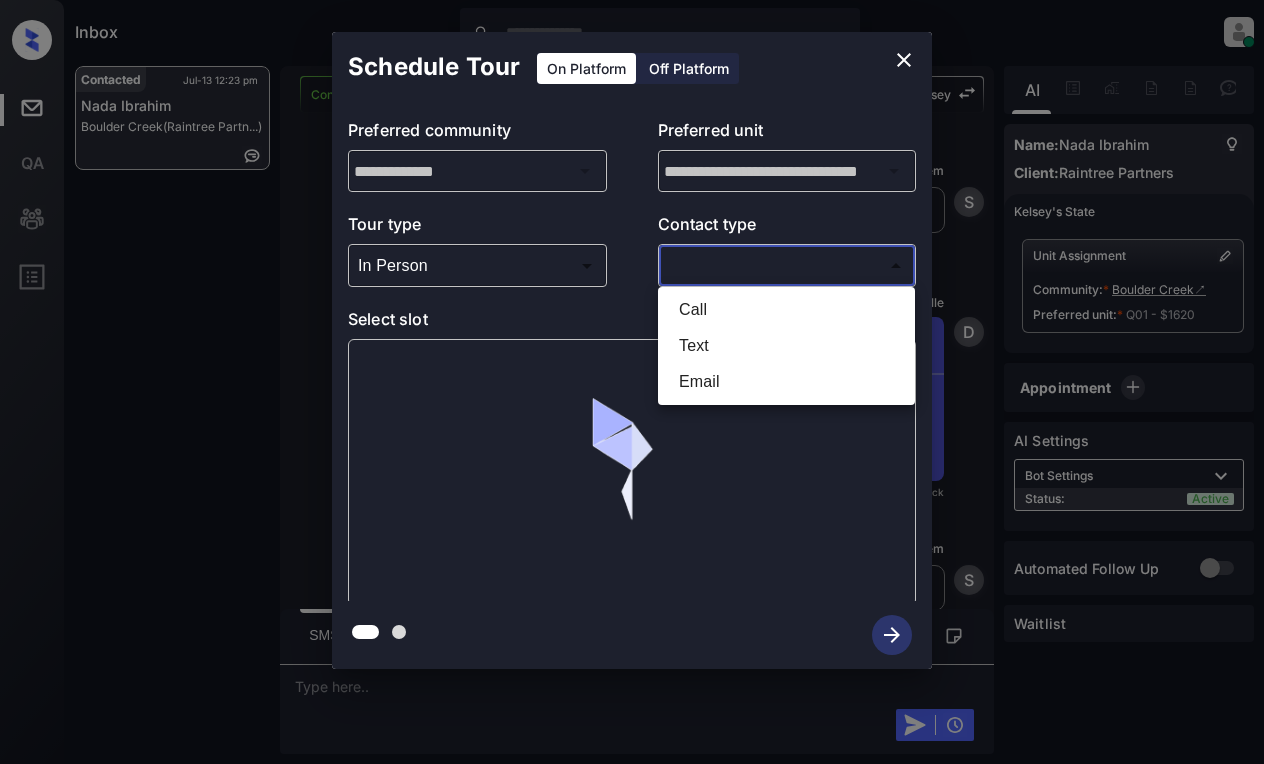 drag, startPoint x: 703, startPoint y: 343, endPoint x: 707, endPoint y: 377, distance: 34.234486 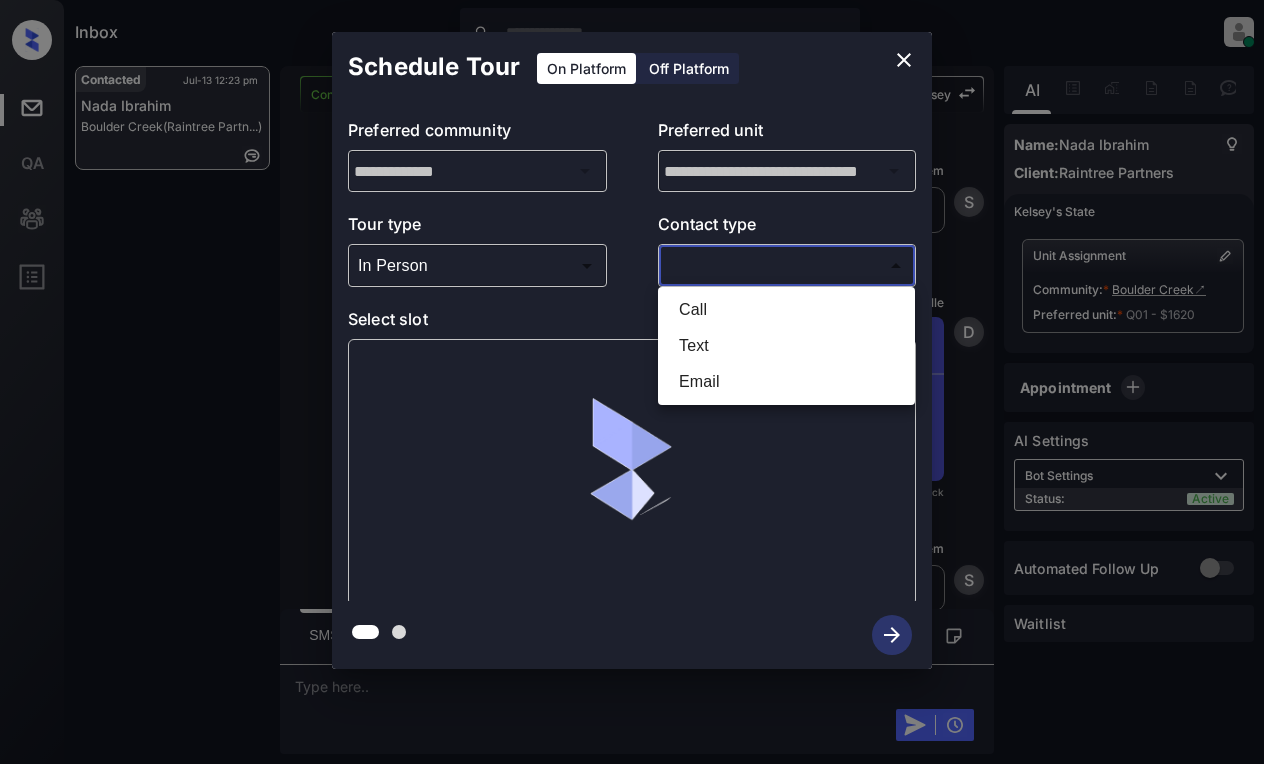 click on "Call Text Email" at bounding box center [786, 346] 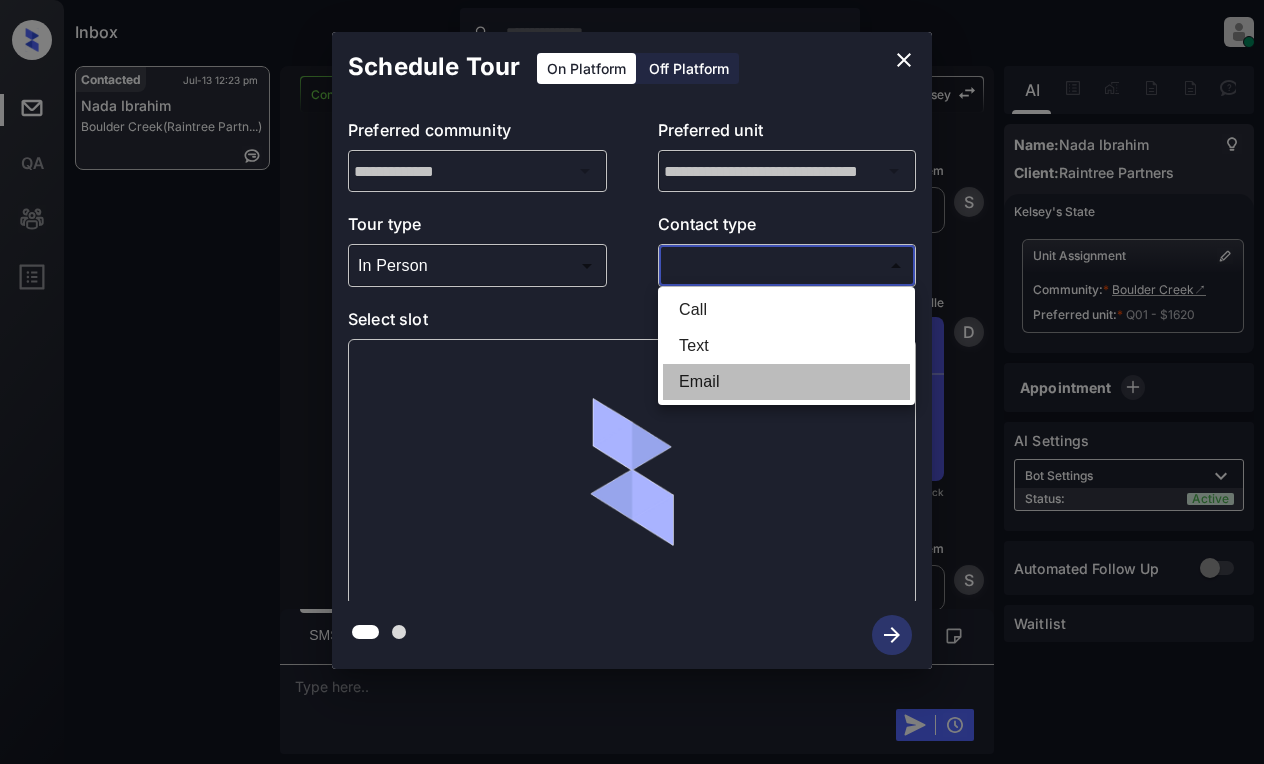 click on "Email" at bounding box center (786, 382) 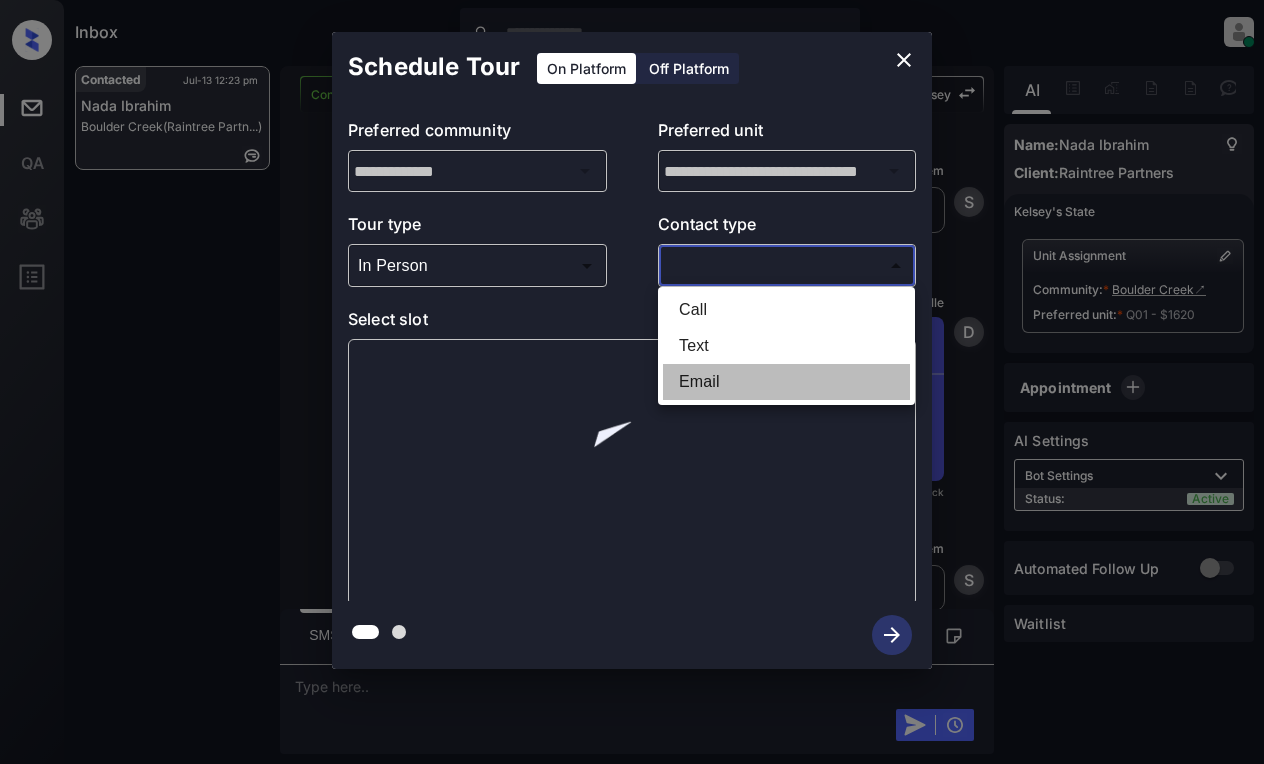 type on "*****" 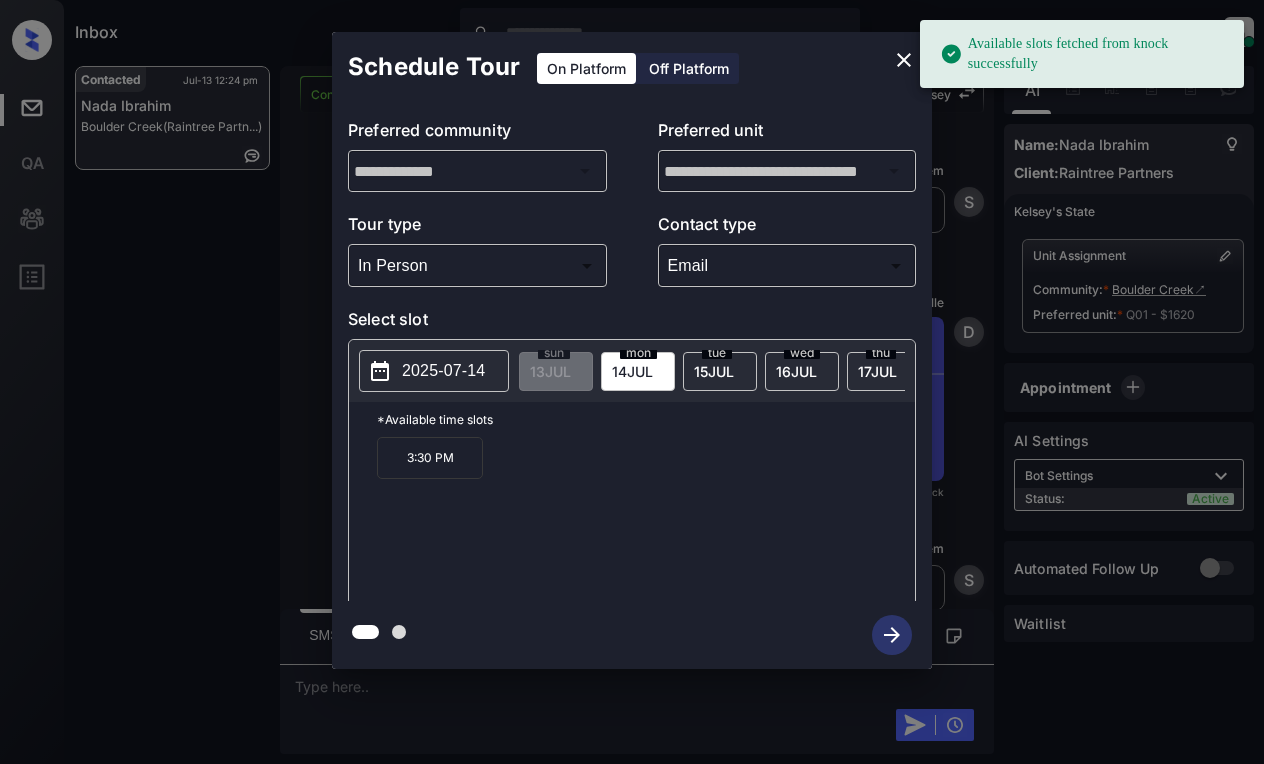 click on "2025-07-14" at bounding box center [443, 371] 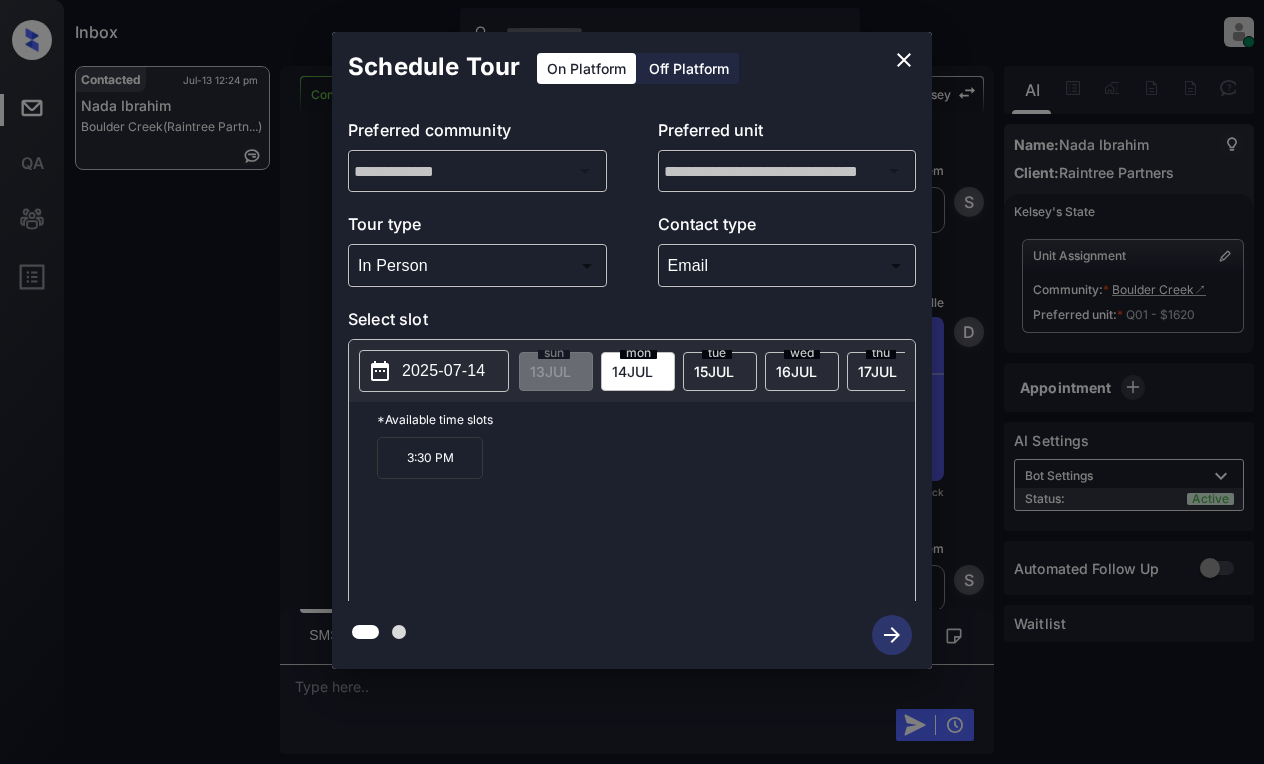 click on "3:30 PM" at bounding box center (430, 458) 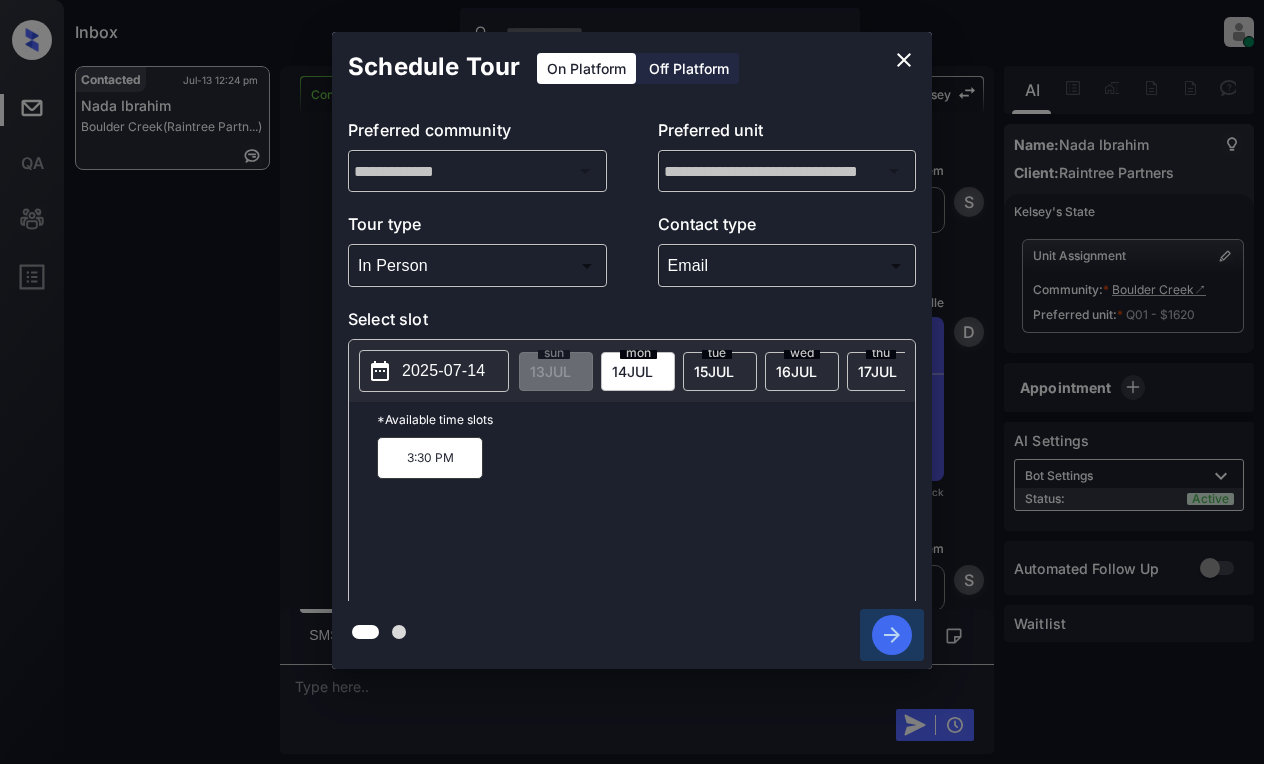 click 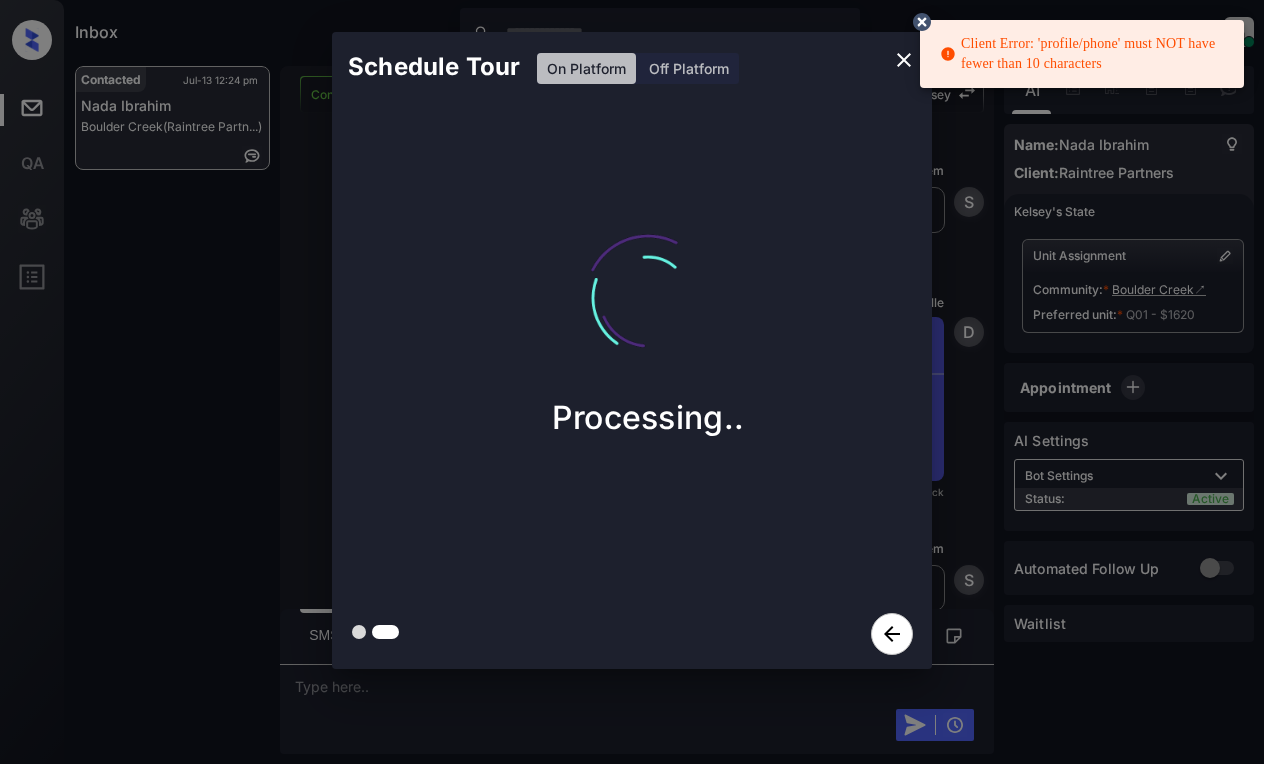 click 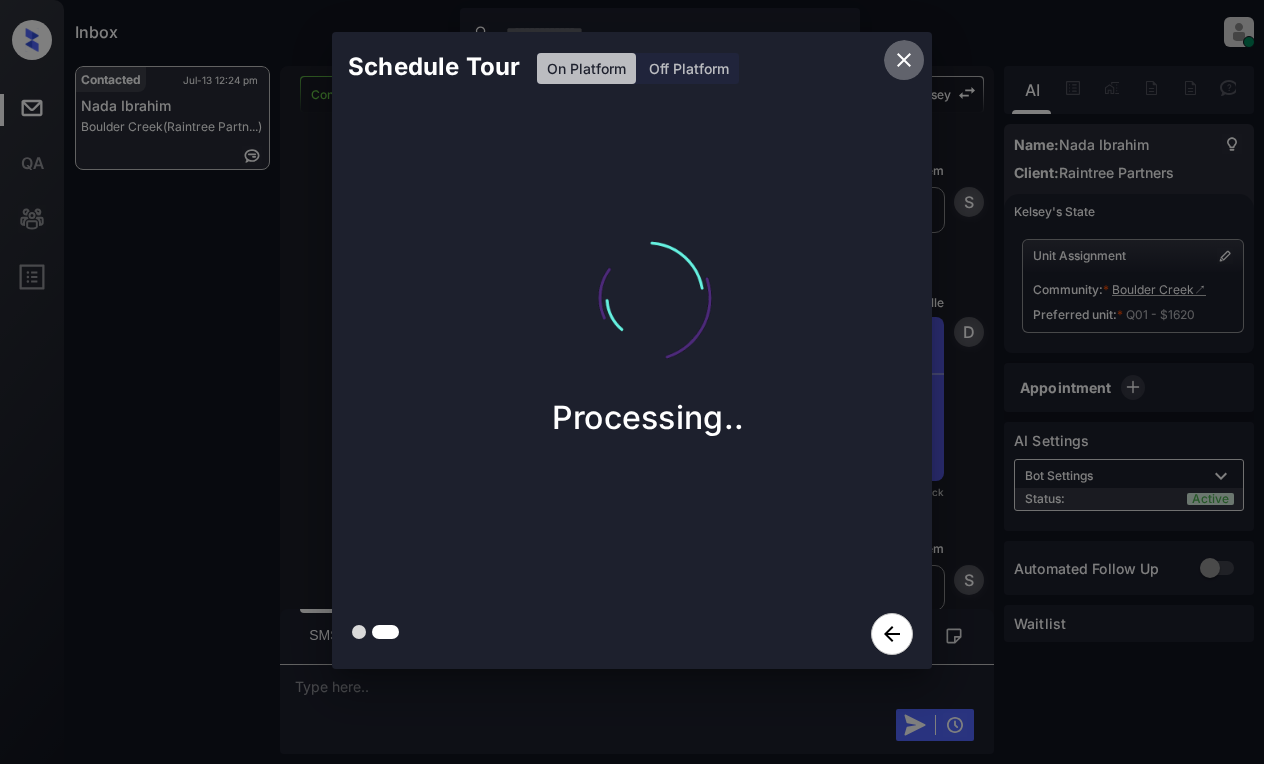 click 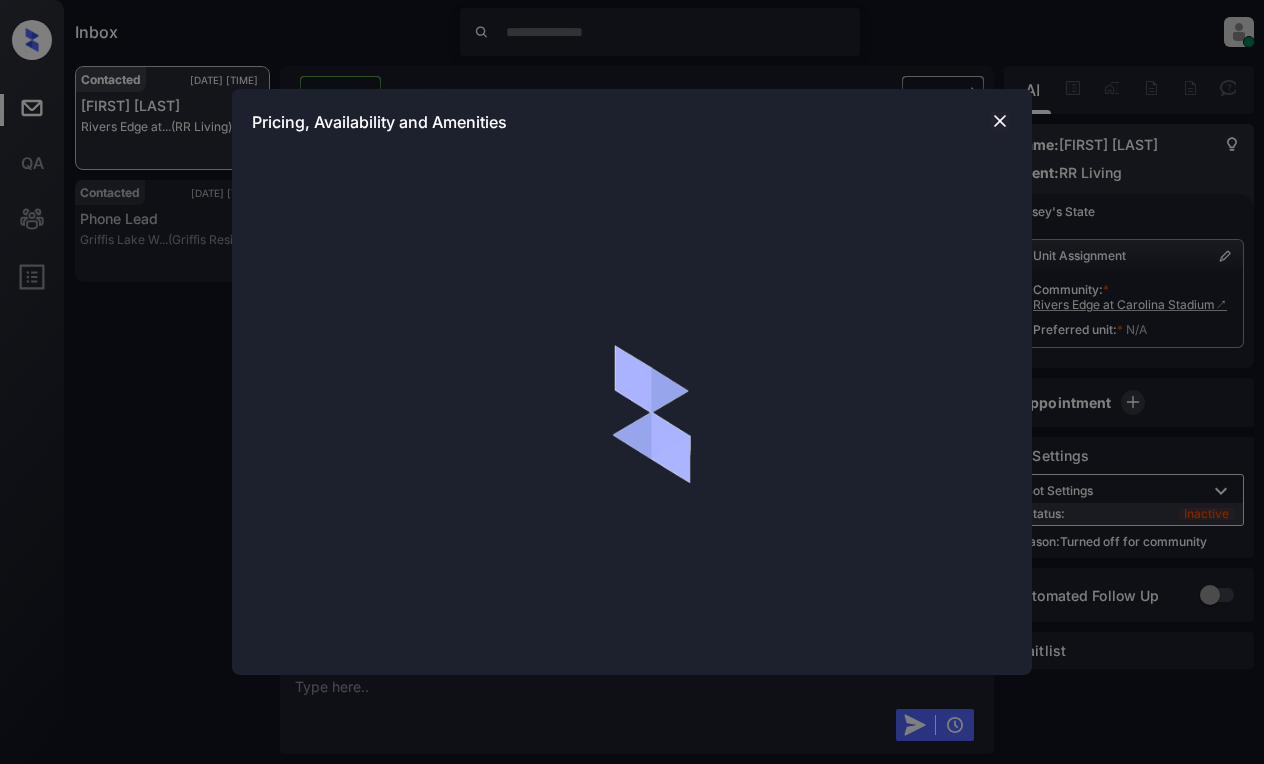 scroll, scrollTop: 2, scrollLeft: 0, axis: vertical 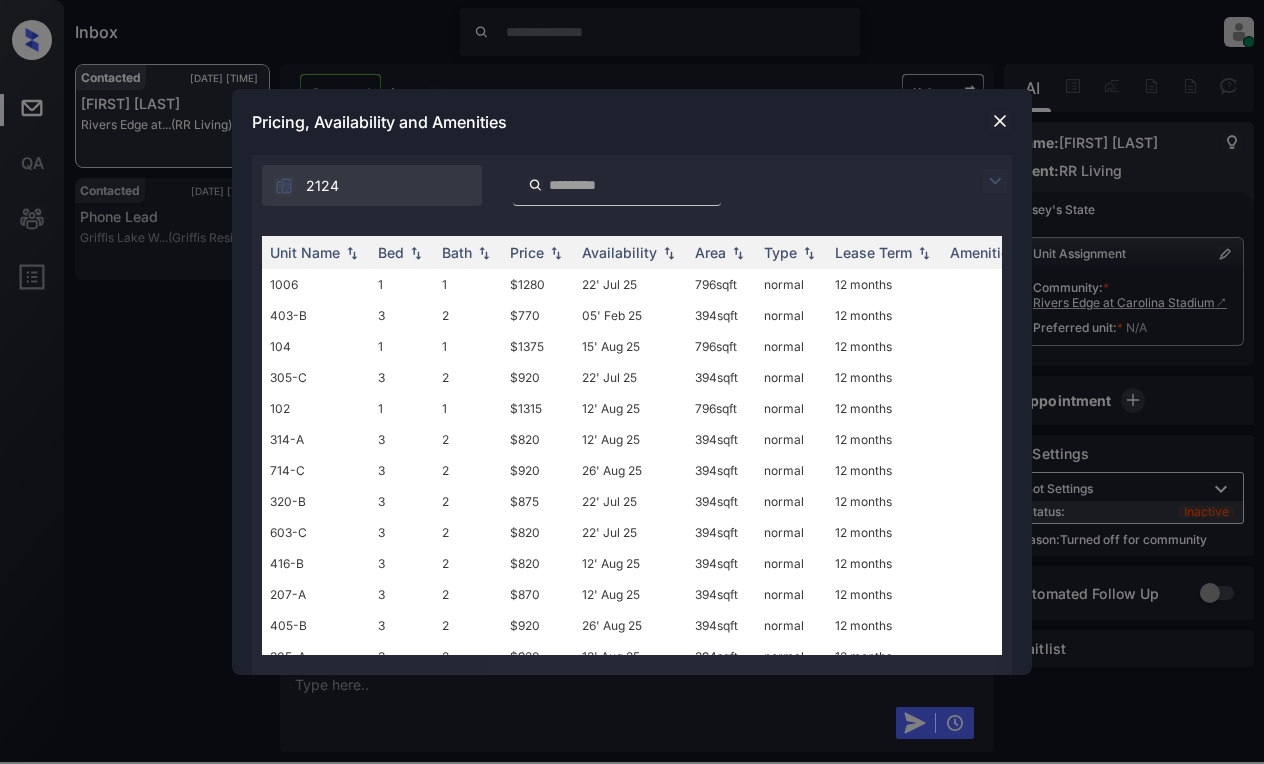 click at bounding box center [995, 181] 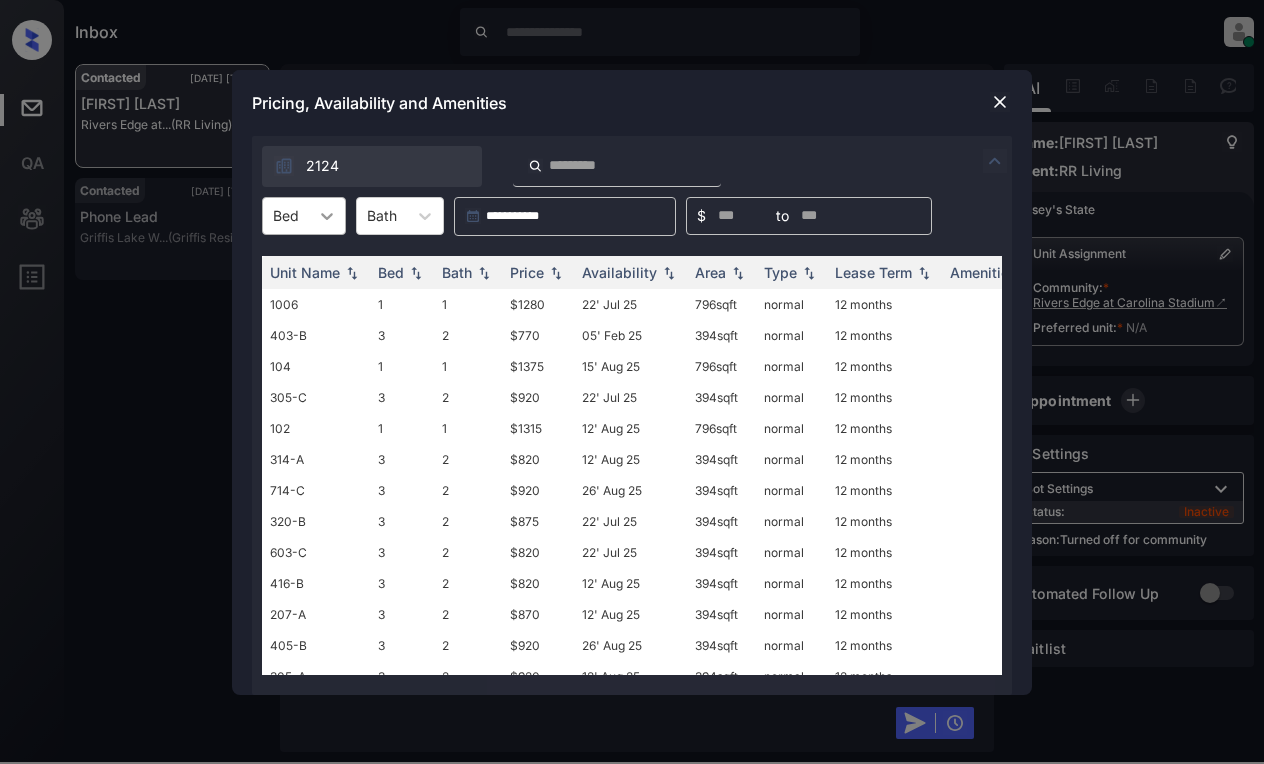 click 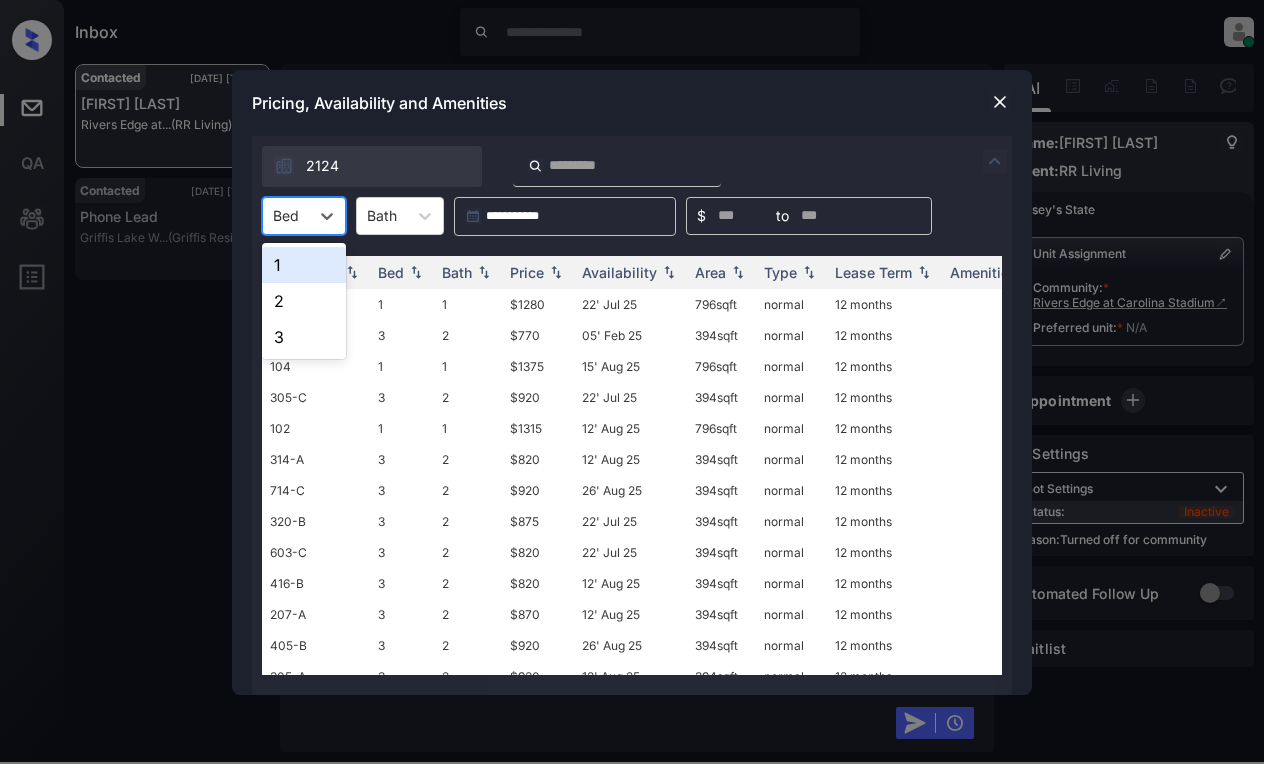click on "1" at bounding box center [304, 265] 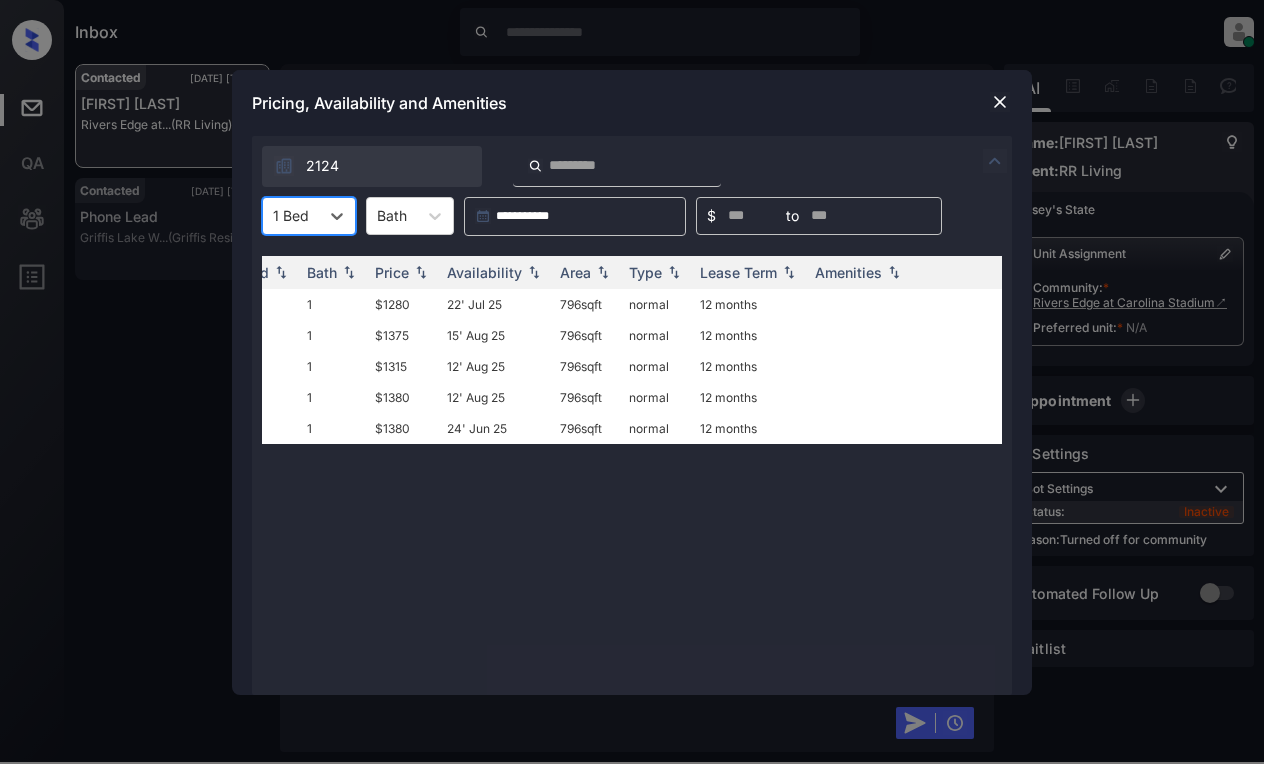 scroll, scrollTop: 0, scrollLeft: 0, axis: both 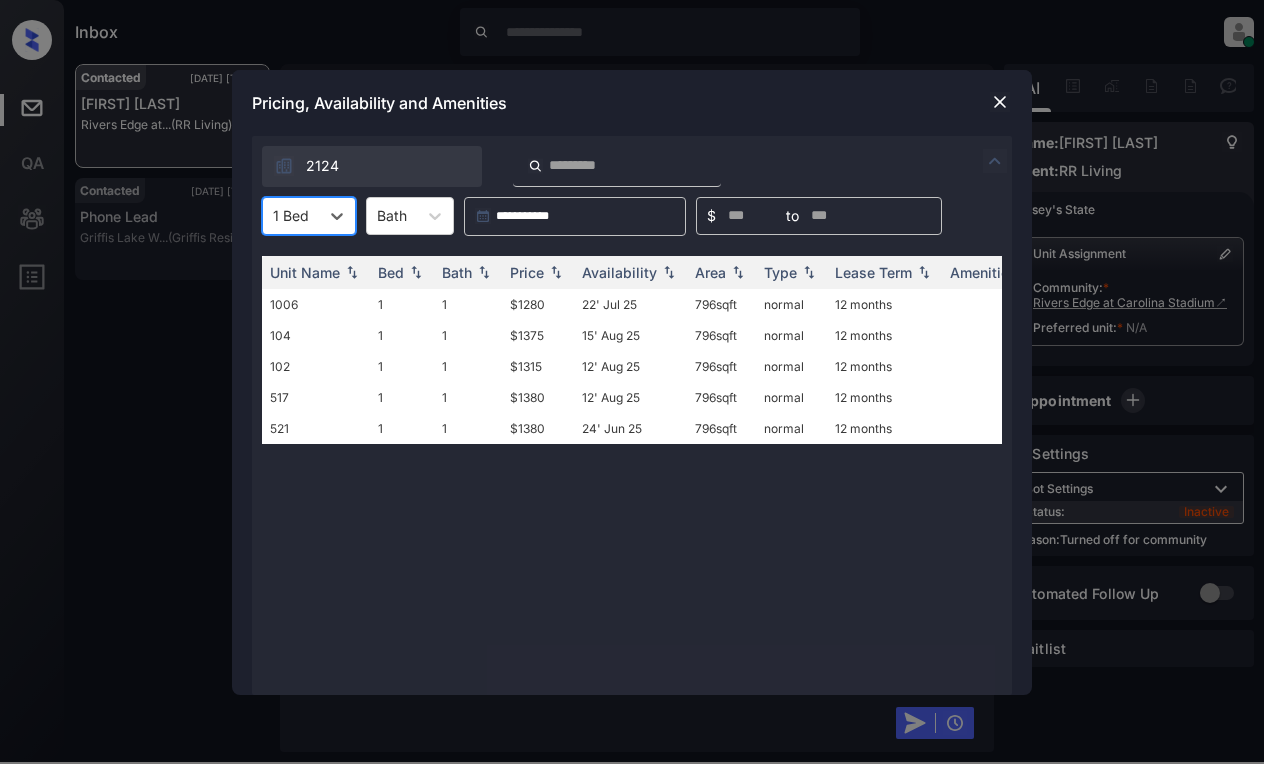 click at bounding box center [1000, 102] 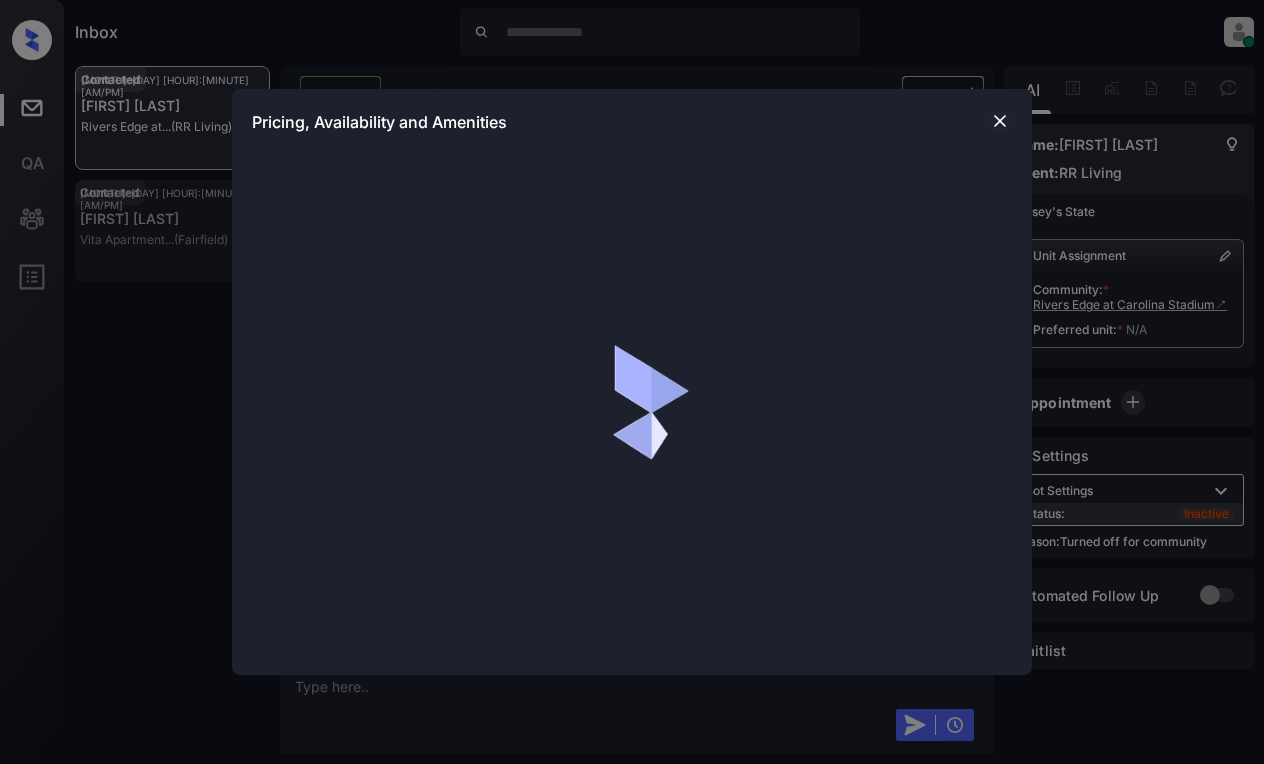 scroll, scrollTop: 2, scrollLeft: 0, axis: vertical 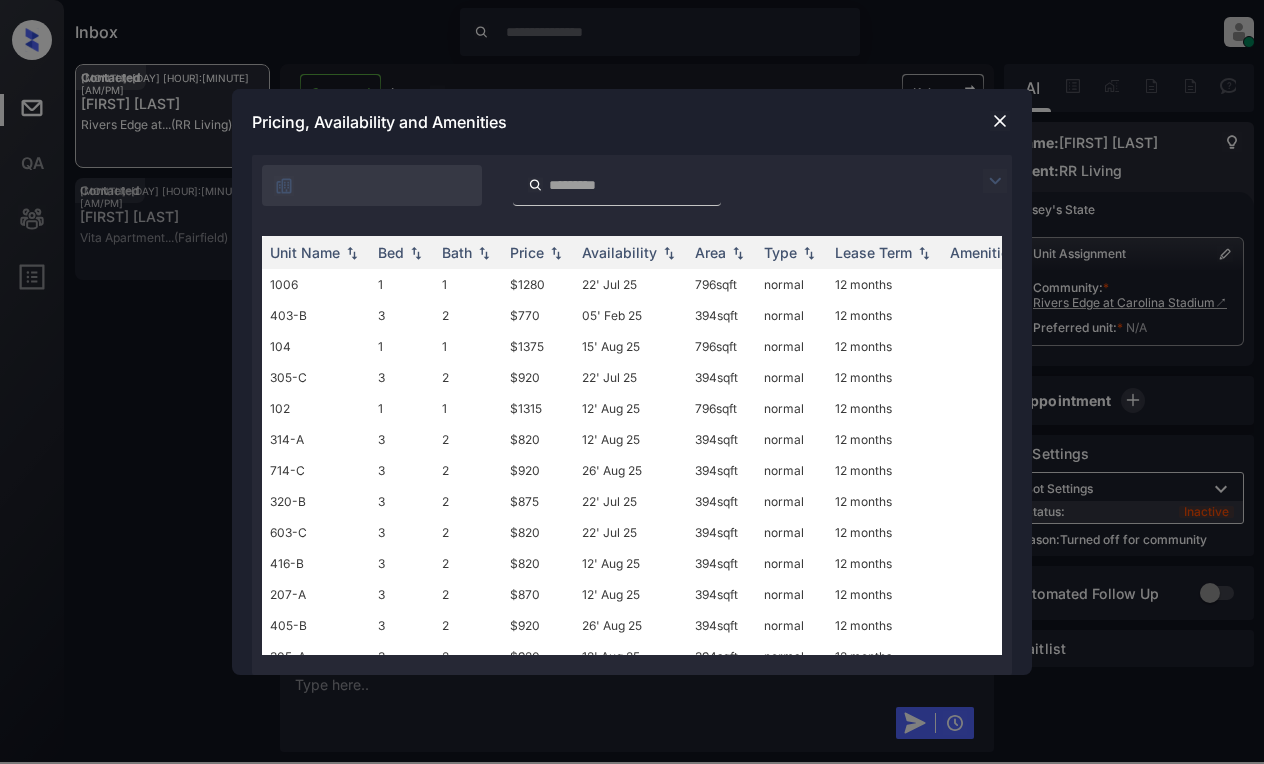 click at bounding box center [995, 181] 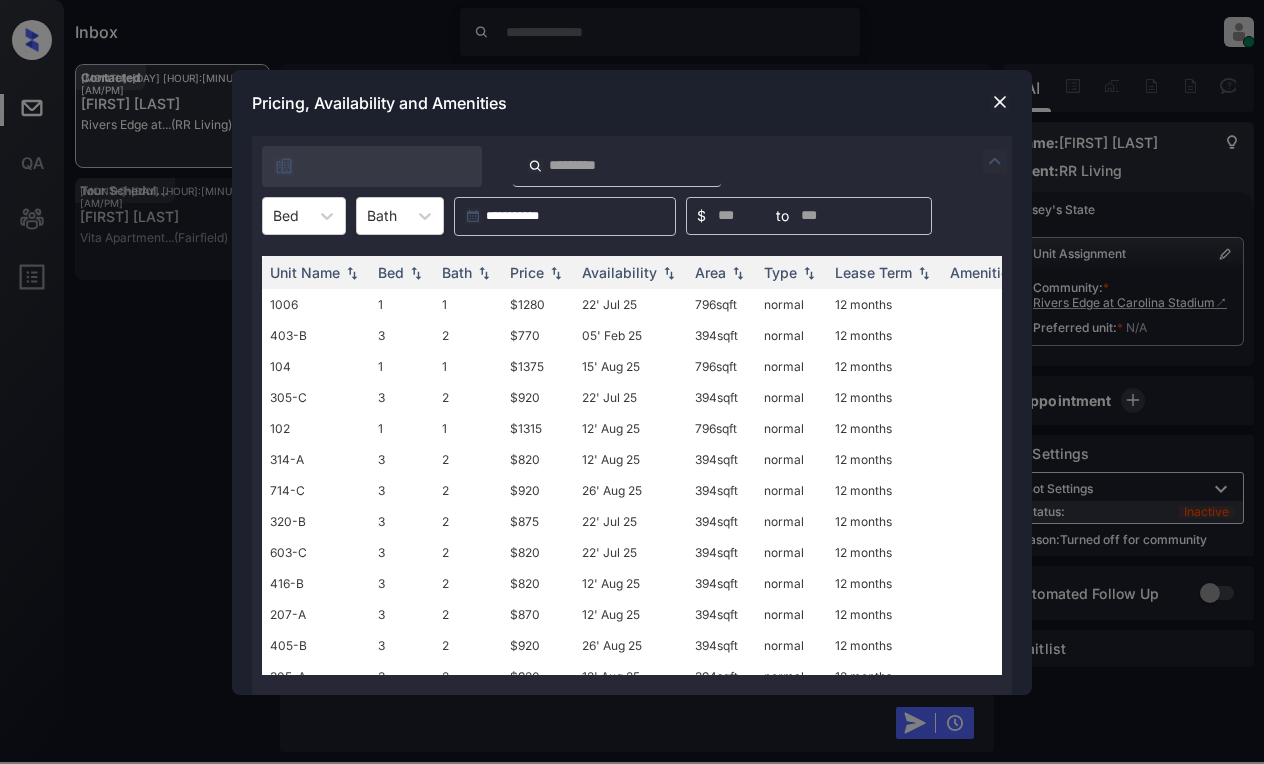 click on "Pricing, Availability and Amenities" at bounding box center (632, 103) 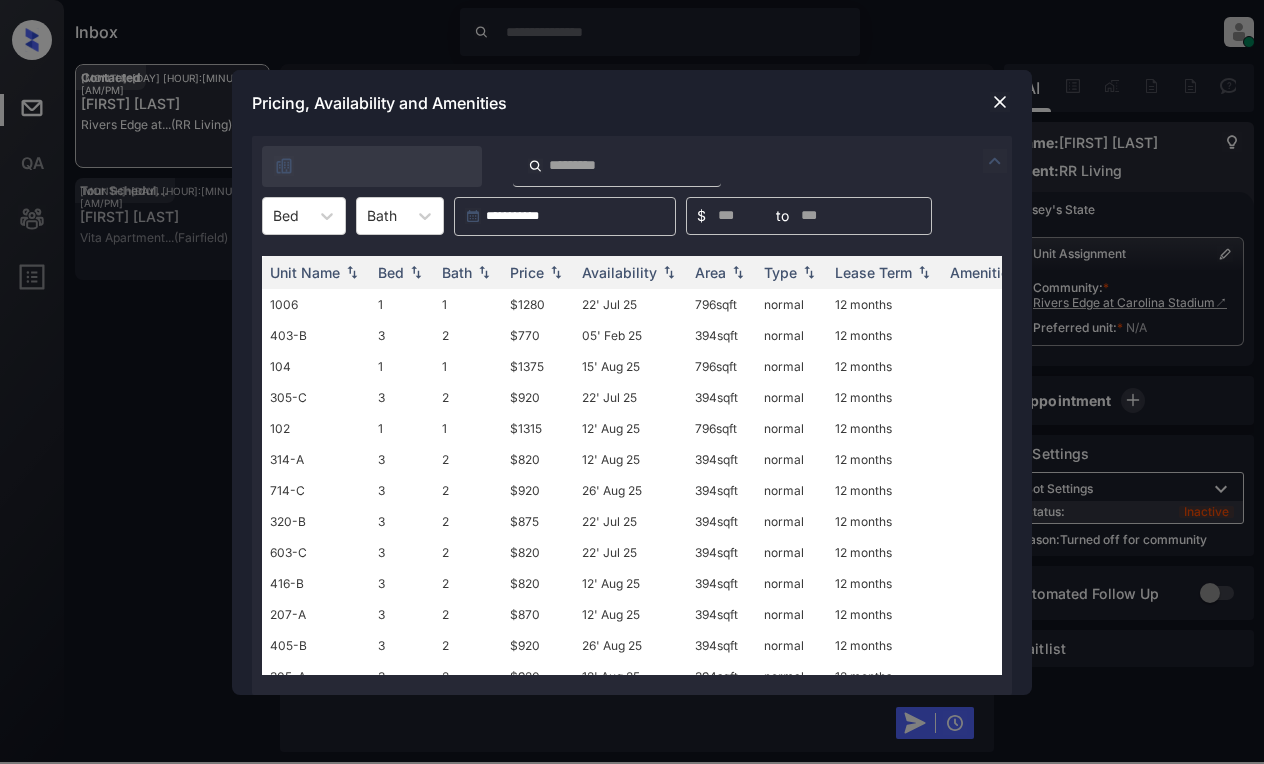 click at bounding box center (1000, 102) 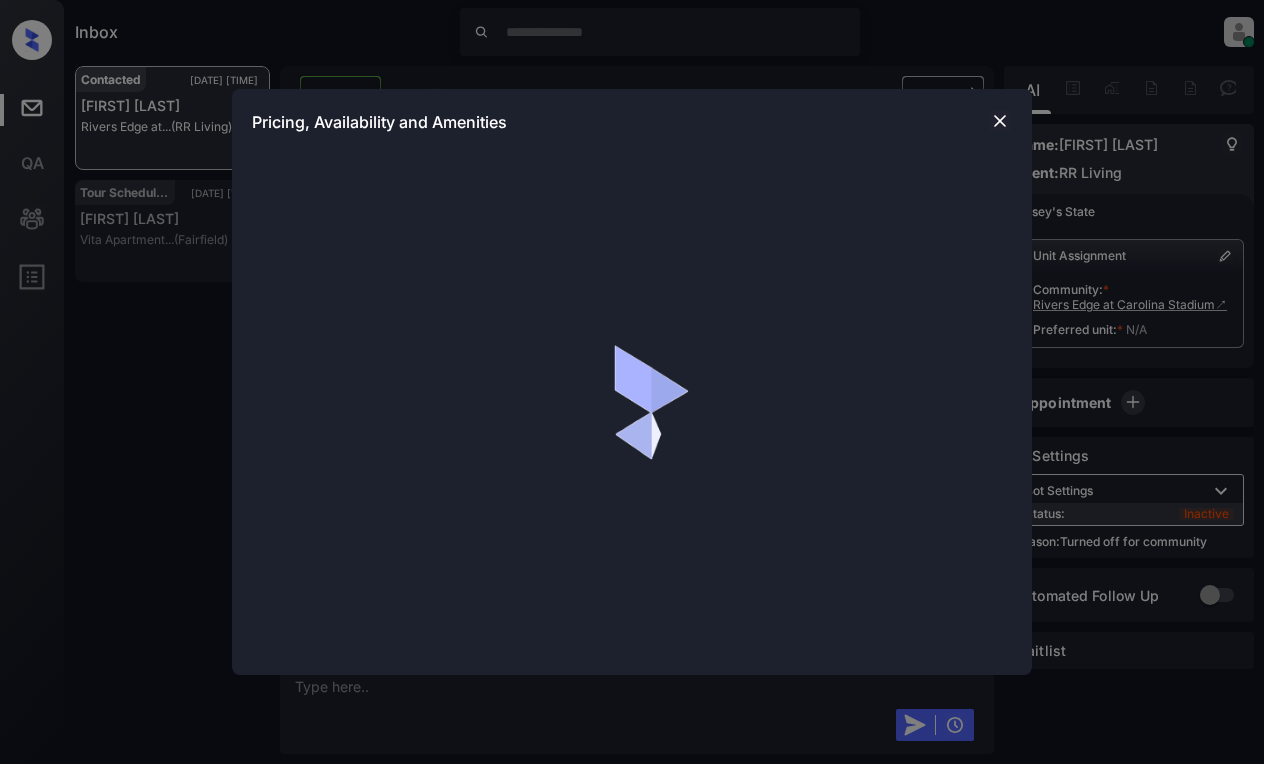 scroll, scrollTop: 2, scrollLeft: 0, axis: vertical 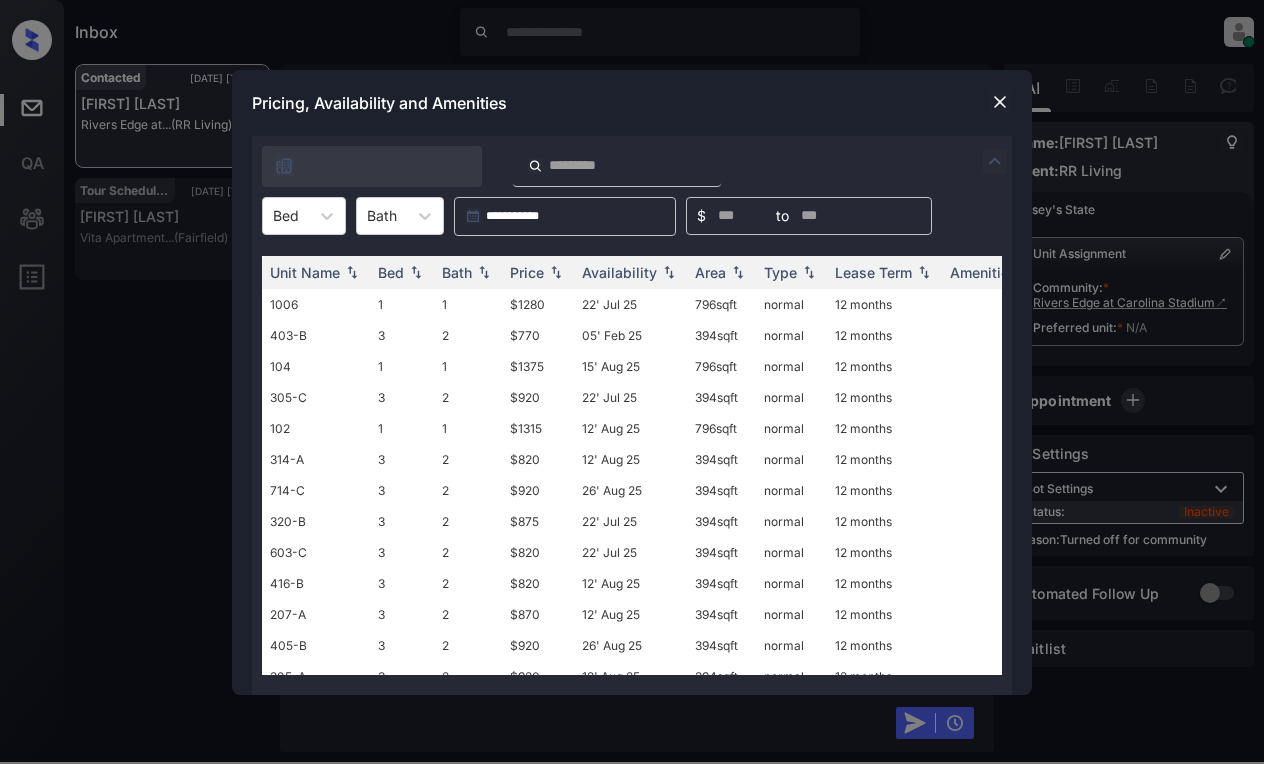 click on "Pricing, Availability and Amenities" at bounding box center (632, 103) 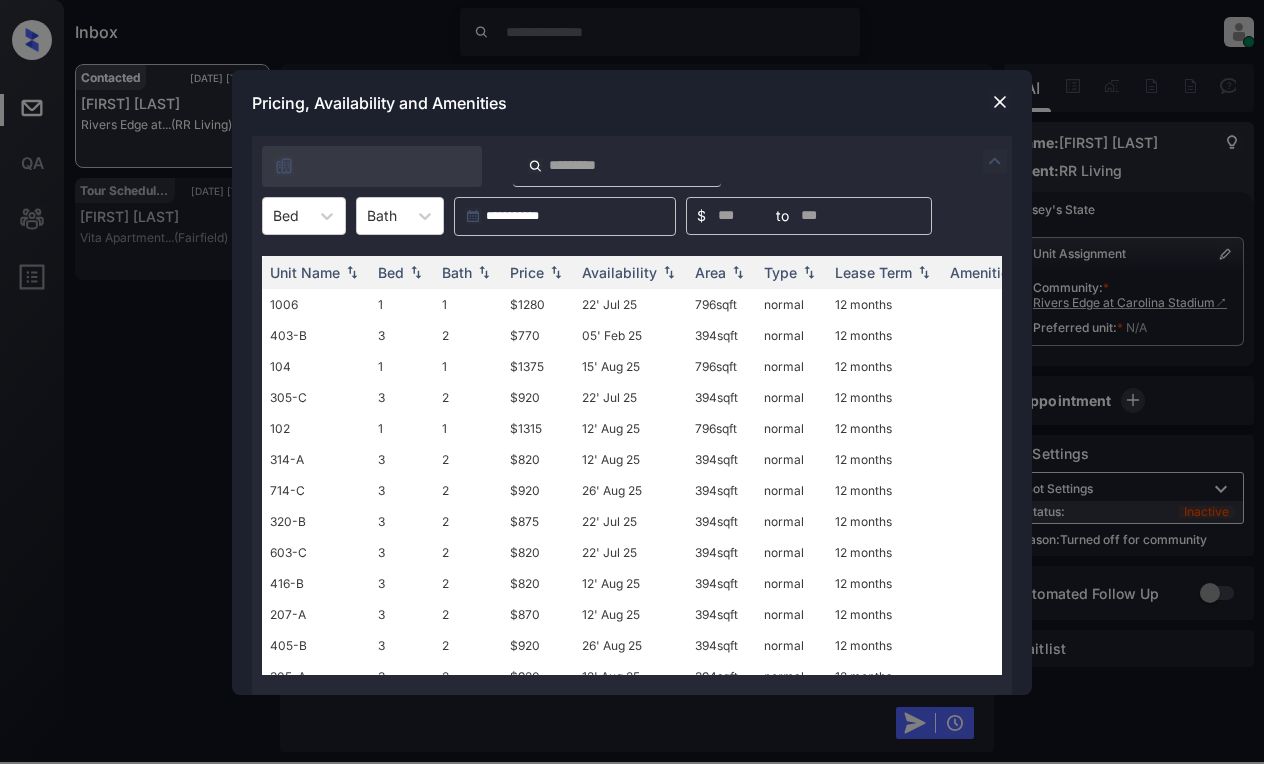 click on "**********" at bounding box center (632, 216) 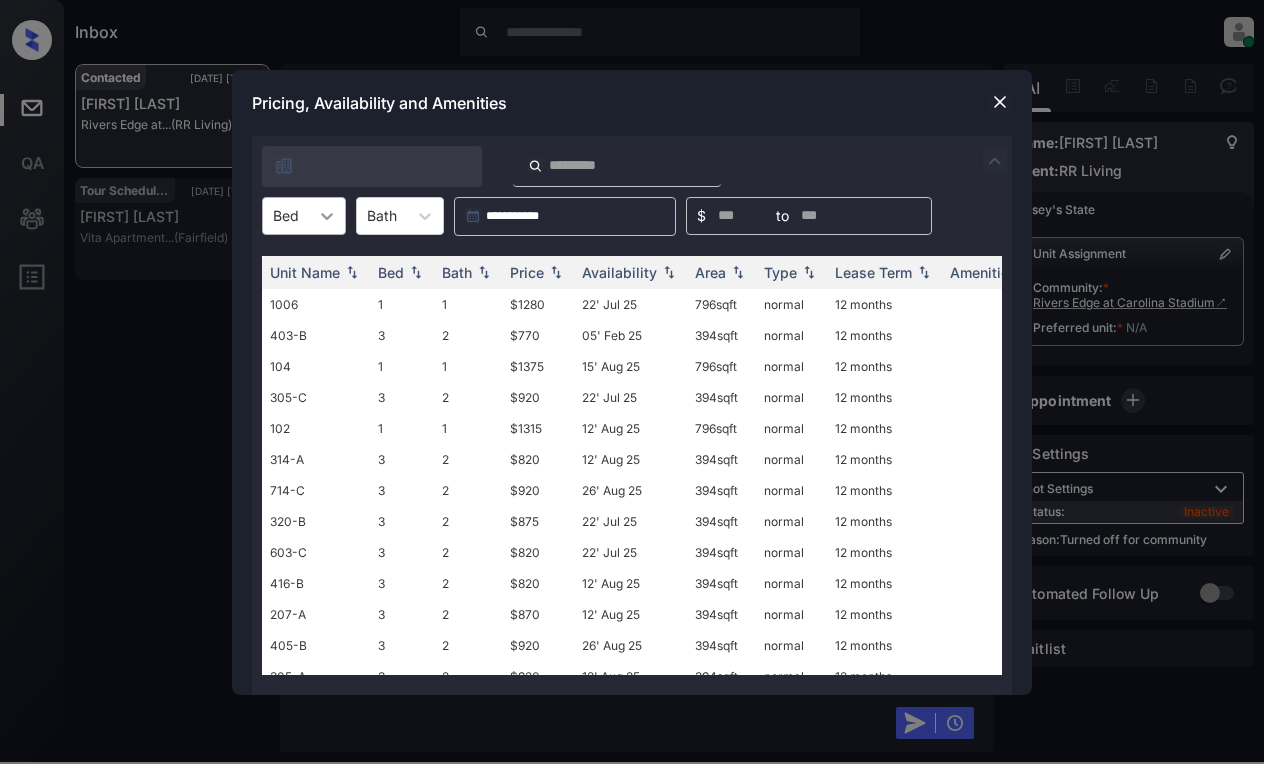 click 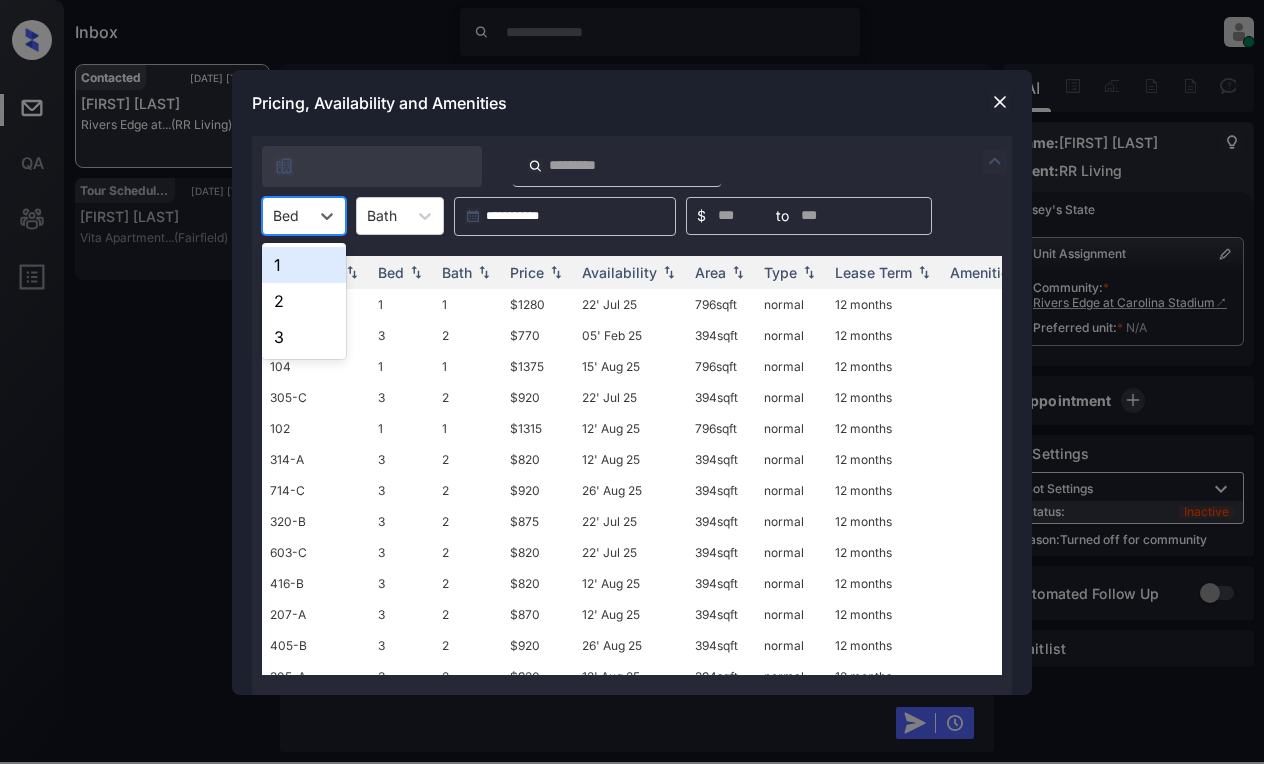 click on "1" at bounding box center [304, 265] 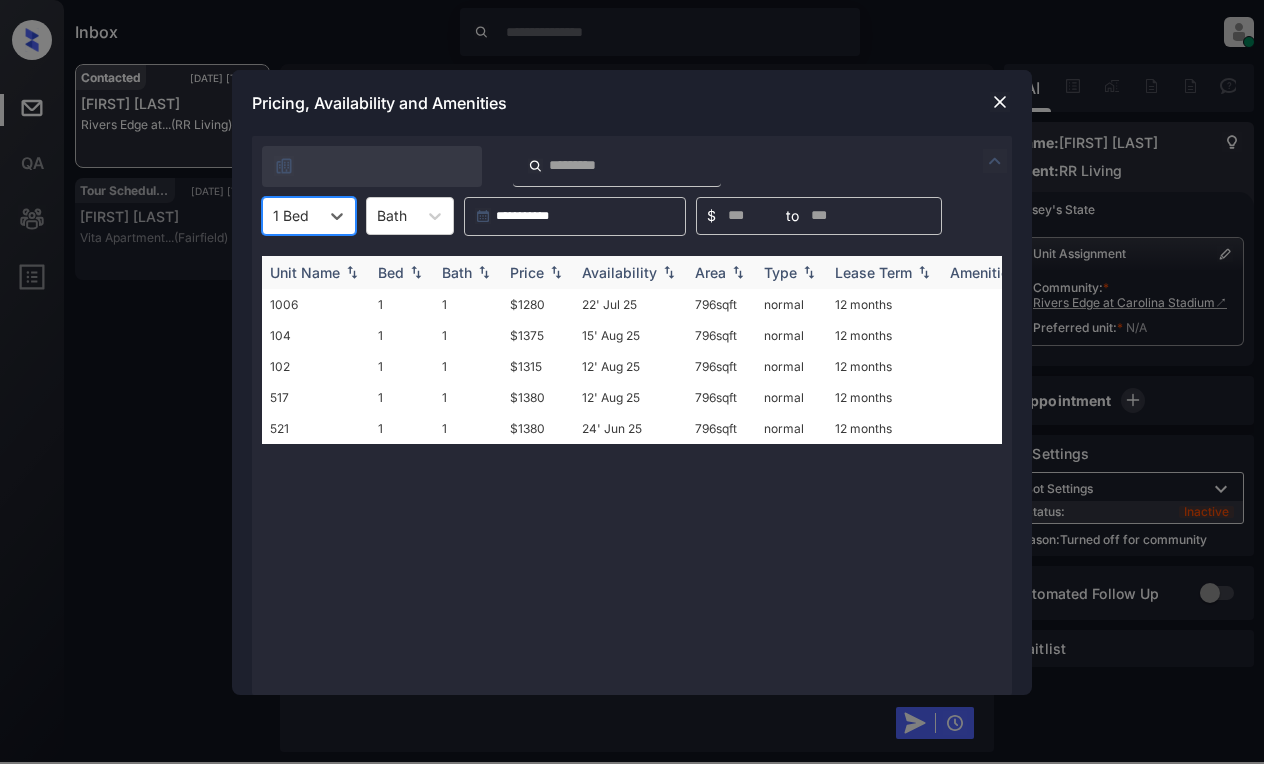 click on "Price" at bounding box center [527, 272] 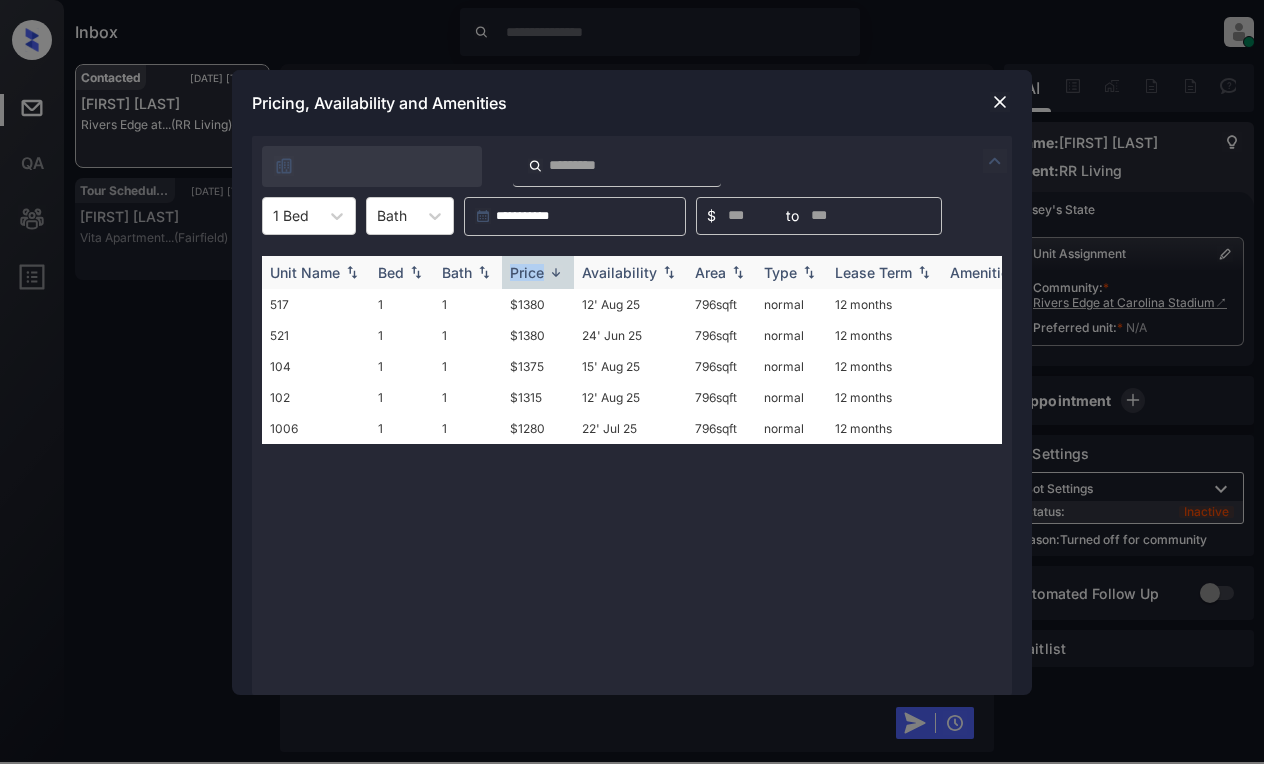 click on "Price" at bounding box center (527, 272) 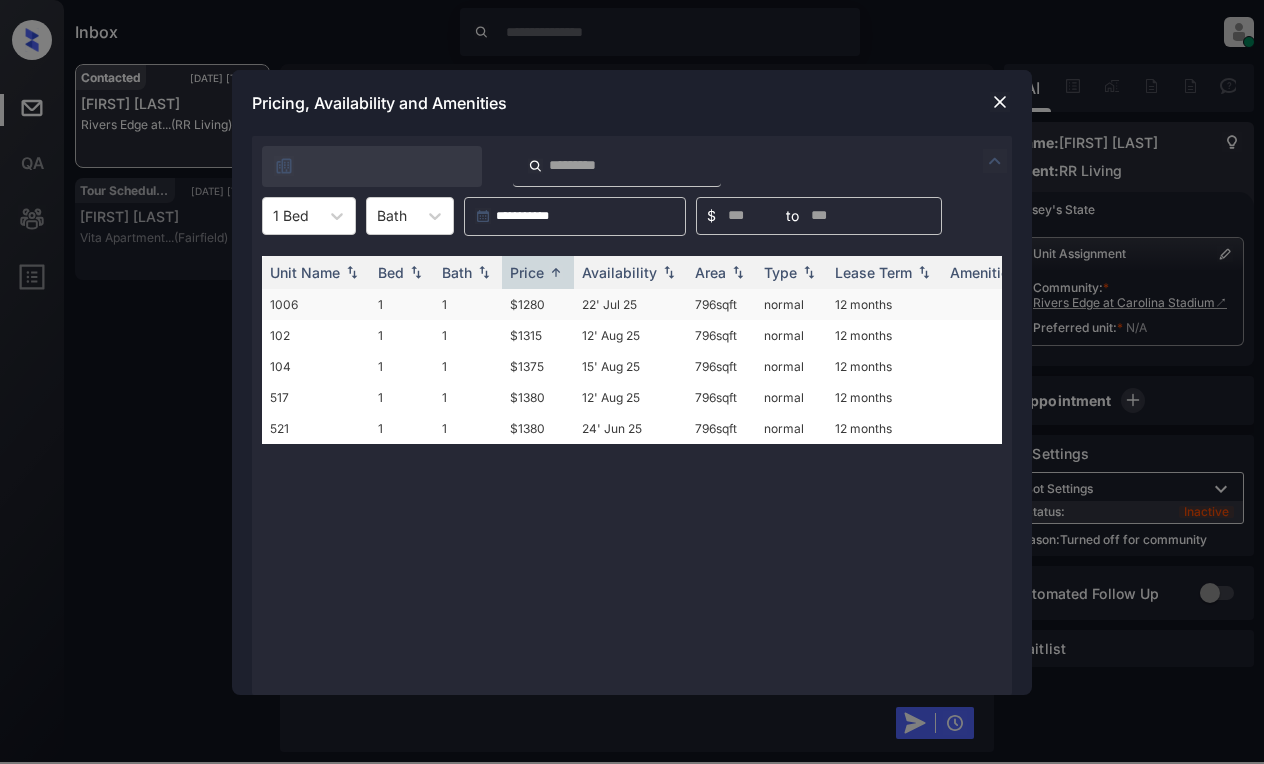 click on "$1280" at bounding box center [538, 304] 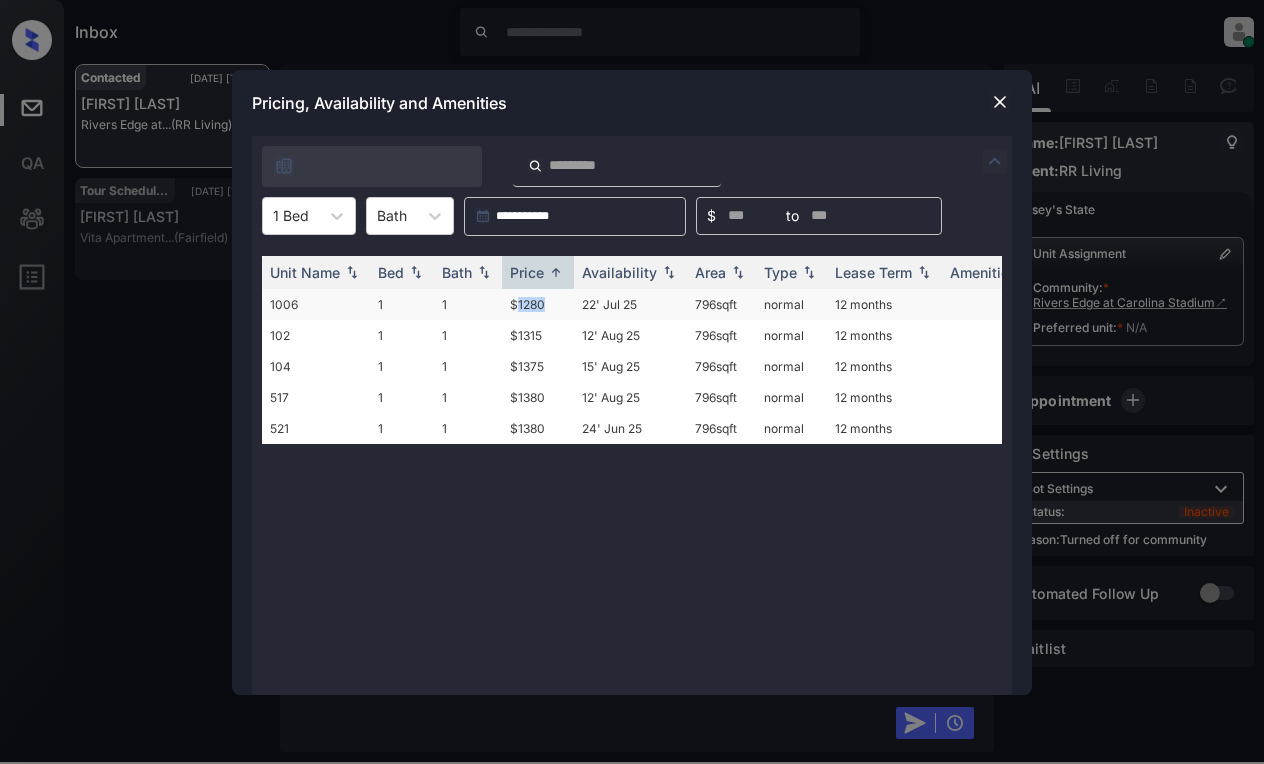 click on "$1280" at bounding box center [538, 304] 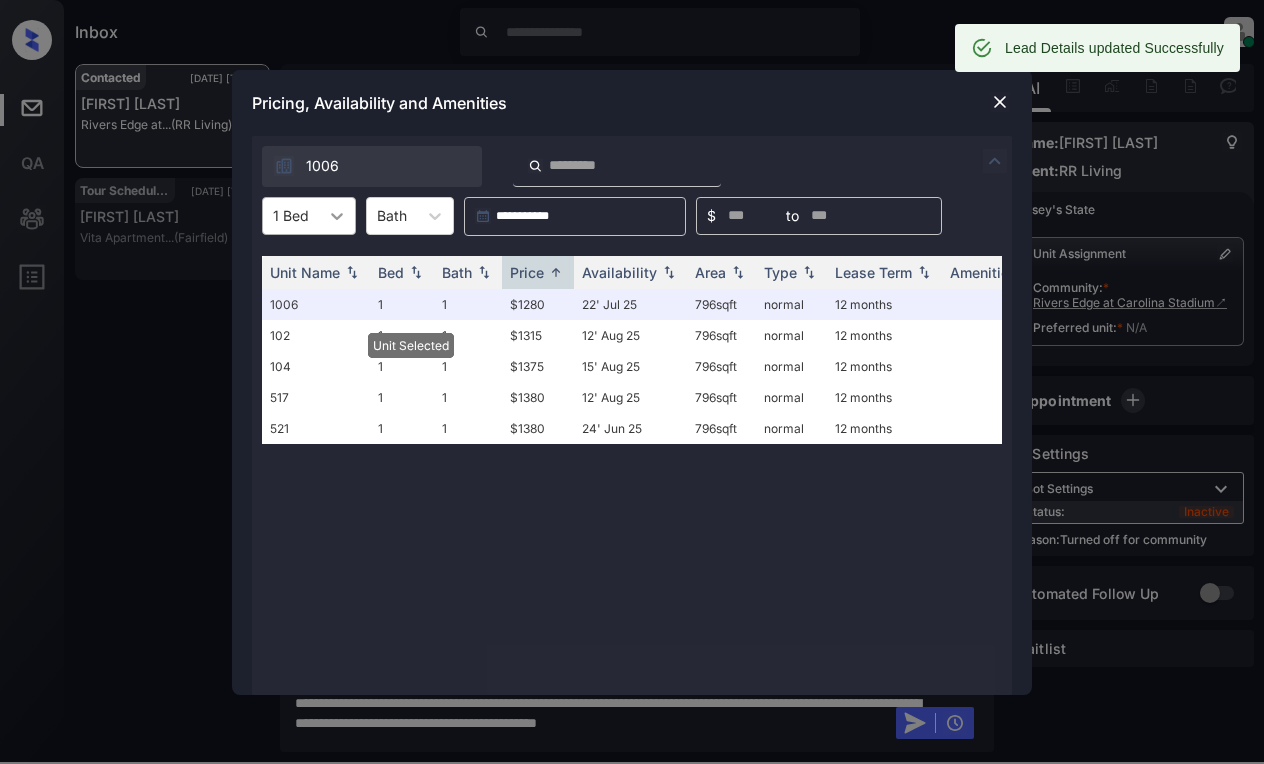 click 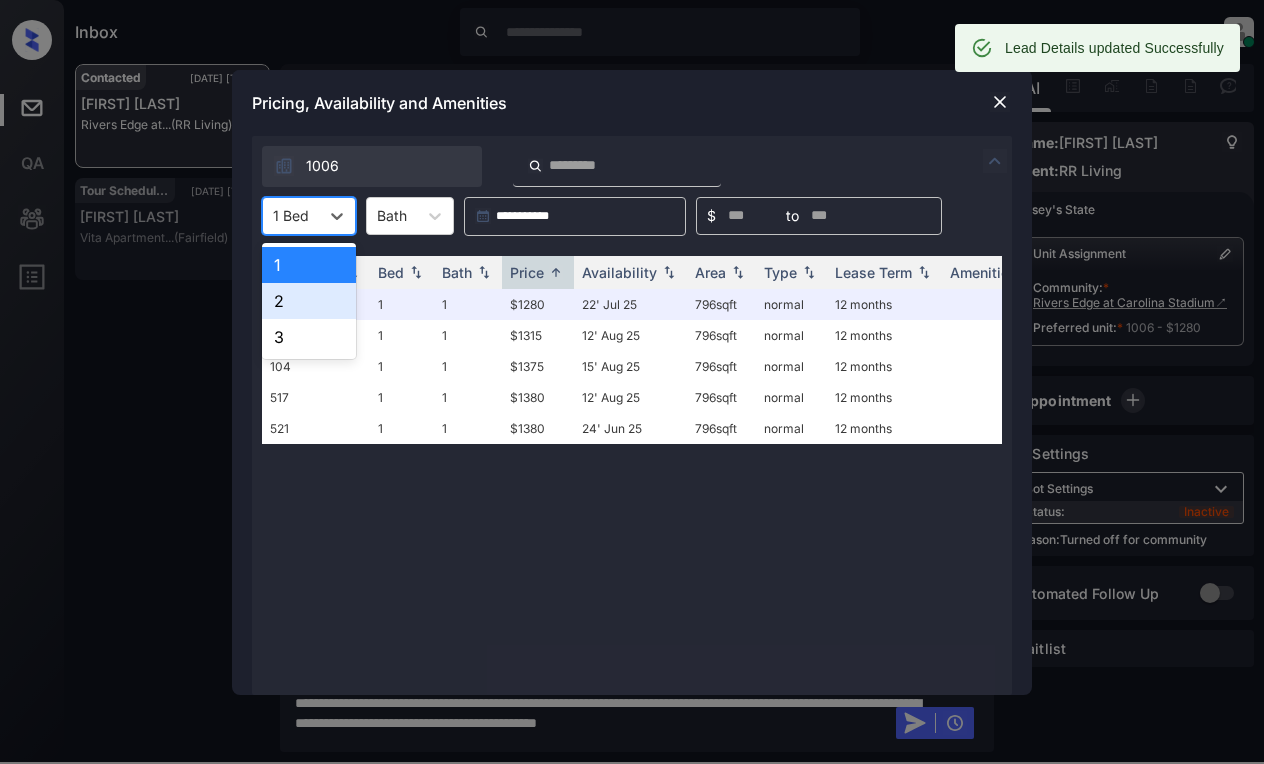 click on "2" at bounding box center (309, 301) 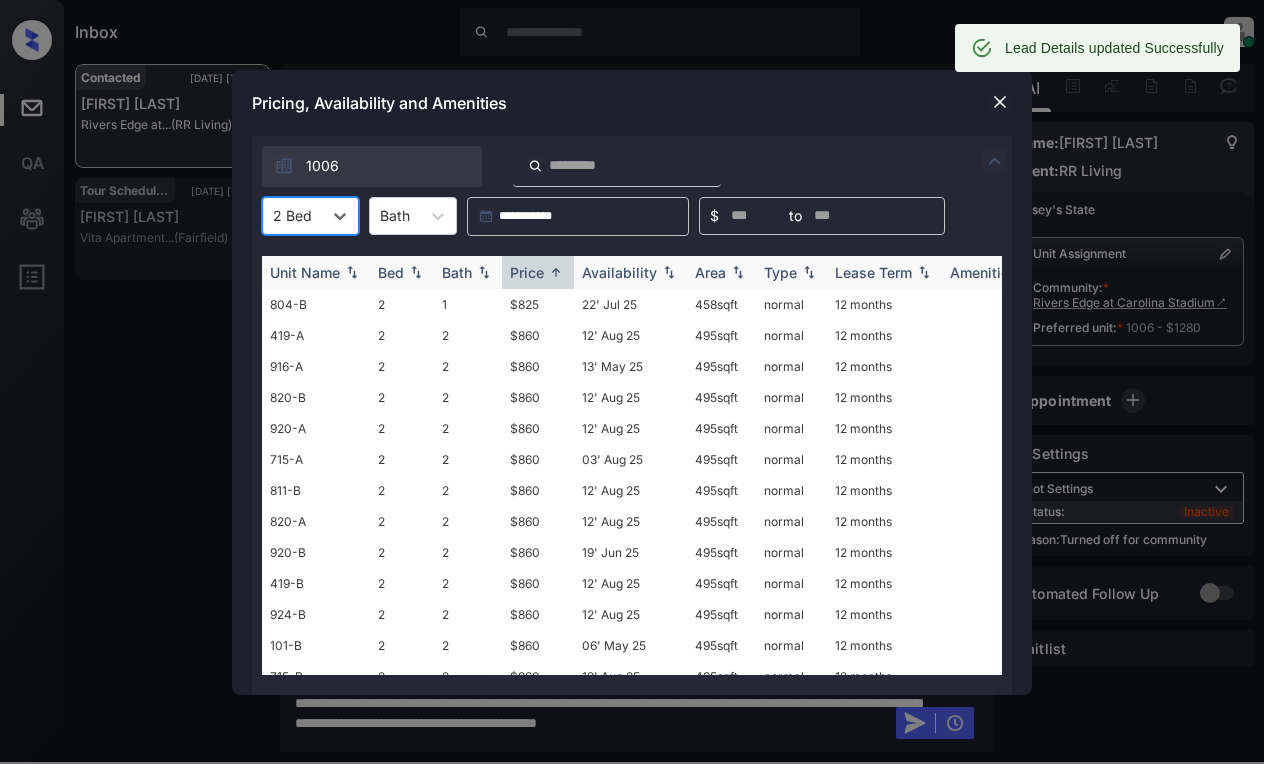 scroll, scrollTop: 948, scrollLeft: 0, axis: vertical 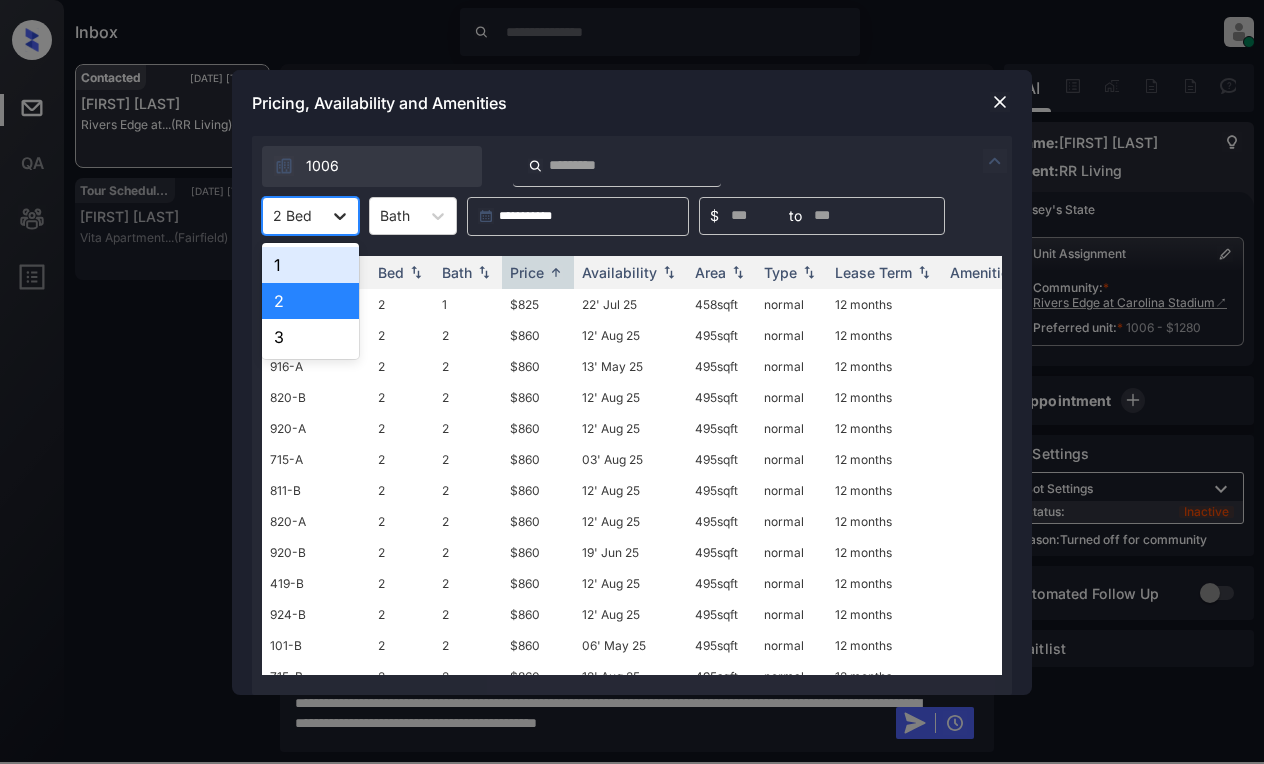 click 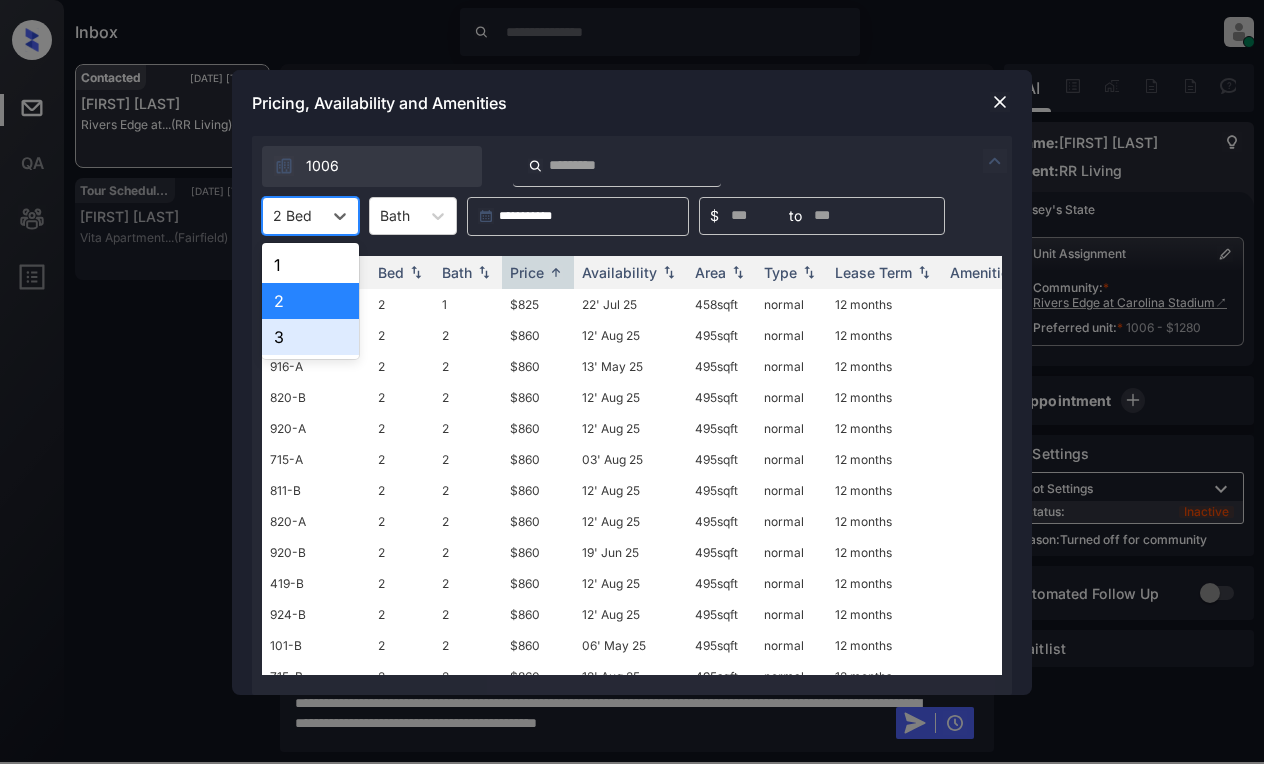 click on "3" at bounding box center (310, 337) 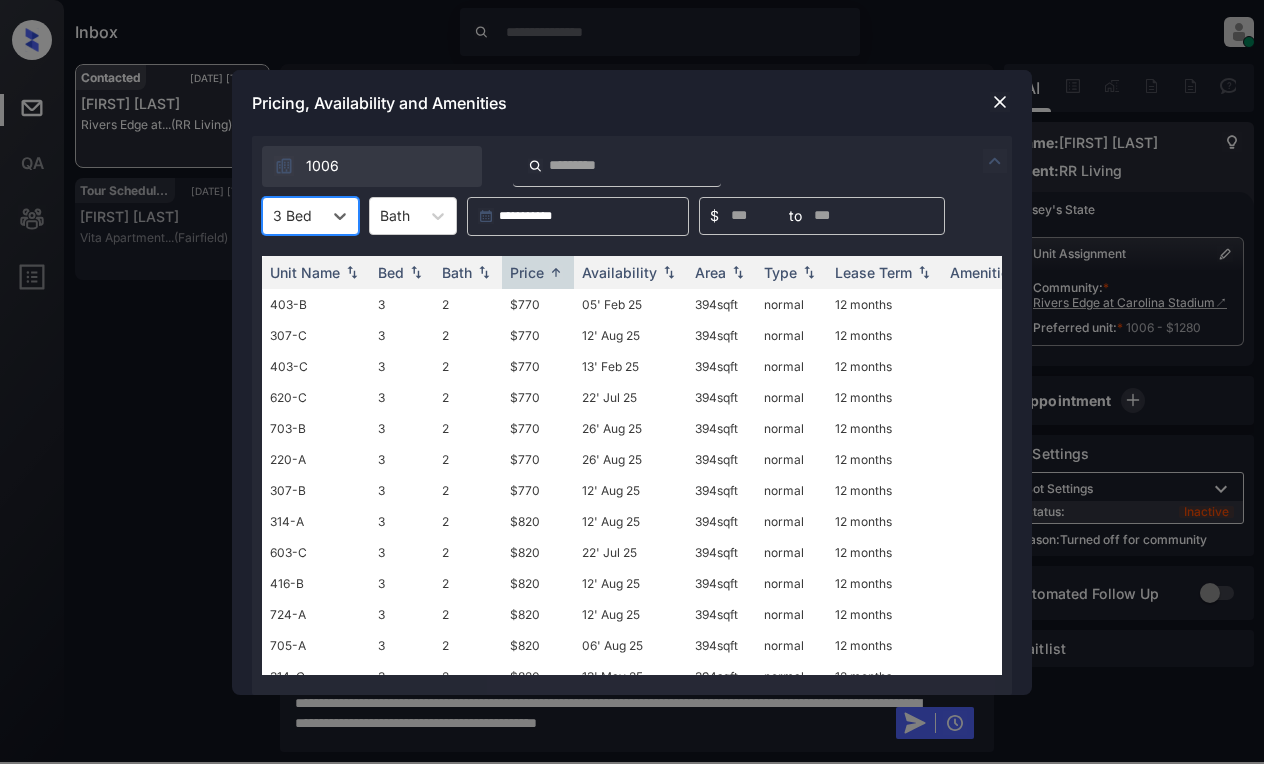 click at bounding box center [1000, 102] 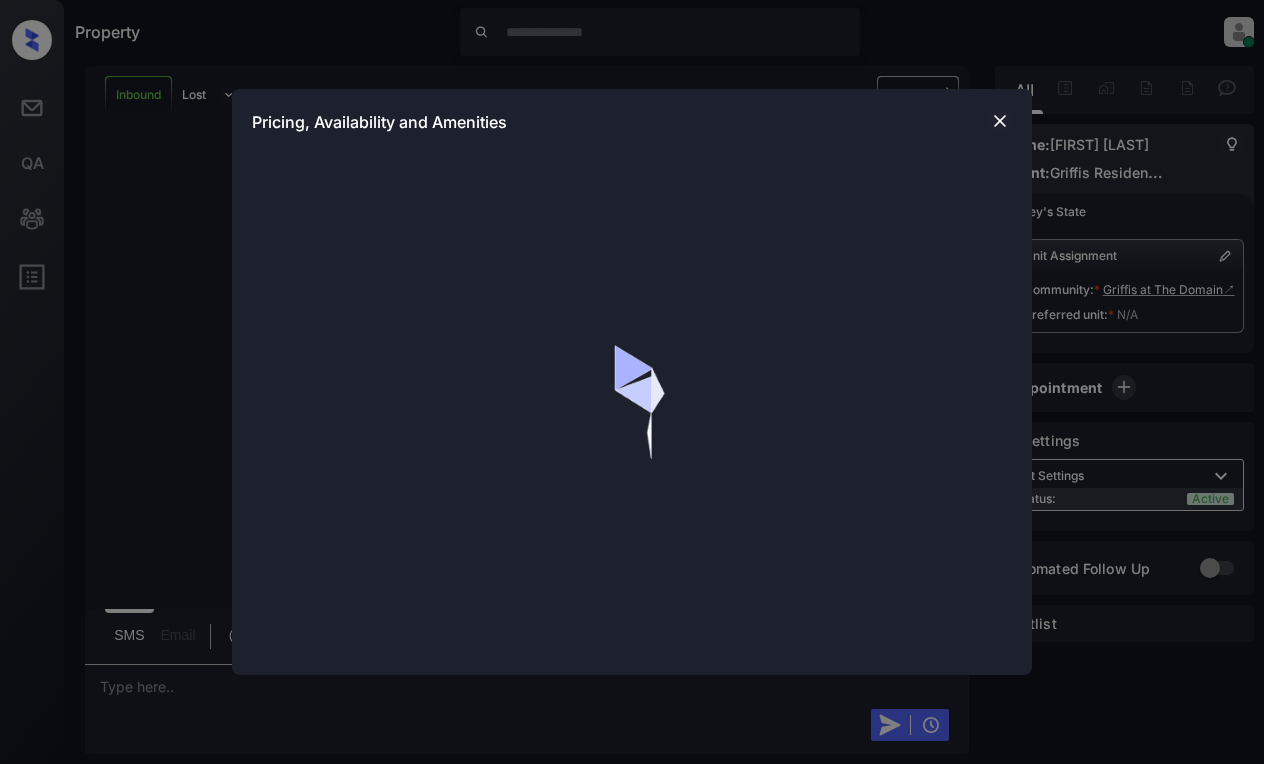 scroll, scrollTop: 0, scrollLeft: 0, axis: both 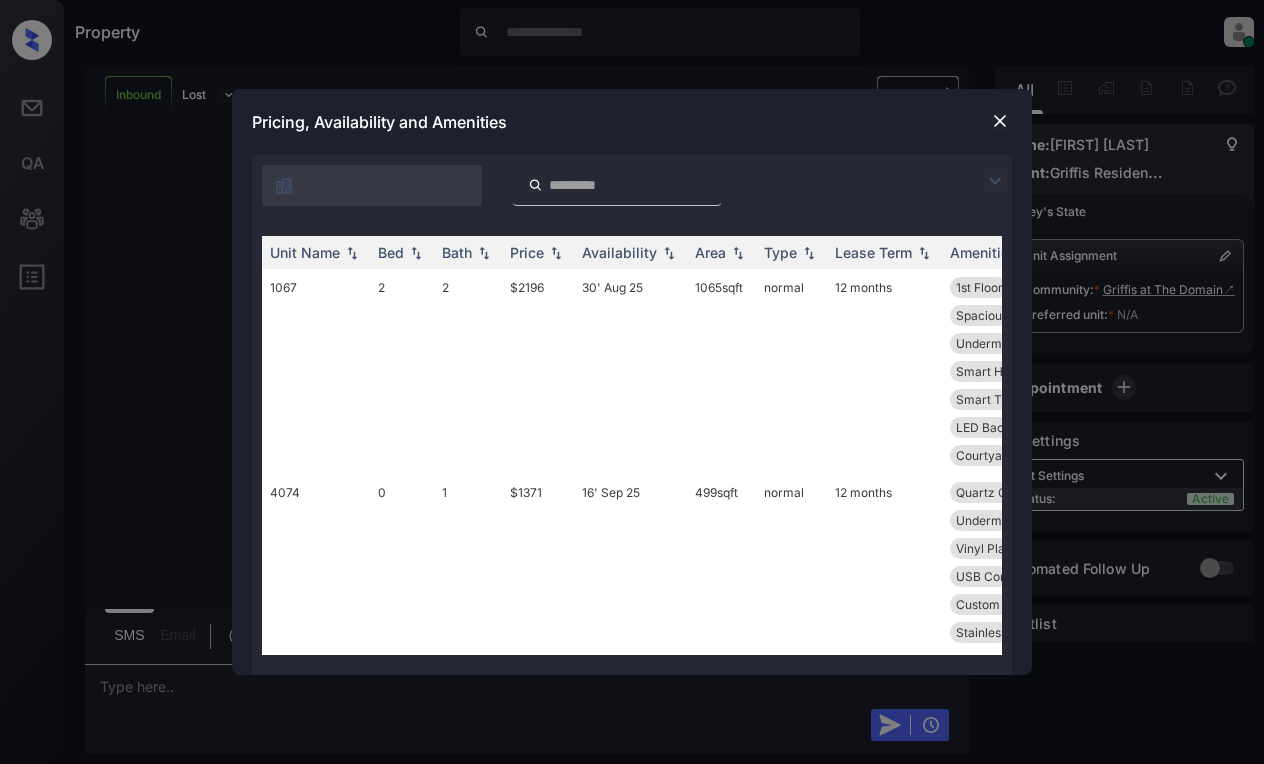 click at bounding box center (995, 181) 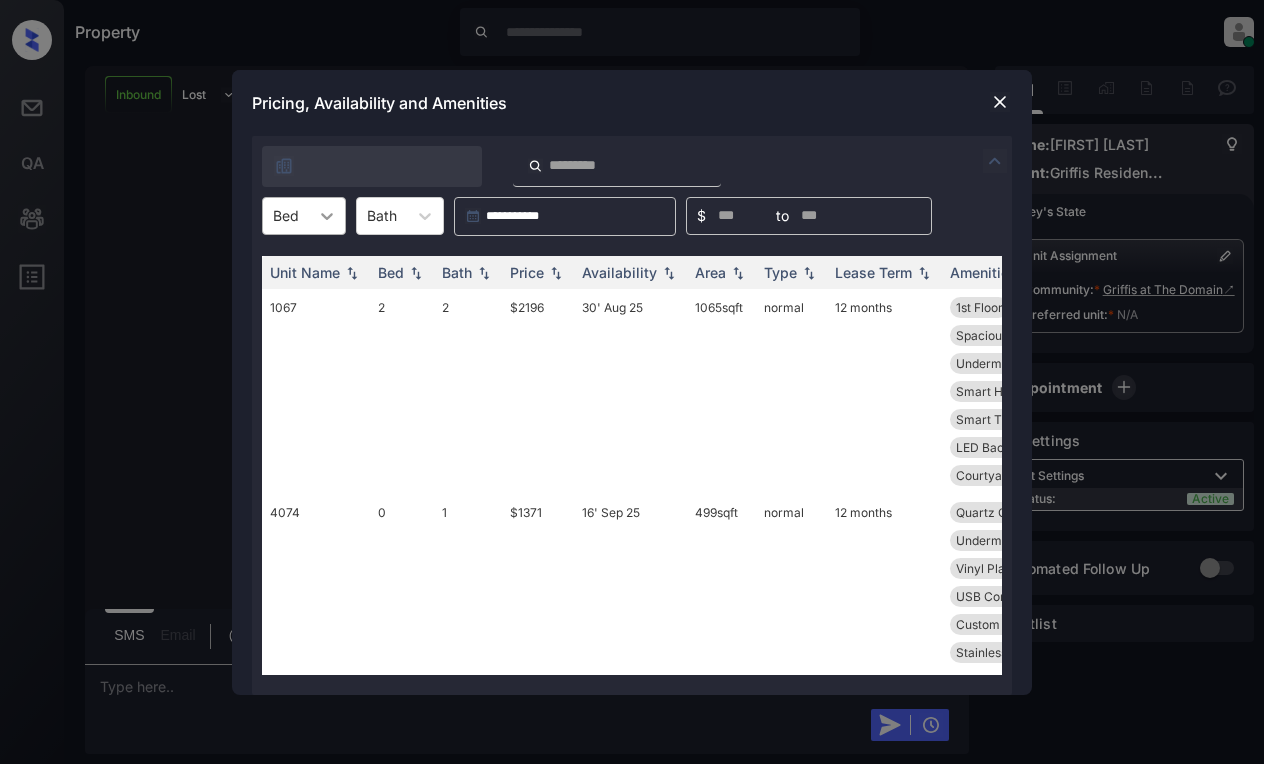 click 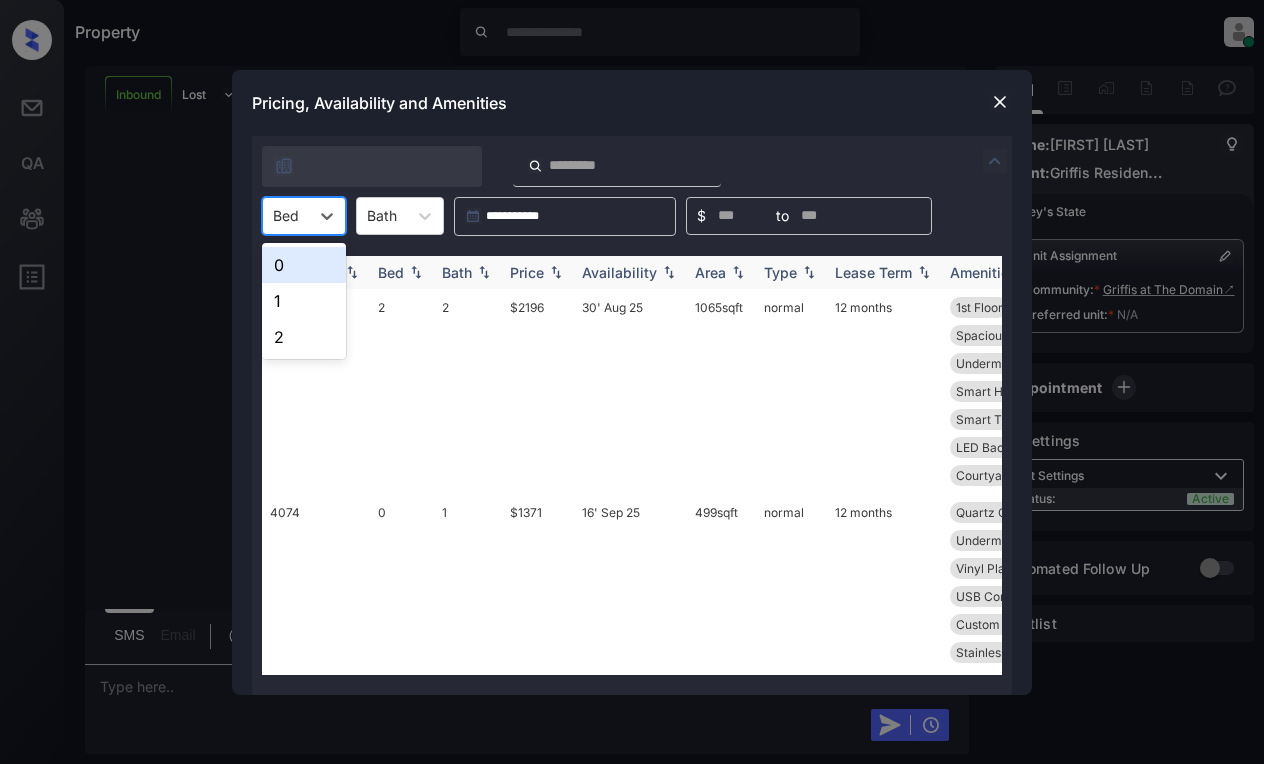 click on "0" at bounding box center (304, 265) 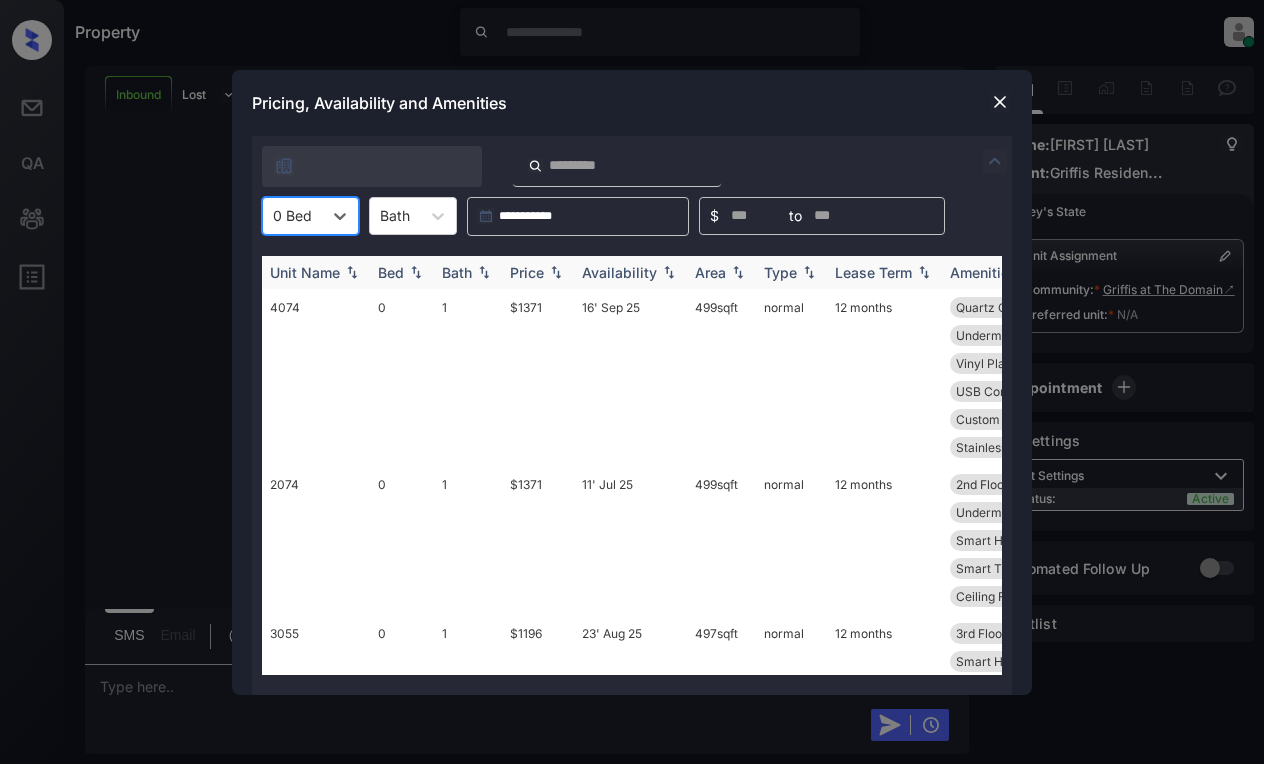 click on "Price" at bounding box center (527, 272) 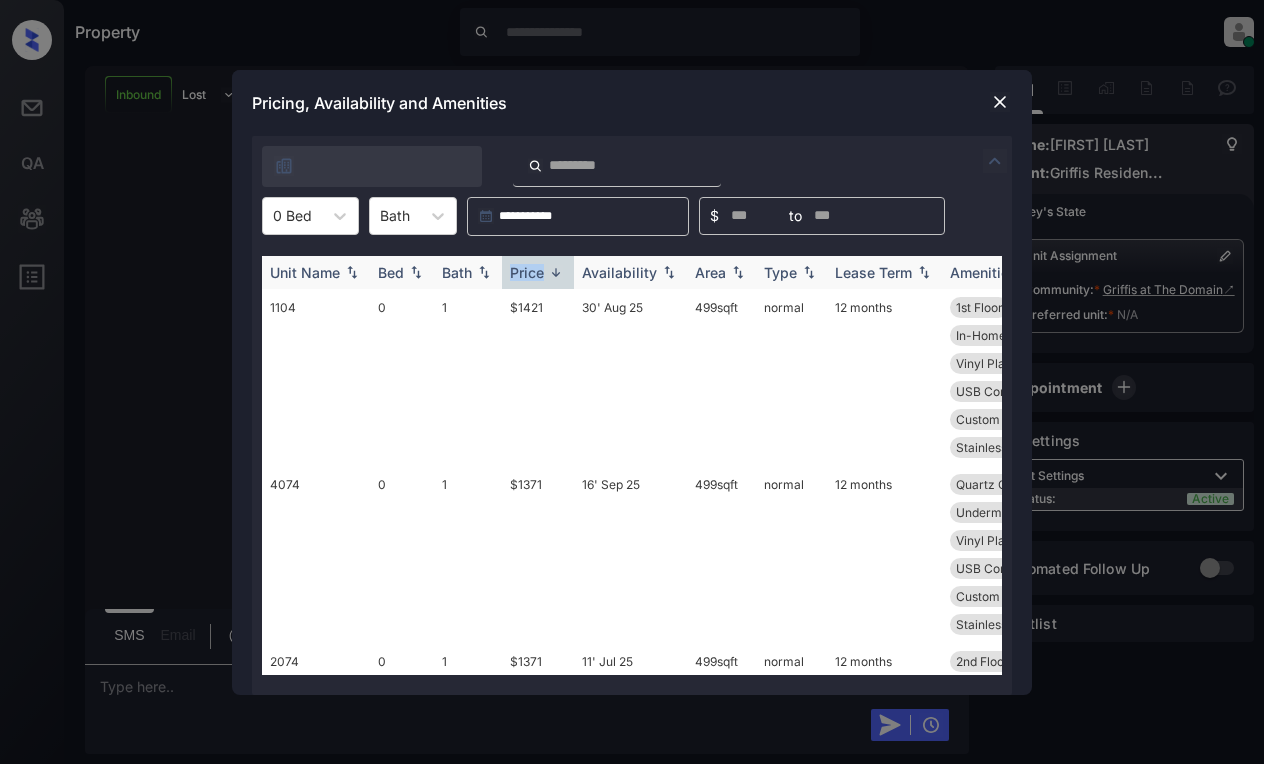 click on "Price" at bounding box center [527, 272] 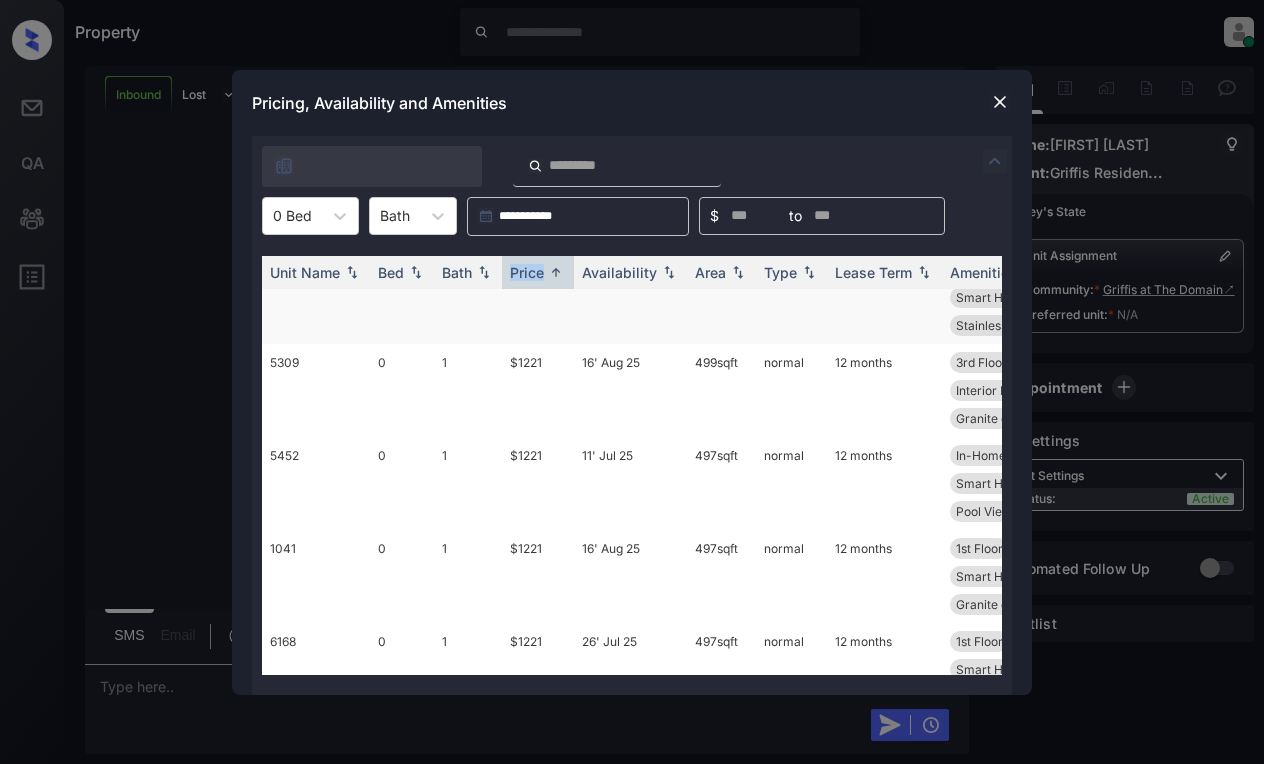 scroll, scrollTop: 300, scrollLeft: 0, axis: vertical 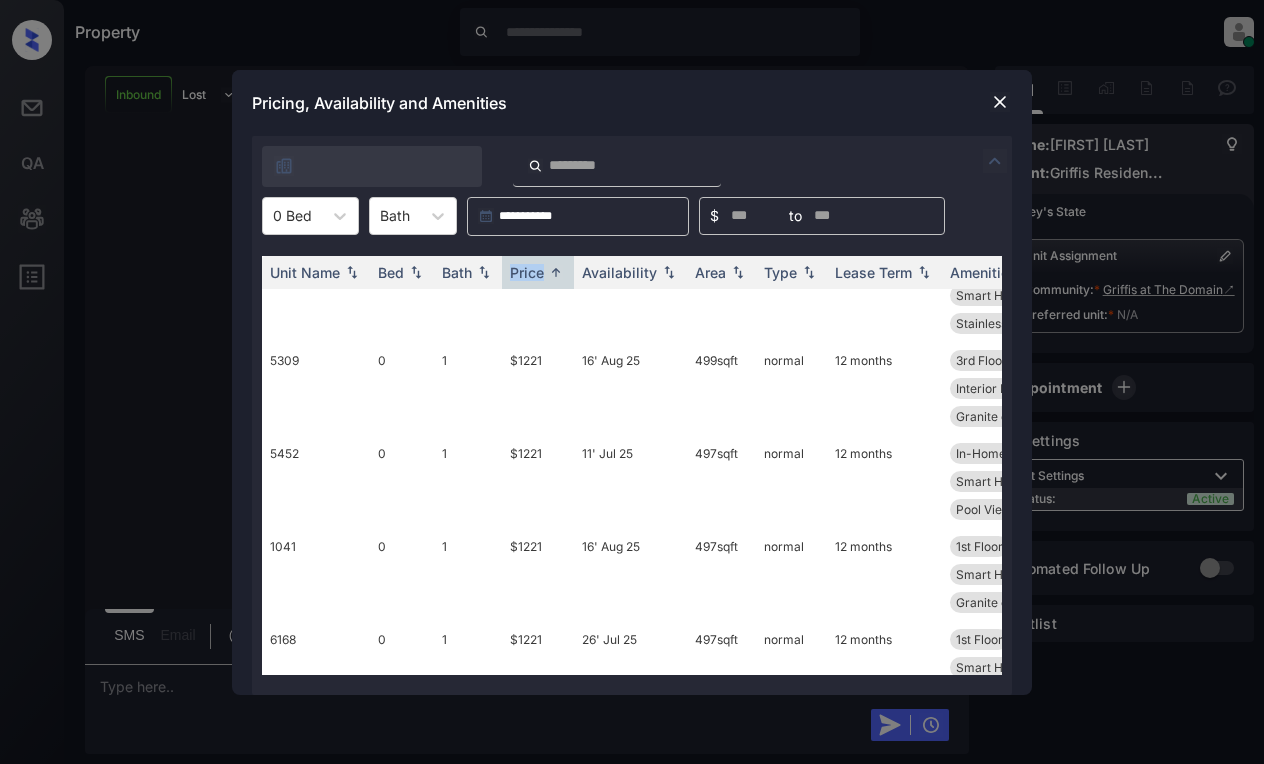 click at bounding box center [1000, 102] 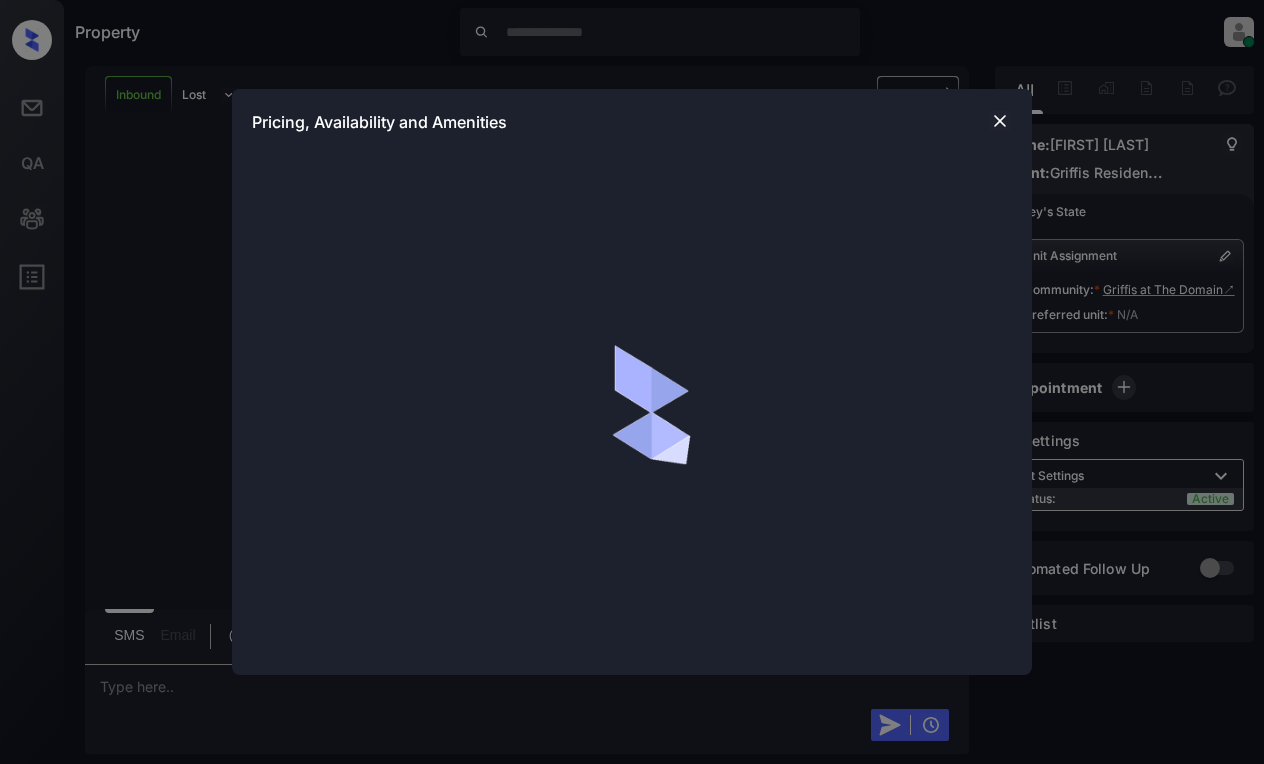 scroll, scrollTop: 0, scrollLeft: 0, axis: both 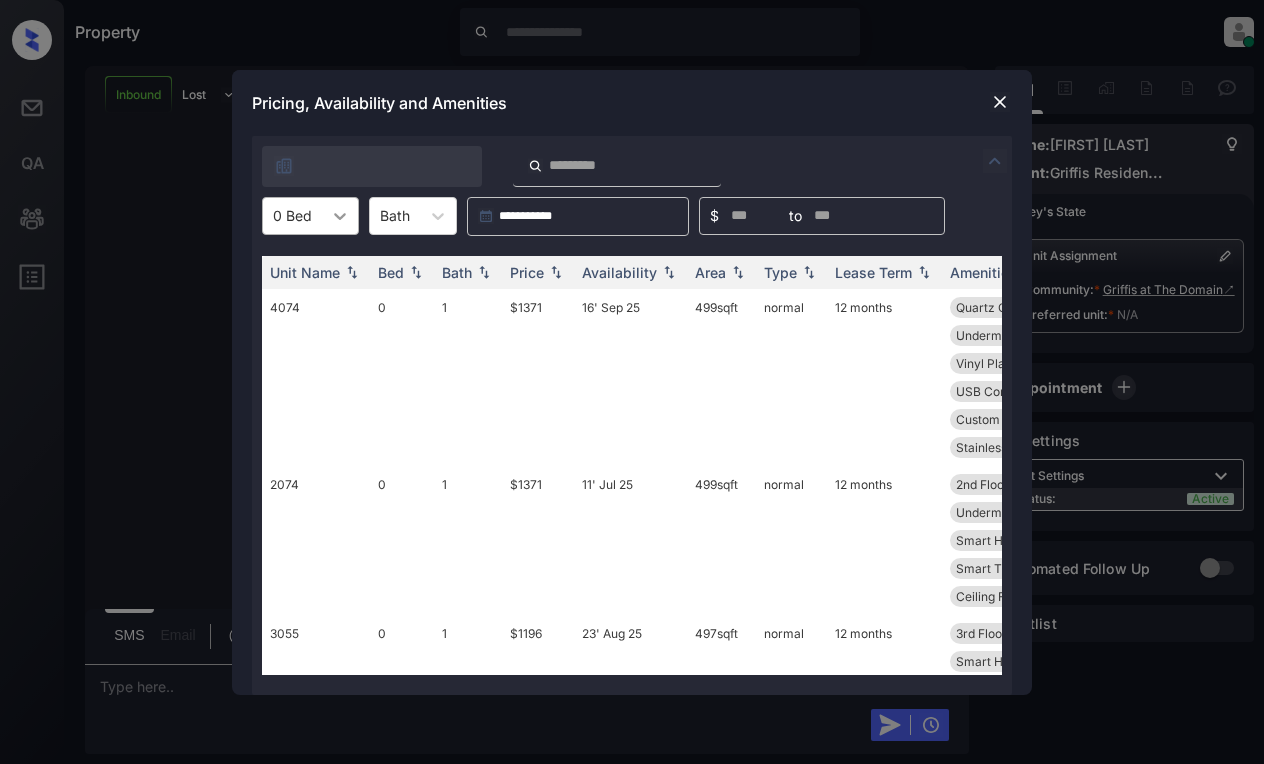 click 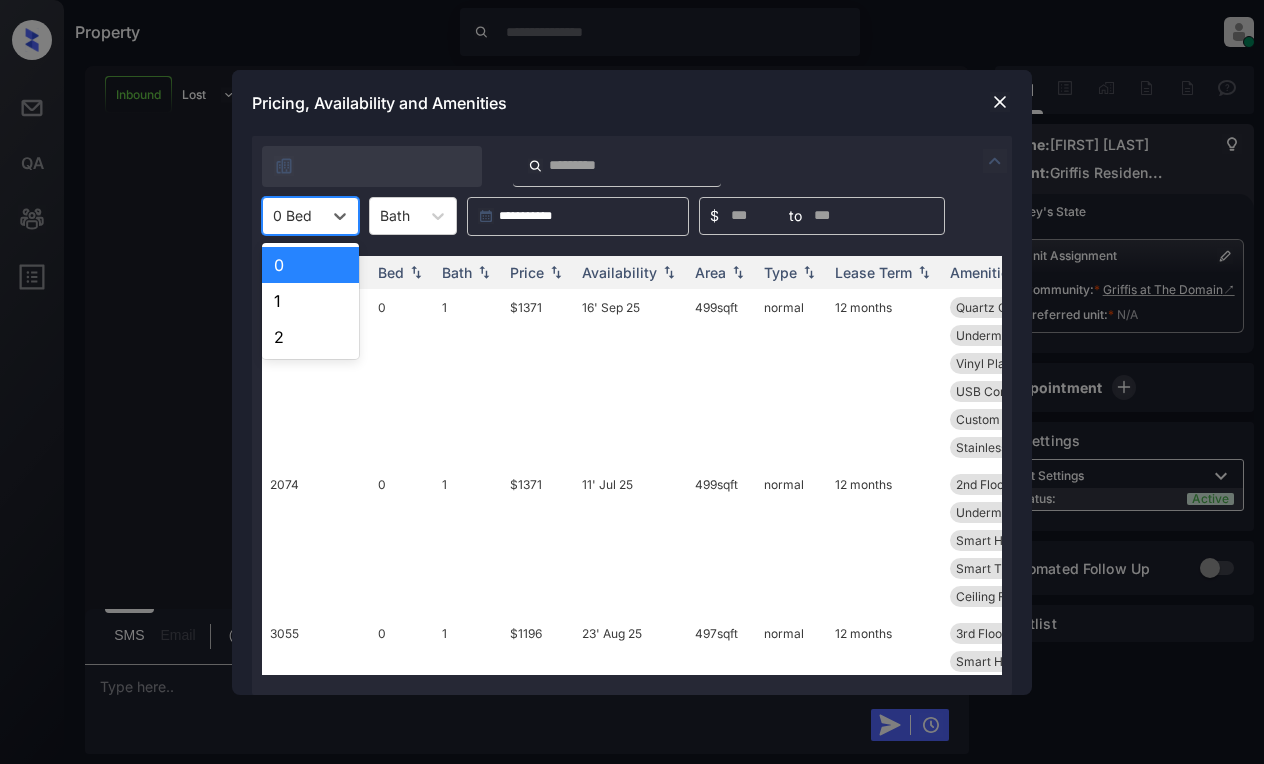 click on "0" at bounding box center [310, 265] 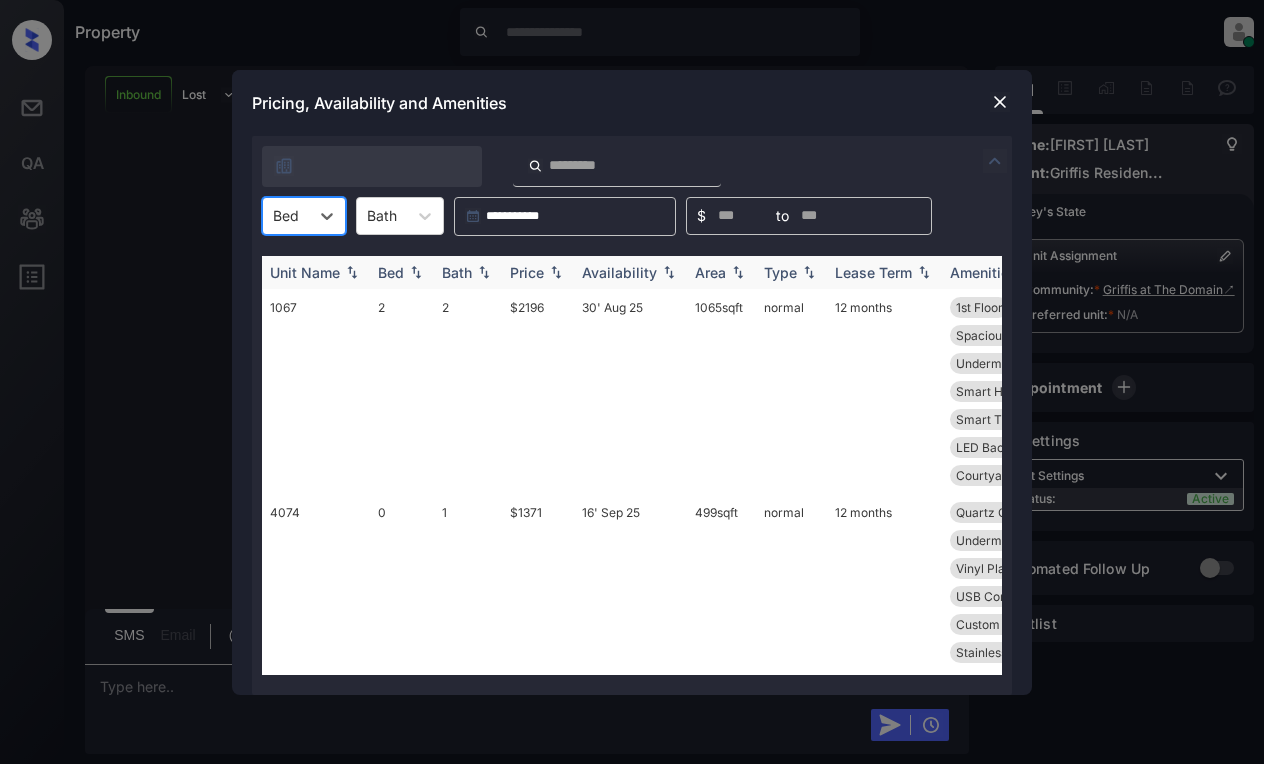 click on "Price" at bounding box center [527, 272] 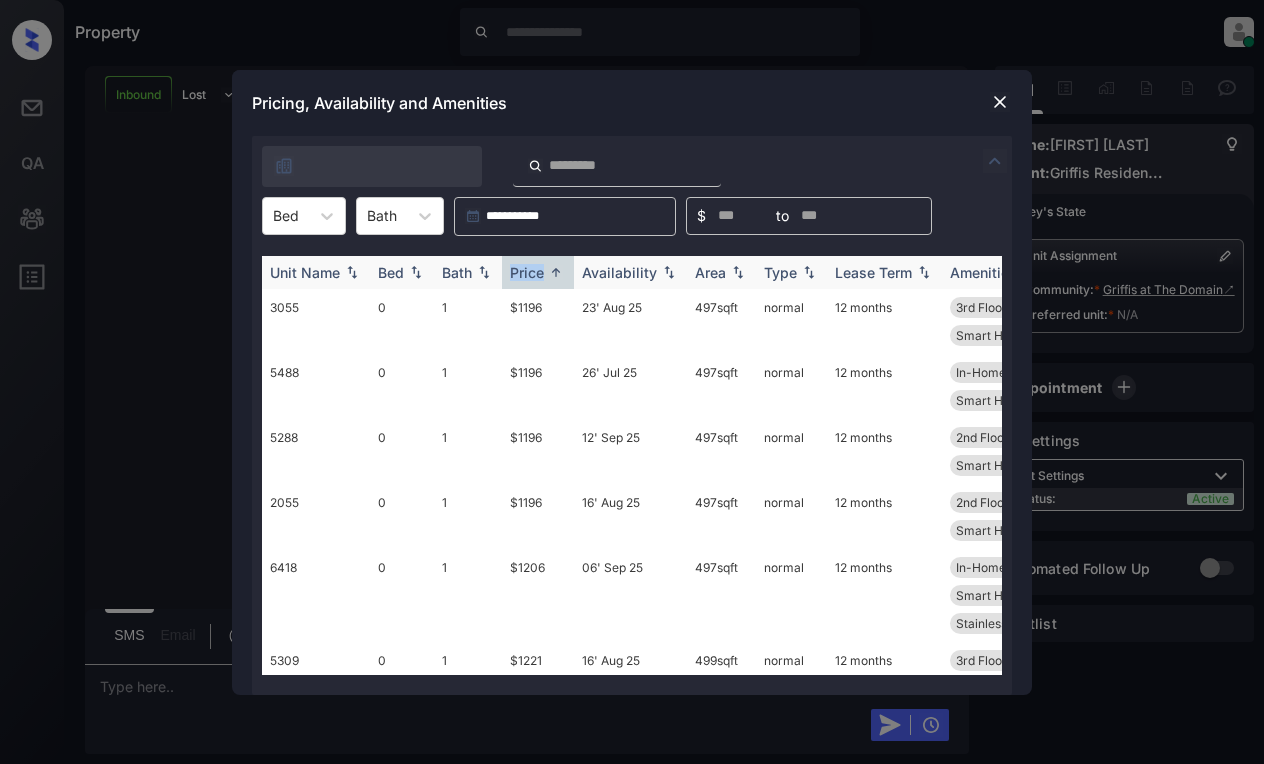 click on "Price" at bounding box center [527, 272] 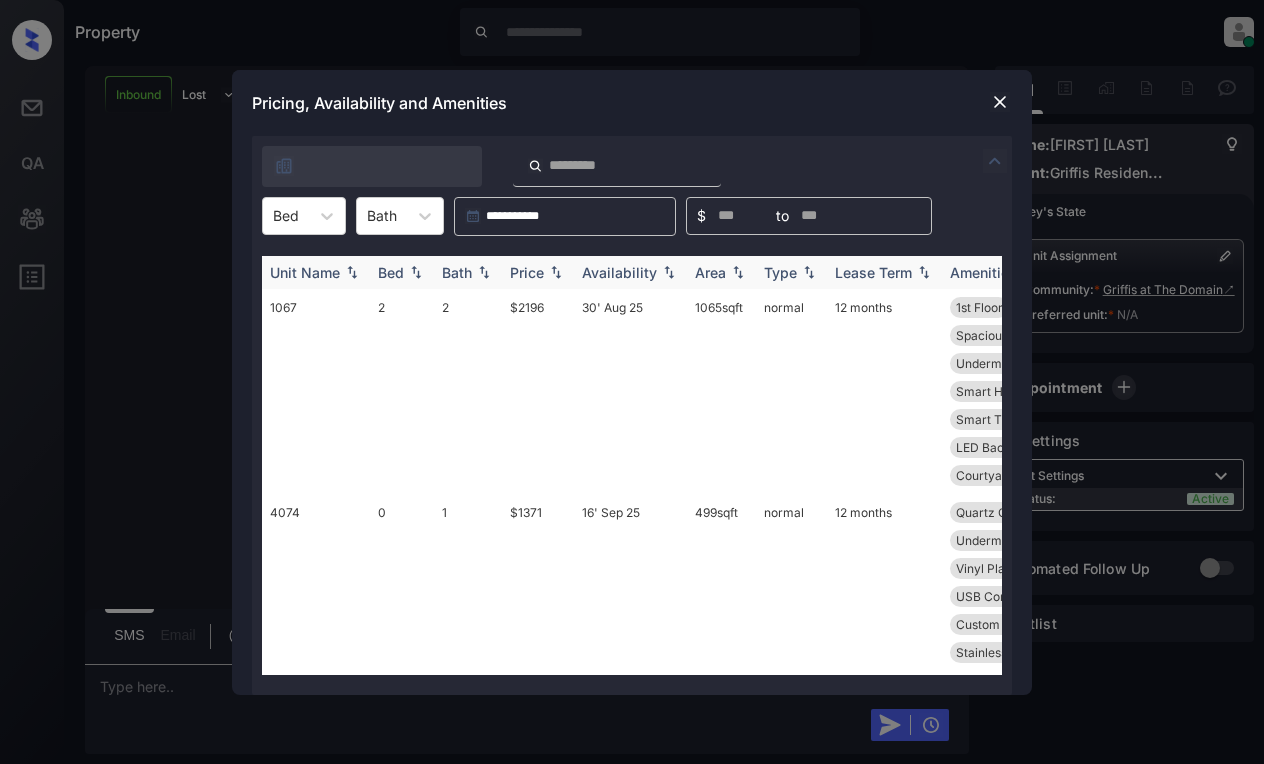 click on "Price" at bounding box center [527, 272] 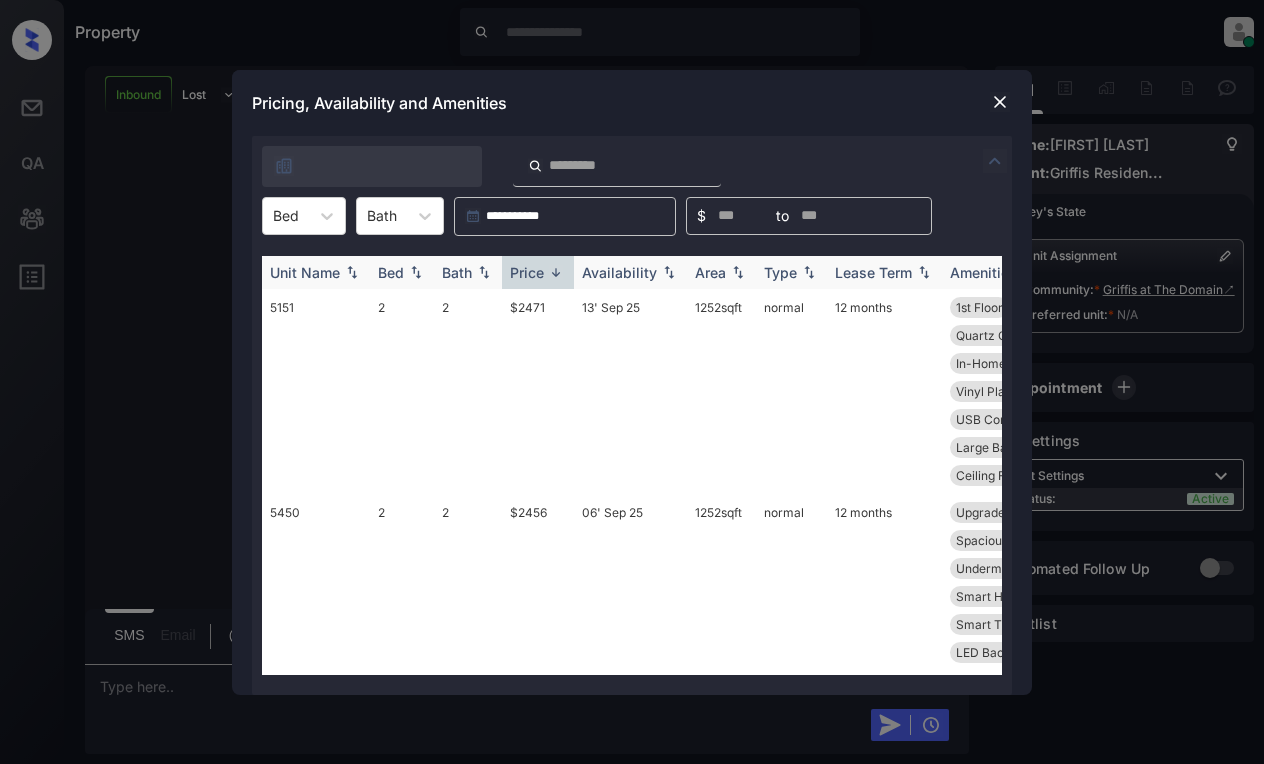 click on "Price" at bounding box center [527, 272] 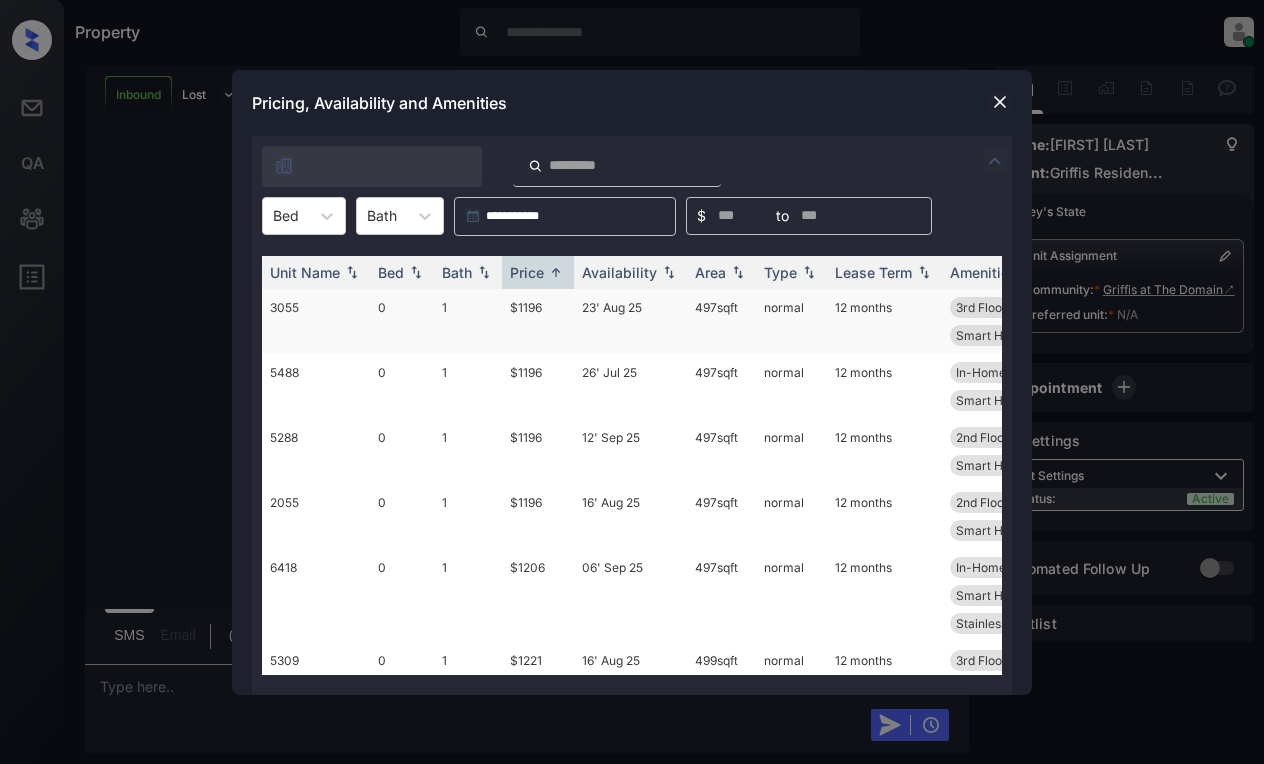 click on "$1196" at bounding box center (538, 321) 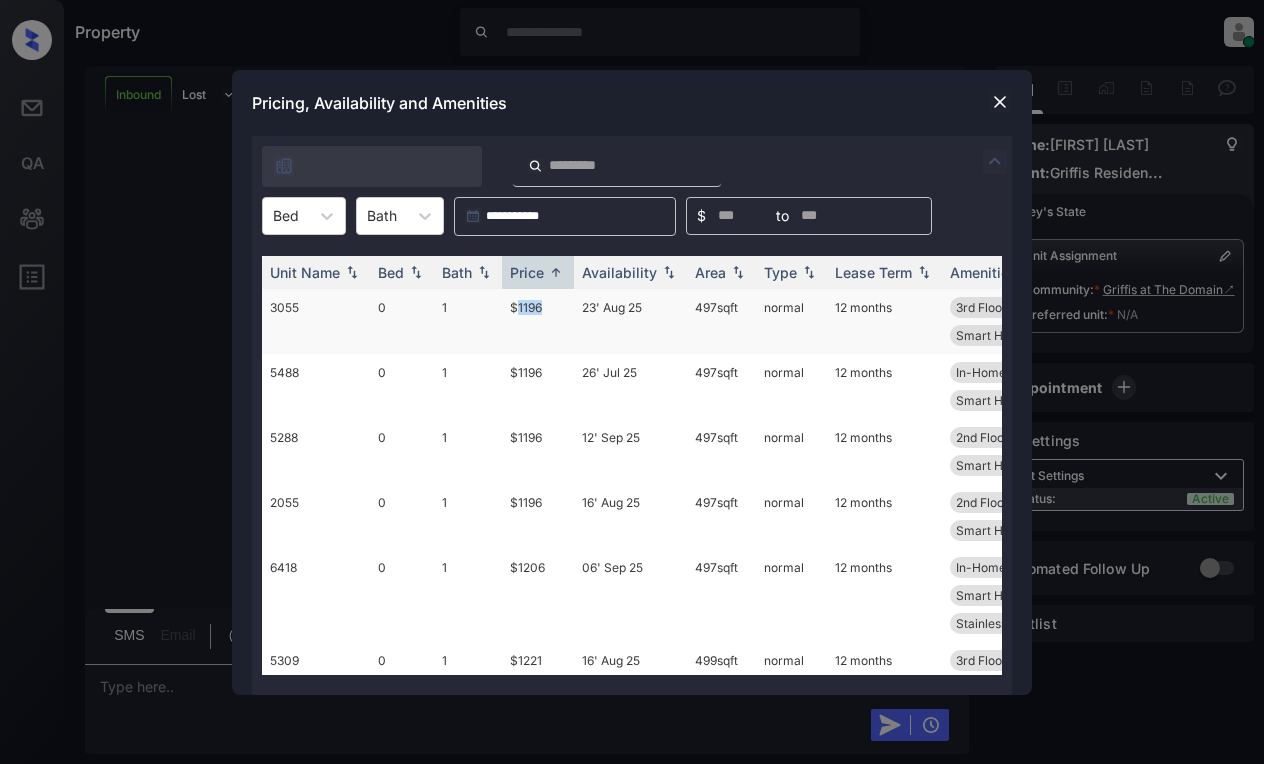 click on "$1196" at bounding box center (538, 321) 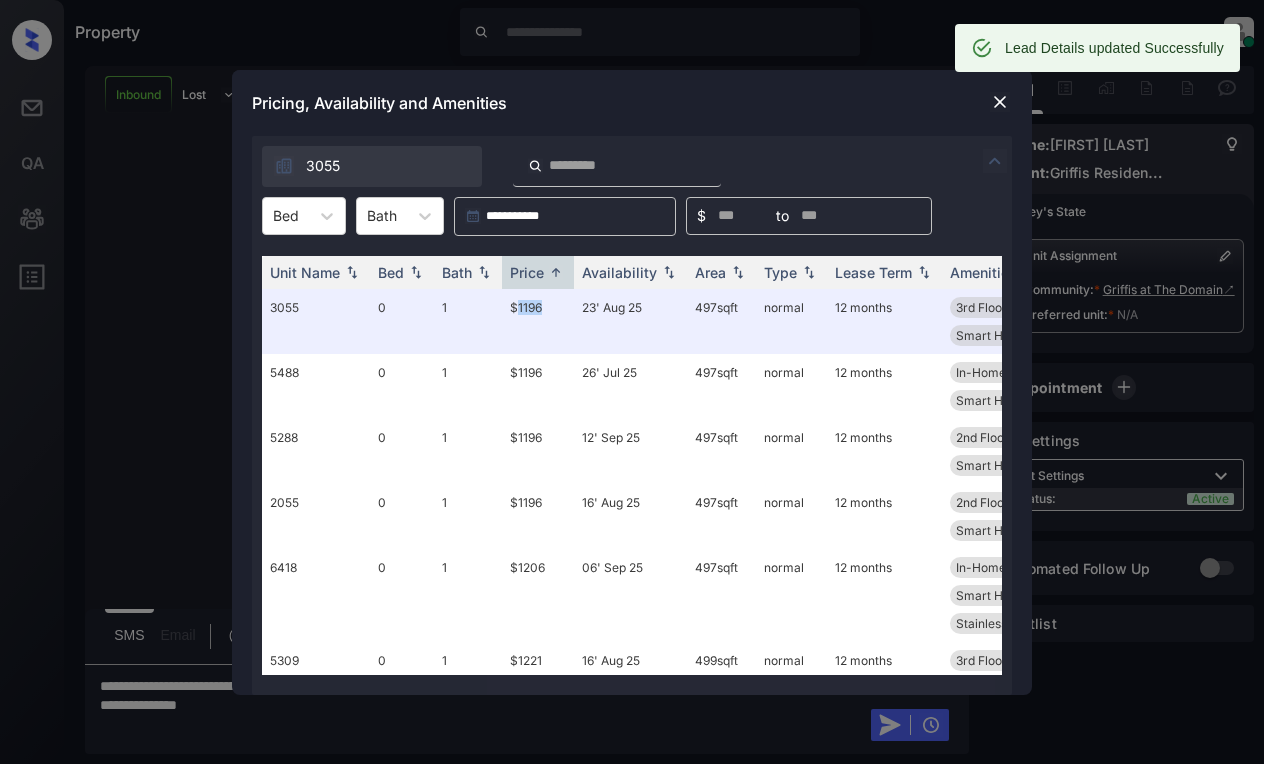 click at bounding box center [1000, 102] 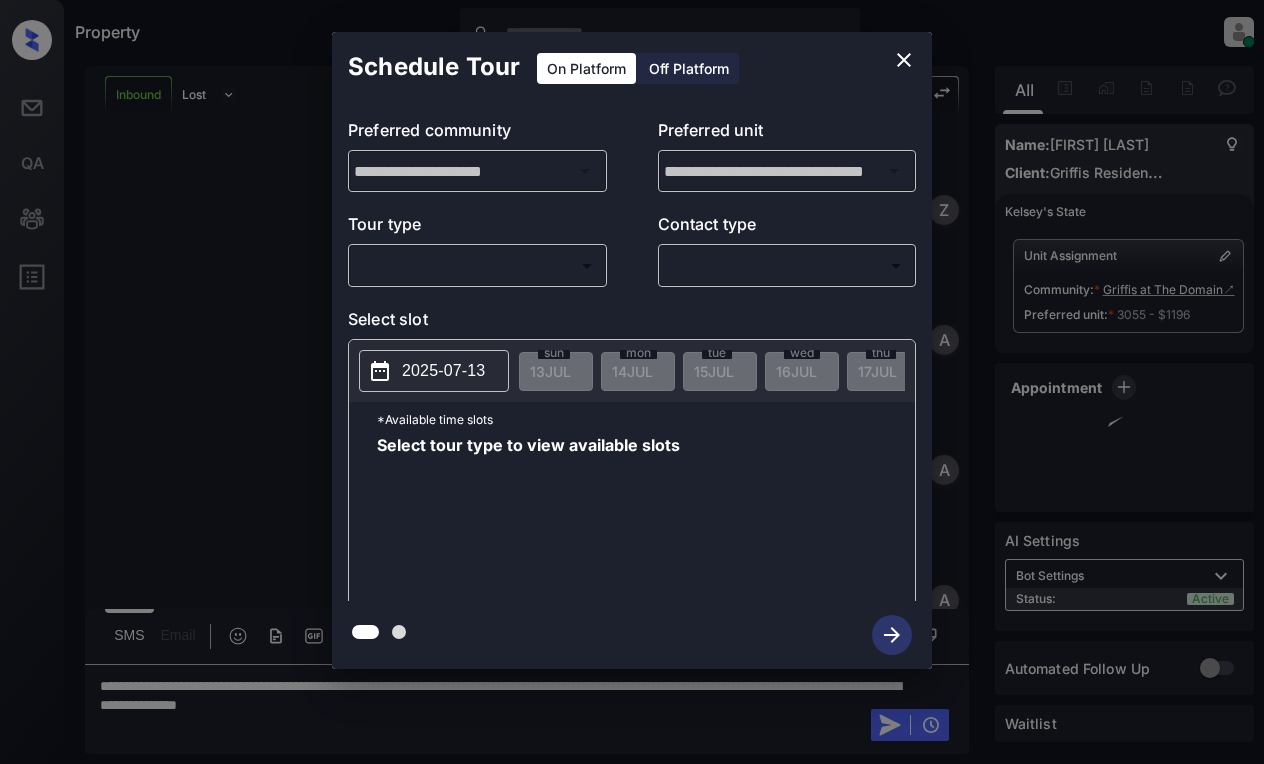 scroll, scrollTop: 0, scrollLeft: 0, axis: both 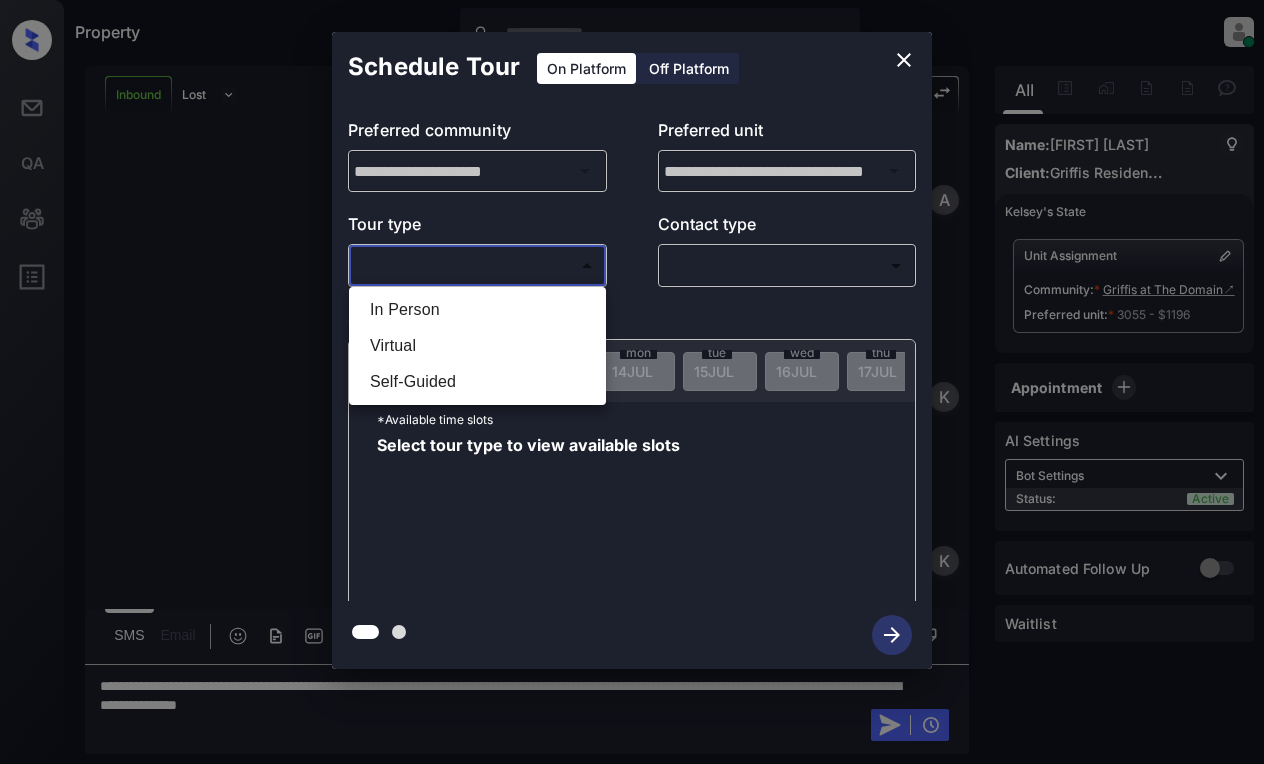 click on "Property Lyzzelle M. Ceralde Online Set yourself   offline Set yourself   on break Profile Switch to  light  mode Sign out Inbound Lost Lead Sentiment: Angry Upon sliding the acknowledgement:  Lead will move to lost stage. * ​ SMS and call option will be set to opt out. AFM will be turned off for the lead. Kelsey New Message Zuma Lead transferred to leasing agent: kelsey [DATE] [TIME]  Sync'd w  knock Z New Message Agent Lead created via webhook in Inbound stage. [DATE] [TIME] A New Message Agent AFM Request sent to Kelsey. [DATE] [TIME] A New Message Agent Notes Note: Structured Note:
Move In Date: [DATE]
[DATE] [TIME] A New Message Kelsey Hi [FIRST], this is Kelsey reaching out because I saw you submitted an inquiry for Griffis at The Domain. Would you like to schedule a tour or know any additional information? Also, please confirm that this is the best method to contact you. [DATE] [TIME]   | TemplateAFMSms  Sync'd w  knock K New Message Kelsey K New Message L" at bounding box center [632, 382] 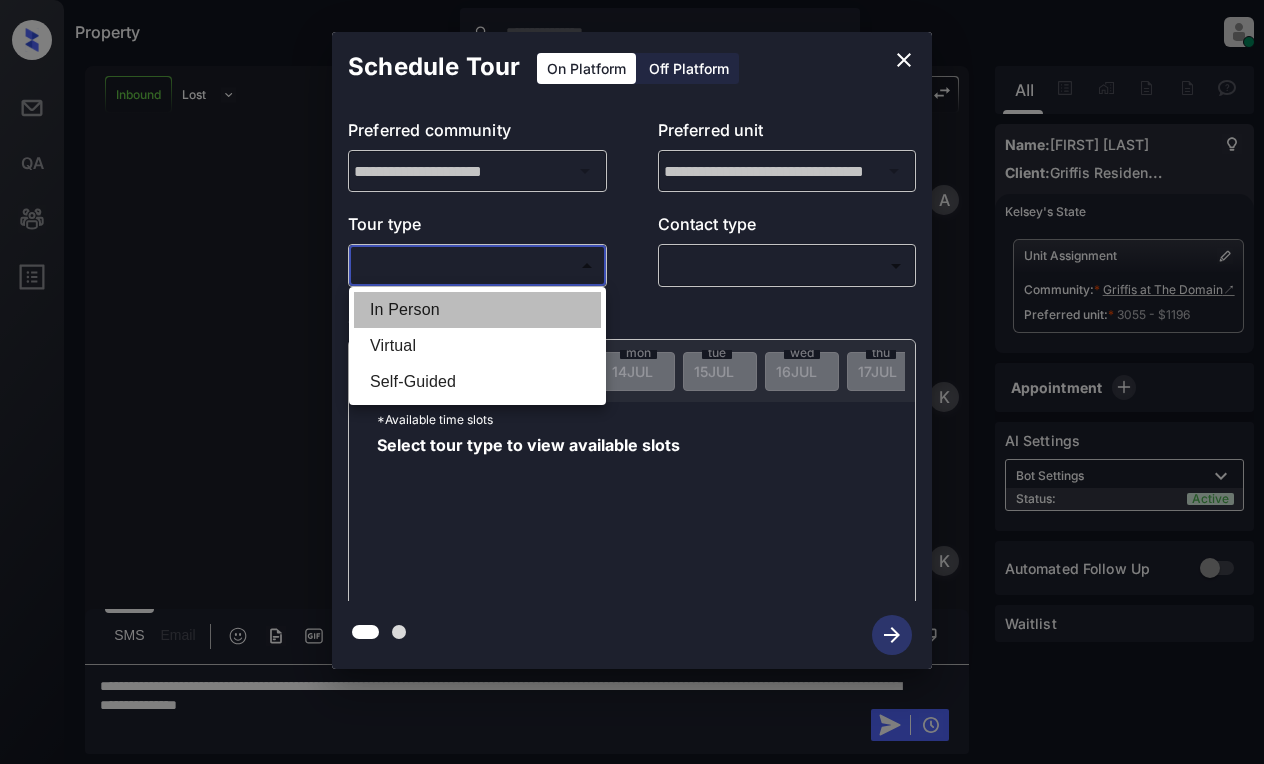 click on "In Person" at bounding box center (477, 310) 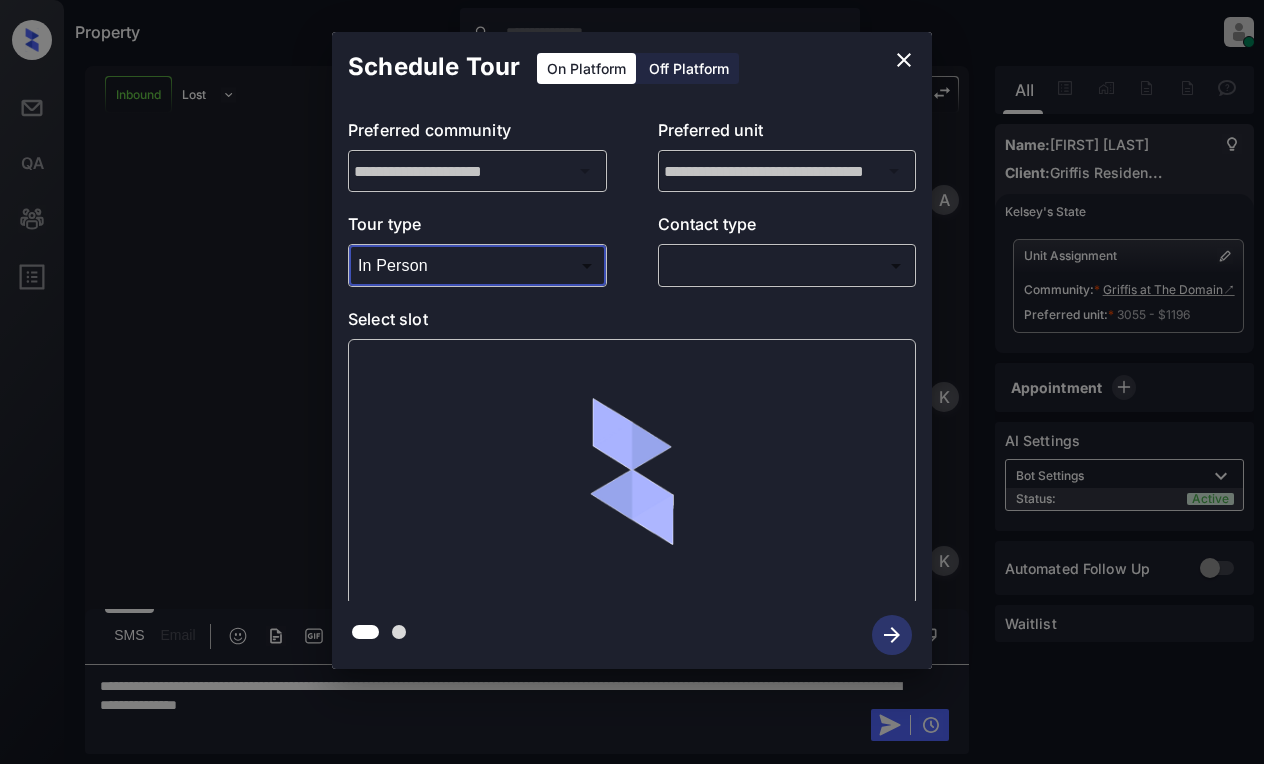 click on "Property Lyzzelle M. Ceralde Online Set yourself   offline Set yourself   on break Profile Switch to  light  mode Sign out Inbound Lost Lead Sentiment: Angry Upon sliding the acknowledgement:  Lead will move to lost stage. * ​ SMS and call option will be set to opt out. AFM will be turned off for the lead. Kelsey New Message Zuma Lead transferred to leasing agent: kelsey [DATE] [TIME]  Sync'd w  knock Z New Message Agent Lead created via webhook in Inbound stage. [DATE] [TIME] A New Message Agent AFM Request sent to Kelsey. [DATE] [TIME] A New Message Agent Notes Note: Structured Note:
Move In Date: [DATE]
[DATE] [TIME] A New Message Kelsey Hi [FIRST], this is Kelsey reaching out because I saw you submitted an inquiry for Griffis at The Domain. Would you like to schedule a tour or know any additional information? Also, please confirm that this is the best method to contact you. [DATE] [TIME]   | TemplateAFMSms  Sync'd w  knock K New Message Kelsey K New Message L" at bounding box center (632, 382) 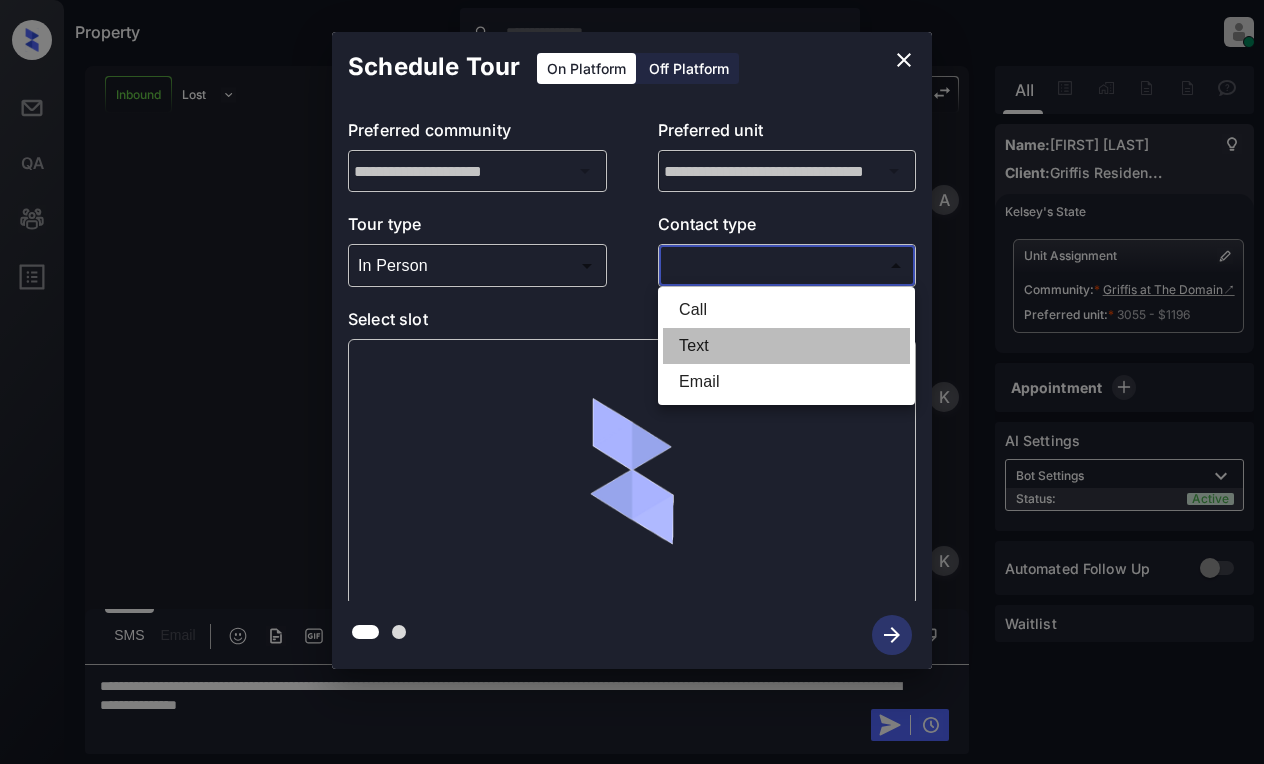 click on "Text" at bounding box center [786, 346] 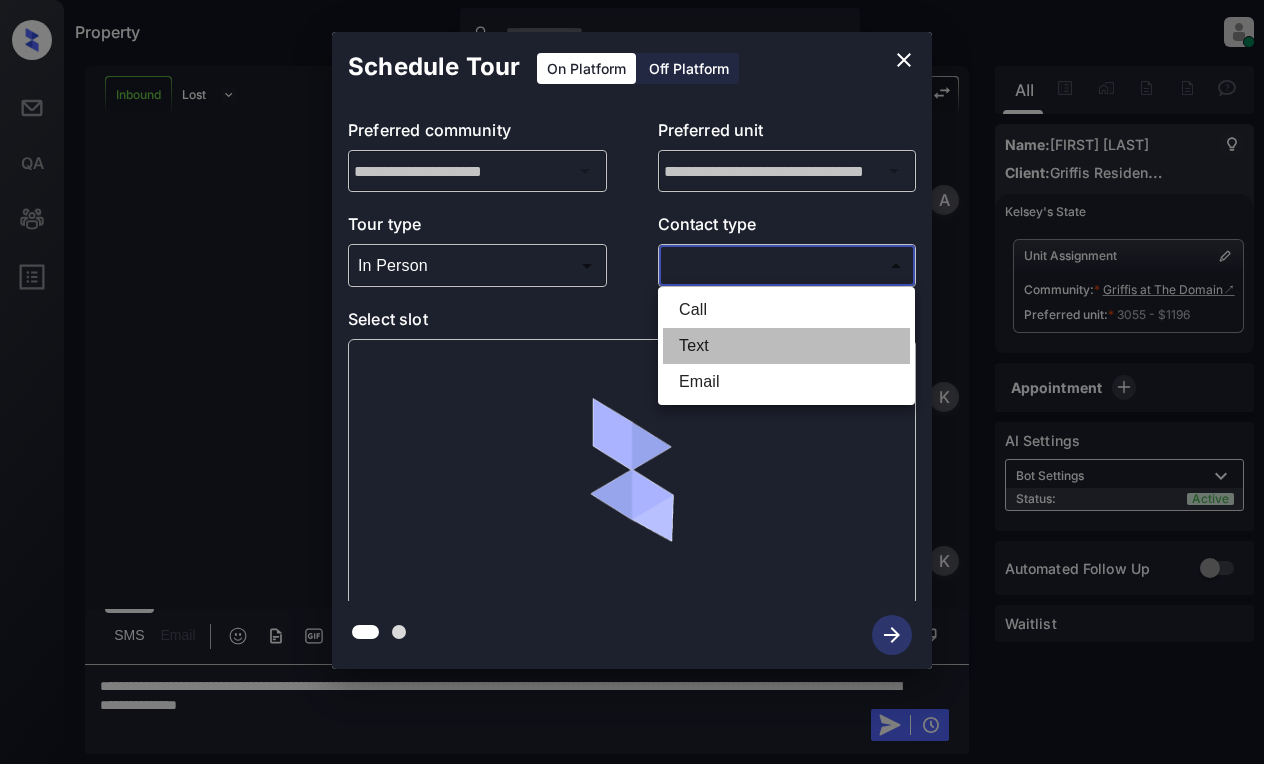 type on "****" 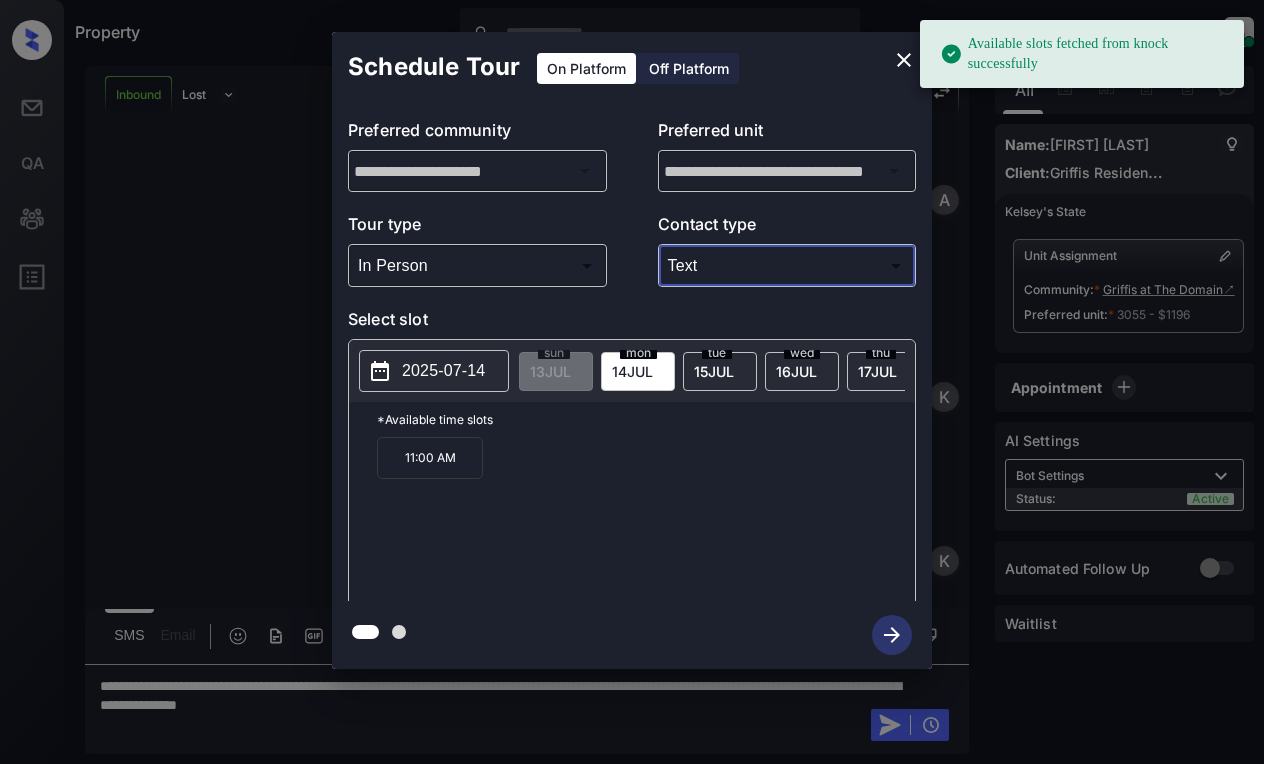 click on "2025-07-14" at bounding box center (443, 371) 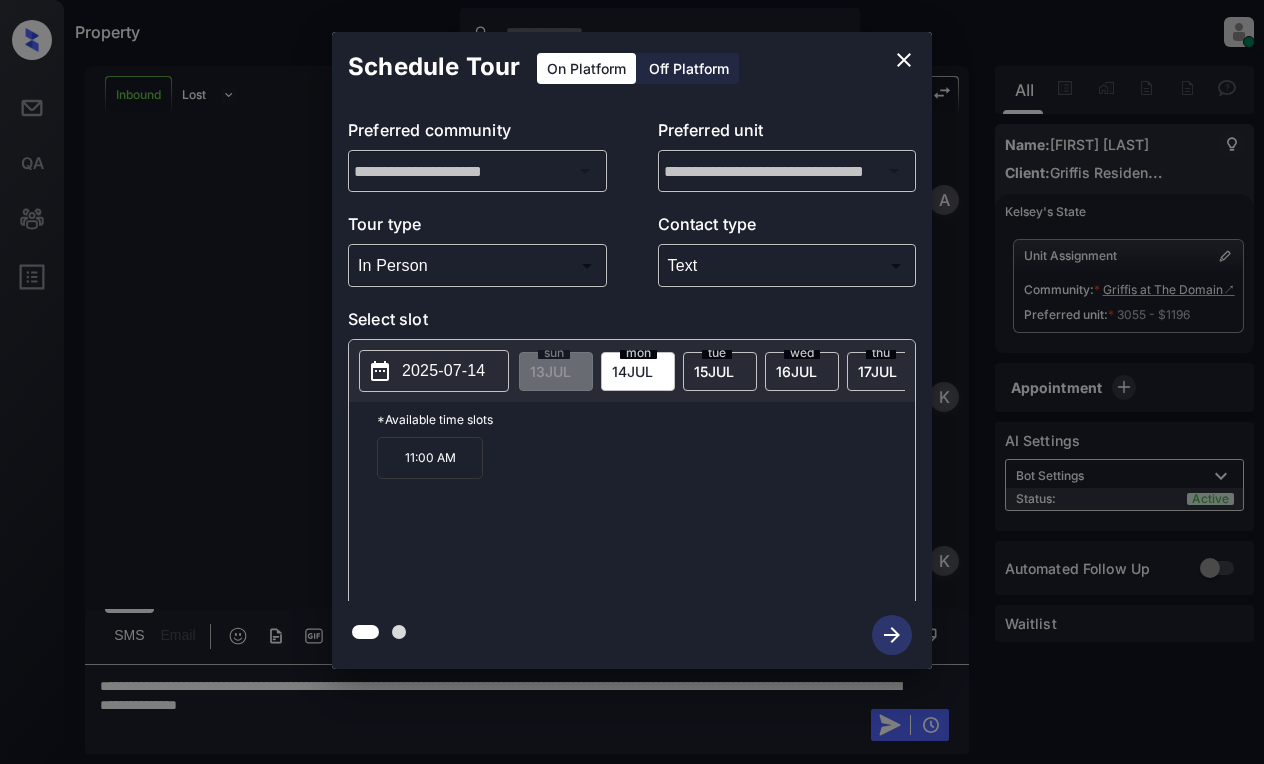 click on "**********" at bounding box center [632, 351] 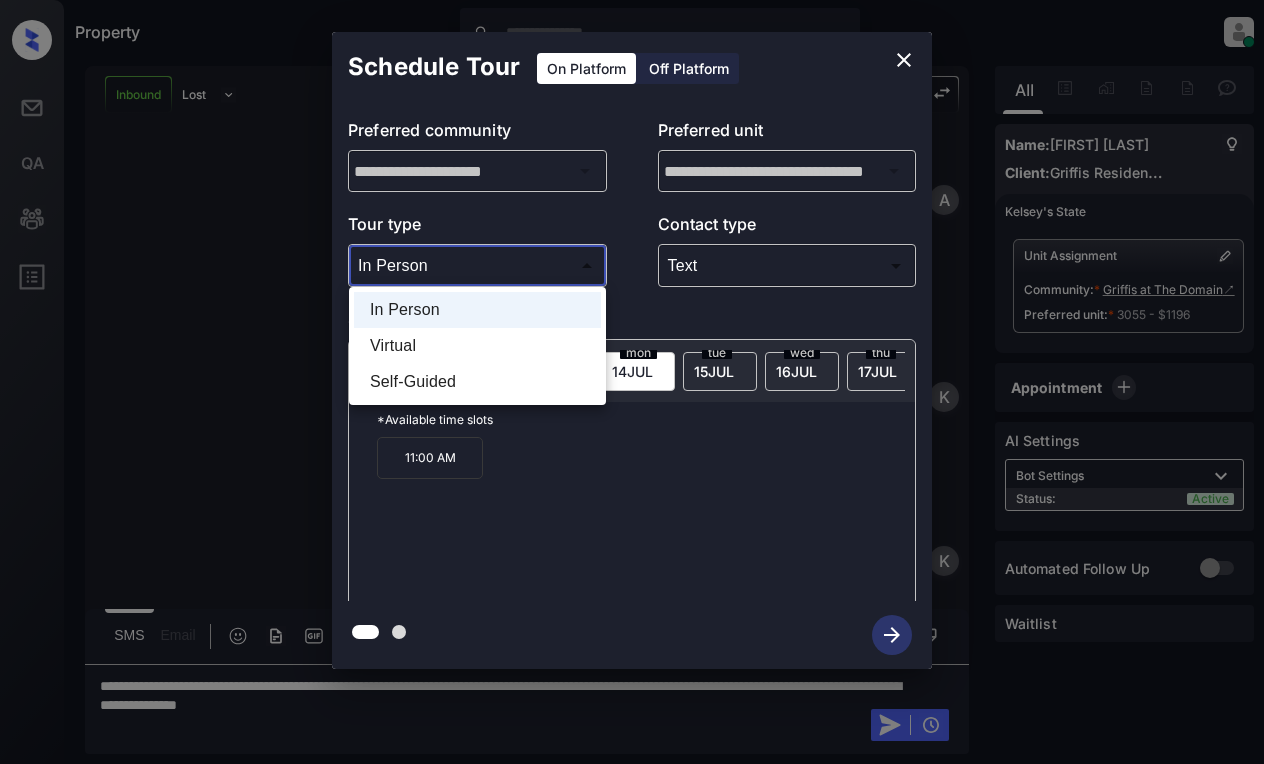click on "Virtual" at bounding box center [477, 346] 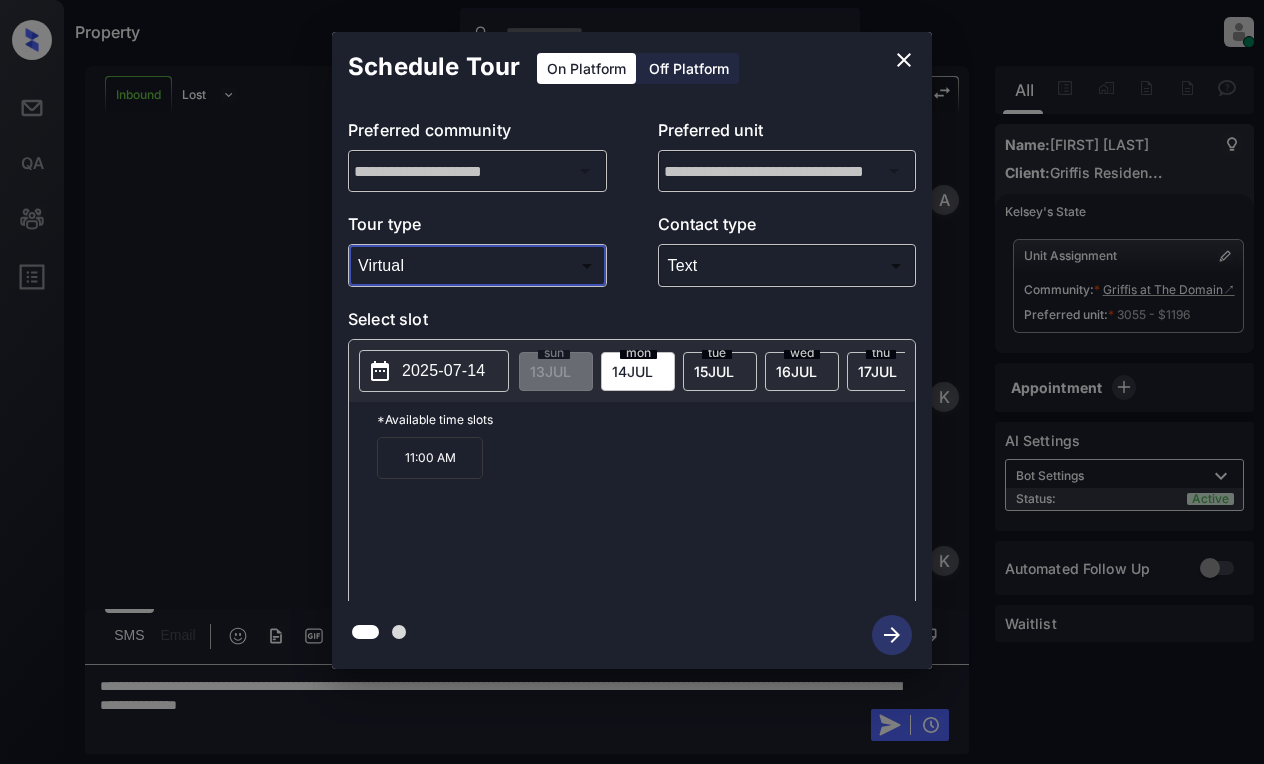 click on "Property Lyzzelle M. Ceralde Online Set yourself   offline Set yourself   on break Profile Switch to  light  mode Sign out Inbound Lost Lead Sentiment: Angry Upon sliding the acknowledgement:  Lead will move to lost stage. * ​ SMS and call option will be set to opt out. AFM will be turned off for the lead. Kelsey New Message Zuma Lead transferred to leasing agent: kelsey Jul 13, 2025 12:36 pm  Sync'd w  knock Z New Message Agent Lead created via webhook in Inbound stage. Jul 13, 2025 12:36 pm A New Message Agent AFM Request sent to Kelsey. Jul 13, 2025 12:36 pm A New Message Agent Notes Note: Structured Note:
Move In Date: 2025-07-14
Jul 13, 2025 12:36 pm A New Message Kelsey Hi Rahul, this is Kelsey reaching out because I saw you submitted an inquiry for Griffis at The Domain. Would you like to schedule a tour or know any additional information? Also, please confirm that this is the best method to contact you. Jul 13, 2025 12:36 pm   | TemplateAFMSms  Sync'd w  knock K New Message Kelsey K New Message L" at bounding box center (632, 382) 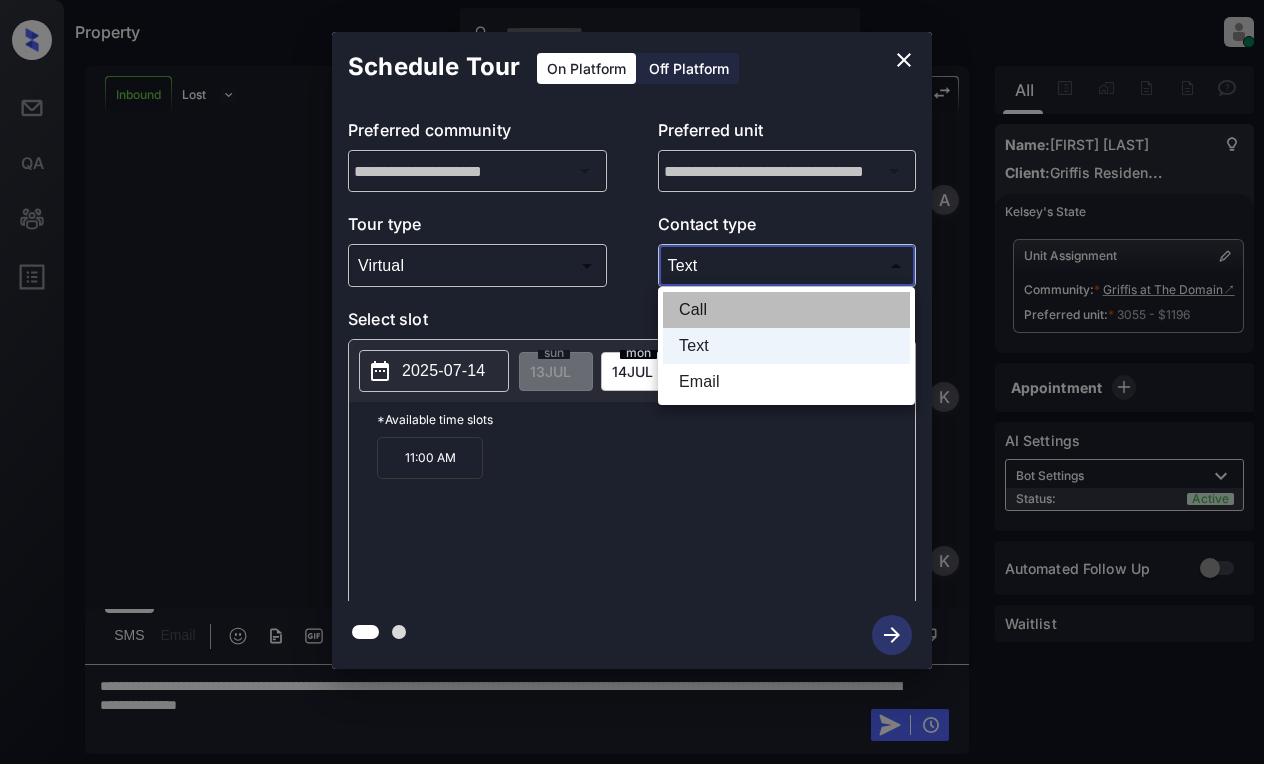 click on "Call" at bounding box center [786, 310] 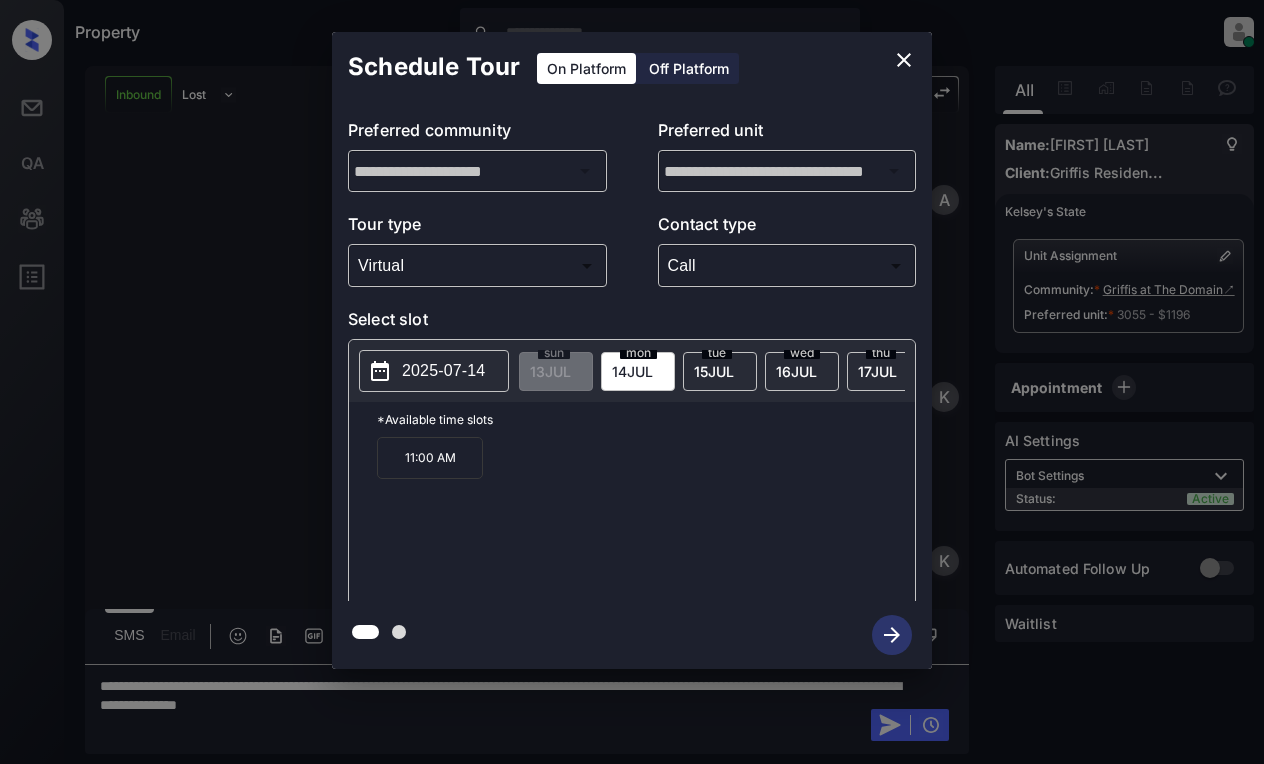 click on "11:00 AM" at bounding box center (430, 458) 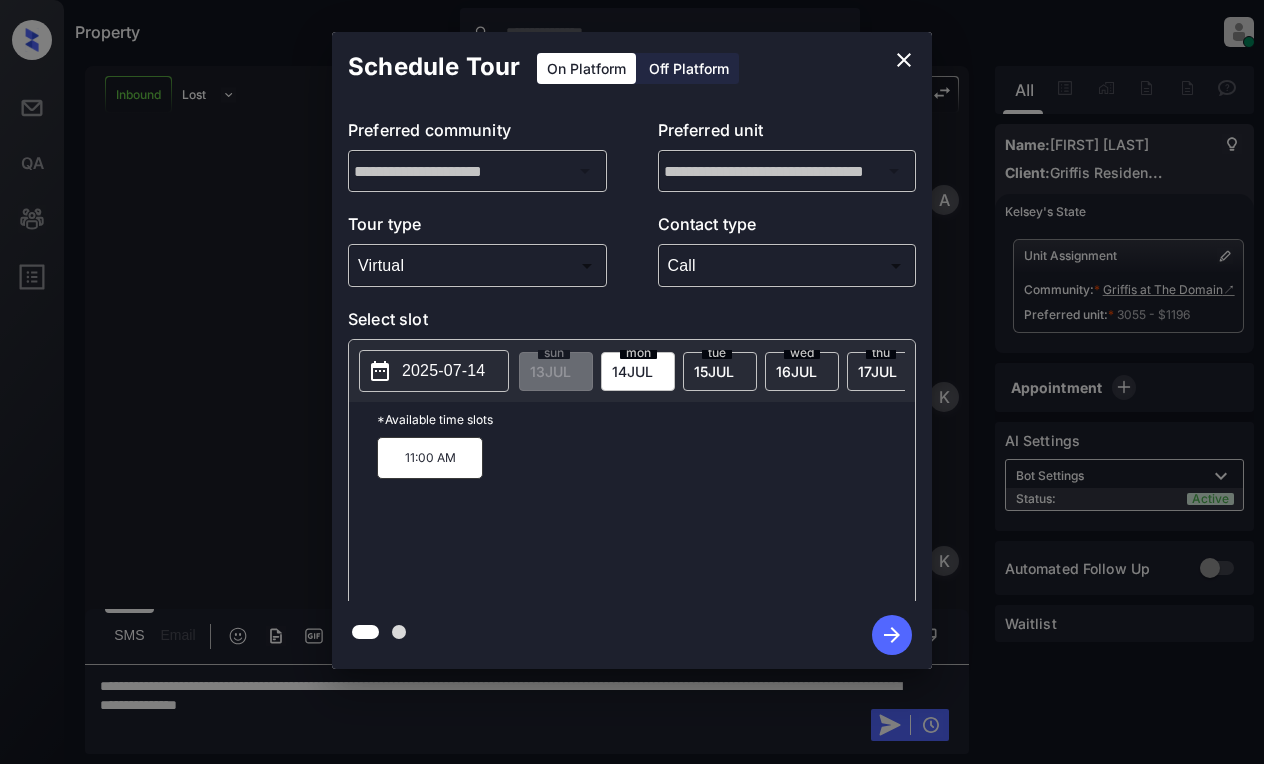 click on "11:00 AM" at bounding box center [430, 458] 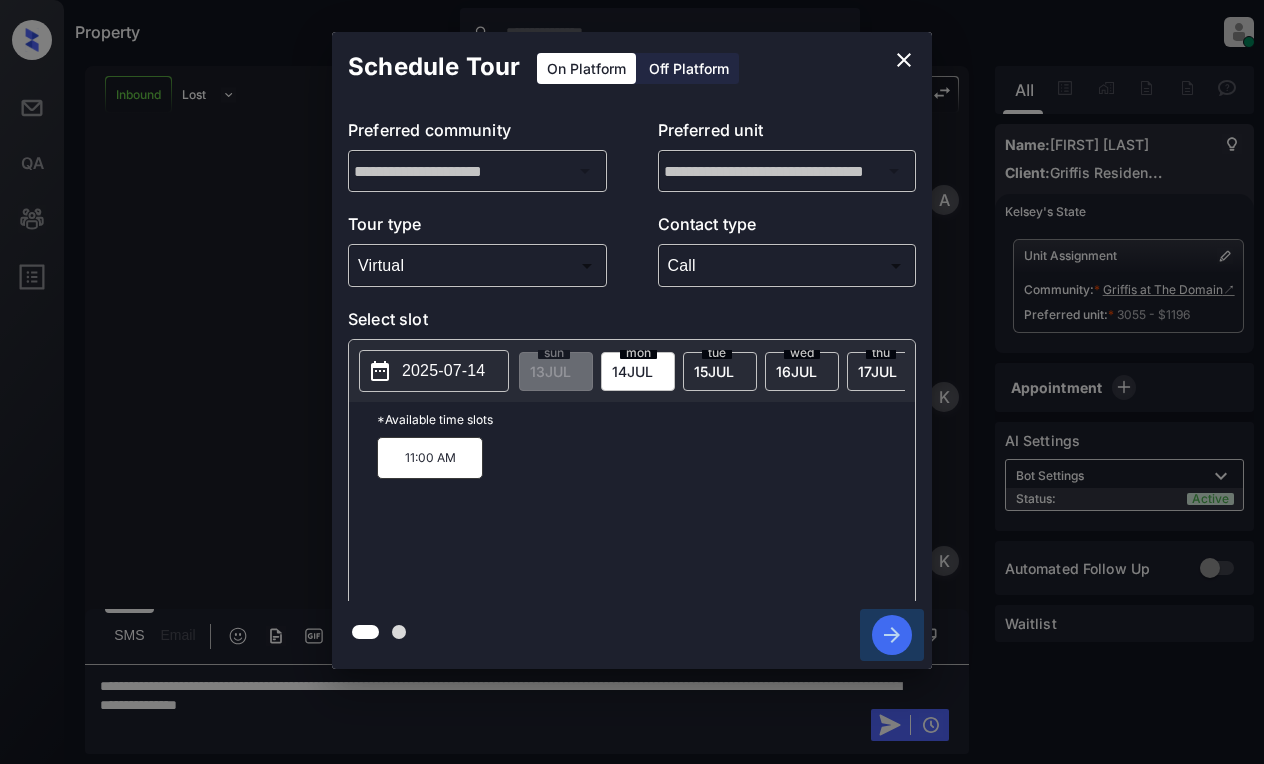 click 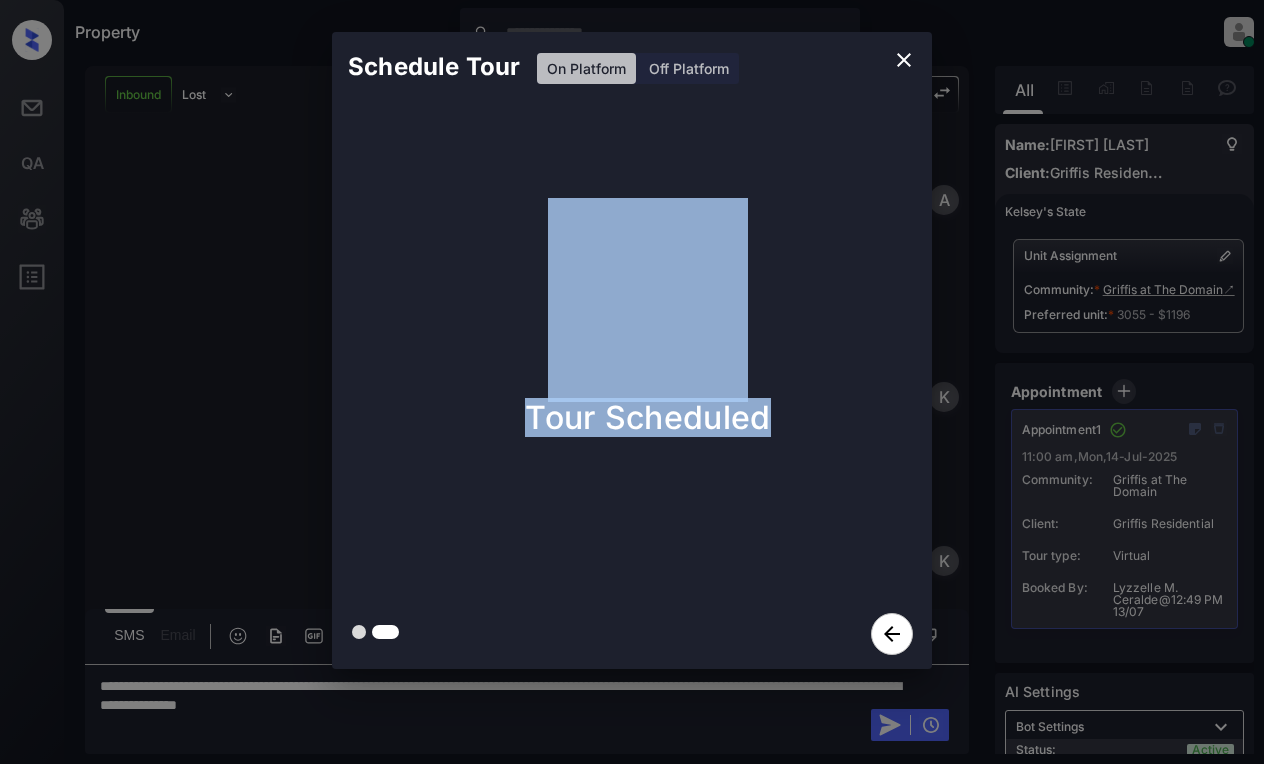 click on "Tour Scheduled" at bounding box center [648, 317] 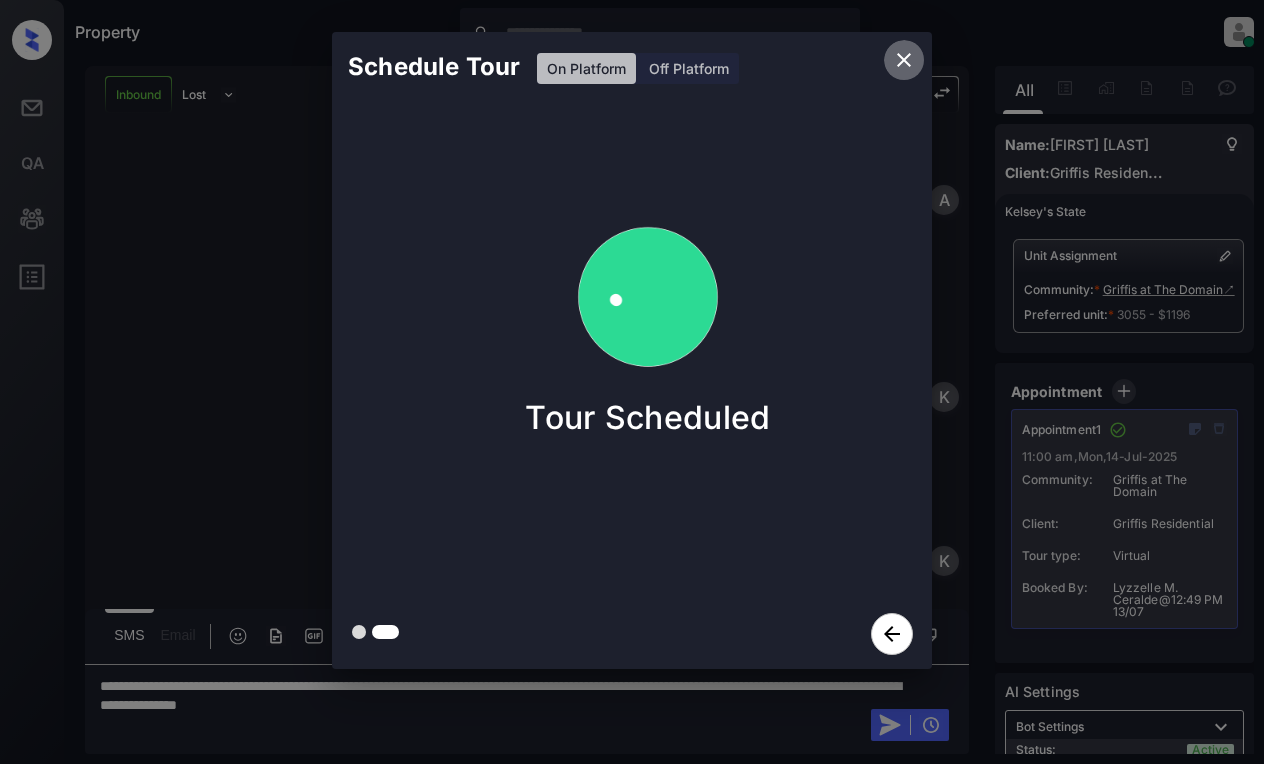 click 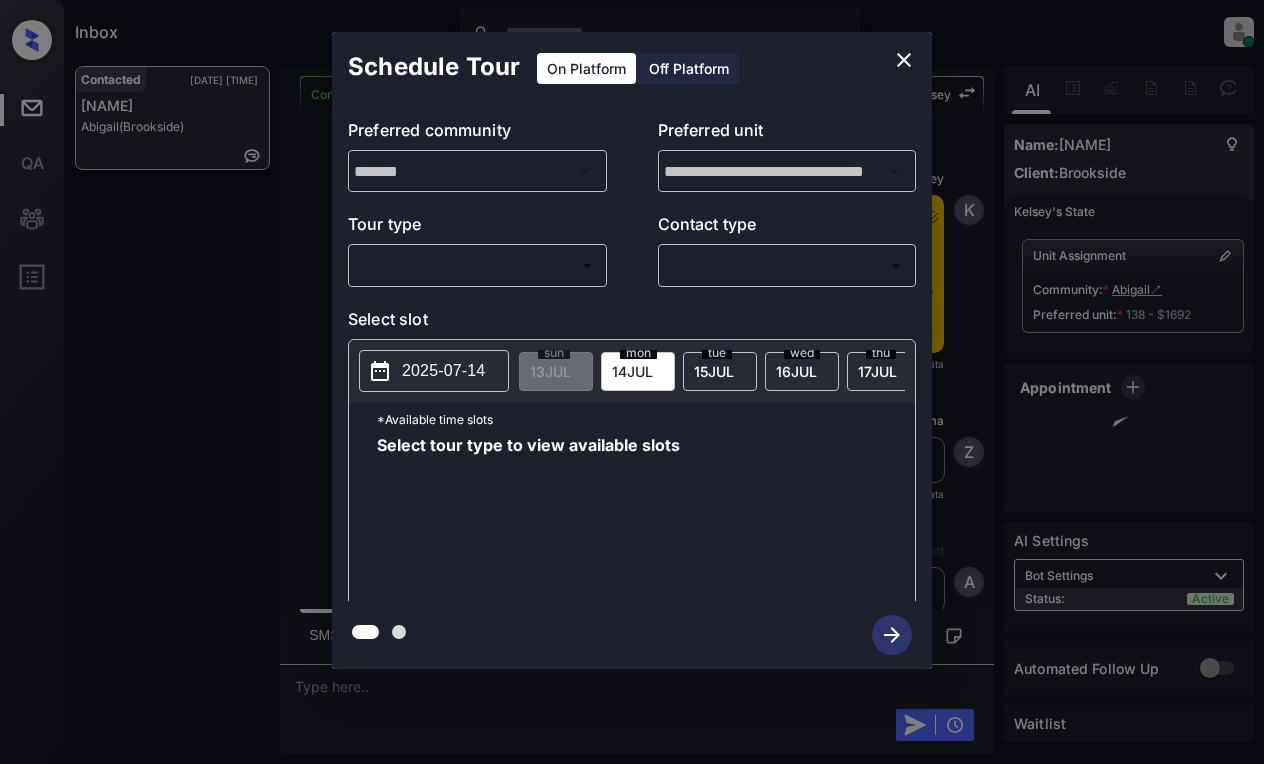 scroll, scrollTop: 0, scrollLeft: 0, axis: both 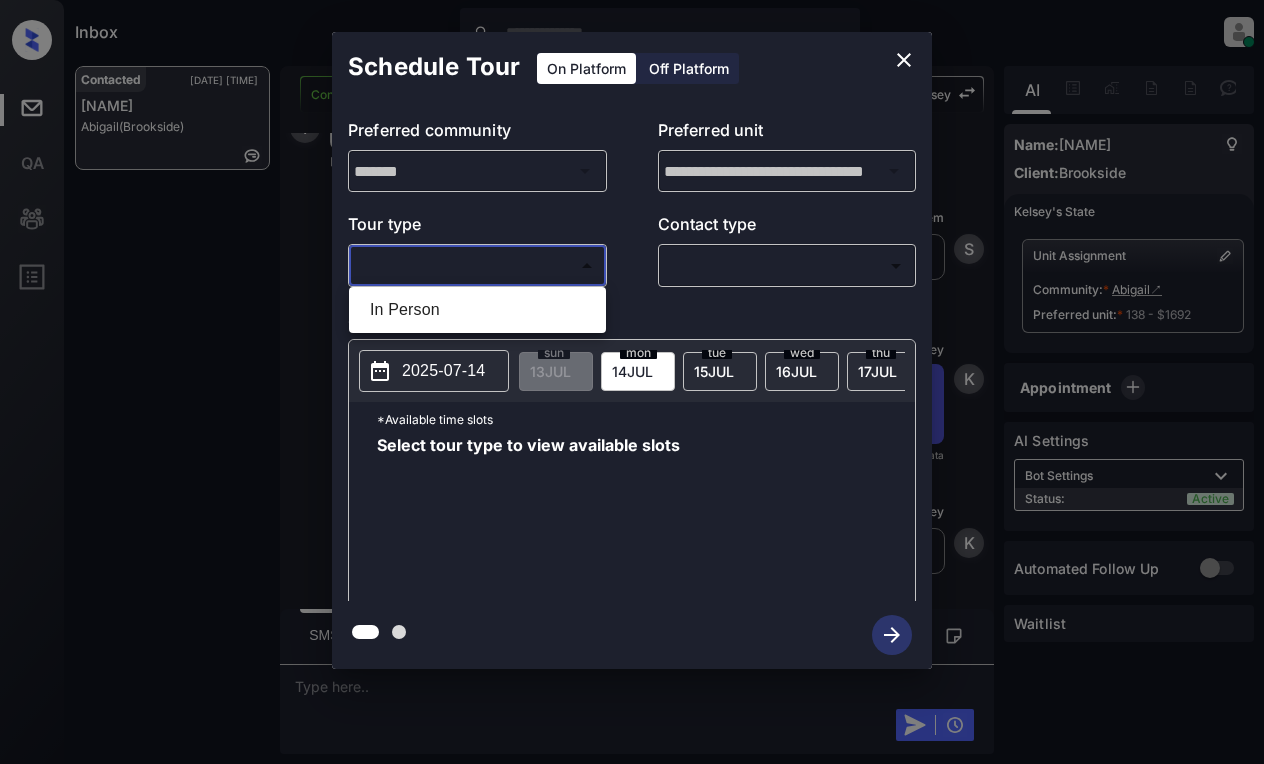 click on "Inbox [NAME] Online Set yourself   offline Set yourself   on break Profile Switch to  light  mode Sign out Contacted [DATE] [TIME]   [NAME] ([NAME]) Contacted Lost Lead Sentiment: Angry Upon sliding the acknowledgement:  Lead will move to lost stage. * ​ SMS and call option will be set to opt out. AFM will be turned off for the lead. [NAME] New Message [NAME] Notes Note:  - Paste this link into your browser to view [NAME]’s conversation with the prospect [DATE] [TIME]  Sync'd w  entrata [NAME] New Message [NAME] transferred to leasing agent: [NAME] [DATE] [TIME]  Sync'd w  entrata [NAME] New Message [NAME] created via emailParser in Inbound stage. [DATE] [TIME] [NAME] New Message [NAME] AFM Request sent to [NAME]. [DATE] [TIME] [NAME] New Message [NAME] Notes Note: Structured Note:
Move In Date: [DATE]
Bedroom: 3
[NAME] New Message" at bounding box center [632, 382] 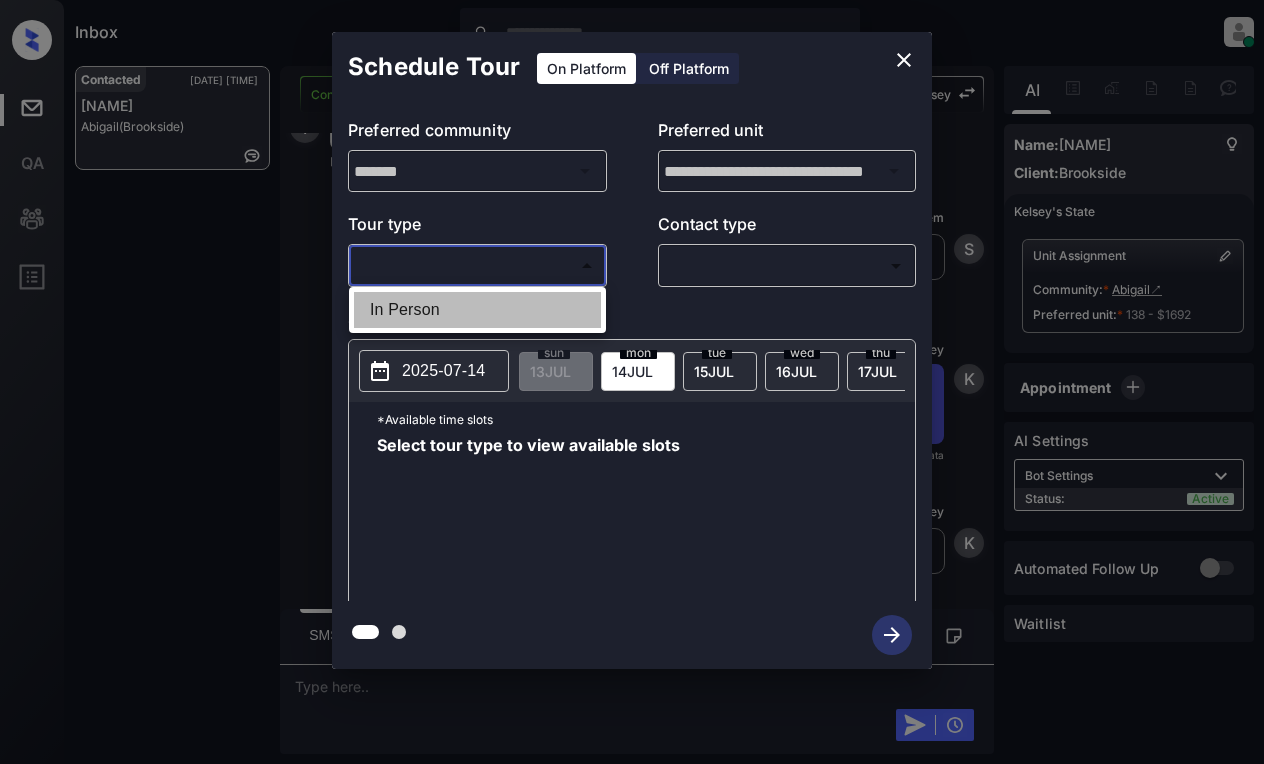 click on "In Person" at bounding box center (477, 310) 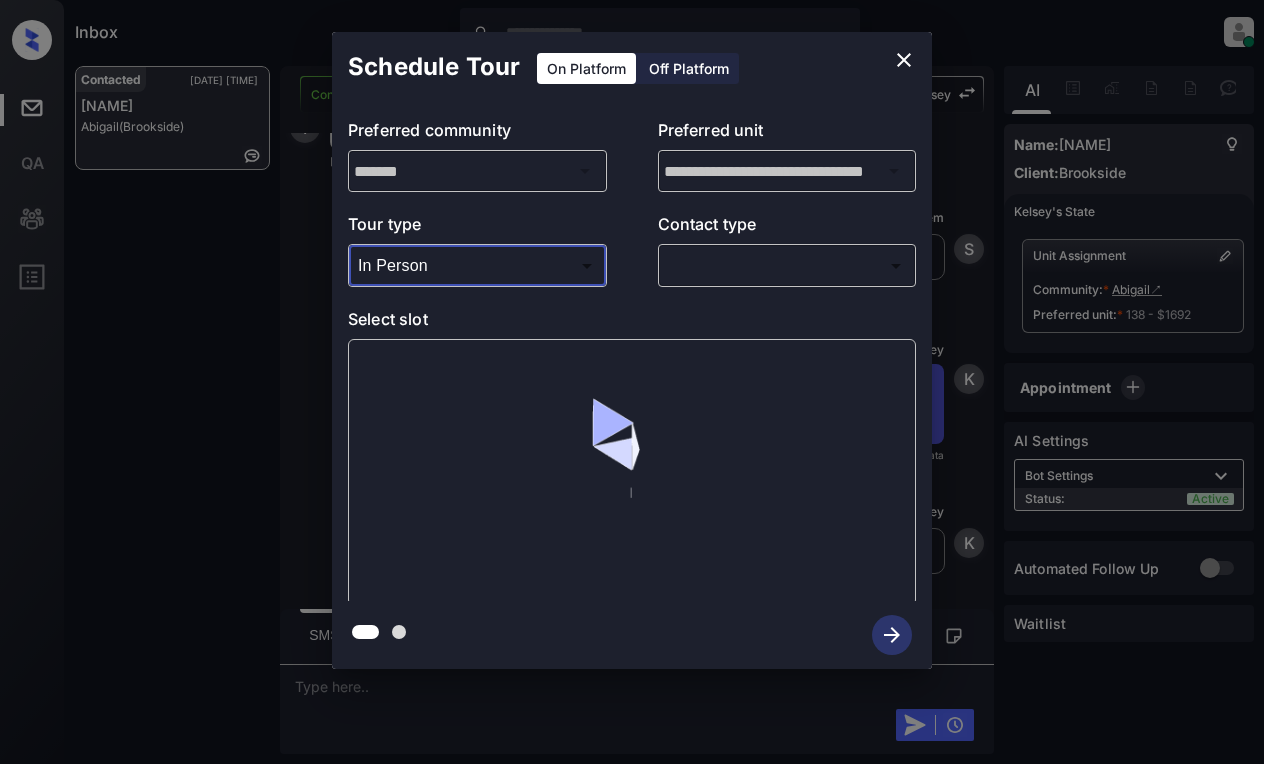 click on "Inbox Lyzzelle M. Ceralde Online Set yourself   offline Set yourself   on break Profile Switch to  light  mode Sign out Contacted Jul-13 12:58 pm   Isaac Nix Abigail  (Brookside) Contacted Lost Lead Sentiment: Angry Upon sliding the acknowledgement:  Lead will move to lost stage. * ​ SMS and call option will be set to opt out. AFM will be turned off for the lead. Kelsey New Message Kelsey Notes Note: <a href="https://conversation.getzuma.com/68727e1ede2cb84e123e0716">https://conversation.getzuma.com/68727e1ede2cb84e123e0716</a> - Paste this link into your browser to view Kelsey’s conversation with the prospect Jul 12, 2025 08:24 am  Sync'd w  entrata K New Message Zuma Lead transferred to leasing agent: kelsey Jul 12, 2025 08:24 am  Sync'd w  entrata Z New Message Agent Lead created via emailParser in Inbound stage. Jul 12, 2025 08:24 am A New Message Agent AFM Request sent to Kelsey. Jul 12, 2025 08:24 am A New Message Agent Notes Note: Structured Note:
Move In Date: 2025-07-12
Bedroom: 3
A New Message" at bounding box center [632, 382] 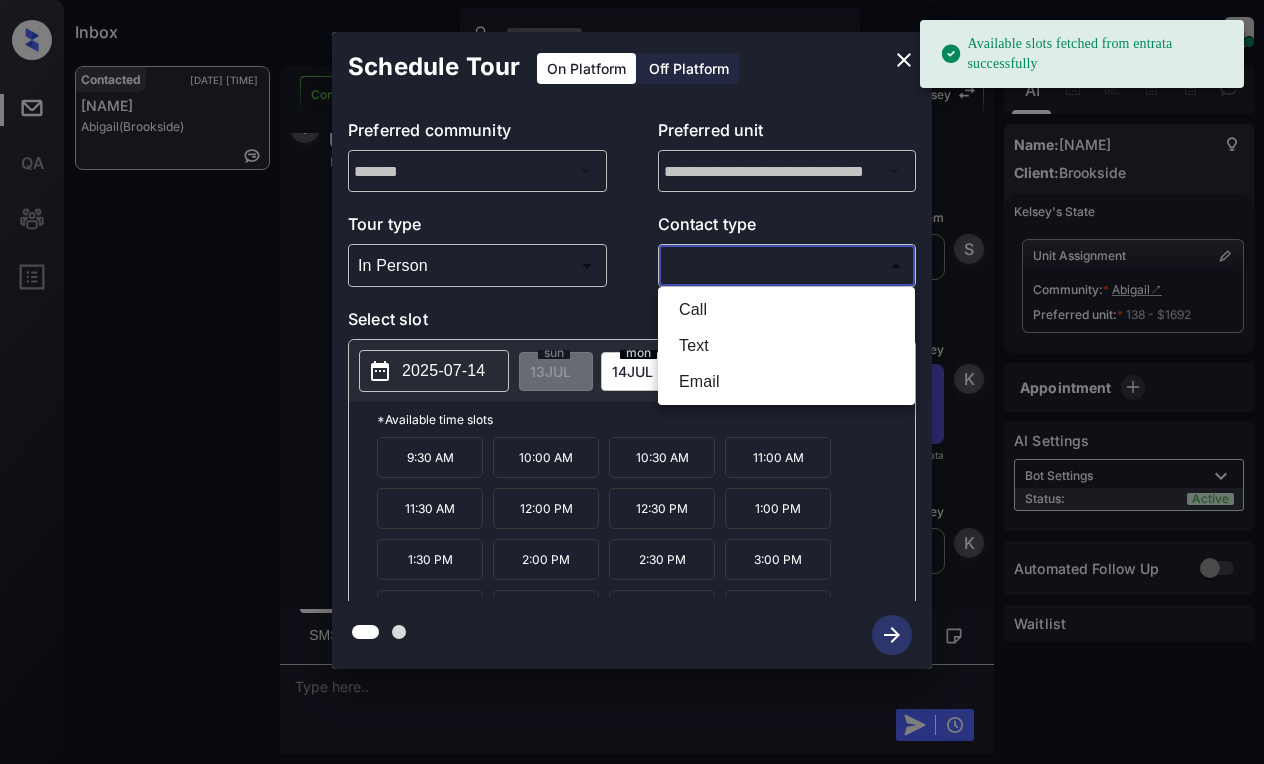 click on "Text" at bounding box center [786, 346] 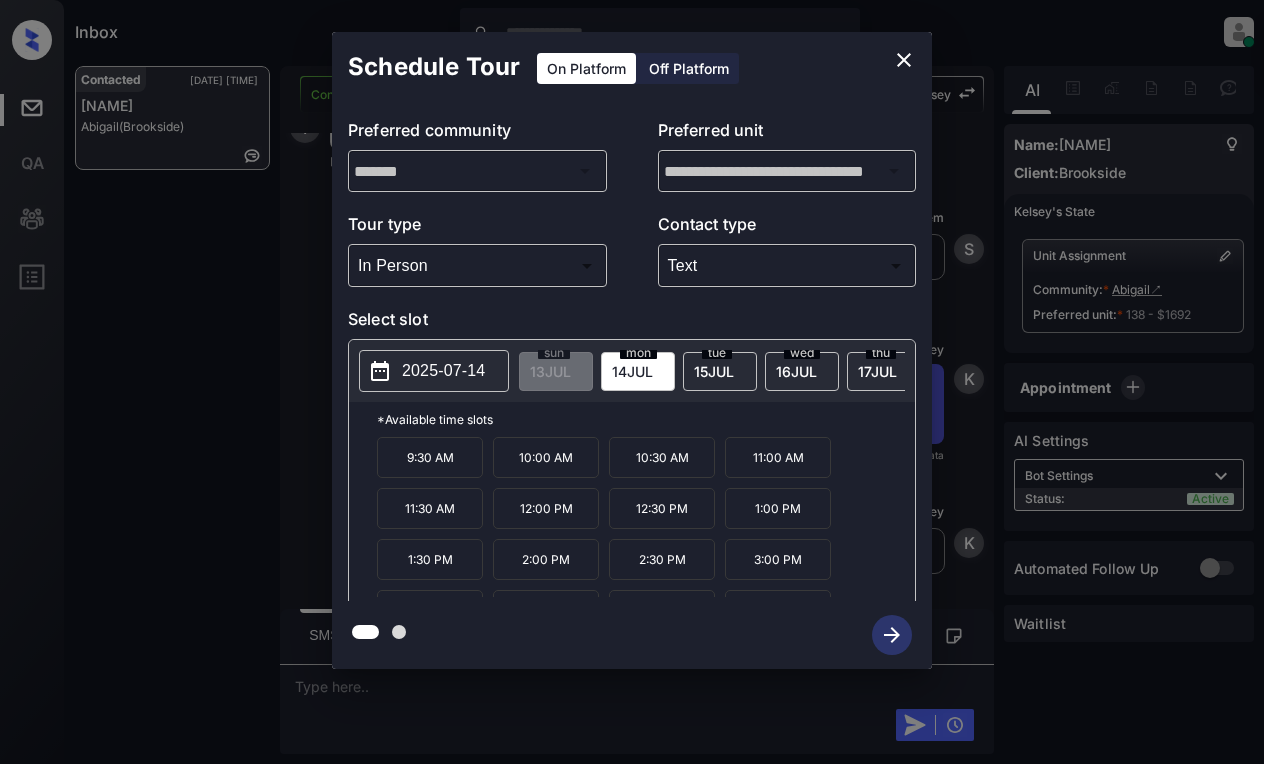 click on "2025-07-14" at bounding box center [443, 371] 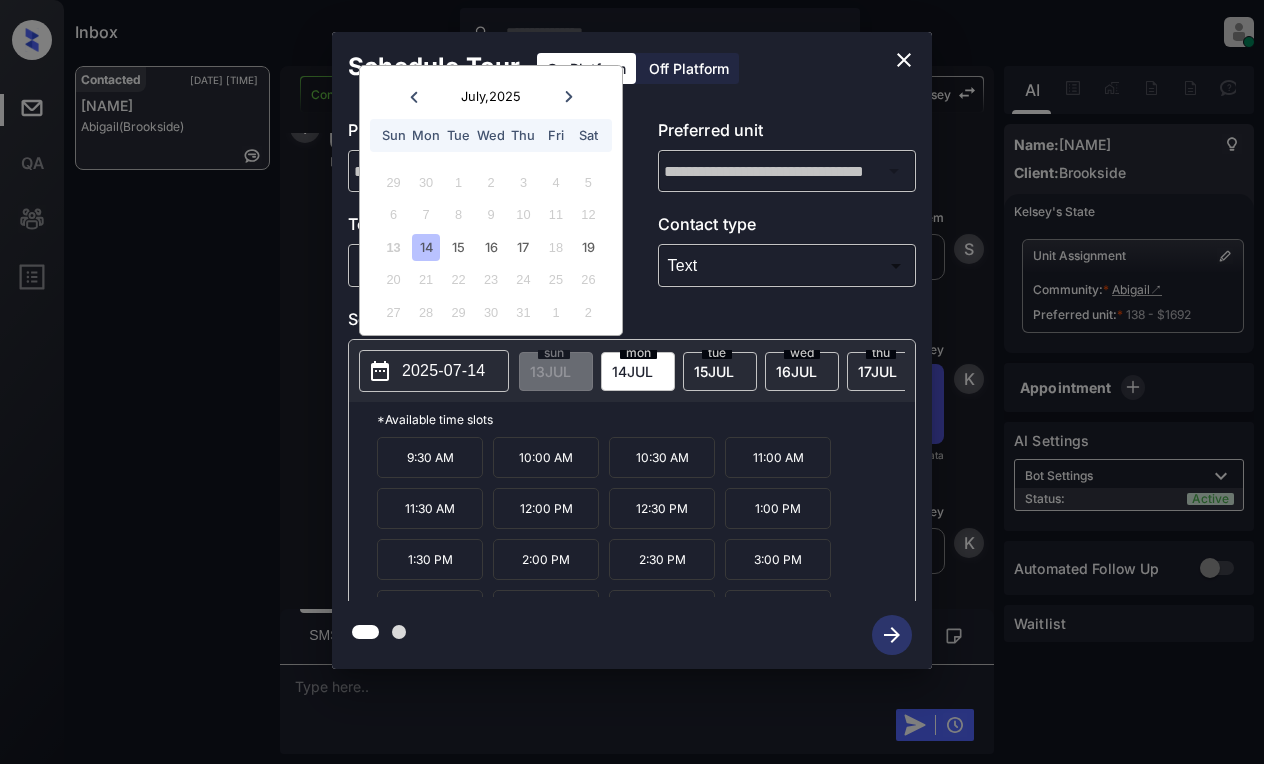 click 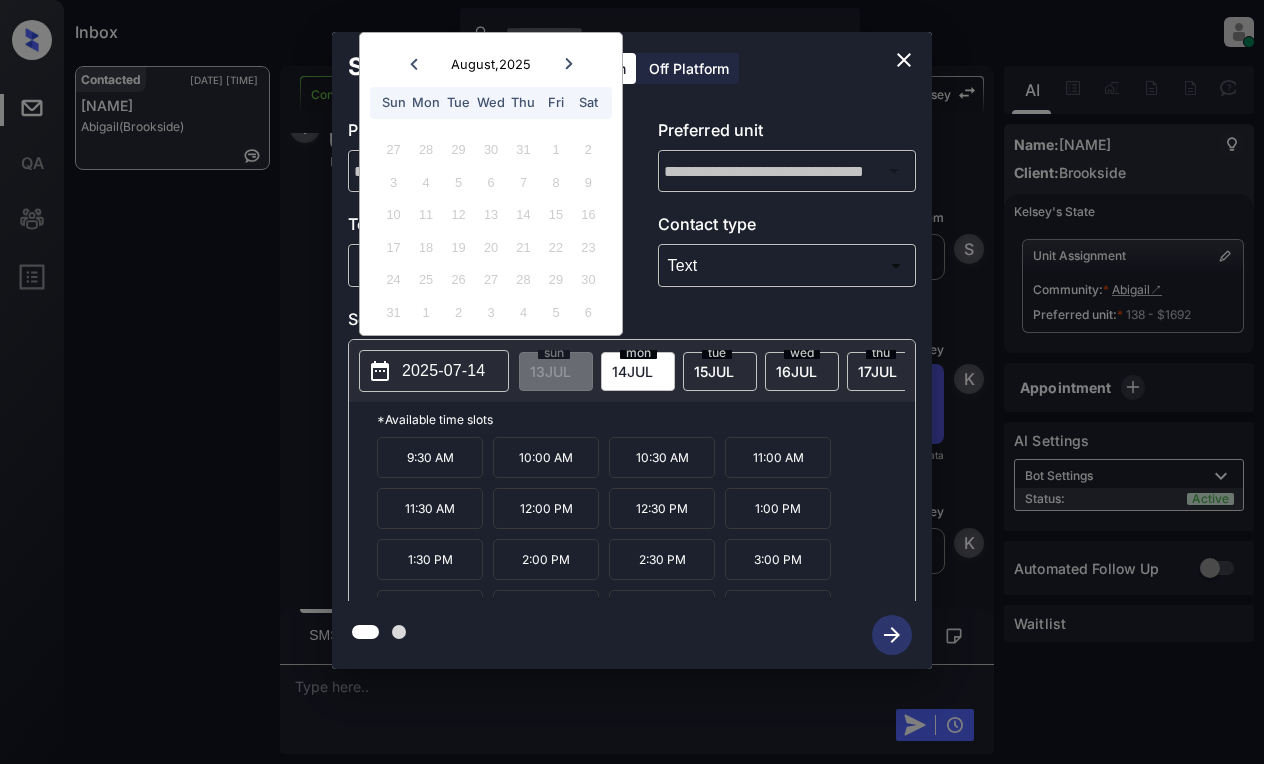 click at bounding box center [413, 63] 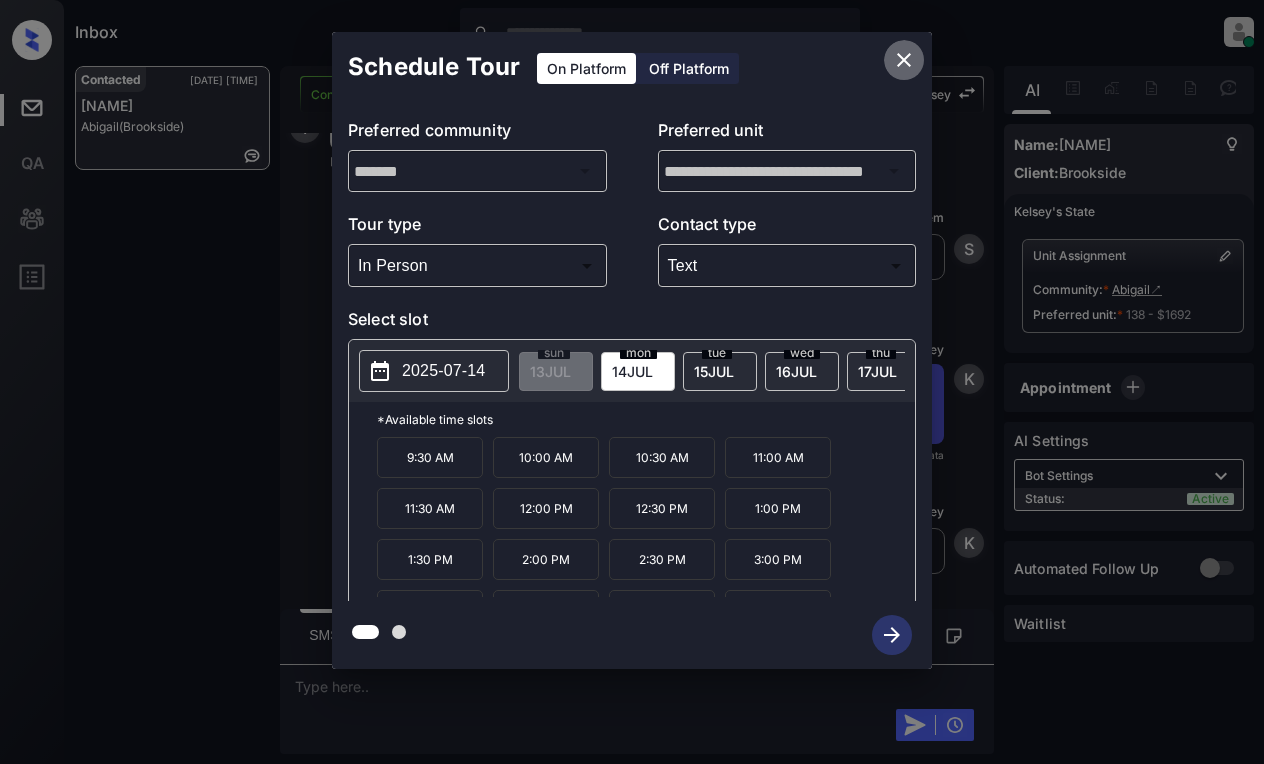 click 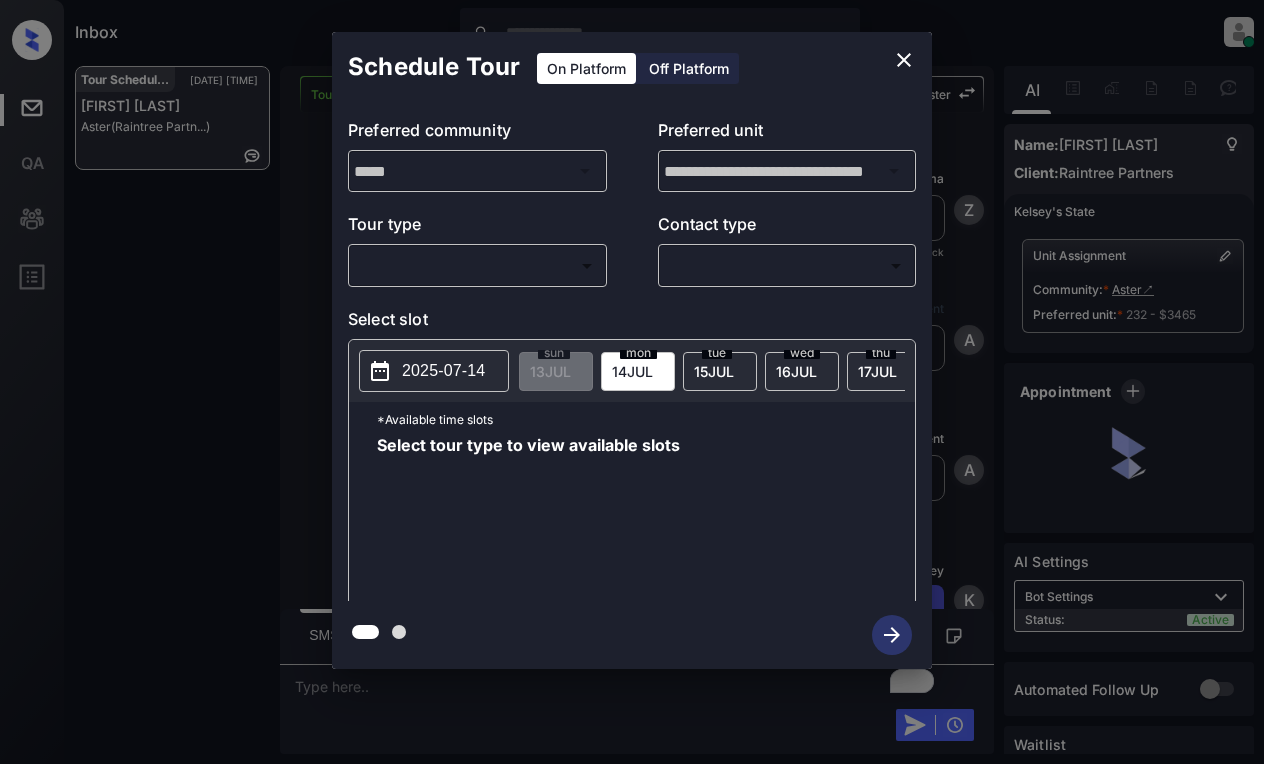 scroll, scrollTop: 0, scrollLeft: 0, axis: both 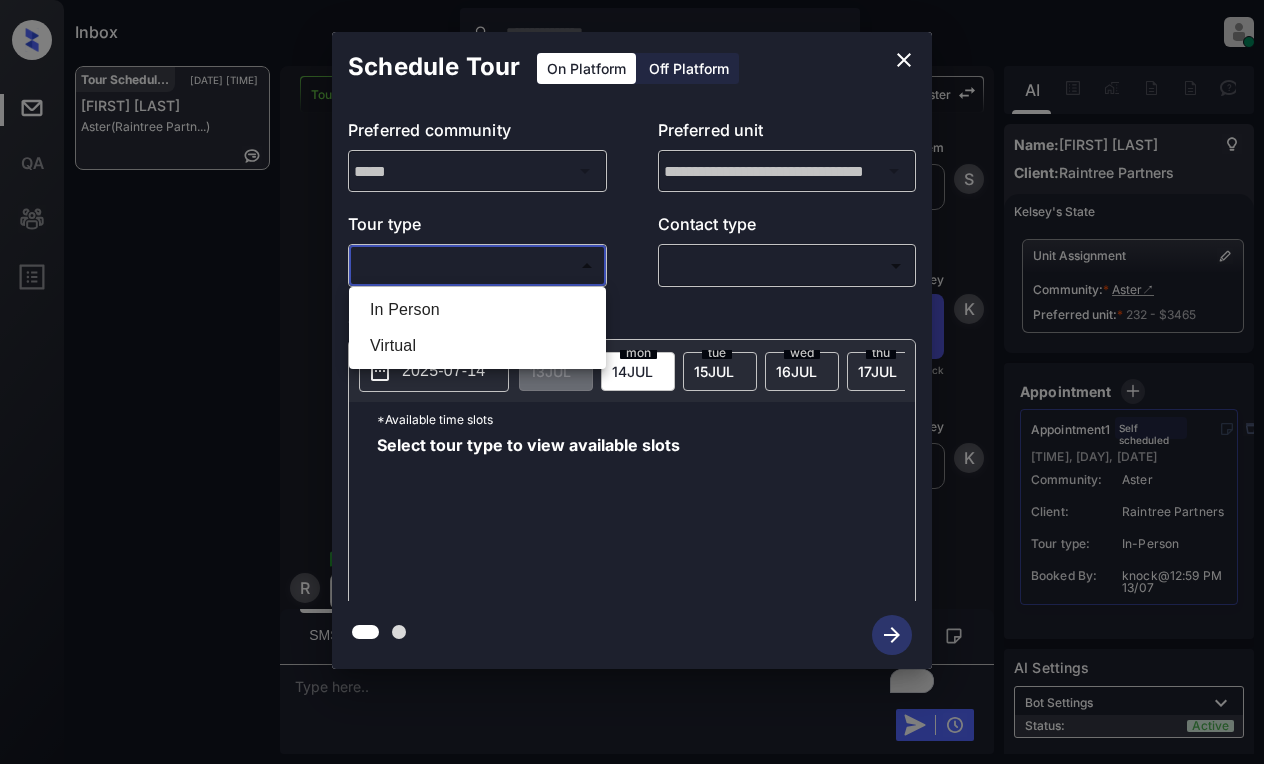 click on "Inbox [FIRST] [LAST] Online Set yourself   offline Set yourself   on break Profile Switch to  light  mode Sign out Tour Scheduled [DATE] [TIME]   [FIRST] [LAST] ([COMPANY]...) Tour Scheduled Lost Lead Sentiment: Angry Upon sliding the acknowledgement:  Lead will move to lost stage. * ​ SMS and call option will be set to opt out. AFM will be turned off for the lead. [LAST] New Message [LAST] Lead transferred to leasing agent: [AGENT_NAME] [DATE] [TIME]  Sync'd w  knock [INITIAL] New Message Agent Lead created via webhook in Inbound stage. [DATE] [TIME] A New Message Agent AFM Request sent to [AGENT_NAME]. [DATE] [TIME] A New Message [AGENT_NAME] Hey [FIRST]! [AGENT_NAME] here. I saw you inquired about [PROPERTY_NAME] - thanks for your interest! We have 15 studio, 1, and 2 bedroom apartments left, with recently reduced summer pricing. Do you have a preference for number of bedrooms and bathrooms? I’d be happy to share more or help you schedule a tour! [DATE] [TIME]   | TemplateAFMSms  Sync'd w  knock [INITIAL] [INITIAL]" at bounding box center (632, 382) 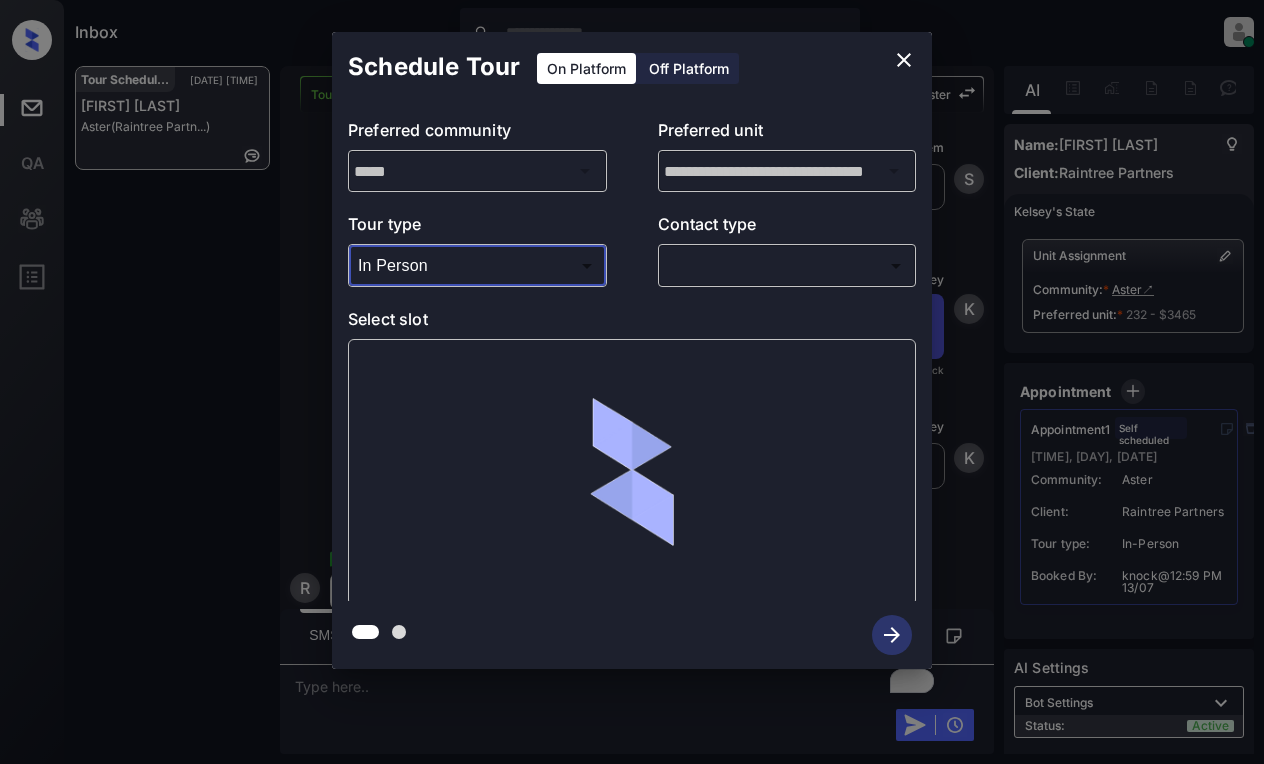 click on "Inbox [FIRST] [LAST] Online Set yourself   offline Set yourself   on break Profile Switch to  light  mode Sign out Tour Scheduled [DATE] [TIME]   [FIRST] [LAST] ([COMPANY]...) Tour Scheduled Lost Lead Sentiment: Angry Upon sliding the acknowledgement:  Lead will move to lost stage. * ​ SMS and call option will be set to opt out. AFM will be turned off for the lead. [LAST] New Message [LAST] Lead transferred to leasing agent: [AGENT_NAME] [DATE] [TIME]  Sync'd w  knock [INITIAL] New Message Agent Lead created via webhook in Inbound stage. [DATE] [TIME] A New Message Agent AFM Request sent to [AGENT_NAME]. [DATE] [TIME] A New Message [AGENT_NAME] Hey [FIRST]! [AGENT_NAME] here. I saw you inquired about [PROPERTY_NAME] - thanks for your interest! We have 15 studio, 1, and 2 bedroom apartments left, with recently reduced summer pricing. Do you have a preference for number of bedrooms and bathrooms? I’d be happy to share more or help you schedule a tour! [DATE] [TIME]   | TemplateAFMSms  Sync'd w  knock [INITIAL] [INITIAL]" at bounding box center (632, 382) 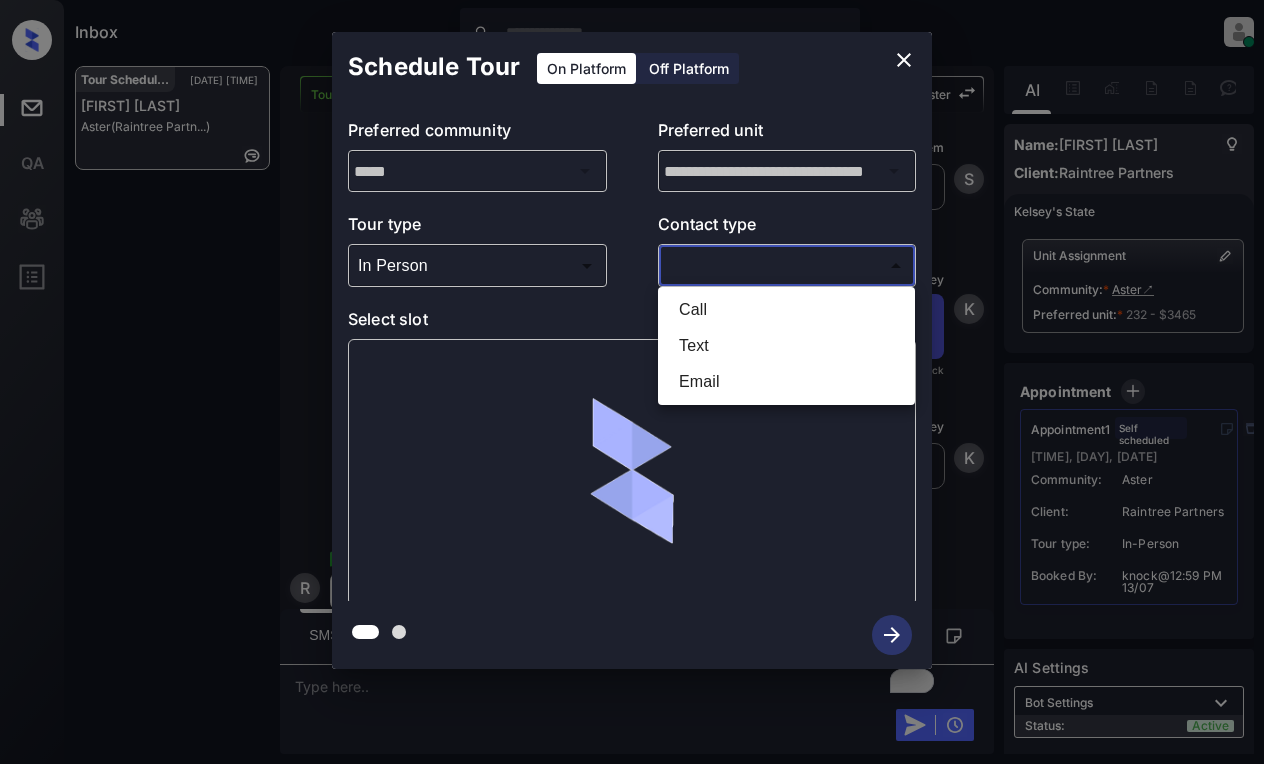 click on "Text" at bounding box center (786, 346) 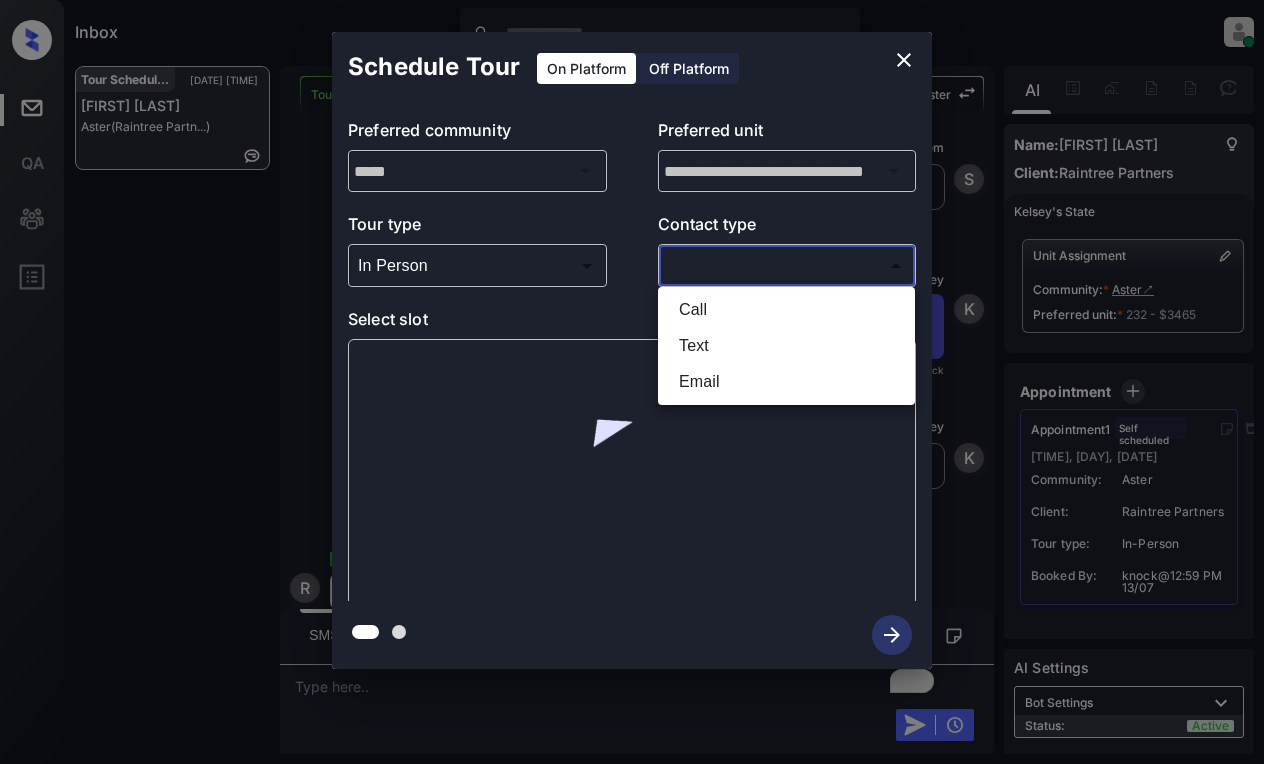 type on "****" 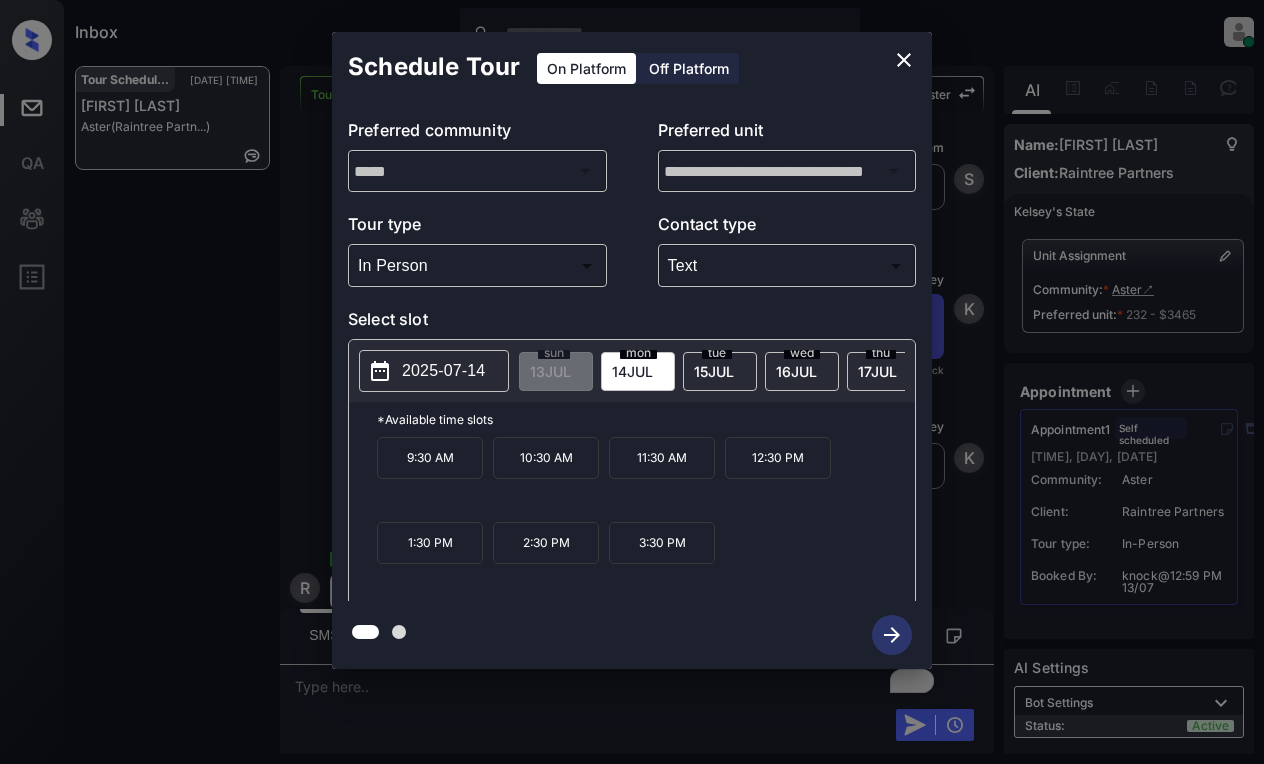 click on "2025-07-14" at bounding box center [443, 371] 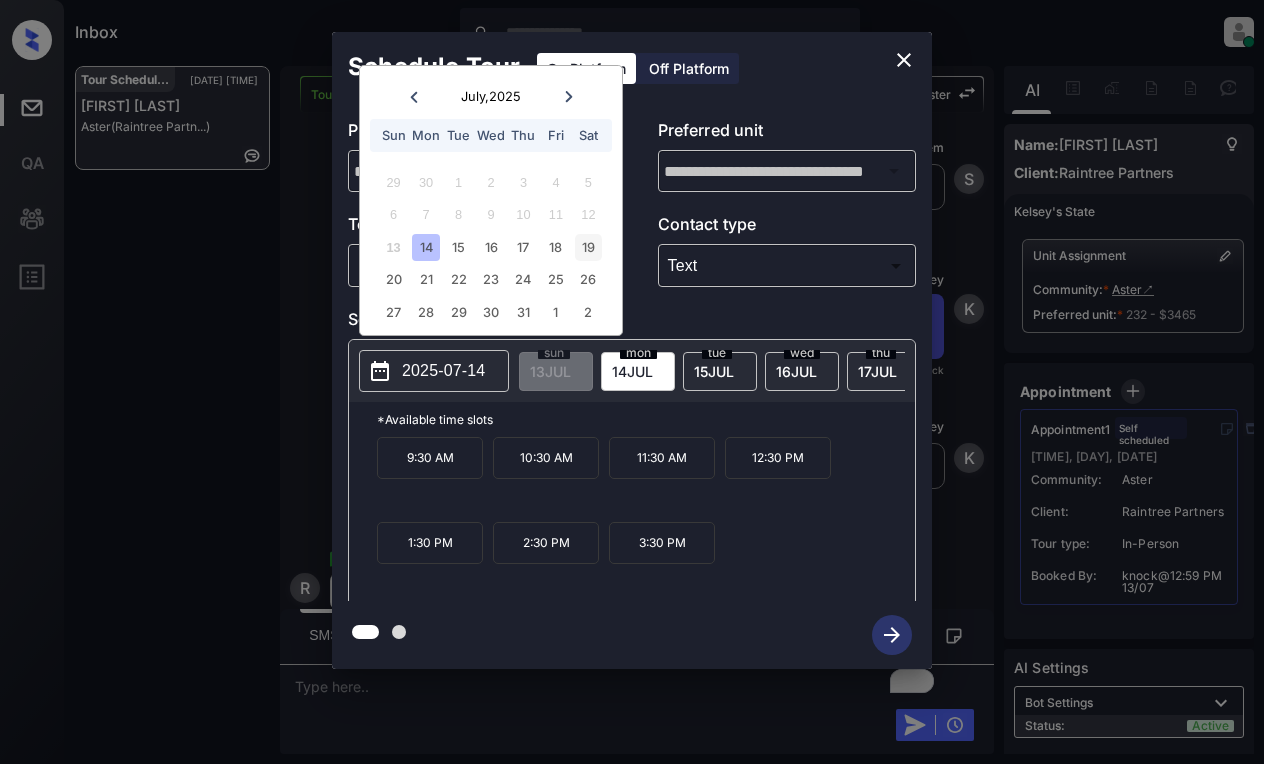 click on "19" at bounding box center (588, 247) 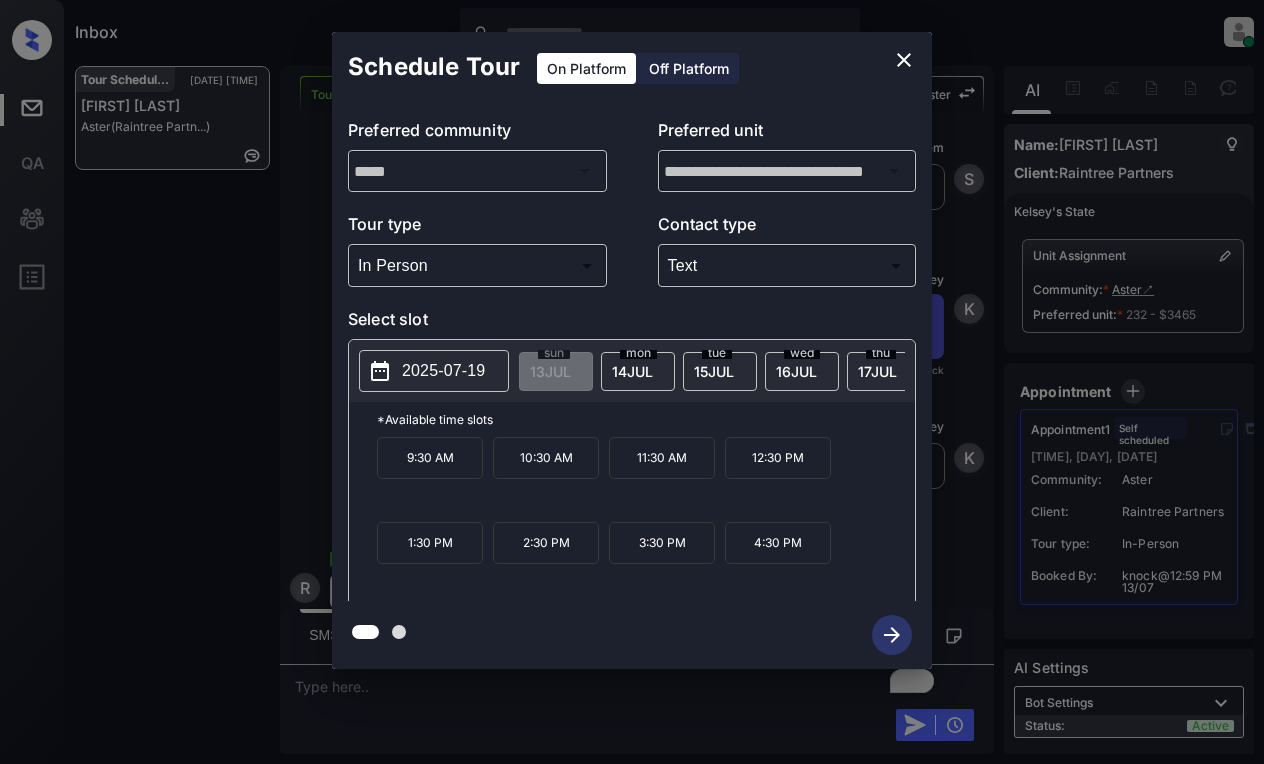click on "10:30 AM" at bounding box center [546, 458] 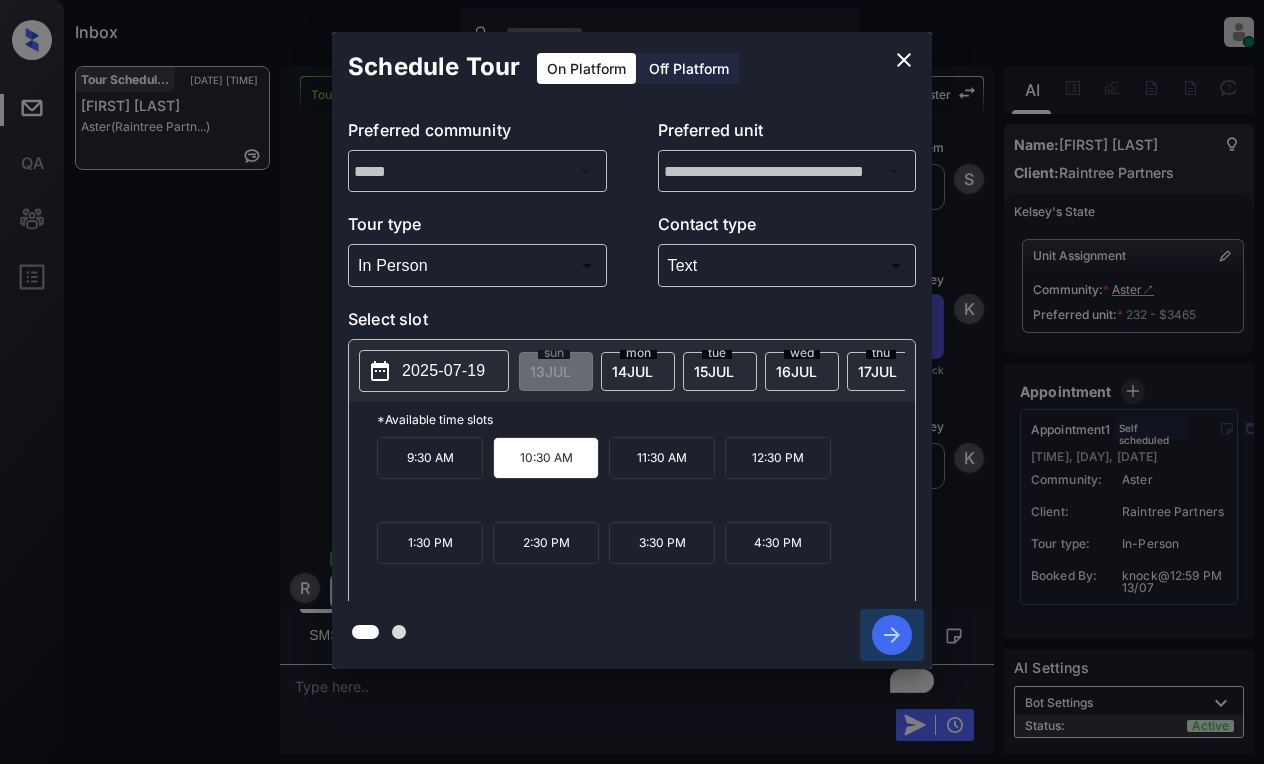 click 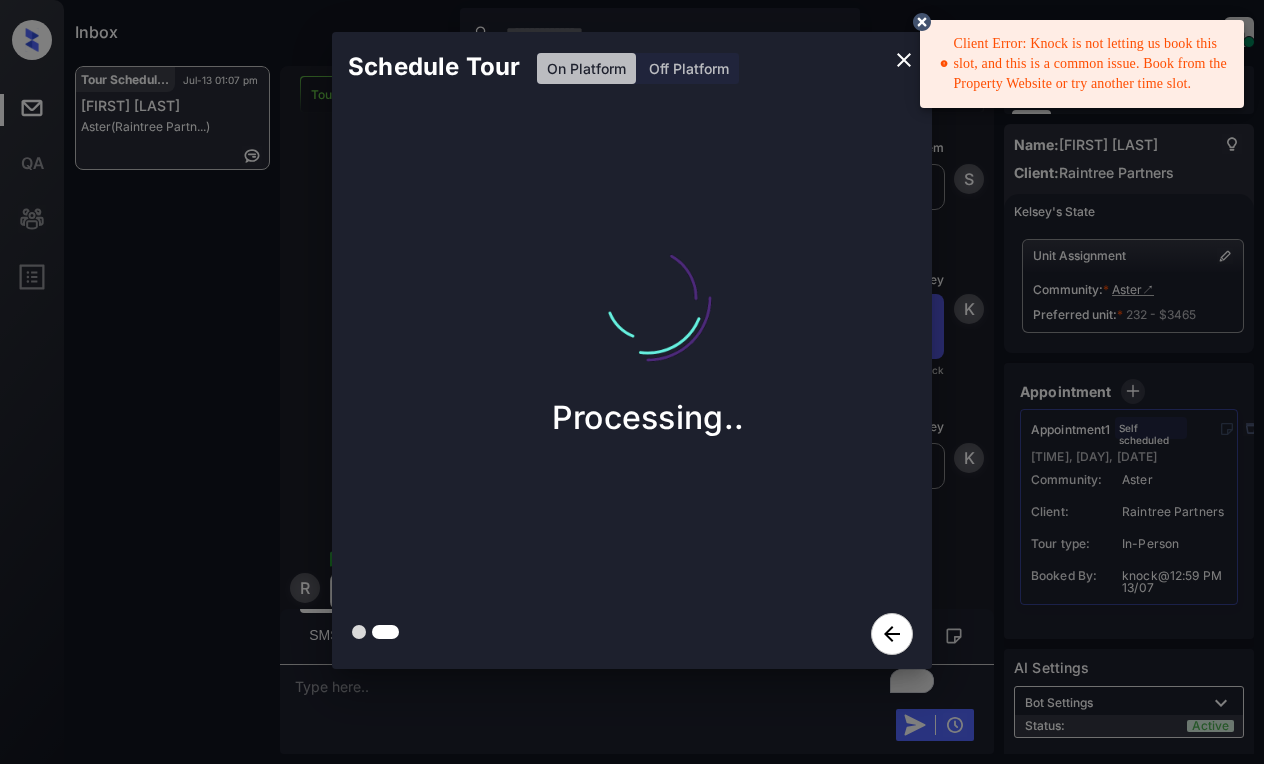 click 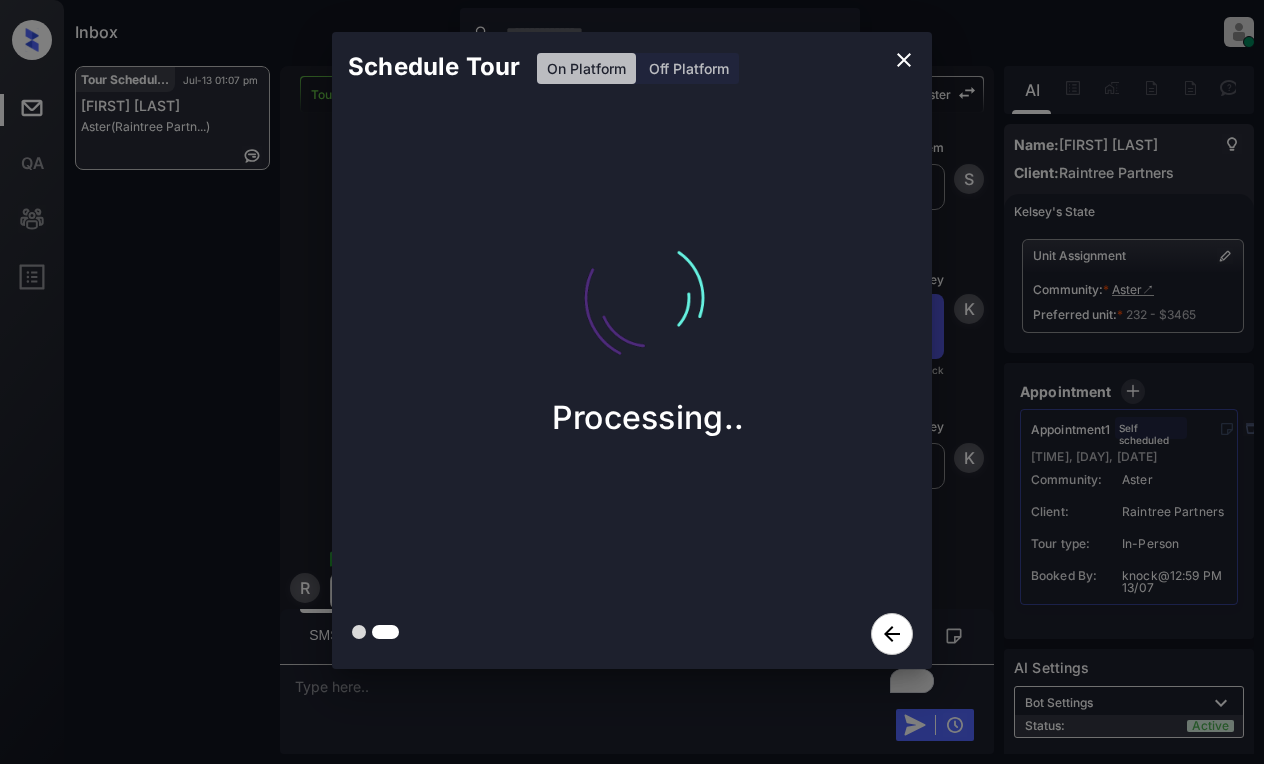 click 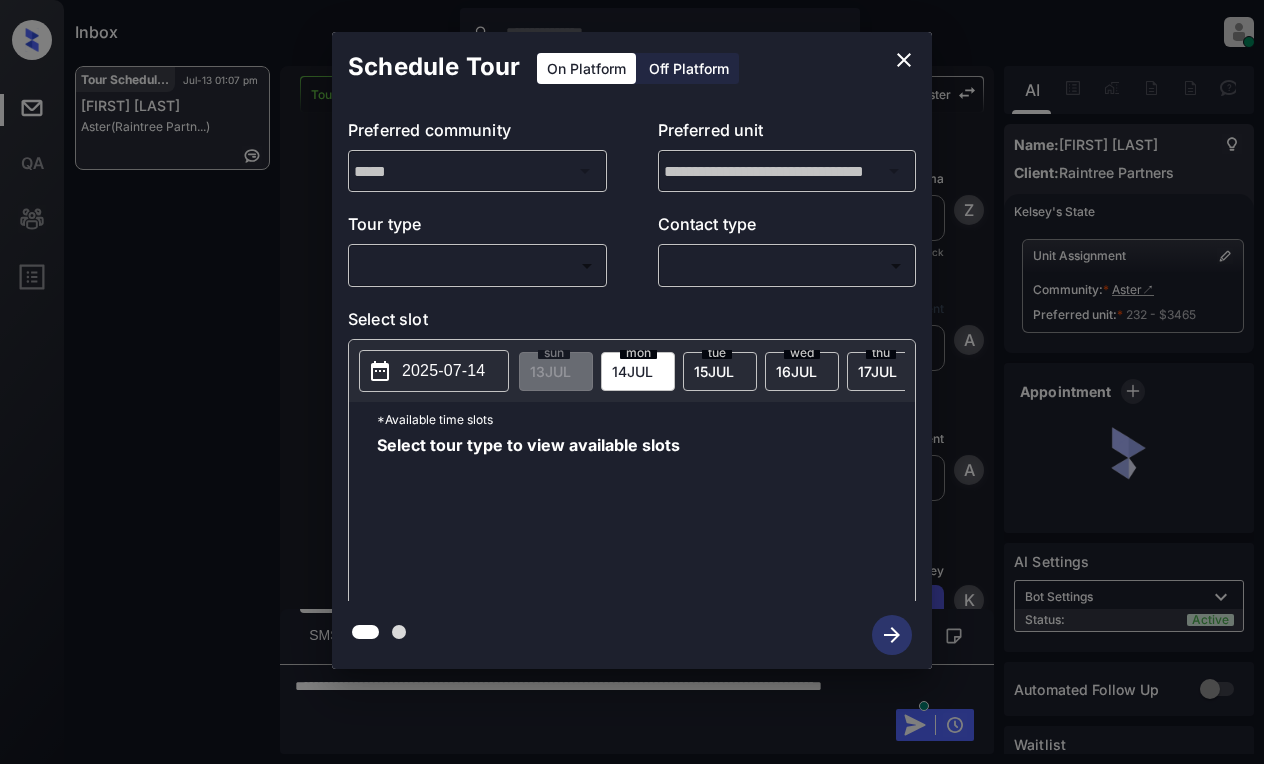 scroll, scrollTop: 0, scrollLeft: 0, axis: both 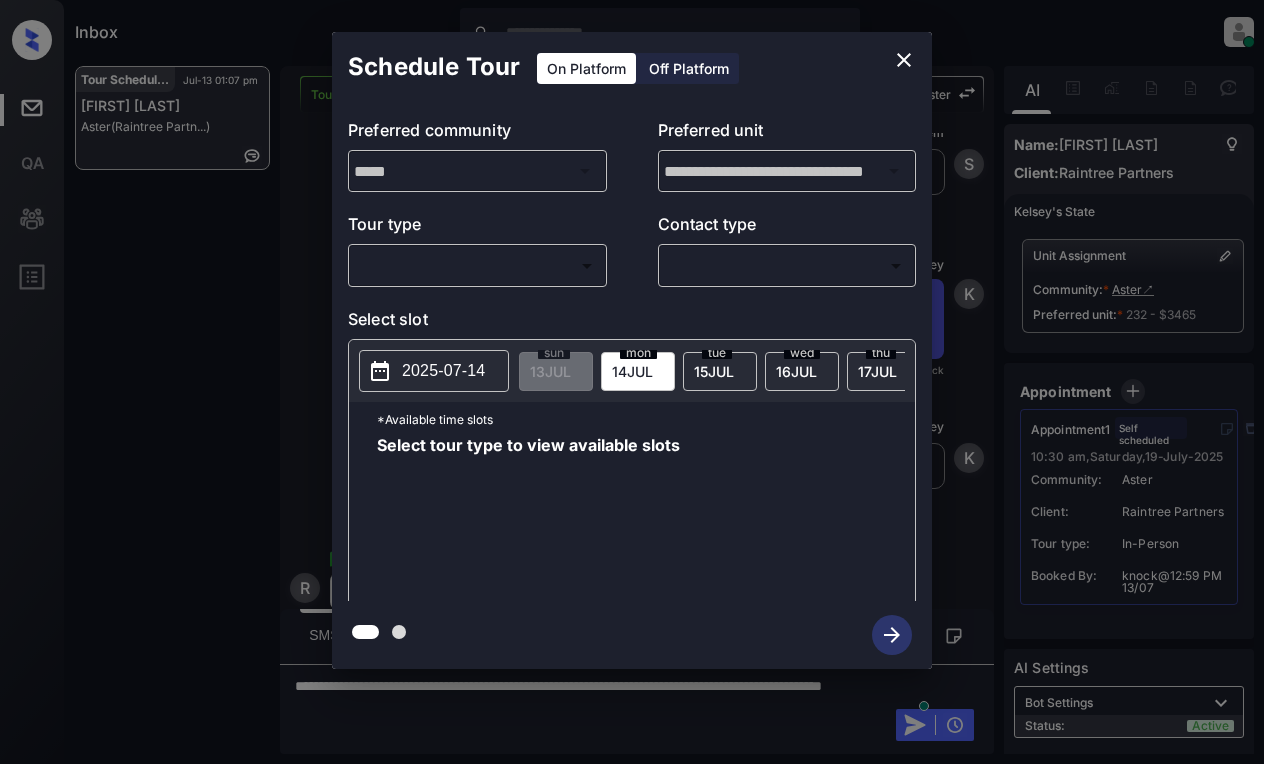 click on "Inbox Lyzzelle M. Ceralde Online Set yourself   offline Set yourself   on break Profile Switch to  light  mode Sign out Tour Scheduled Jul-13 01:07 pm   Ruby Cisneros Aster  (Raintree Partn...) Tour Scheduled Lost Lead Sentiment: Angry Upon sliding the acknowledgement:  Lead will move to lost stage. * ​ SMS and call option will be set to opt out. AFM will be turned off for the lead. Aster New Message Zuma Lead transferred to leasing agent: kelsey Jul 13, 2025 12:58 pm  Sync'd w  knock Z New Message Agent Lead created via webhook in Inbound stage. Jul 13, 2025 12:58 pm A New Message Agent AFM Request sent to Kelsey. Jul 13, 2025 12:58 pm A New Message Kelsey Hey Ruby! Kelsey here. I saw you inquired about Aster - thanks for your interest! We have 15 studio, 1, and 2 bedroom apartments left, with recently reduced summer pricing. Do you have a preference for number of bedrooms and bathrooms? I’d be happy to share more or help you schedule a tour! Jul 13, 2025 12:58 pm   | TemplateAFMSms  Sync'd w  knock K K" at bounding box center [632, 382] 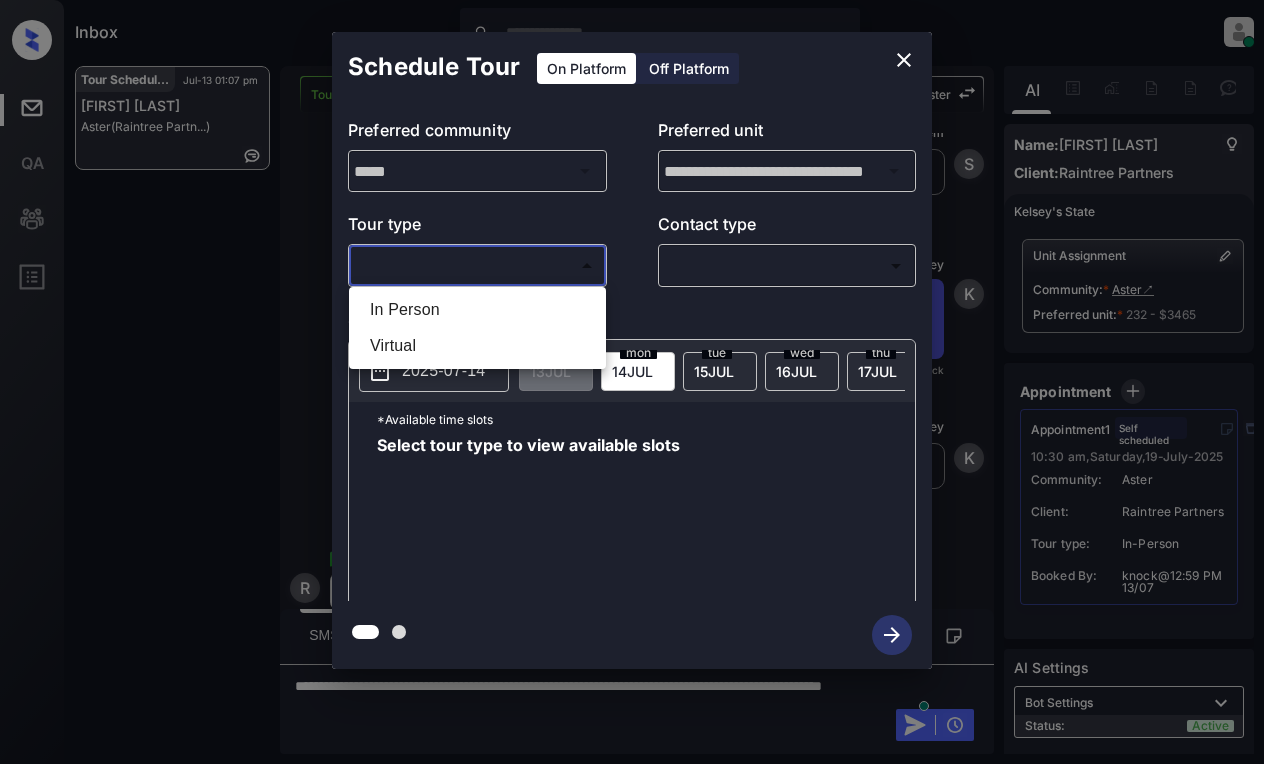 click on "In Person" at bounding box center (477, 310) 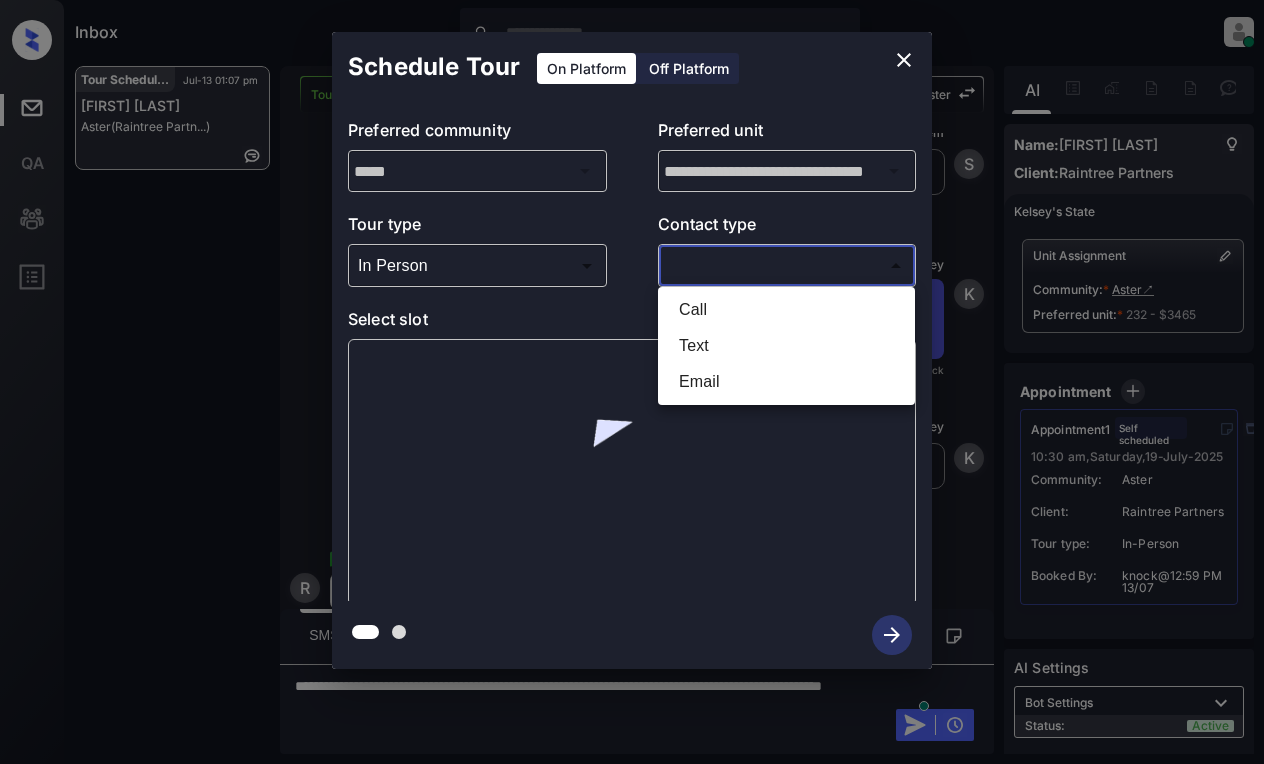 drag, startPoint x: 751, startPoint y: 265, endPoint x: 765, endPoint y: 275, distance: 17.20465 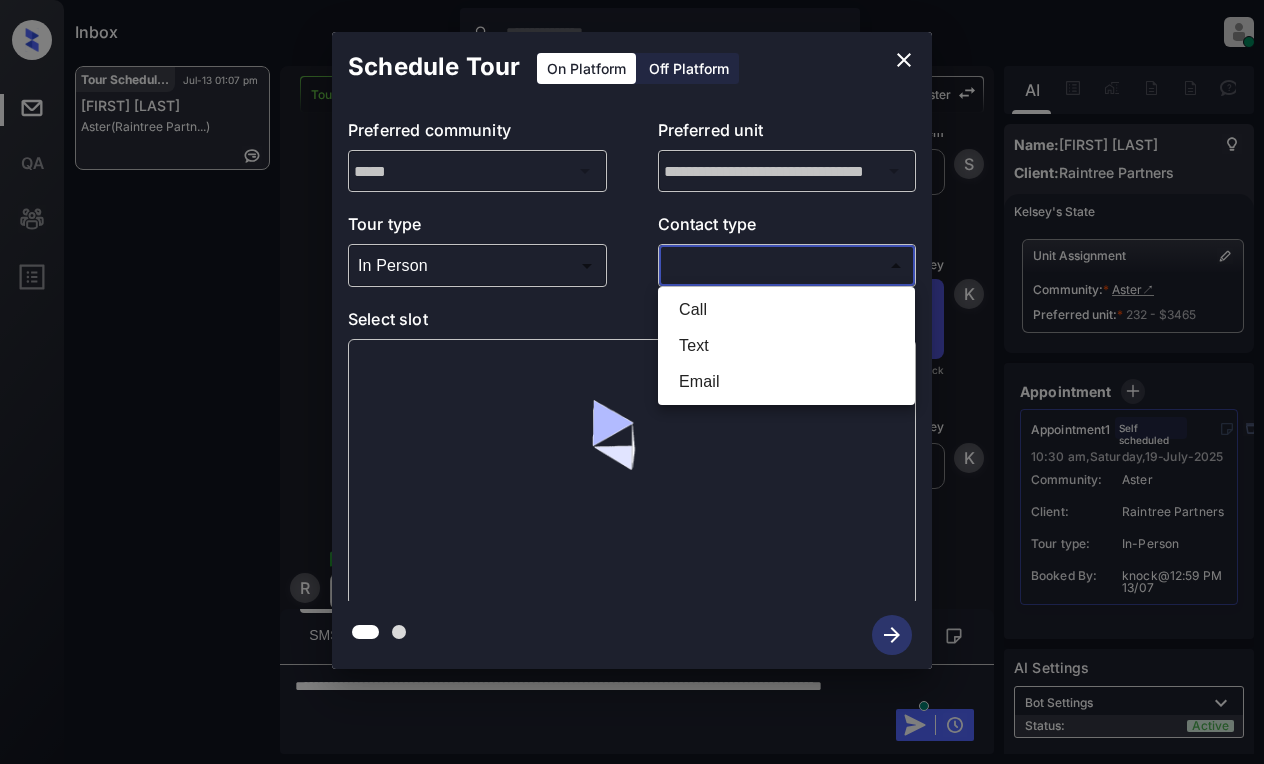 click on "Inbox Lyzzelle M. Ceralde Online Set yourself   offline Set yourself   on break Profile Switch to  light  mode Sign out Tour Scheduled Jul-13 01:07 pm   Ruby Cisneros Aster  (Raintree Partn...) Tour Scheduled Lost Lead Sentiment: Angry Upon sliding the acknowledgement:  Lead will move to lost stage. * ​ SMS and call option will be set to opt out. AFM will be turned off for the lead. Aster New Message Zuma Lead transferred to leasing agent: kelsey Jul 13, 2025 12:58 pm  Sync'd w  knock Z New Message Agent Lead created via webhook in Inbound stage. Jul 13, 2025 12:58 pm A New Message Agent AFM Request sent to Kelsey. Jul 13, 2025 12:58 pm A New Message Kelsey Hey Ruby! Kelsey here. I saw you inquired about Aster - thanks for your interest! We have 15 studio, 1, and 2 bedroom apartments left, with recently reduced summer pricing. Do you have a preference for number of bedrooms and bathrooms? I’d be happy to share more or help you schedule a tour! Jul 13, 2025 12:58 pm   | TemplateAFMSms  Sync'd w  knock K K" at bounding box center [632, 382] 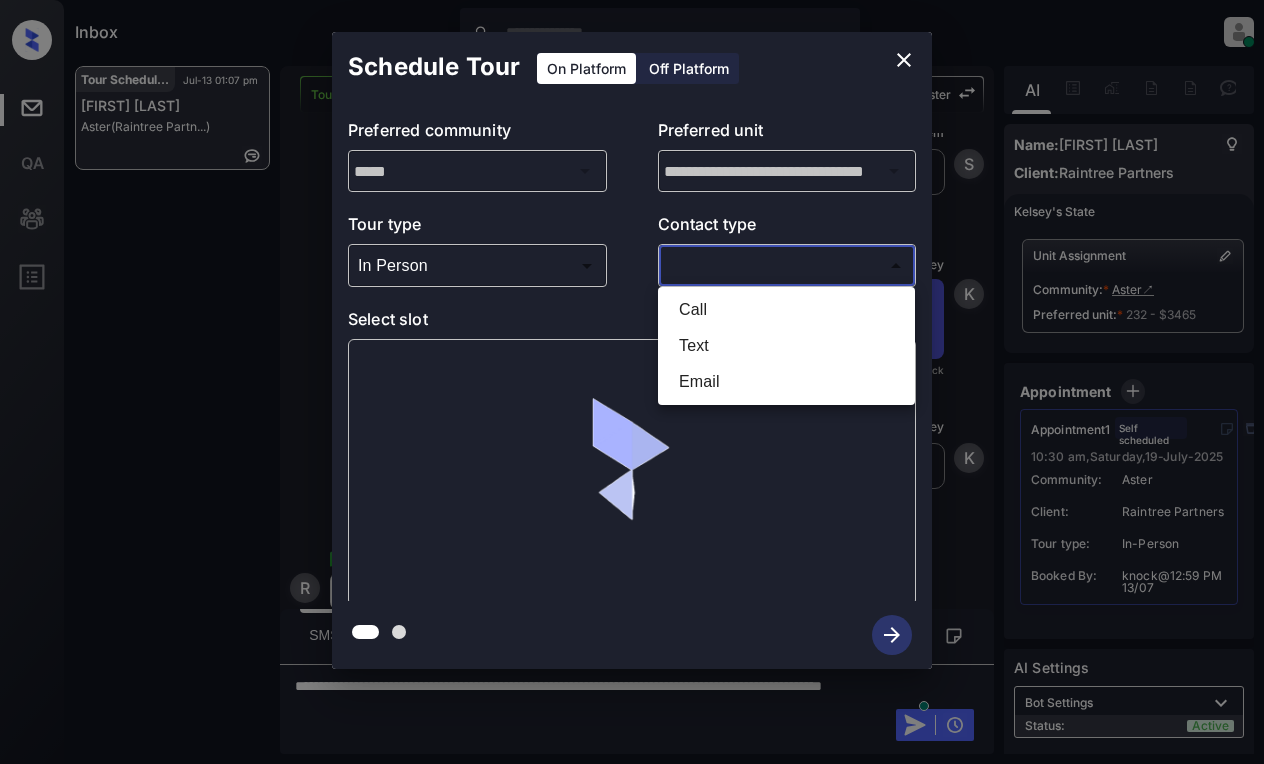 click on "Text" at bounding box center [786, 346] 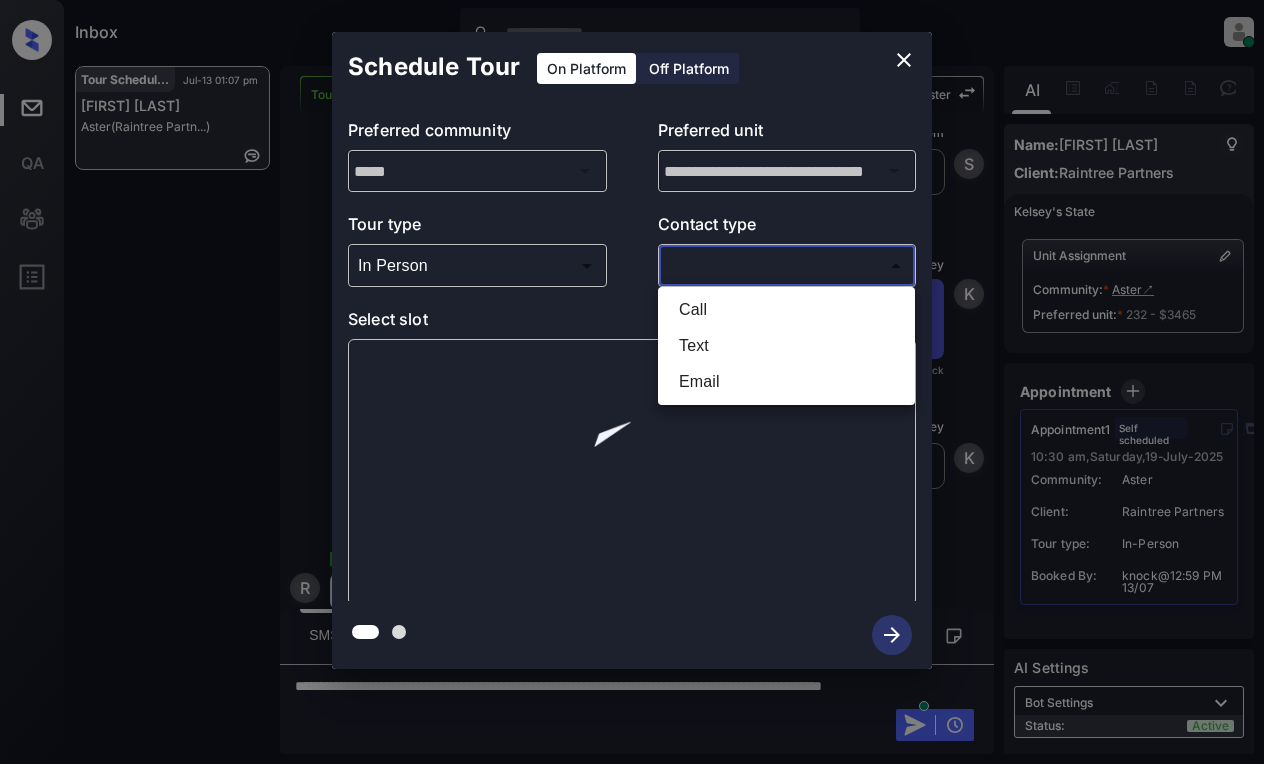 type on "****" 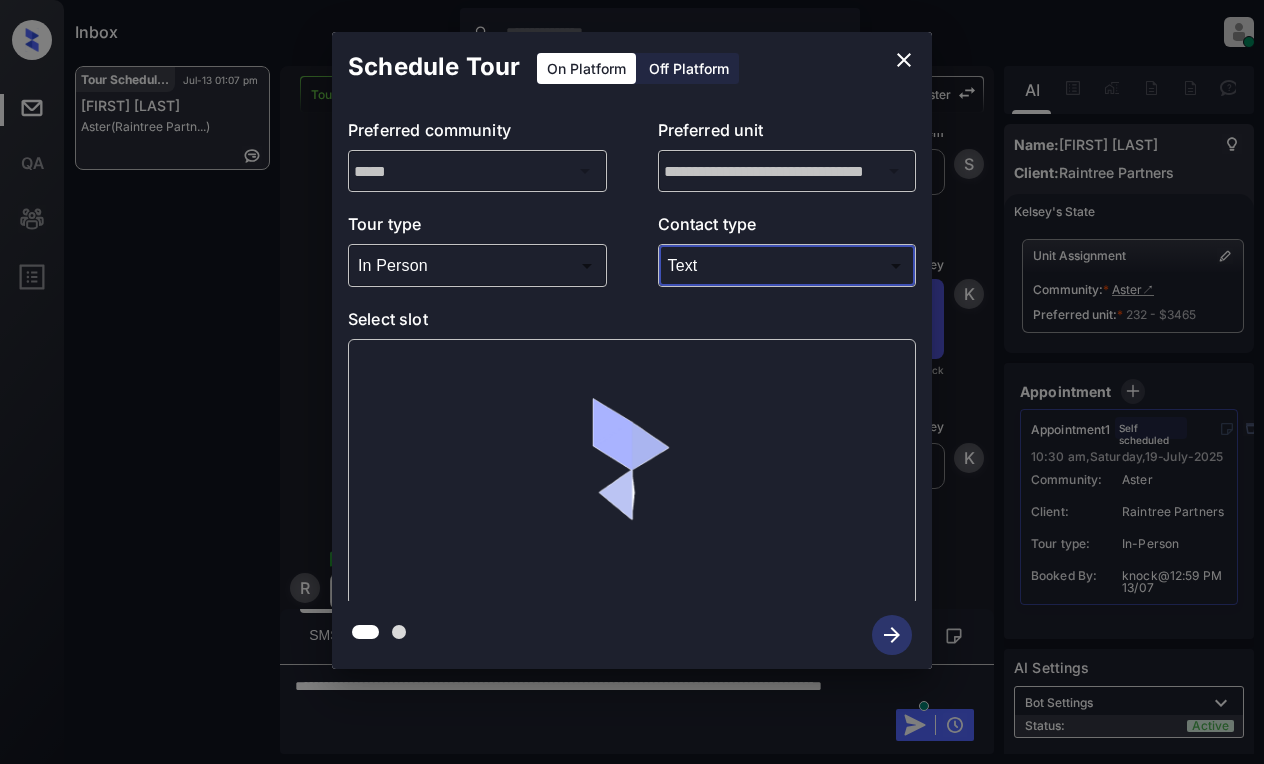 click at bounding box center (632, 472) 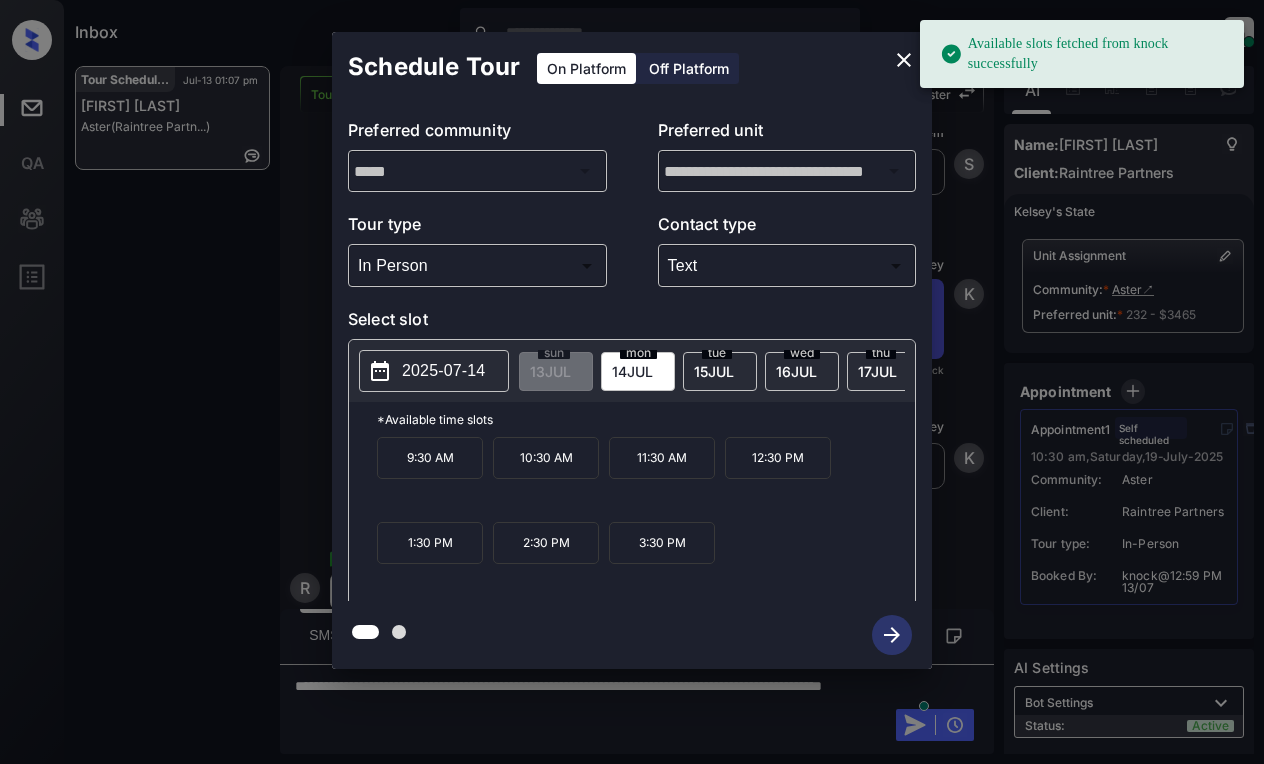 click on "2025-07-14" at bounding box center (443, 371) 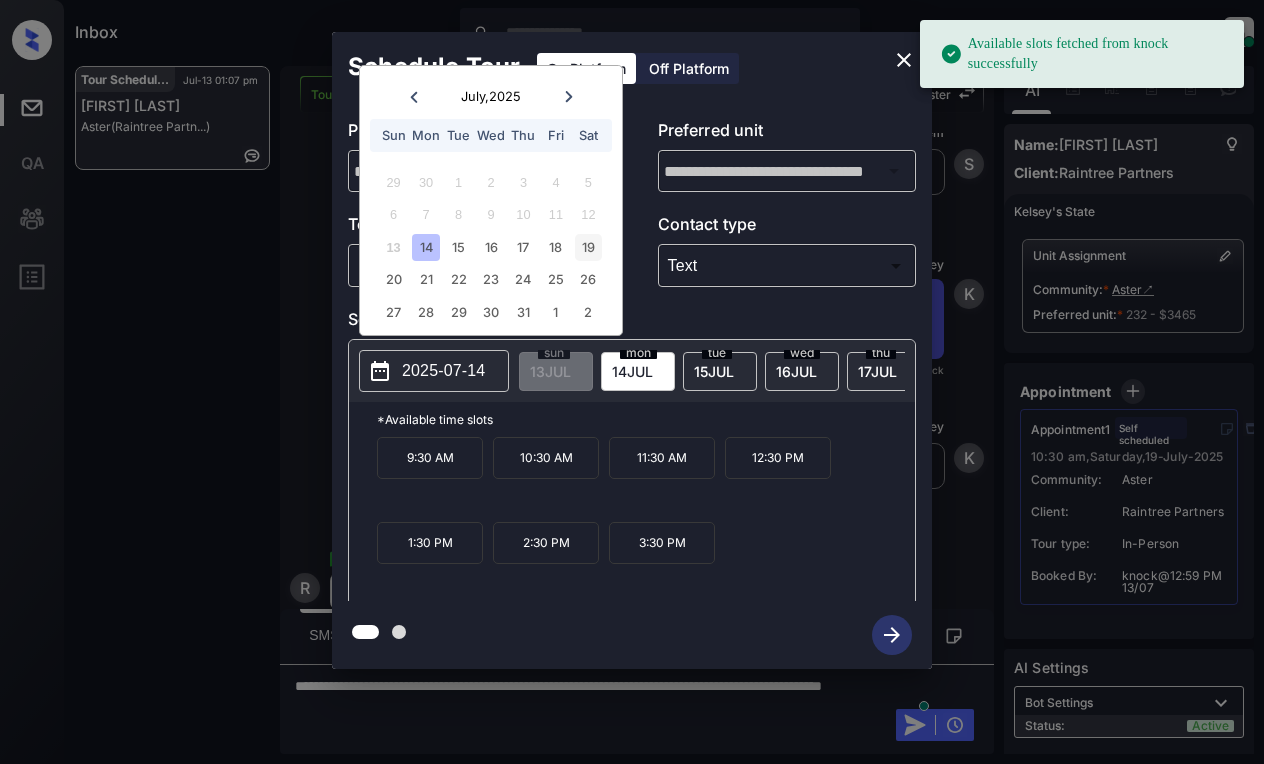 click on "19" at bounding box center [588, 247] 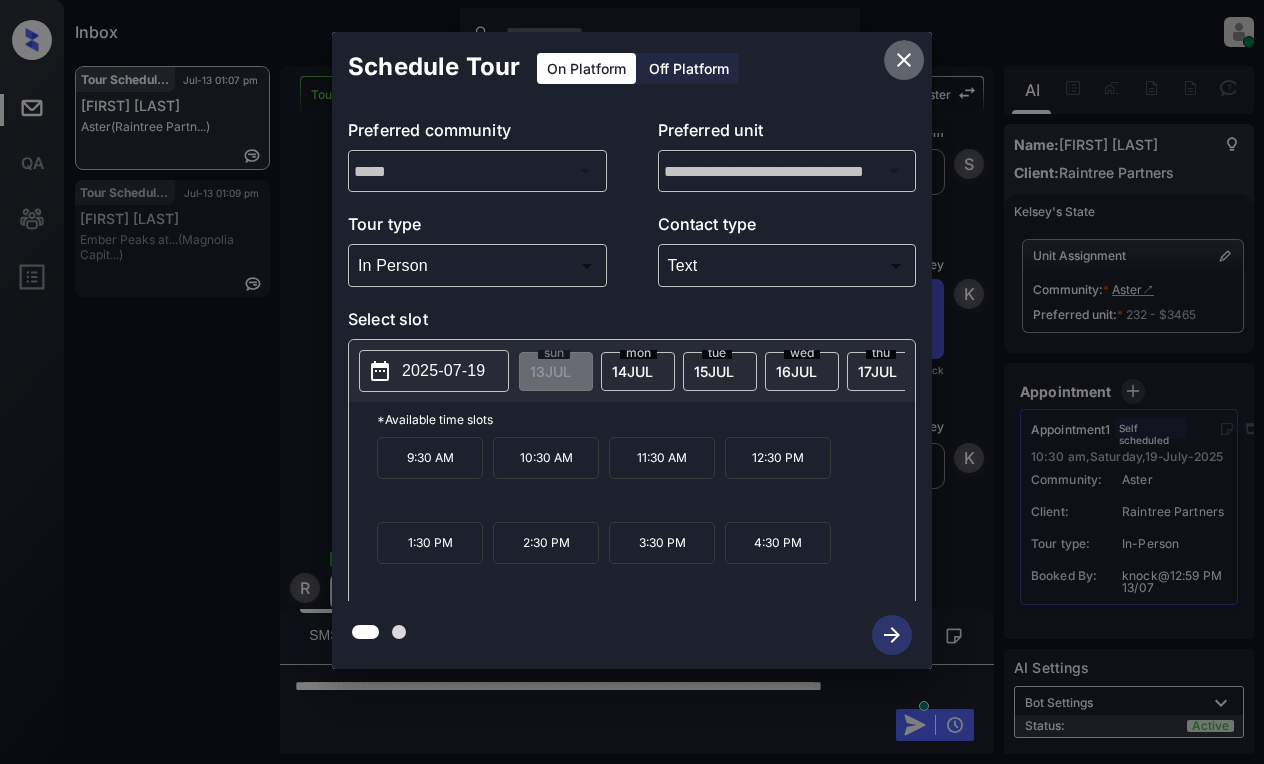 click 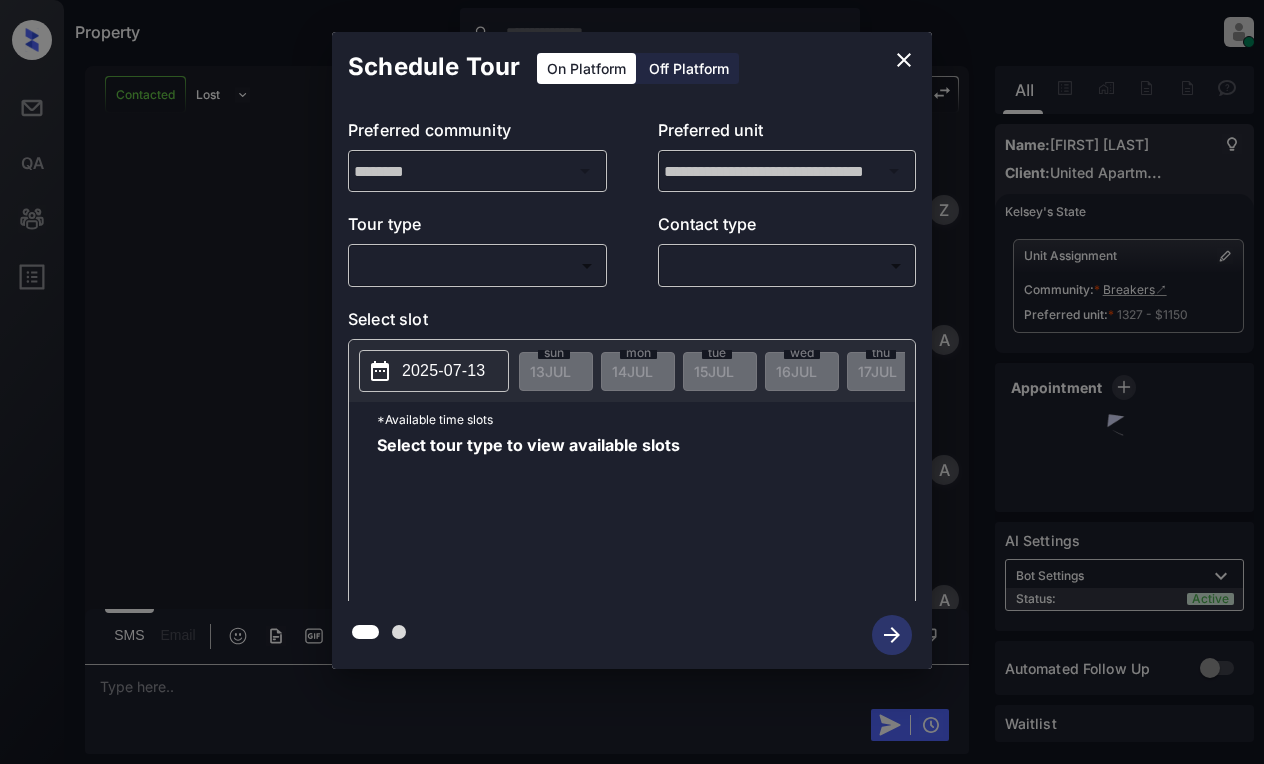 scroll, scrollTop: 0, scrollLeft: 0, axis: both 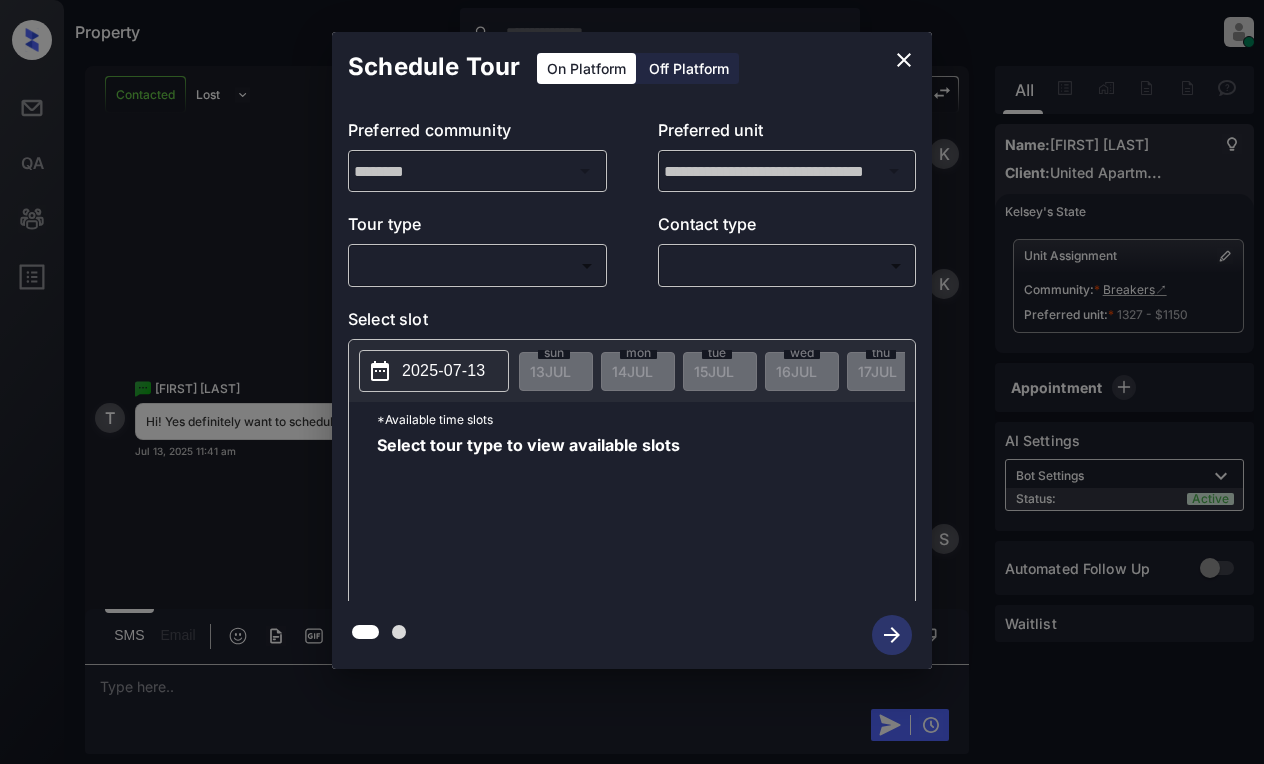 click on "Property [LAST] [LAST]. [LAST] Set yourself   offline Set yourself   on break Profile Switch to  light  mode Sign out Contacted Lost Lead Sentiment: Angry Upon sliding the acknowledgement:  Lead will move to lost stage. * ​ SMS and call option will be set to opt out. AFM will be turned off for the lead. [FIRST] New Message Zuma Lead transferred to leasing agent: [FIRST] [MONTH] [DAY], [YEAR] [TIME]  Sync'd w  knock Z New Message Agent Lead created via webhook in Inbound stage. [MONTH] [DAY], [YEAR] [TIME] A New Message Agent AFM Request sent to [FIRST]. [MONTH] [DAY], [YEAR] [TIME] A New Message Agent Notes Note: Structured Note:
Move In Date: [DATE]
Bedroom: 1
[MONTH] [DAY], [YEAR] [TIME] A New Message [FIRST] Lead Details Updated
BedRoom: 1
[MONTH] [DAY], [YEAR] [TIME] K New Message [FIRST] Lead Details Updated
Move In Date:  [DAY]-[MONTH]-[YEAR]
[MONTH] [DAY], [YEAR] [TIME] K New Message [FIRST] A preferred unit has been added as, 1327 [MONTH] [DAY], [YEAR] [TIME] K New Message [FIRST] From:   [EMAIL] To:" at bounding box center (632, 382) 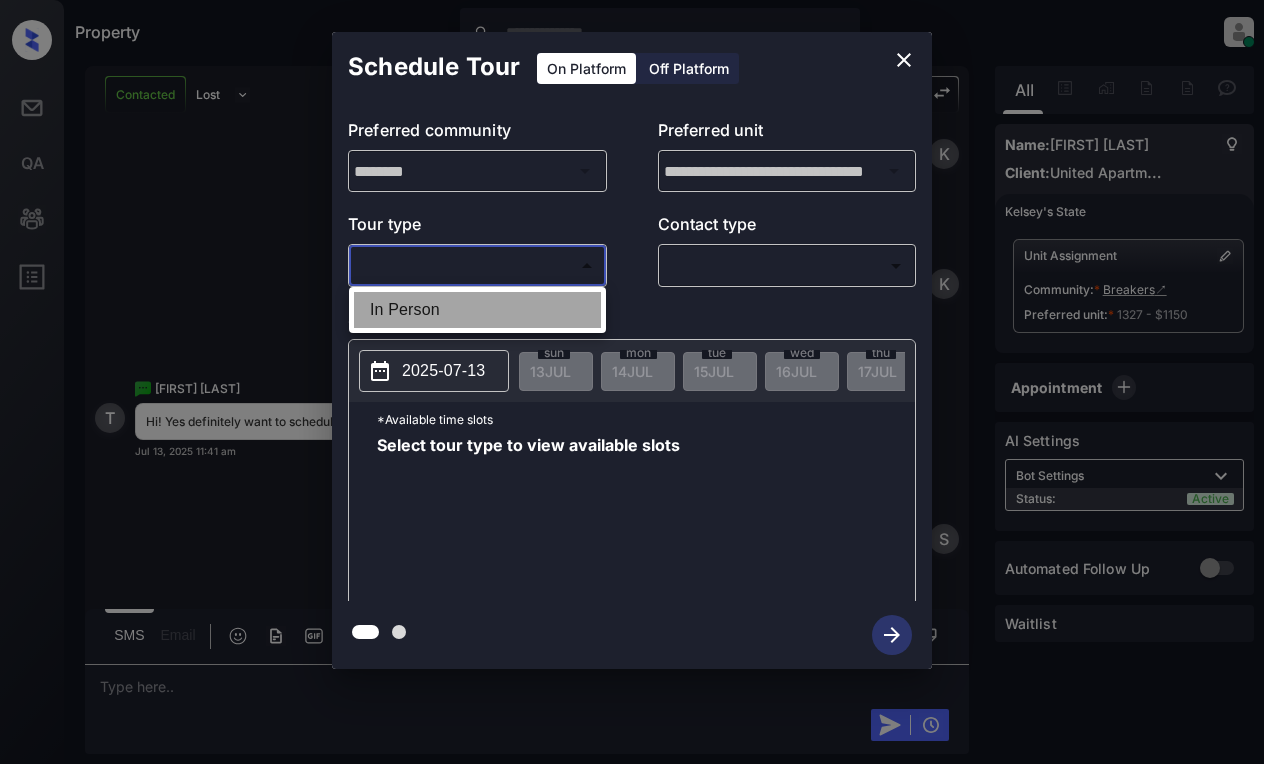 click on "In Person" at bounding box center (477, 310) 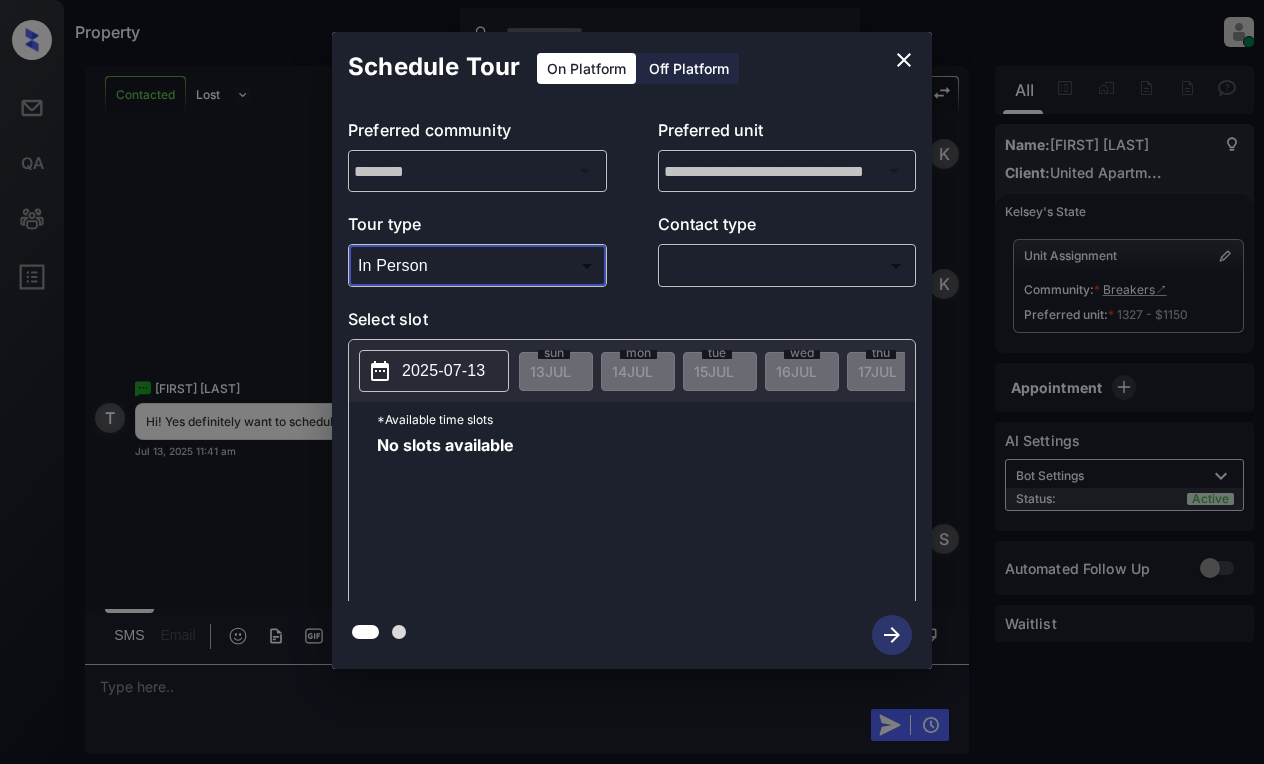 type on "********" 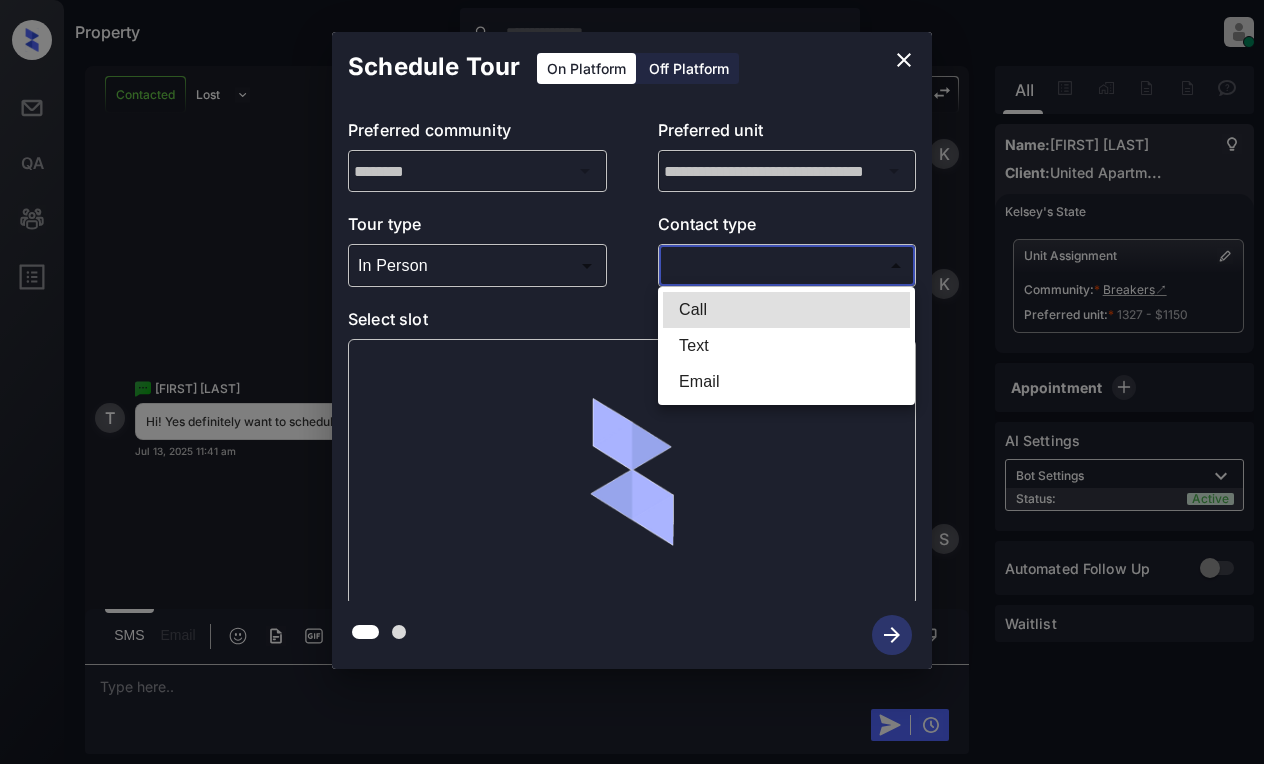 click on "Property [LAST] [LAST]. [LAST] Set yourself   offline Set yourself   on break Profile Switch to  light  mode Sign out Contacted Lost Lead Sentiment: Angry Upon sliding the acknowledgement:  Lead will move to lost stage. * ​ SMS and call option will be set to opt out. AFM will be turned off for the lead. [FIRST] New Message Zuma Lead transferred to leasing agent: [FIRST] [MONTH] [DAY], [YEAR] [TIME]  Sync'd w  knock Z New Message Agent Lead created via webhook in Inbound stage. [MONTH] [DAY], [YEAR] [TIME] A New Message Agent AFM Request sent to [FIRST]. [MONTH] [DAY], [YEAR] [TIME] A New Message Agent Notes Note: Structured Note:
Move In Date: [DATE]
Bedroom: 1
[MONTH] [DAY], [YEAR] [TIME] A New Message [FIRST] Lead Details Updated
BedRoom: 1
[MONTH] [DAY], [YEAR] [TIME] K New Message [FIRST] Lead Details Updated
Move In Date:  [DAY]-[MONTH]-[YEAR]
[MONTH] [DAY], [YEAR] [TIME] K New Message [FIRST] A preferred unit has been added as, 1327 [MONTH] [DAY], [YEAR] [TIME] K New Message [FIRST] From:   [EMAIL] To:" at bounding box center [632, 382] 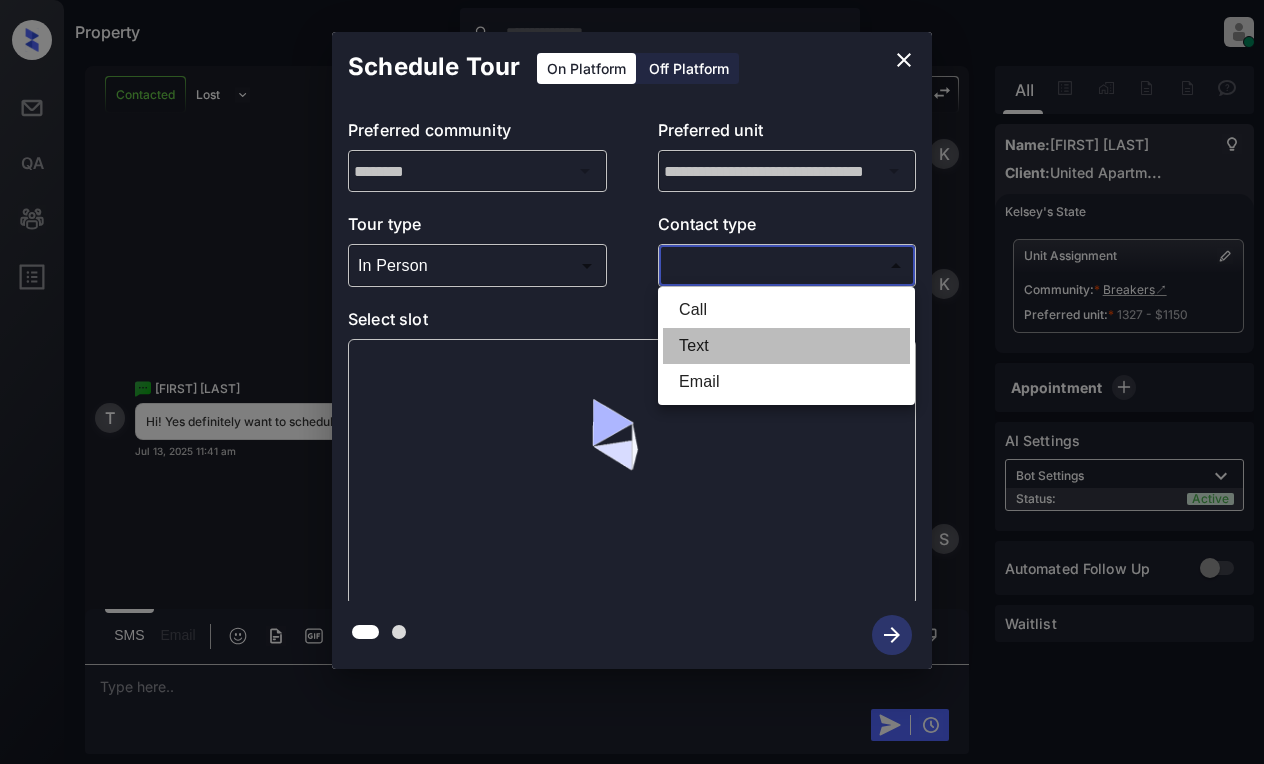 click on "Text" at bounding box center [786, 346] 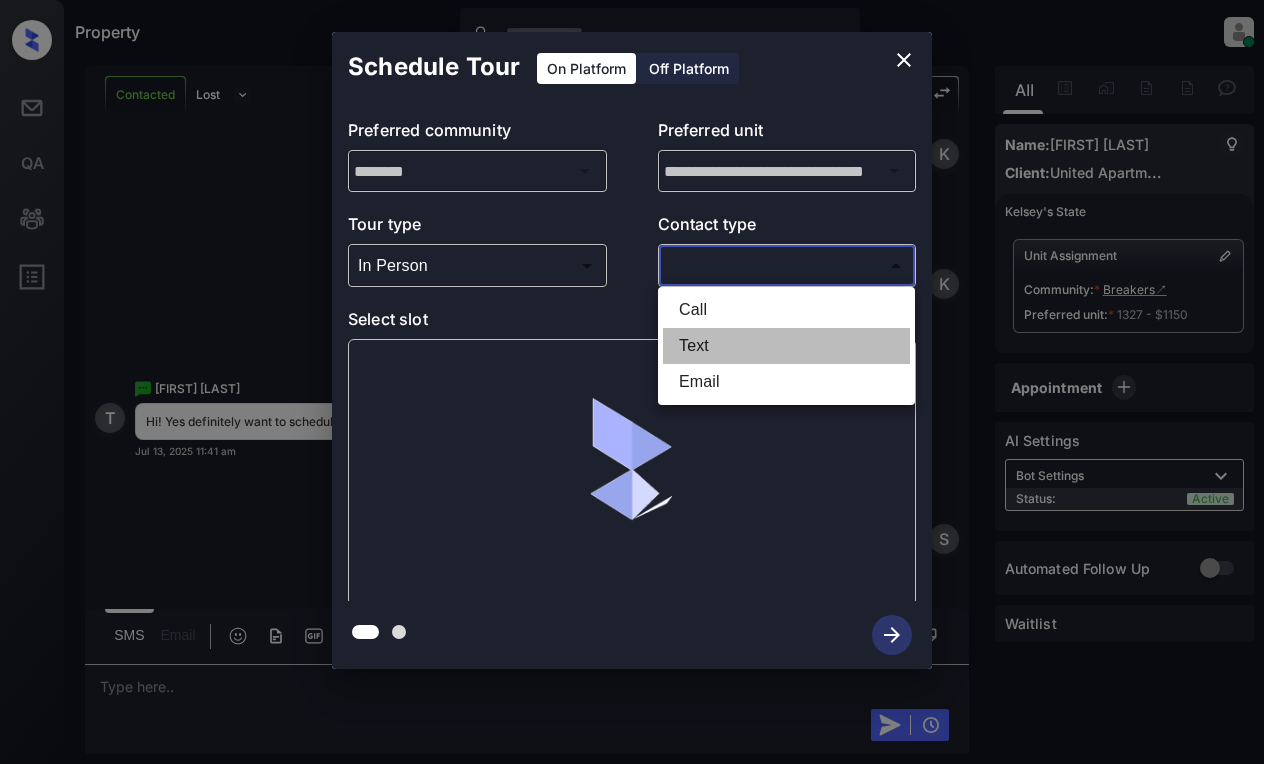 type on "****" 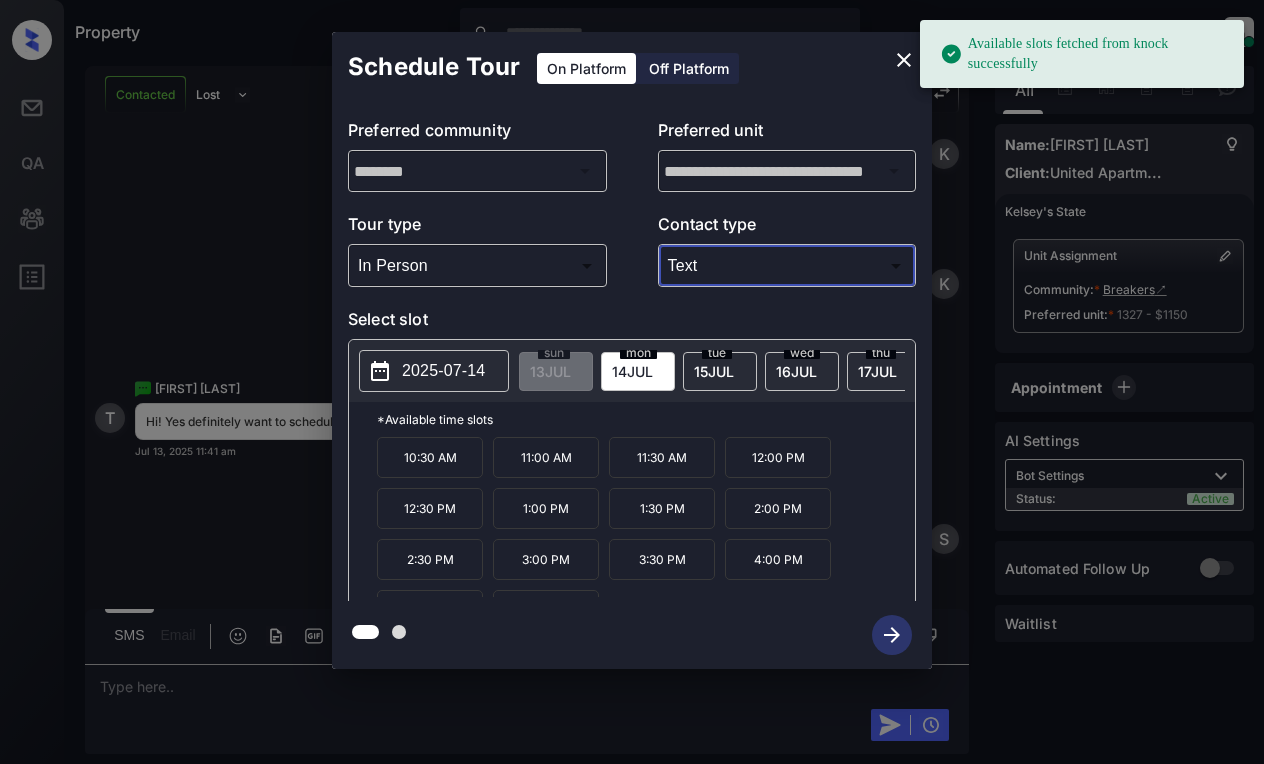 click on "2025-07-14" at bounding box center (443, 371) 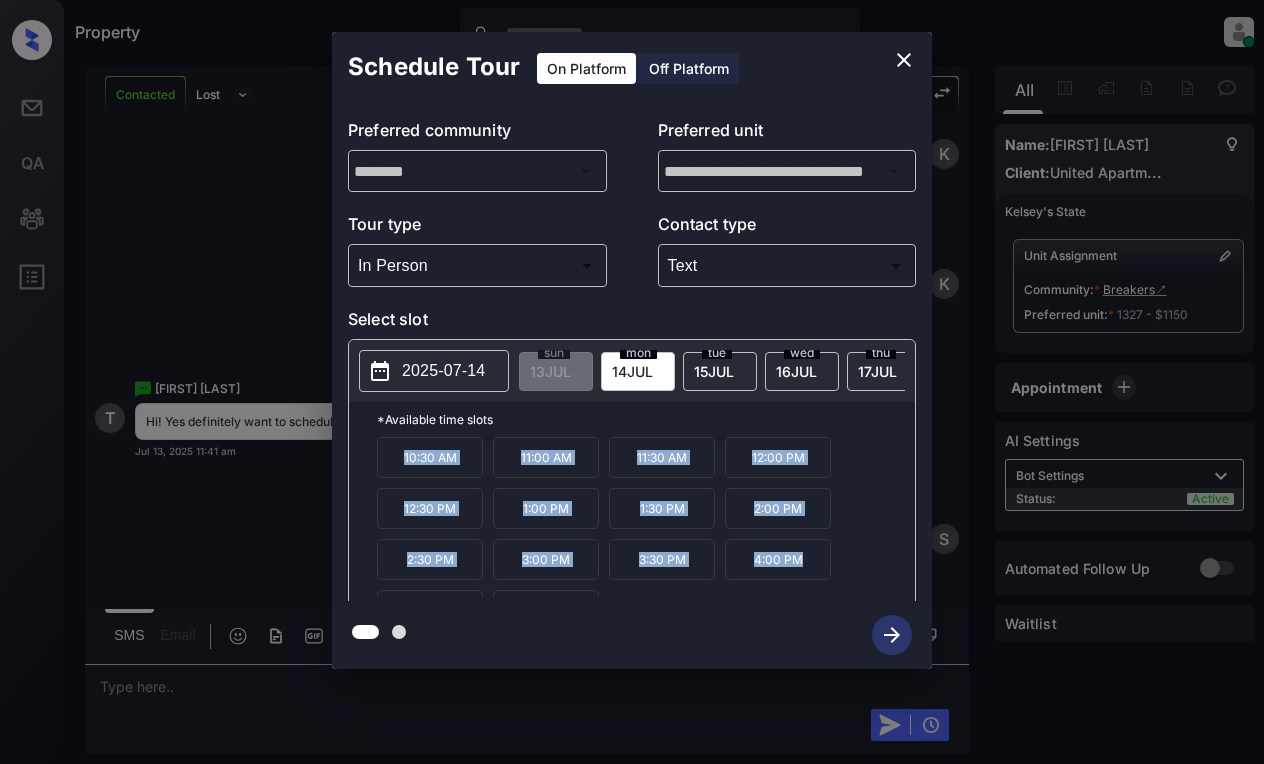 drag, startPoint x: 396, startPoint y: 459, endPoint x: 811, endPoint y: 582, distance: 432.8441 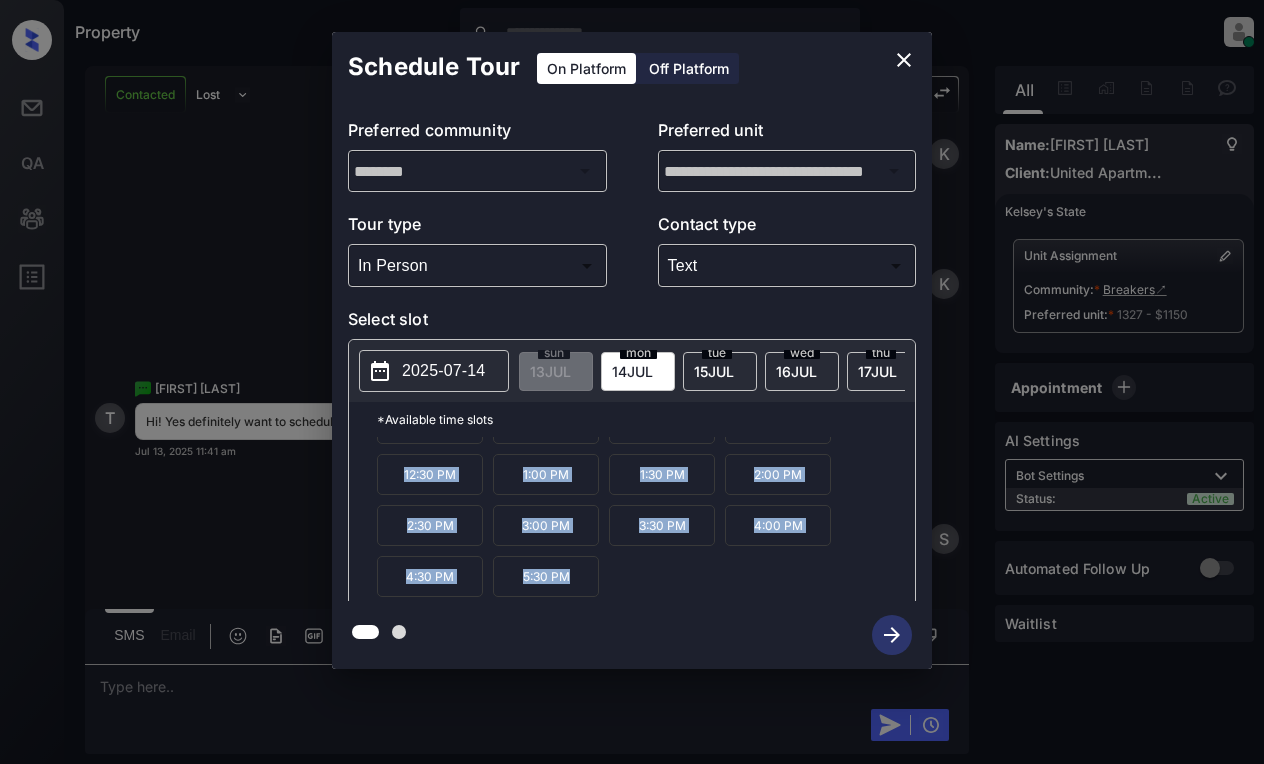 copy on "10:30 AM 11:00 AM 11:30 AM 12:00 PM 12:30 PM 1:00 PM 1:30 PM 2:00 PM 2:30 PM 3:00 PM 3:30 PM 4:00 PM 4:30 PM 5:30 PM" 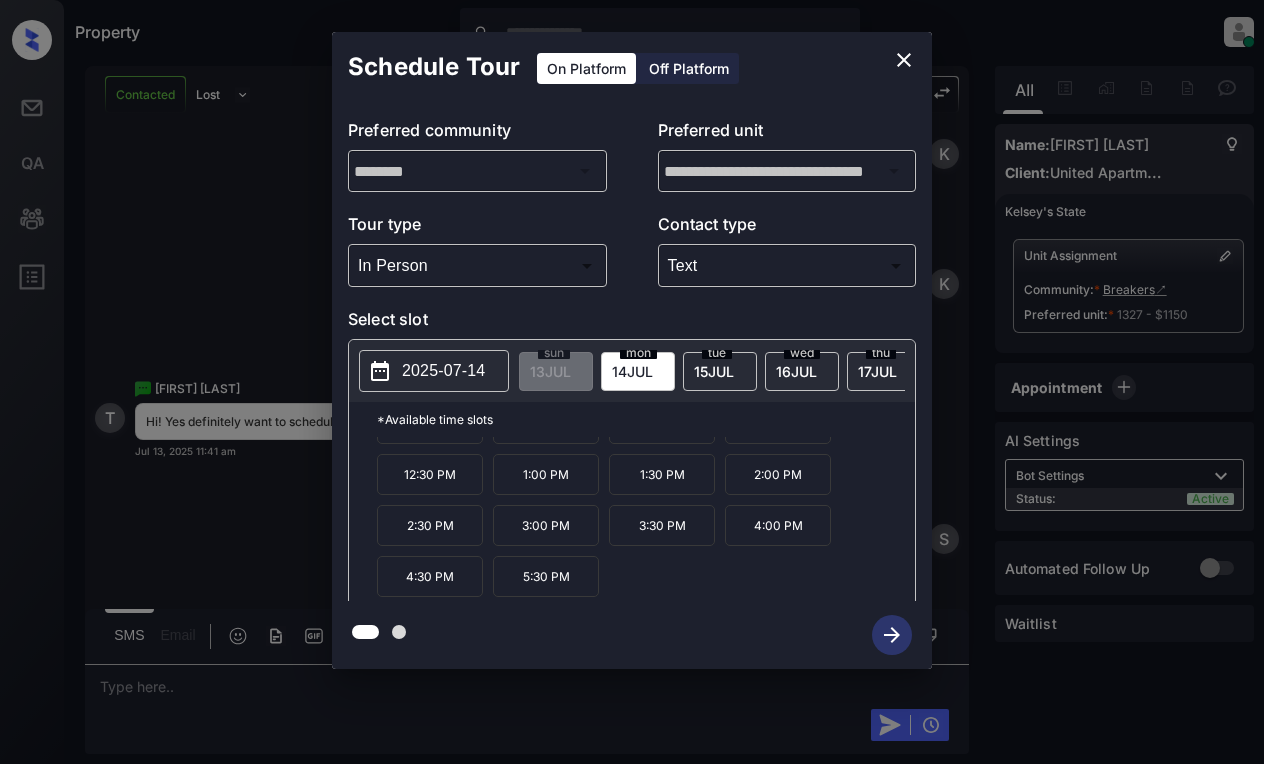 click on "**********" at bounding box center (632, 350) 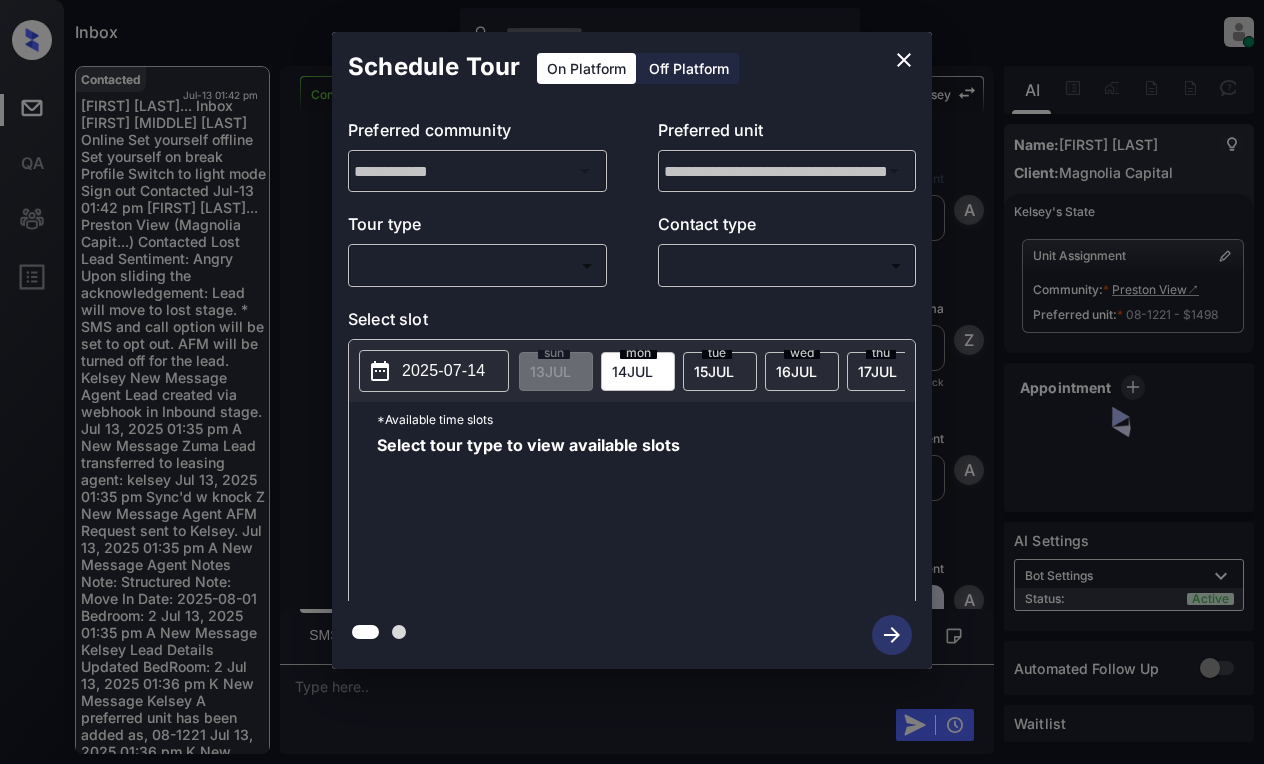scroll, scrollTop: 0, scrollLeft: 0, axis: both 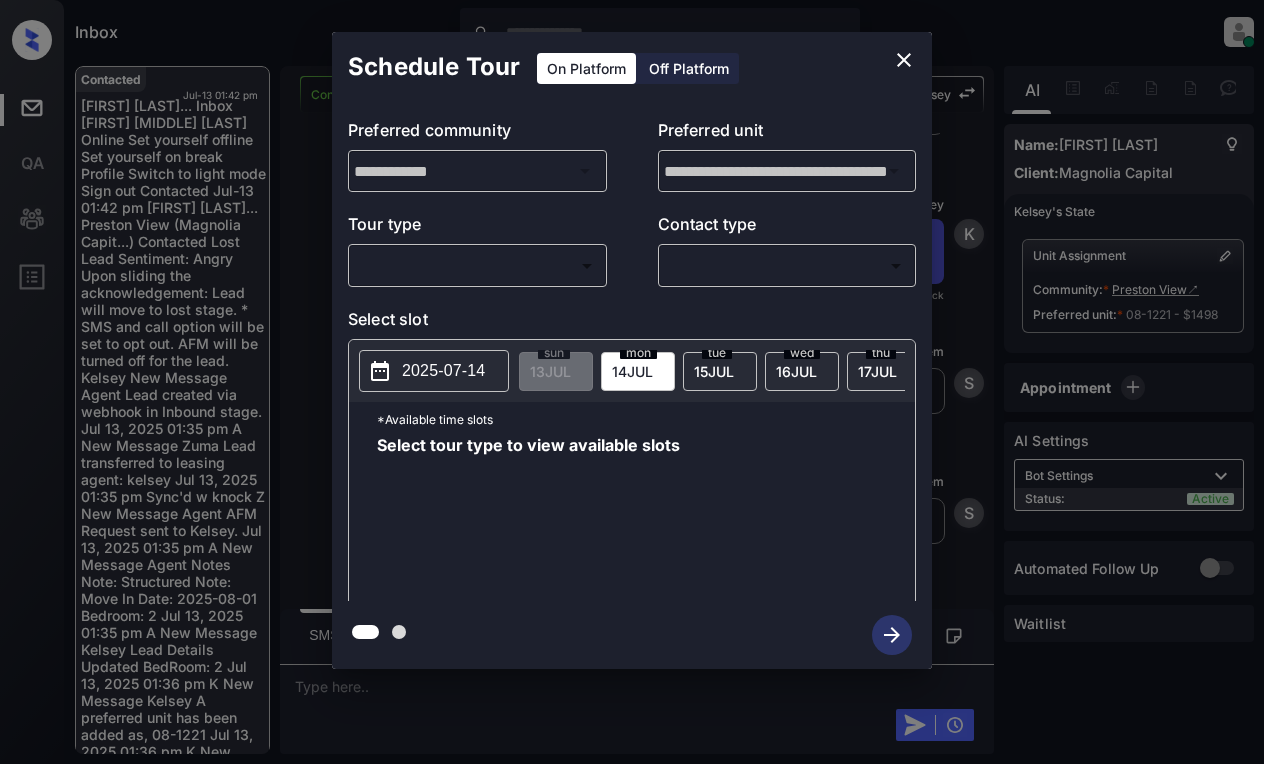 click on "Inbox [FIRST] [MIDDLE] [LAST] Online Set yourself   offline Set yourself   on break Profile Switch to  light  mode Sign out Contacted Jul-13 01:42 pm   [FIRST] [LAST]... Preston View  (Magnolia Capit...) Contacted Lost Lead Sentiment: Angry Upon sliding the acknowledgement:  Lead will move to lost stage. * ​ SMS and call option will be set to opt out. AFM will be turned off for the lead. Kelsey New Message Agent Lead created via webhook in Inbound stage. Jul 13, 2025 01:35 pm A New Message Zuma Lead transferred to leasing agent: kelsey Jul 13, 2025 01:35 pm  Sync'd w  knock Z New Message Agent AFM Request sent to Kelsey. Jul 13, 2025 01:35 pm A New Message Agent Notes Note: Structured Note:
Move In Date: 2025-08-01
Bedroom: 2
Jul 13, 2025 01:35 pm A New Message Kelsey Lead Details Updated
BedRoom: 2
Jul 13, 2025 01:36 pm K New Message Kelsey A preferred unit has been added as, 08-1221 Jul 13, 2025 01:36 pm K New Message Kelsey Jul 13, 2025 01:36 pm   | SmarterAFMV2Sms  Sync'd w  knock K New Message Kelsey" at bounding box center [632, 382] 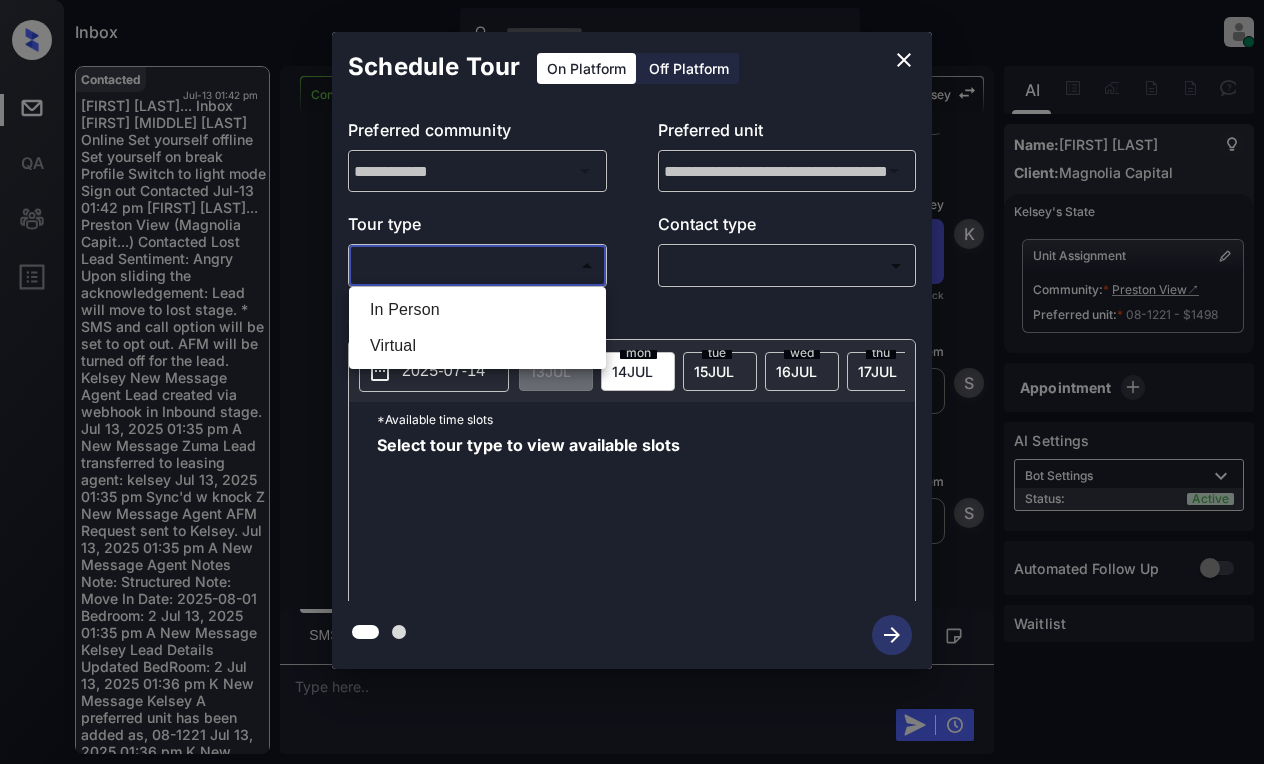 click on "In Person" at bounding box center (477, 310) 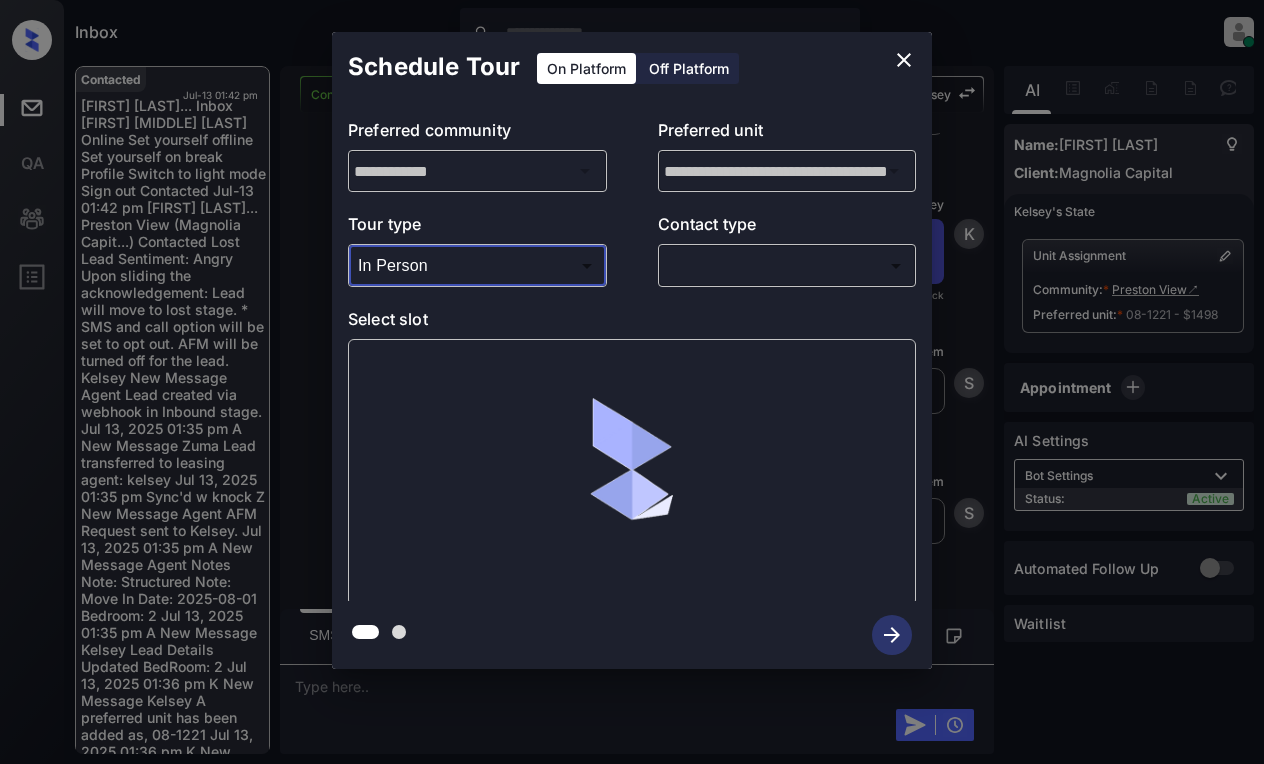 click on "Inbox [FIRST] [MIDDLE] [LAST] Online Set yourself   offline Set yourself   on break Profile Switch to  light  mode Sign out Contacted Jul-13 01:42 pm   [FIRST] [LAST]... Preston View  (Magnolia Capit...) Contacted Lost Lead Sentiment: Angry Upon sliding the acknowledgement:  Lead will move to lost stage. * ​ SMS and call option will be set to opt out. AFM will be turned off for the lead. Kelsey New Message Agent Lead created via webhook in Inbound stage. Jul 13, 2025 01:35 pm A New Message Zuma Lead transferred to leasing agent: kelsey Jul 13, 2025 01:35 pm  Sync'd w  knock Z New Message Agent AFM Request sent to Kelsey. Jul 13, 2025 01:35 pm A New Message Agent Notes Note: Structured Note:
Move In Date: 2025-08-01
Bedroom: 2
Jul 13, 2025 01:35 pm A New Message Kelsey Lead Details Updated
BedRoom: 2
Jul 13, 2025 01:36 pm K New Message Kelsey A preferred unit has been added as, 08-1221 Jul 13, 2025 01:36 pm K New Message Kelsey Jul 13, 2025 01:36 pm   | SmarterAFMV2Sms  Sync'd w  knock K New Message Kelsey" at bounding box center (632, 382) 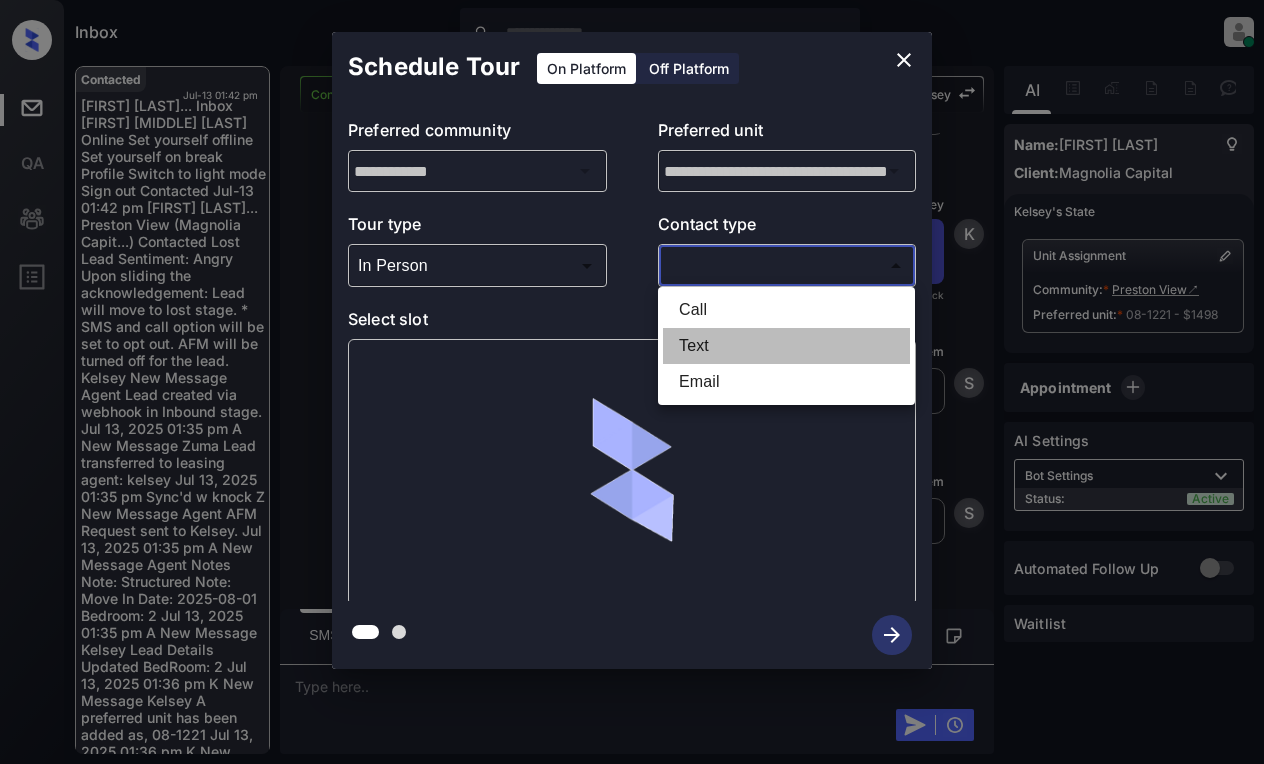 click on "Text" at bounding box center [786, 346] 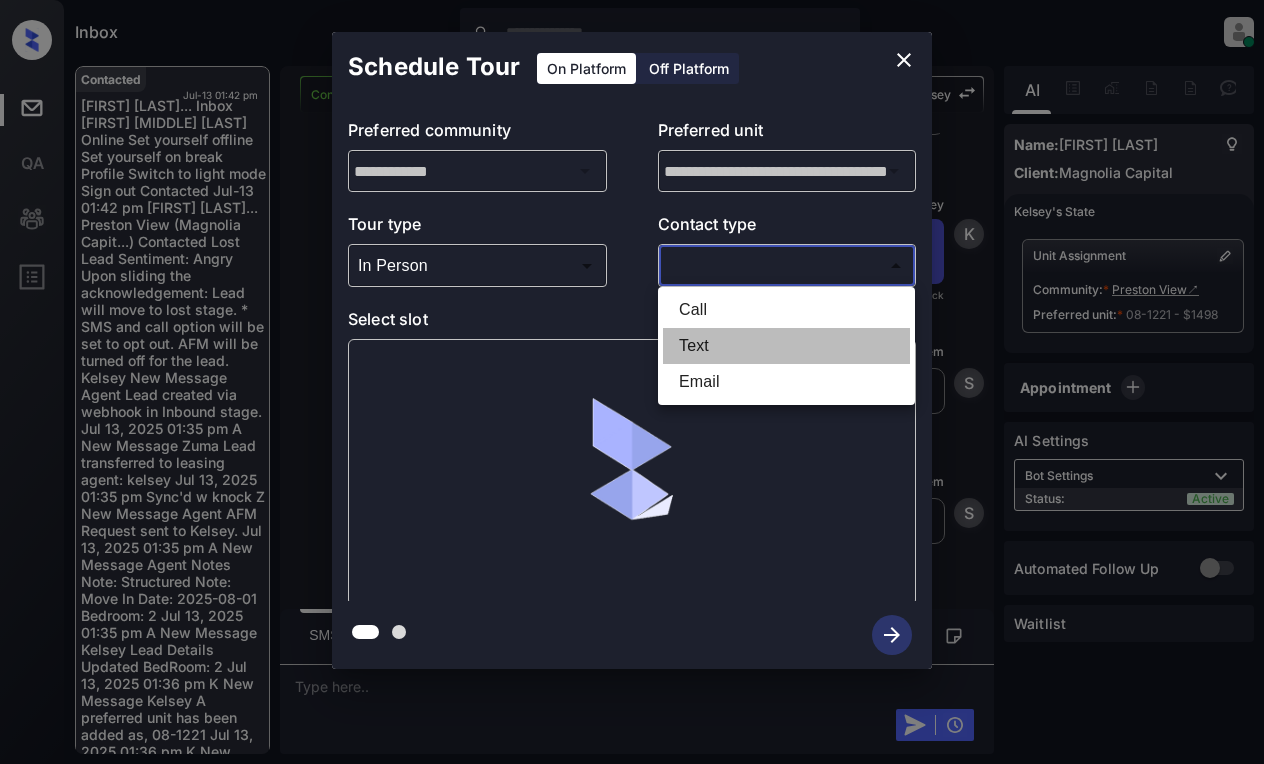 type on "****" 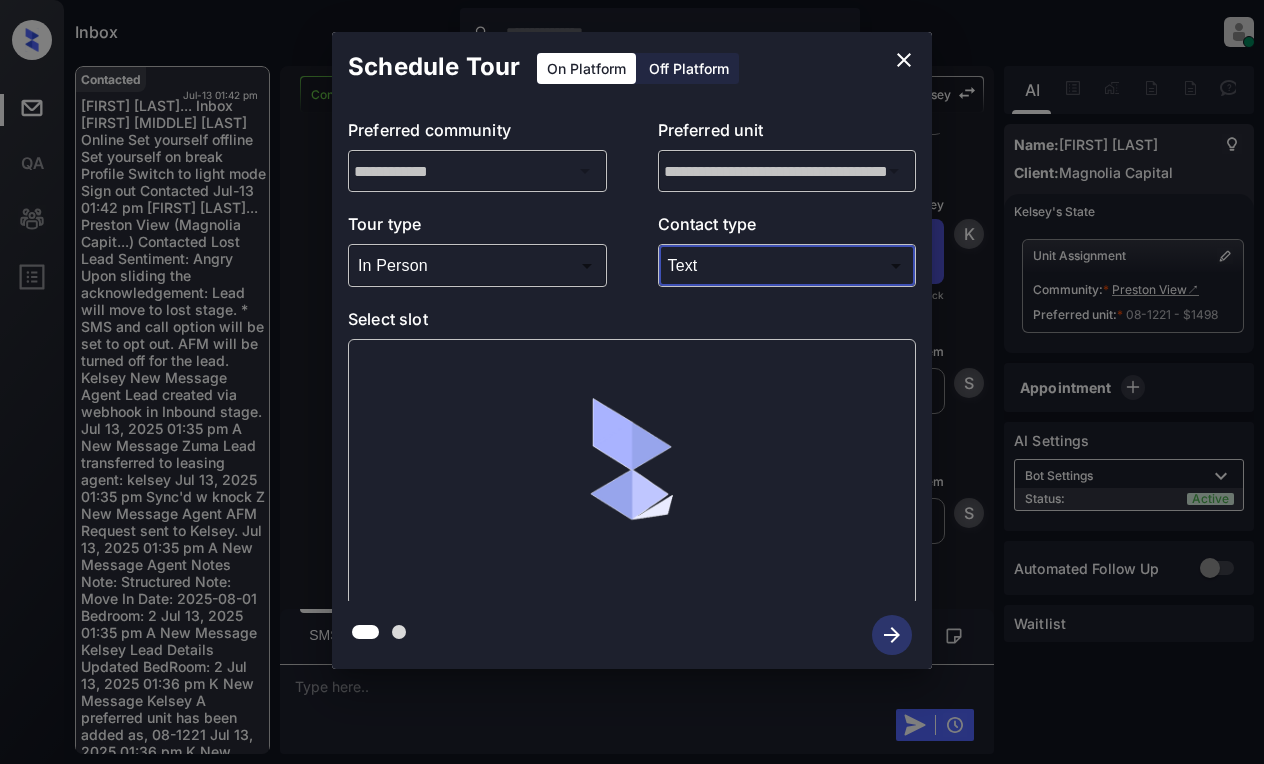 click at bounding box center (632, 472) 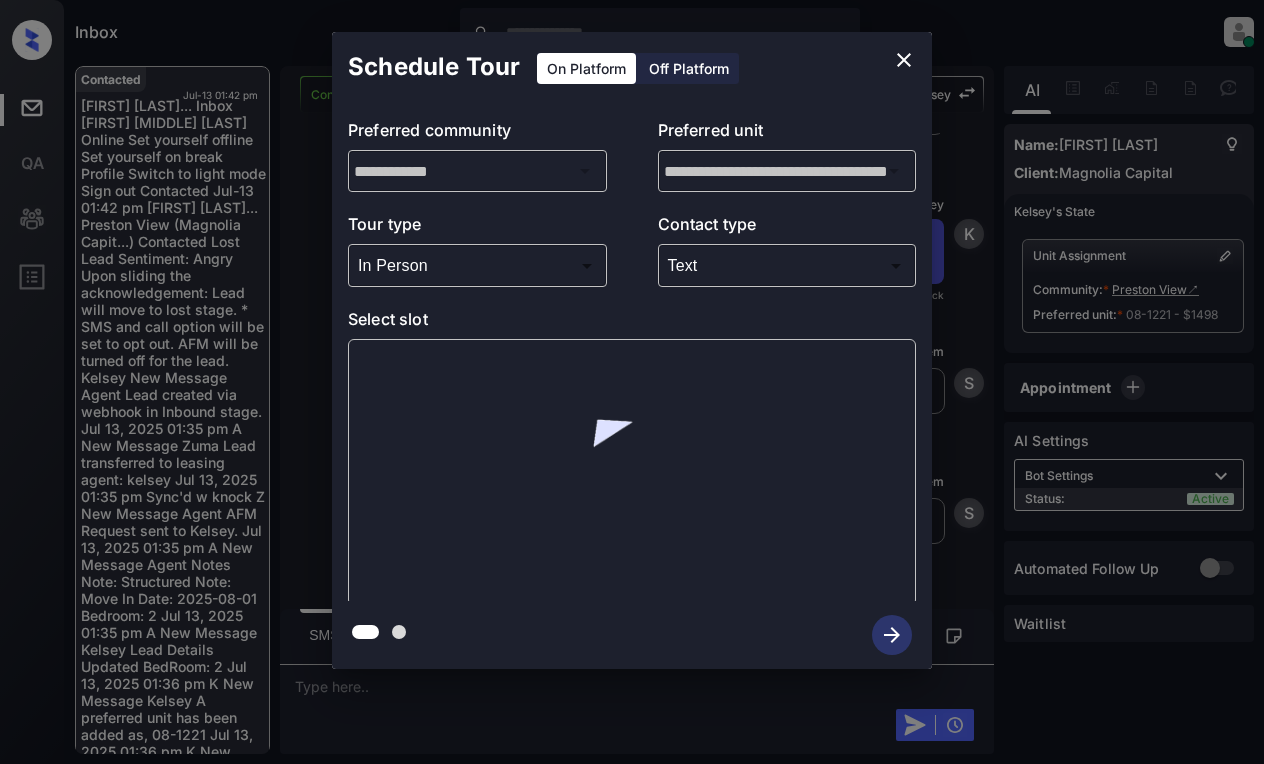 click on "Select slot" at bounding box center (632, 323) 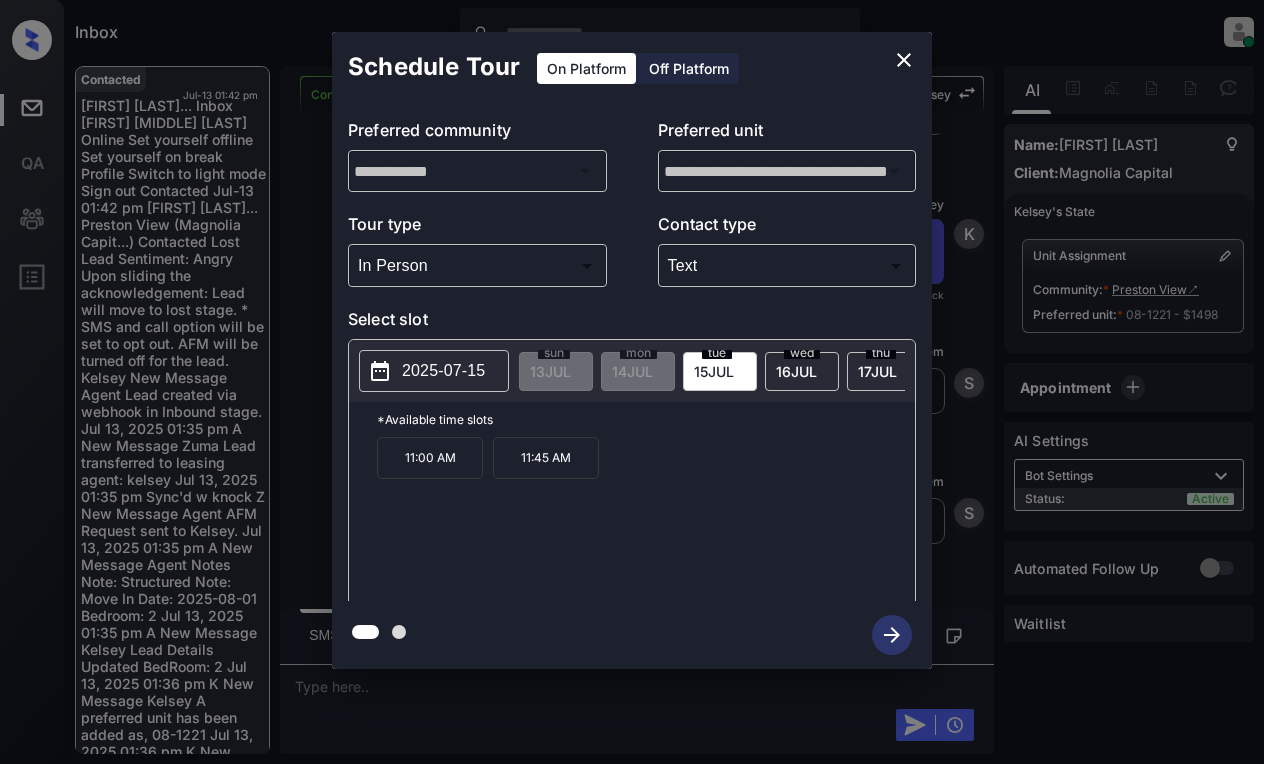 click on "2025-07-15" at bounding box center [443, 371] 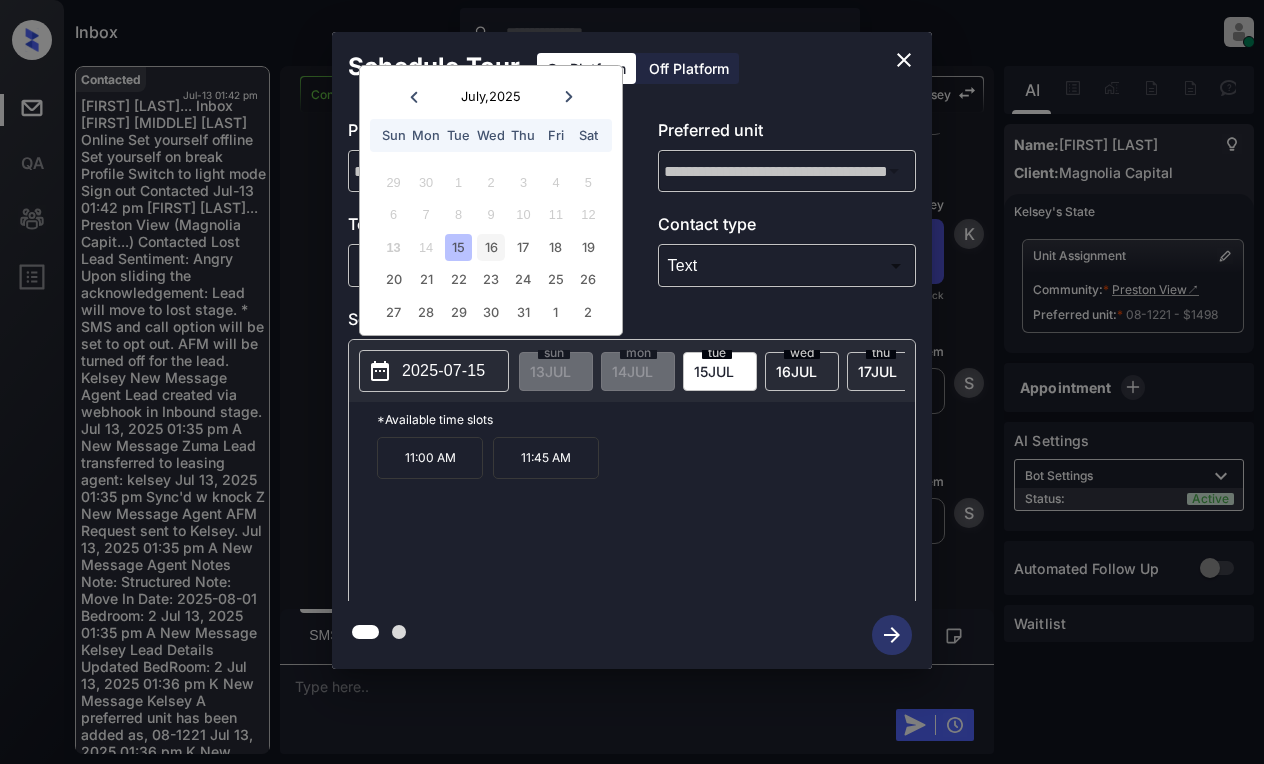 click on "16" at bounding box center [490, 247] 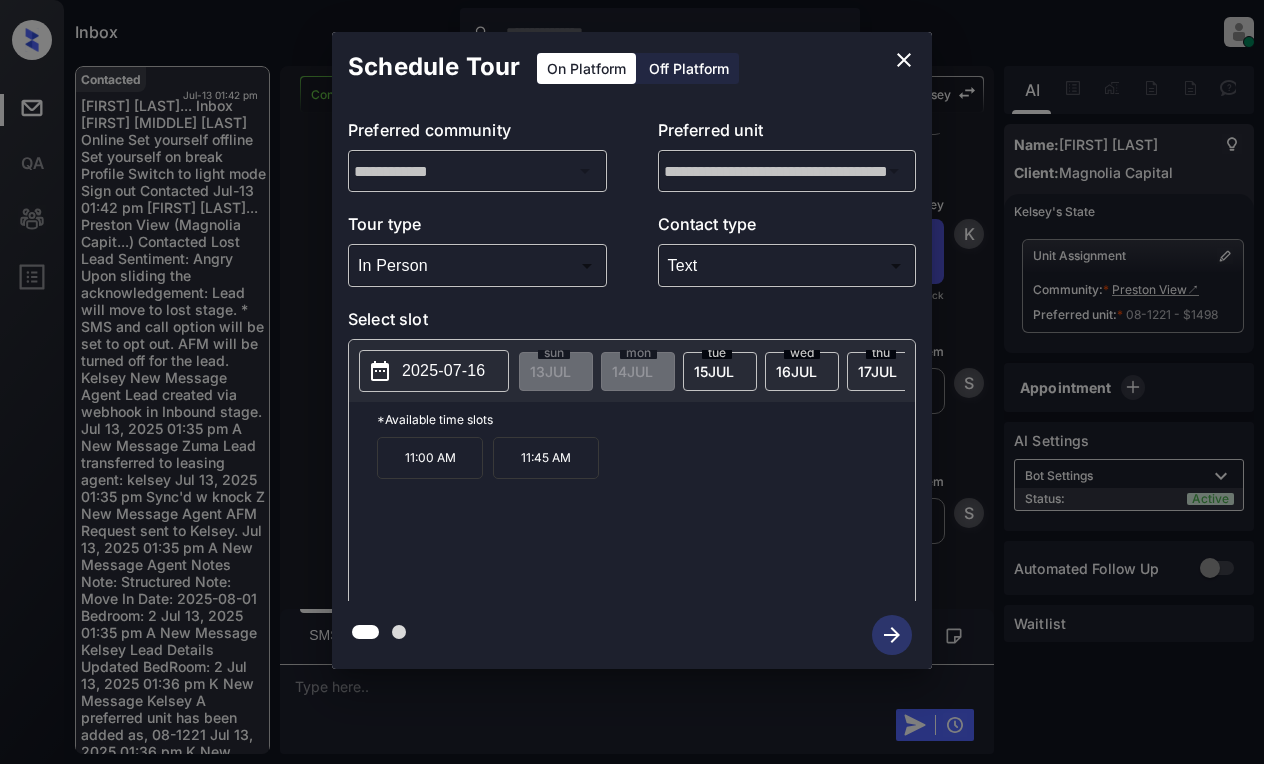 click on "11:45 AM" at bounding box center (546, 458) 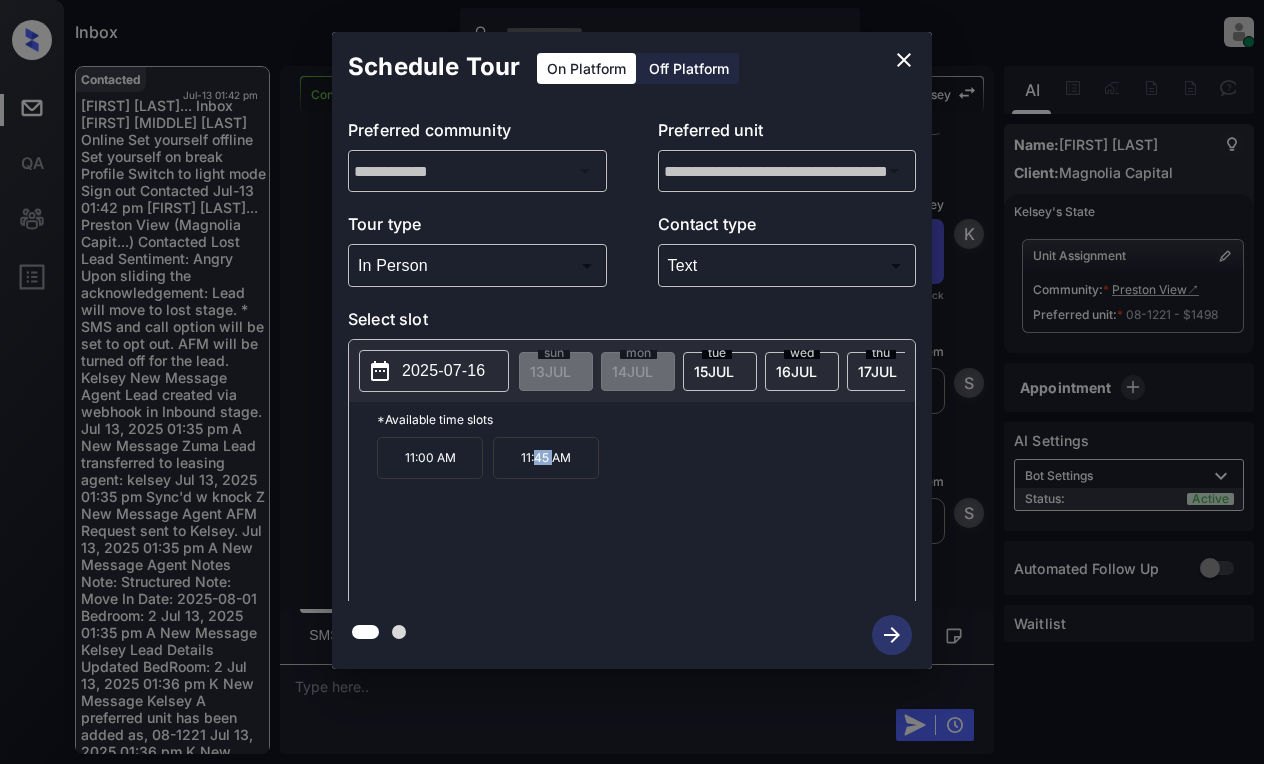 click on "11:45 AM" at bounding box center [546, 458] 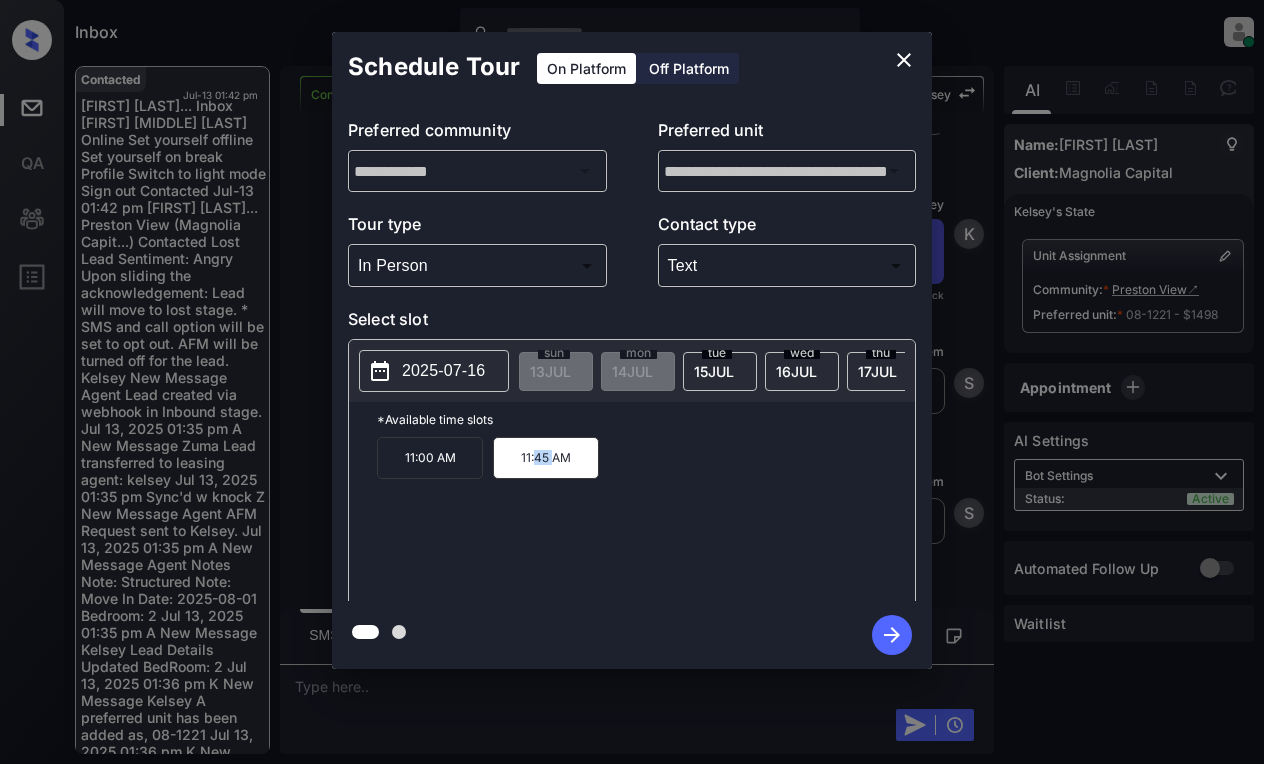click 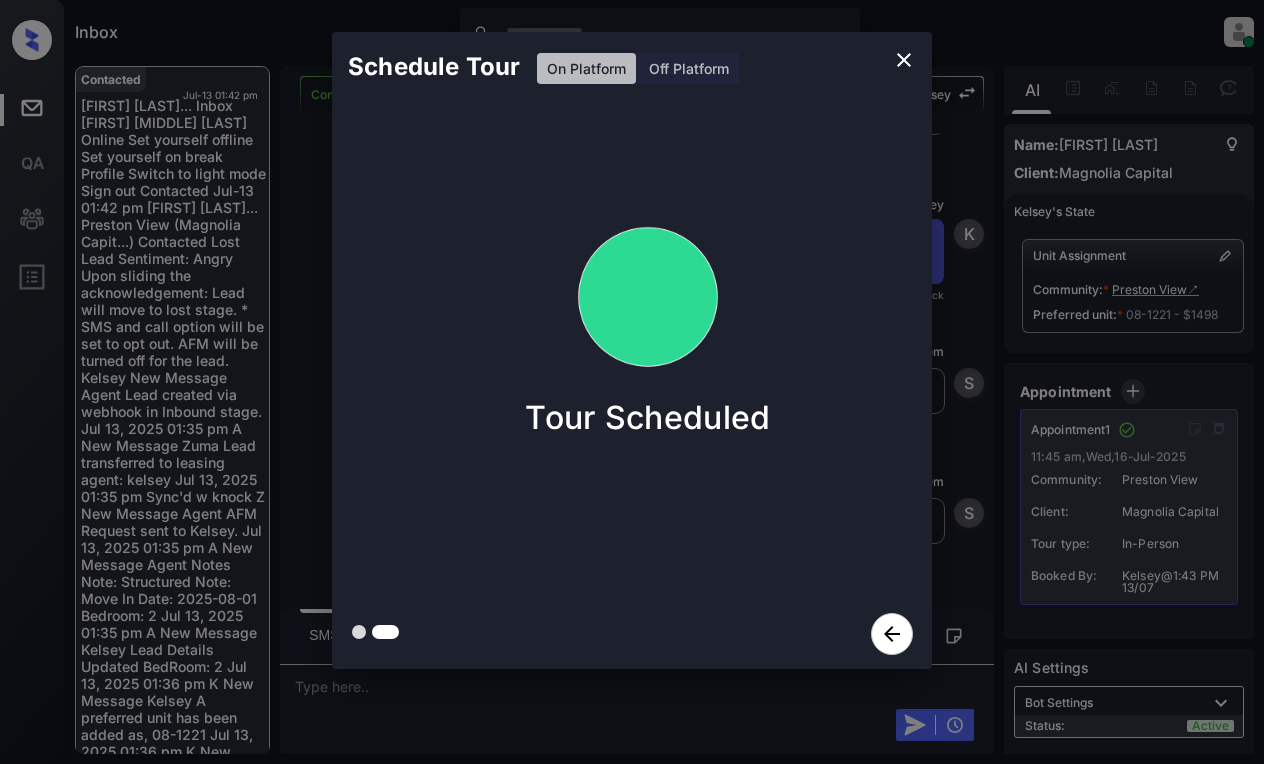 click 